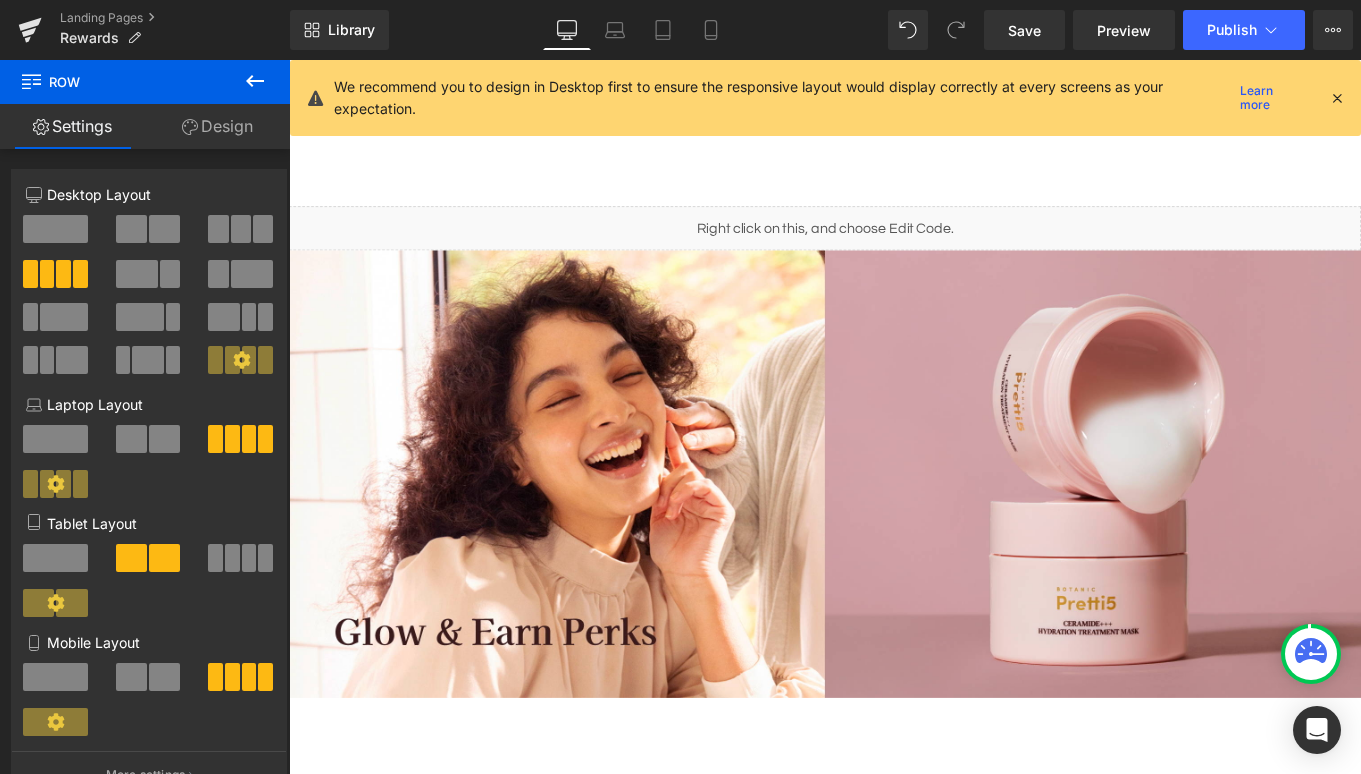 scroll, scrollTop: 1973, scrollLeft: 0, axis: vertical 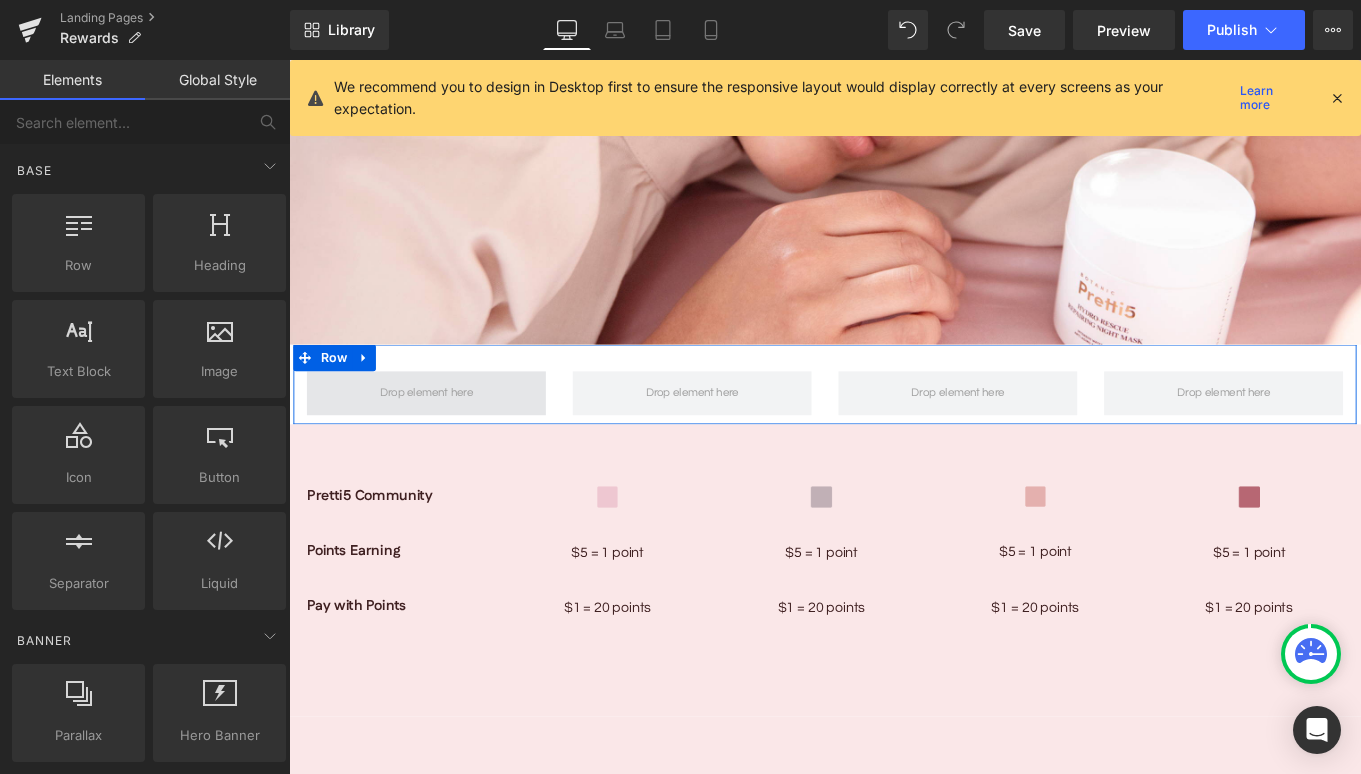 click at bounding box center [444, 435] 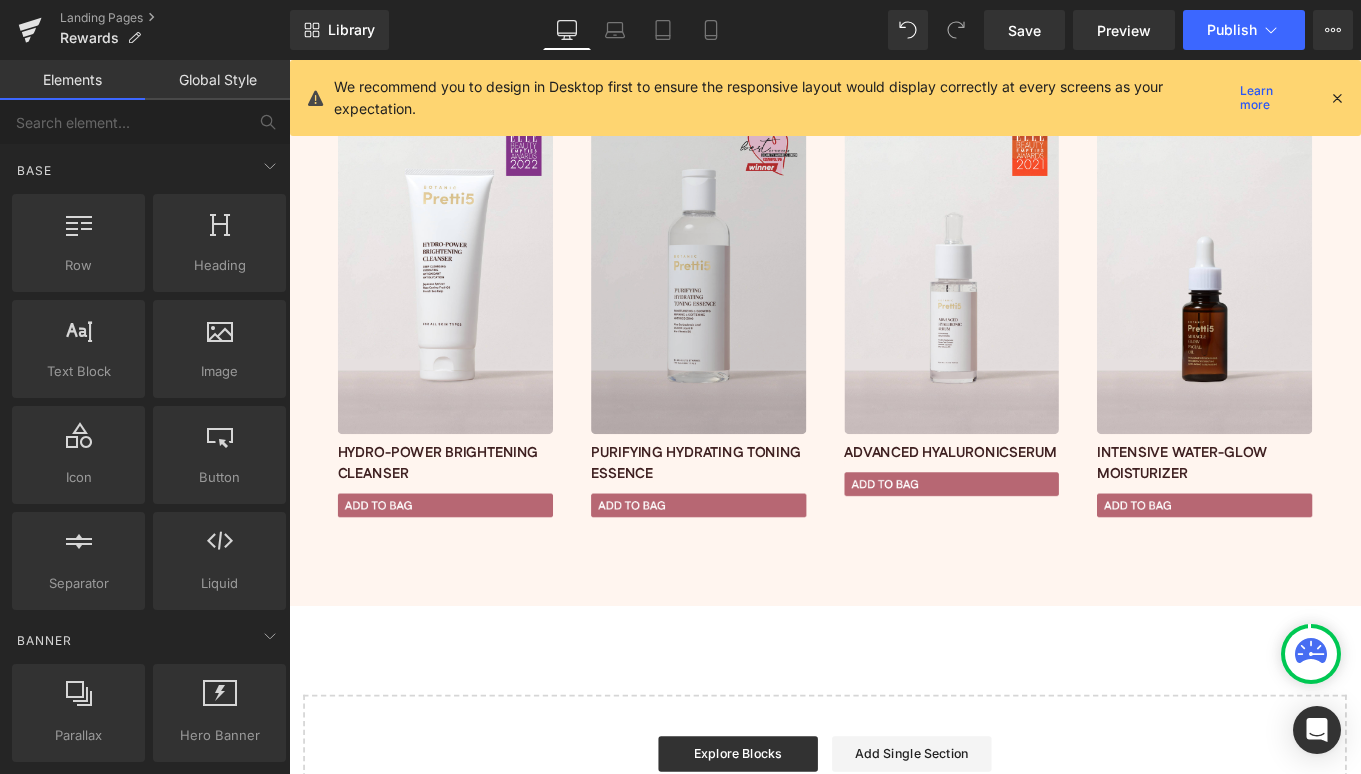scroll, scrollTop: 2771, scrollLeft: 0, axis: vertical 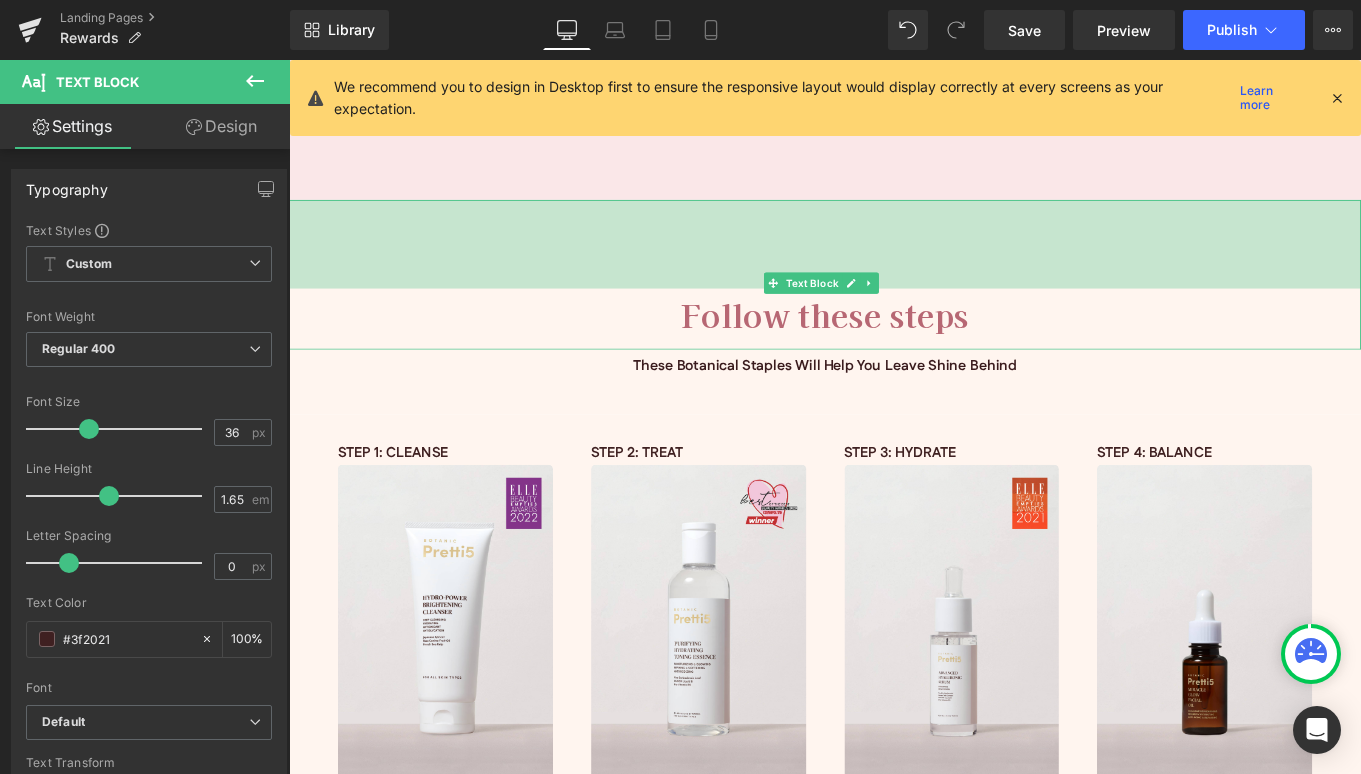 drag, startPoint x: 888, startPoint y: 208, endPoint x: 887, endPoint y: 189, distance: 19.026299 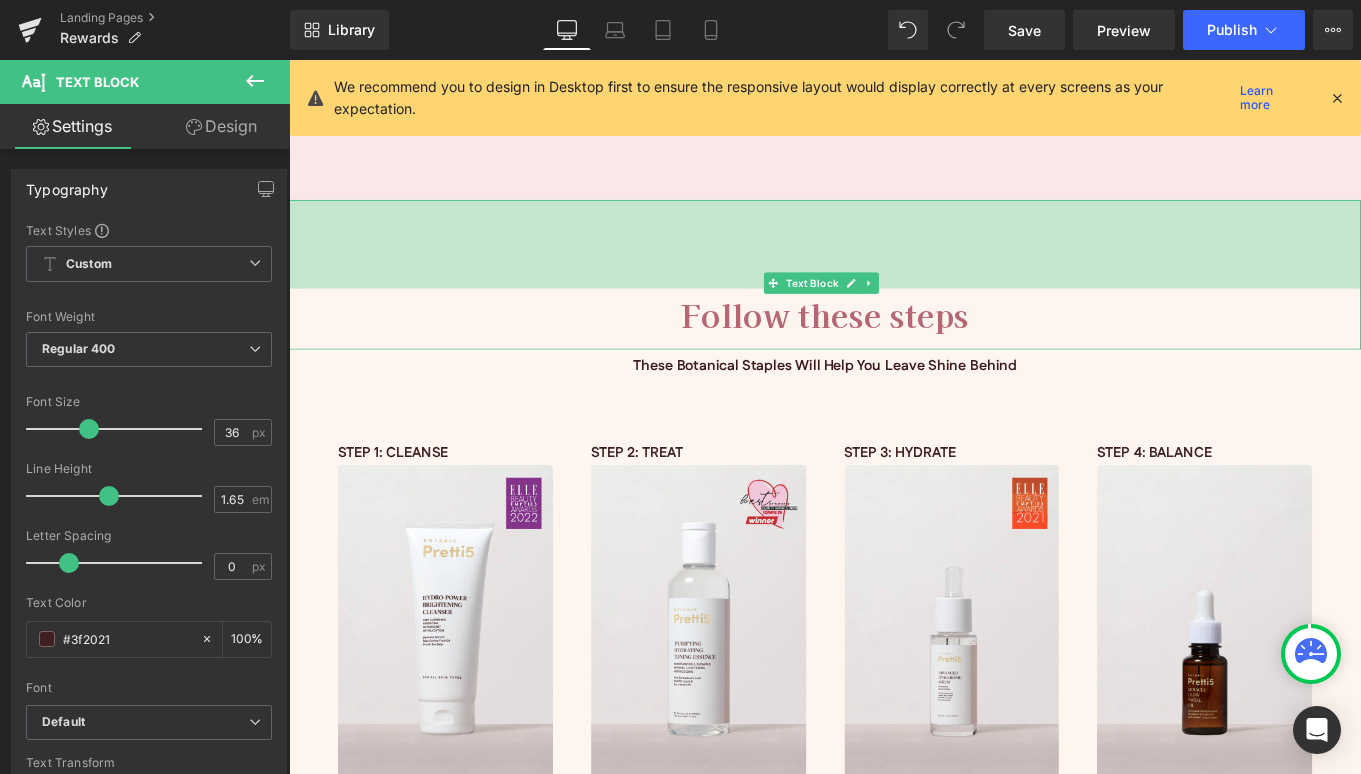 click on "Liquid         Image         Image         Rewards Text Block         Unlock exclusive benefits with every purchase Text Block         Row   56px   75px
HOW IT WORKS
Text Block
1
Text Block
Sign up
Text Block
Create account and instantly become tier 1
Text Block
2
Text Block
Earn points
Text Block
Earn points with every purchase
Text Block
3
Text Block
Redeem and pay with points
Text Block
Redeem points for exclusive discounts and free products
Text Block
Row     70px
[PERSON_NAME]
Text Block
Image
$5 = 1 point
Text Block
Upon signing up
Text Block
Shiny Silver
Text Block
Image
$4 = 1 point" at bounding box center (894, -604) 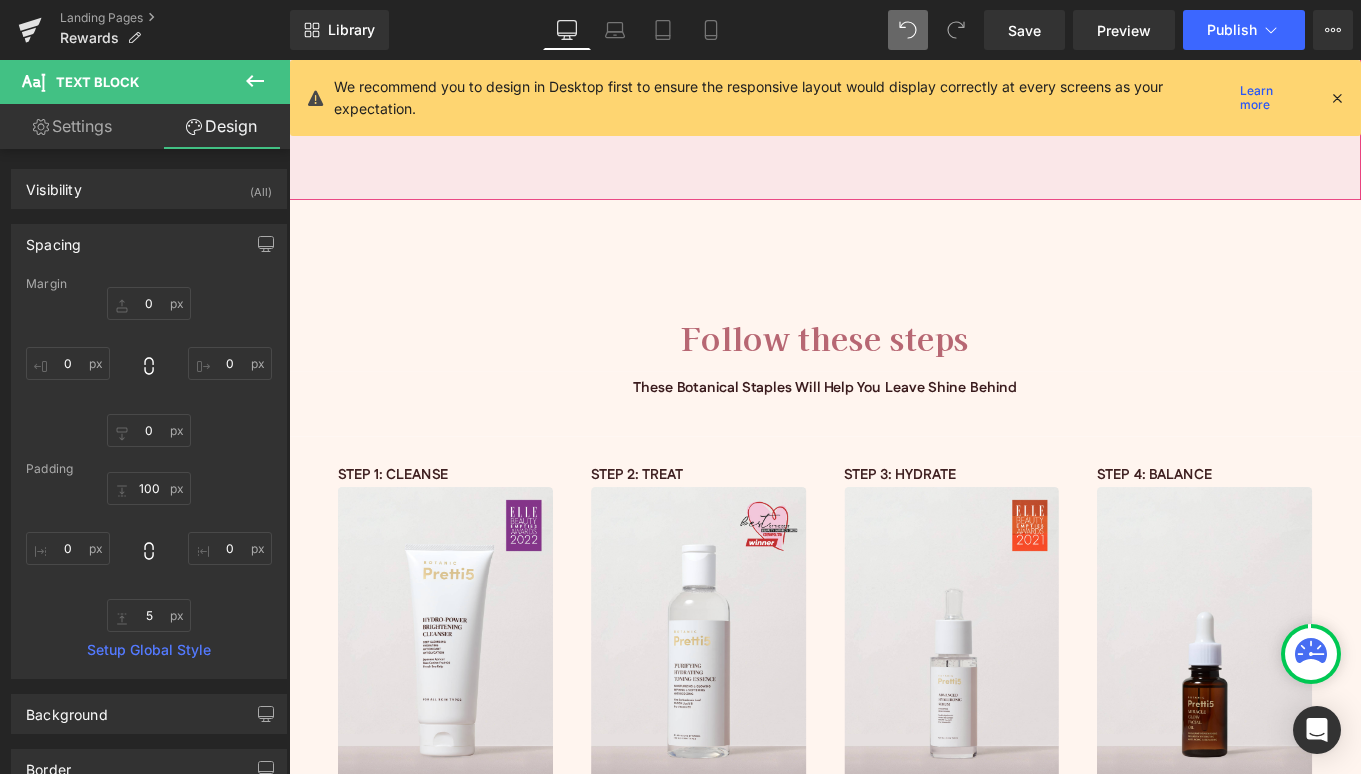 type on "0" 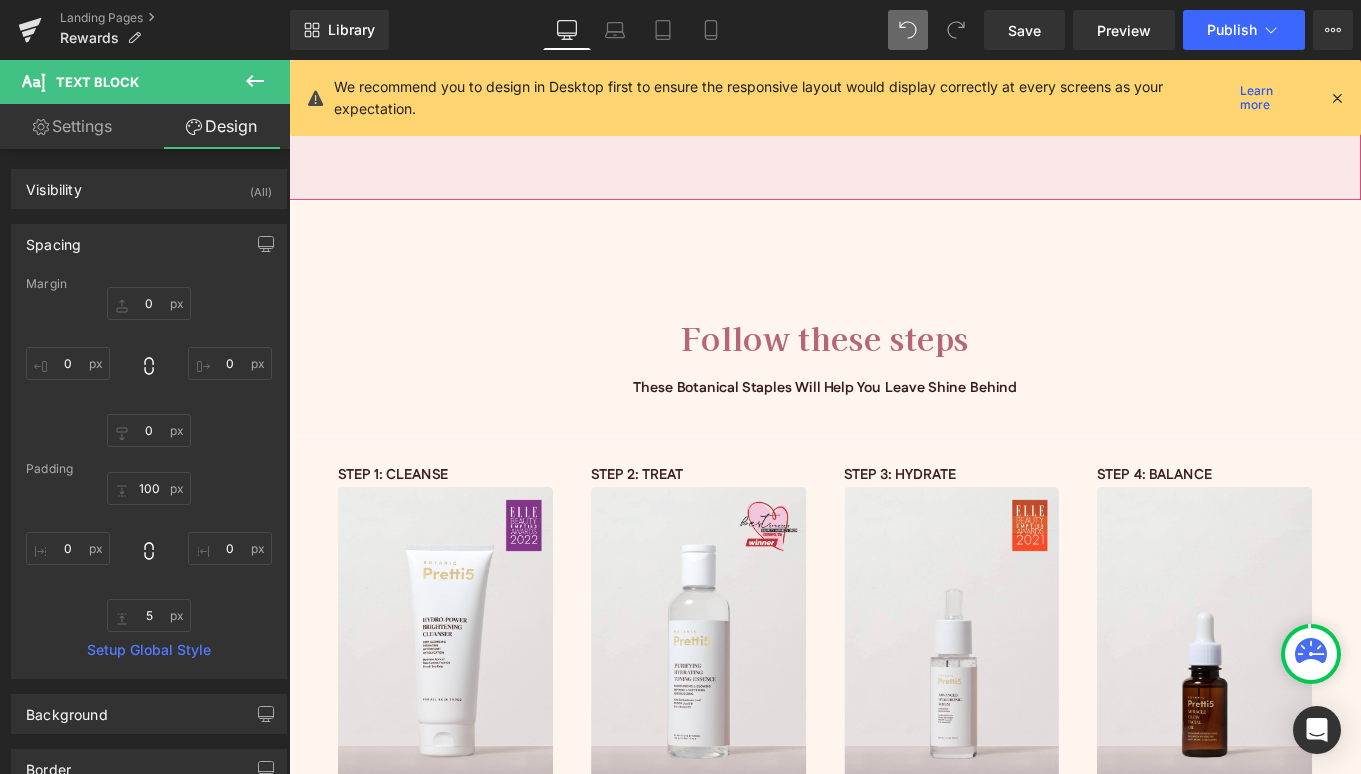 type on "0" 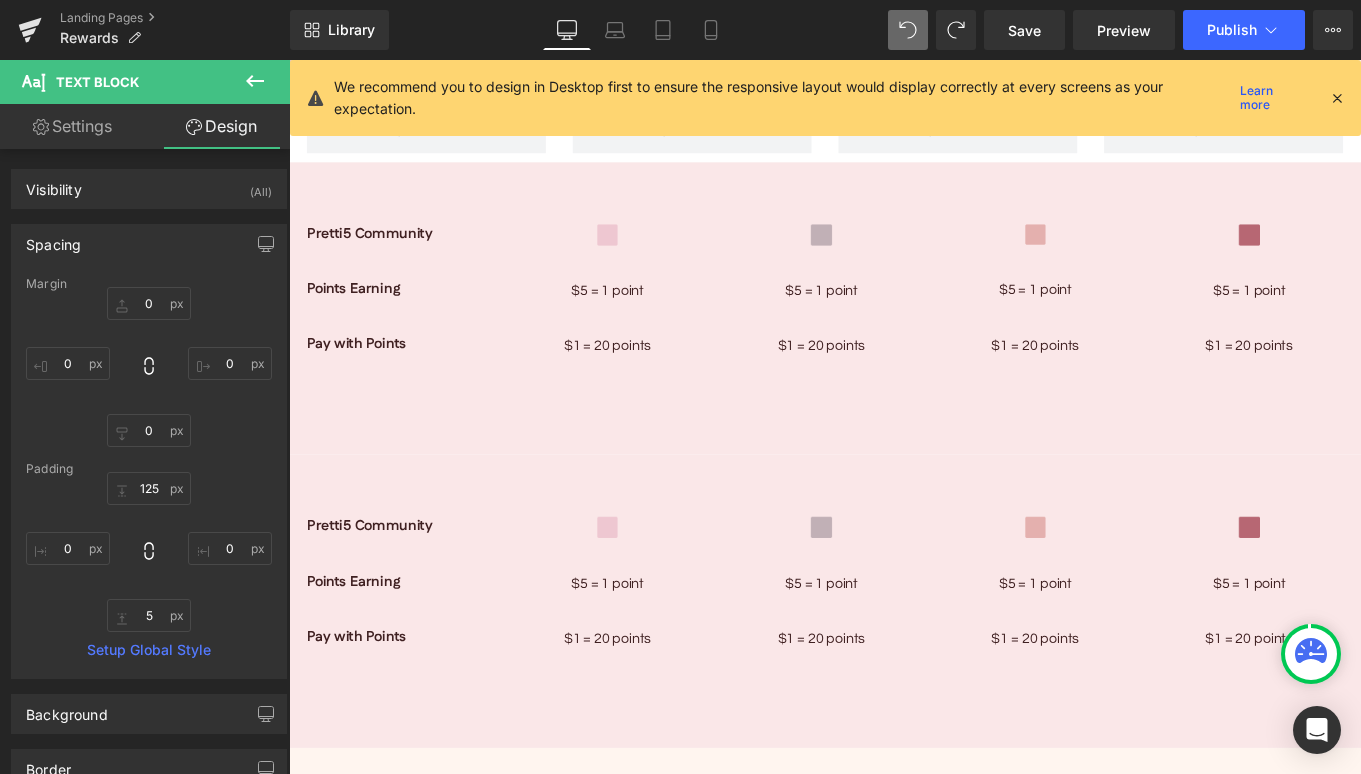 scroll, scrollTop: 1927, scrollLeft: 0, axis: vertical 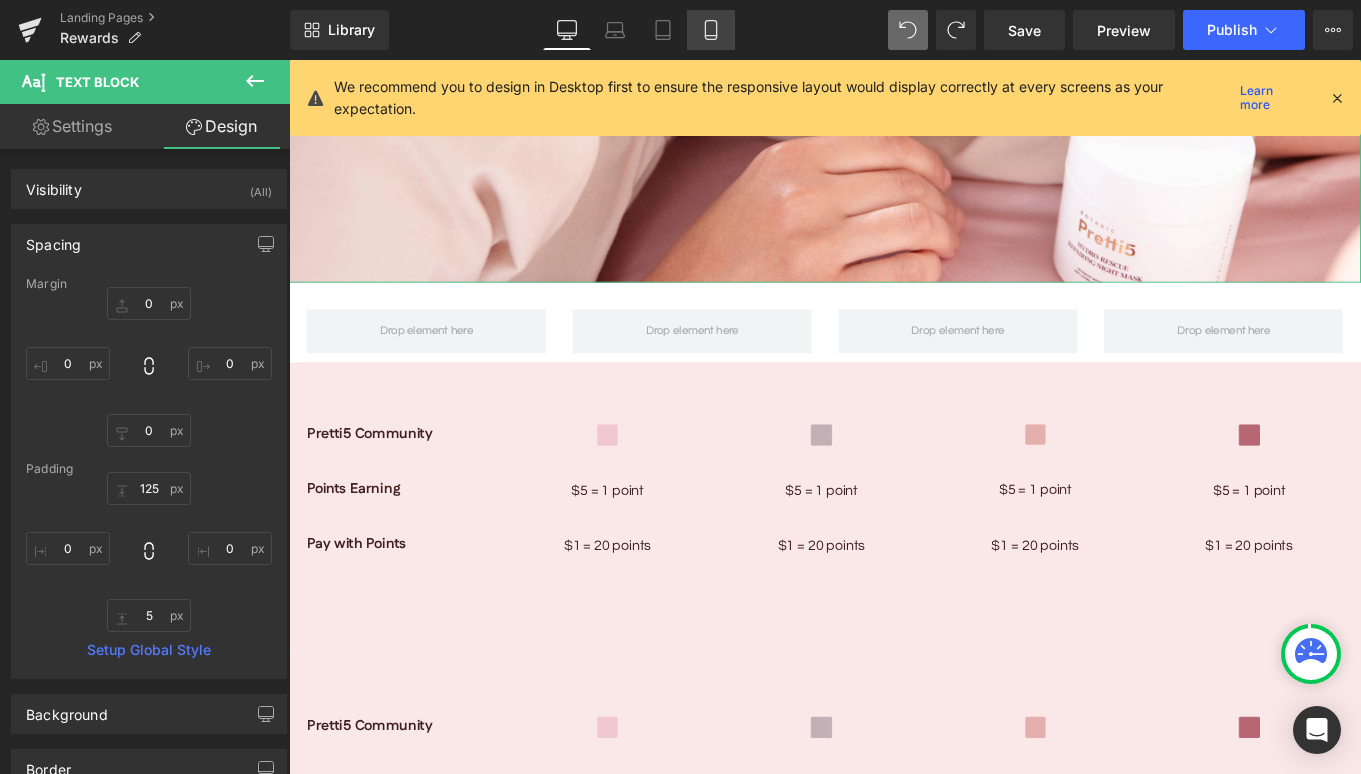 click 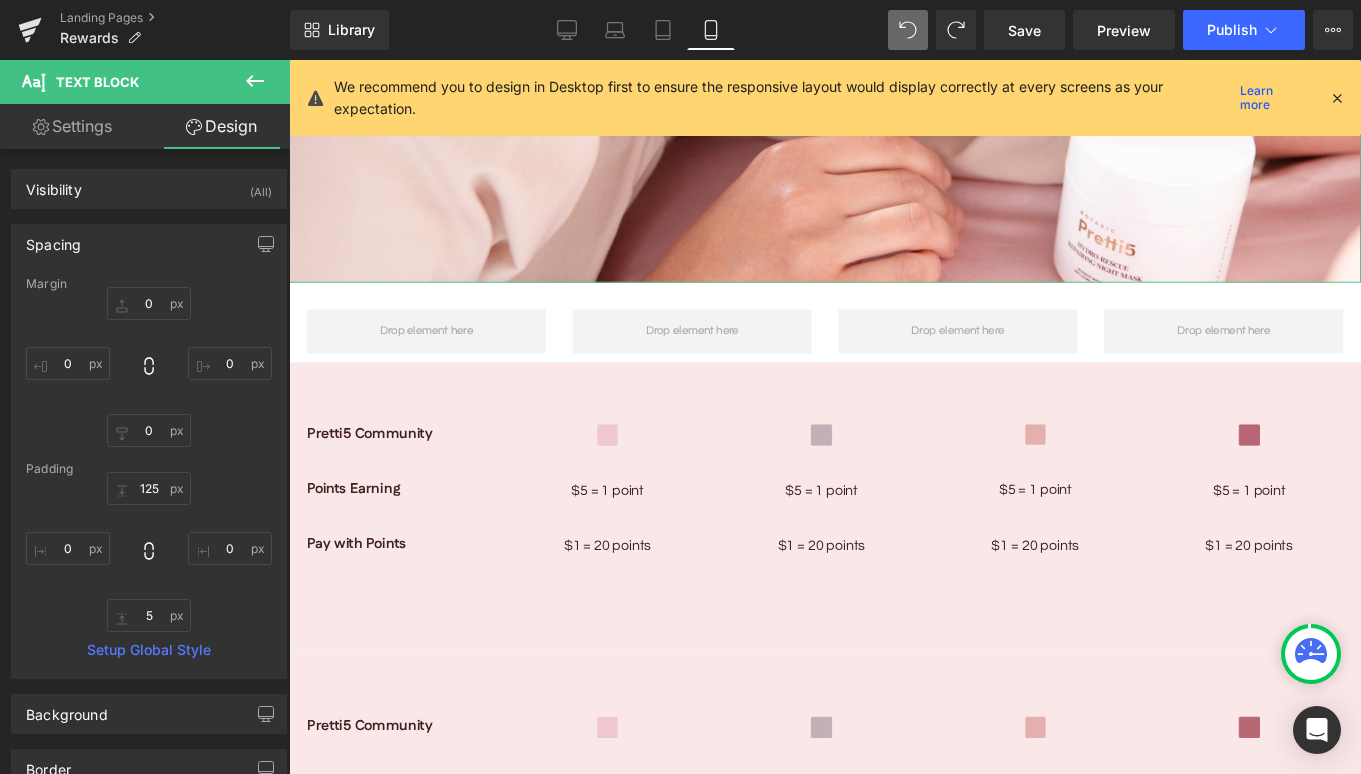 type on "0" 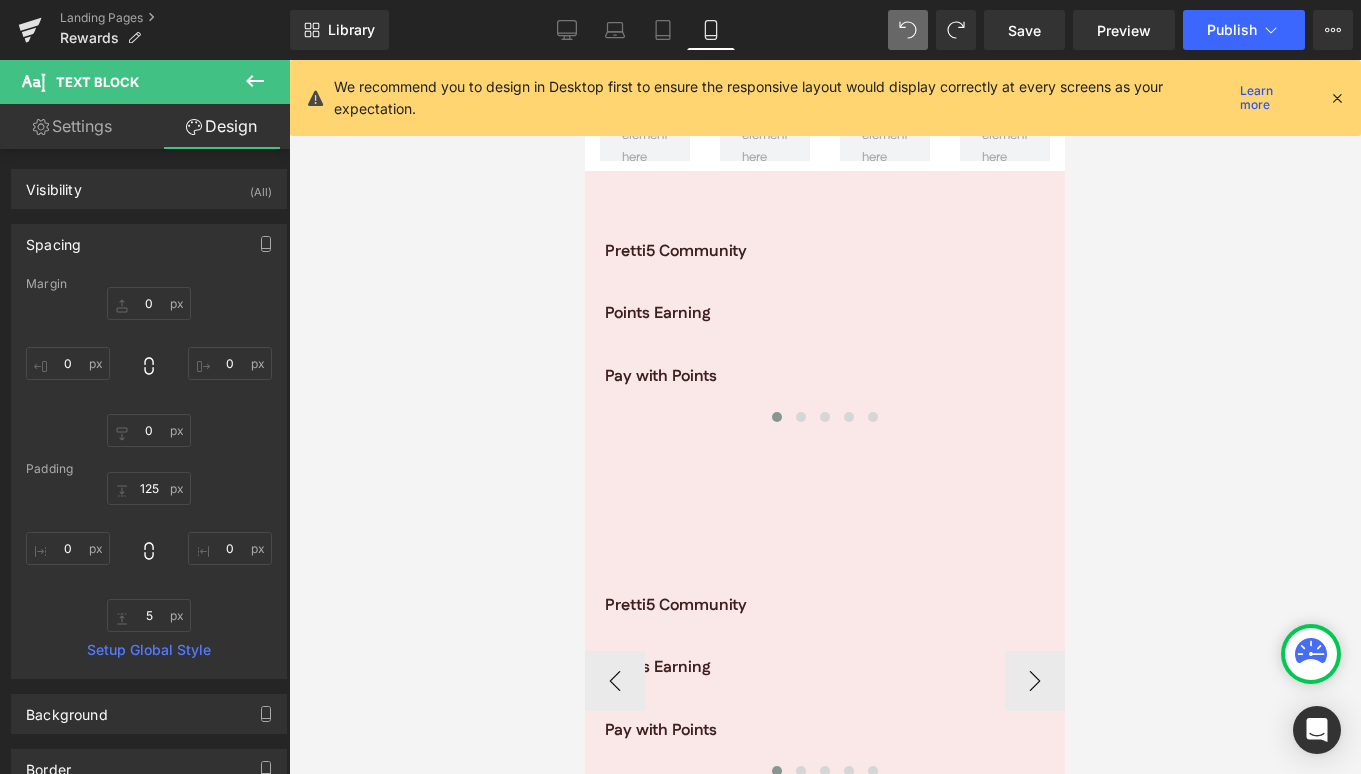 scroll, scrollTop: 2202, scrollLeft: 0, axis: vertical 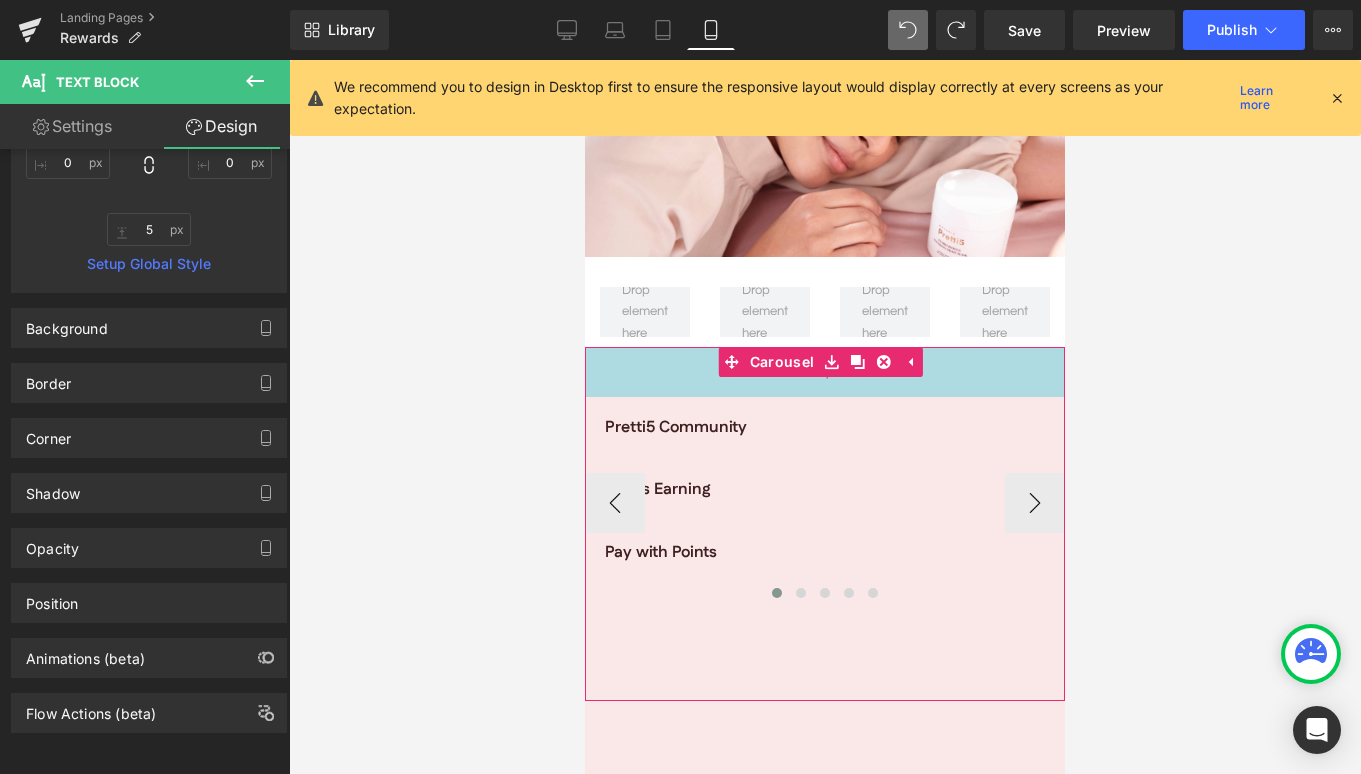 click on "50px" at bounding box center [825, 372] 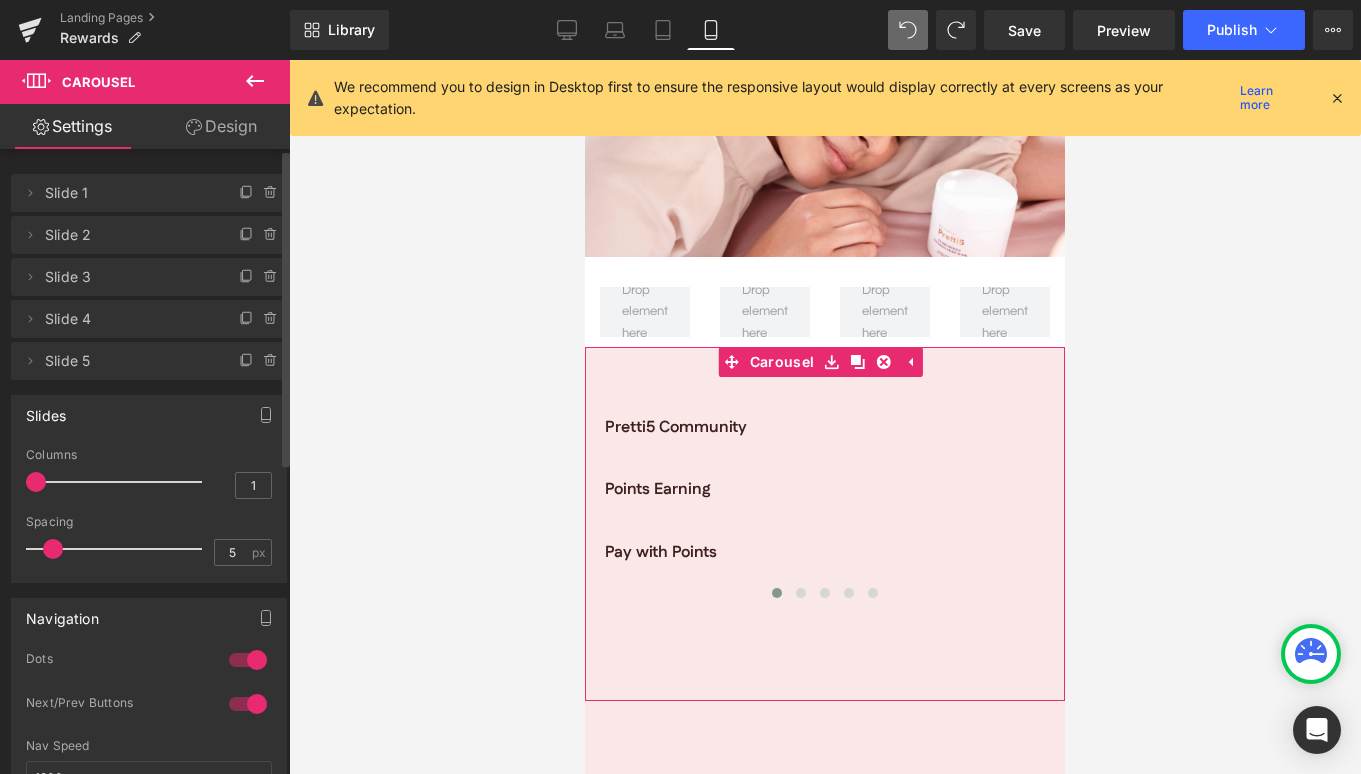 click at bounding box center (248, 660) 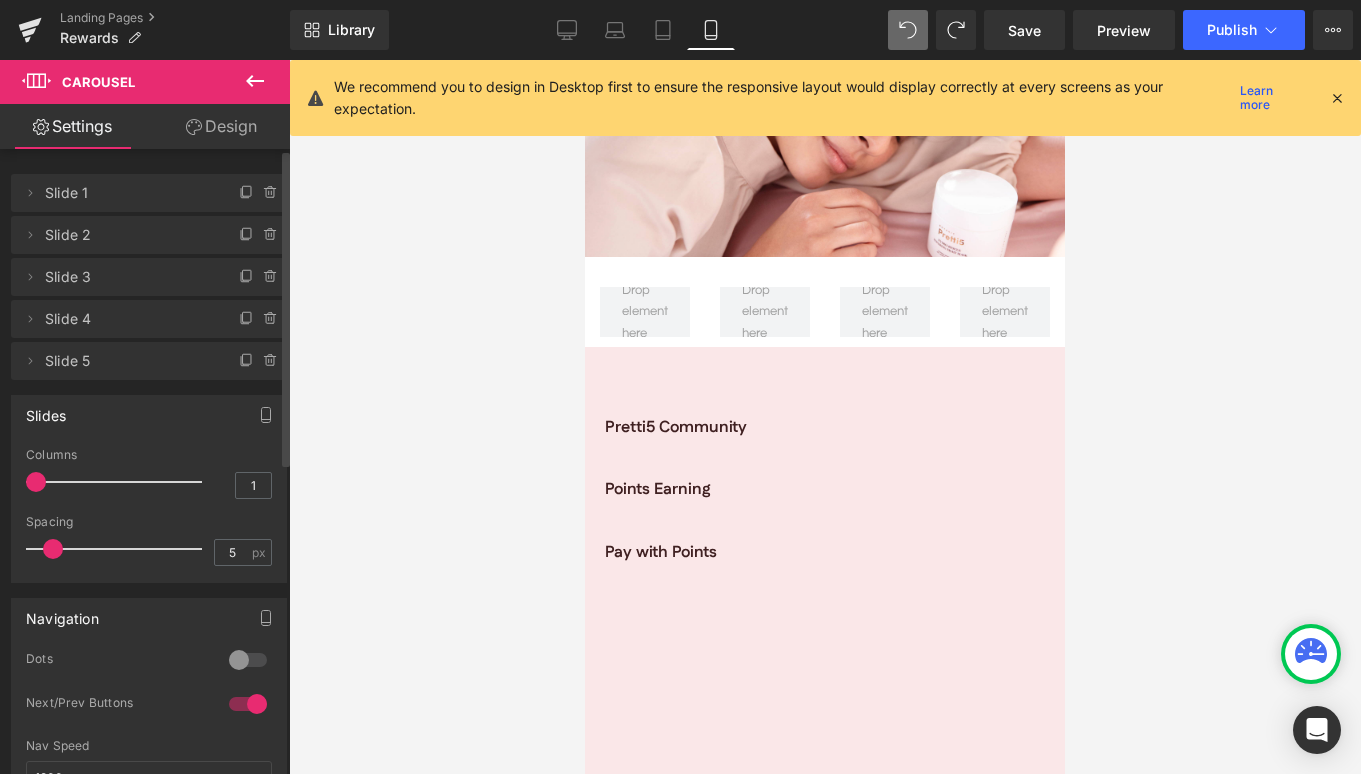 click at bounding box center (248, 704) 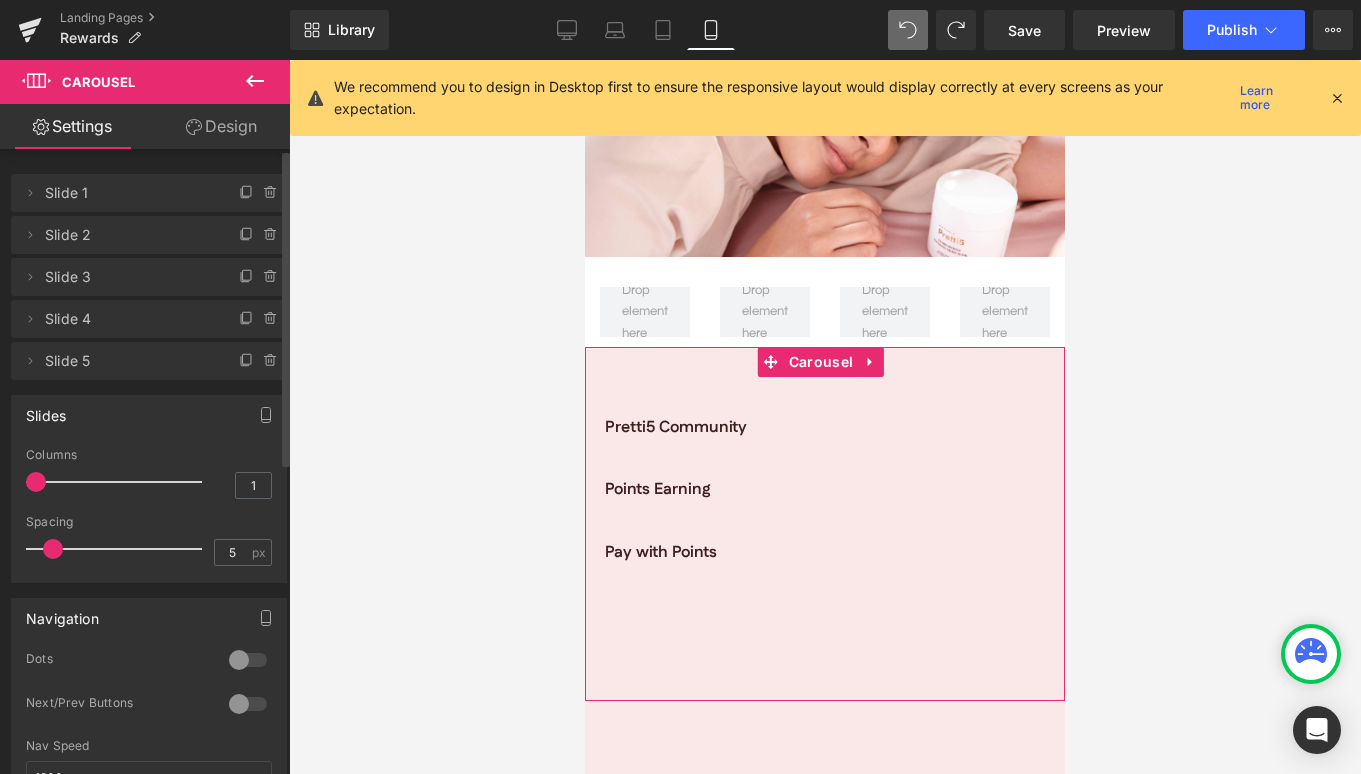 click at bounding box center [248, 704] 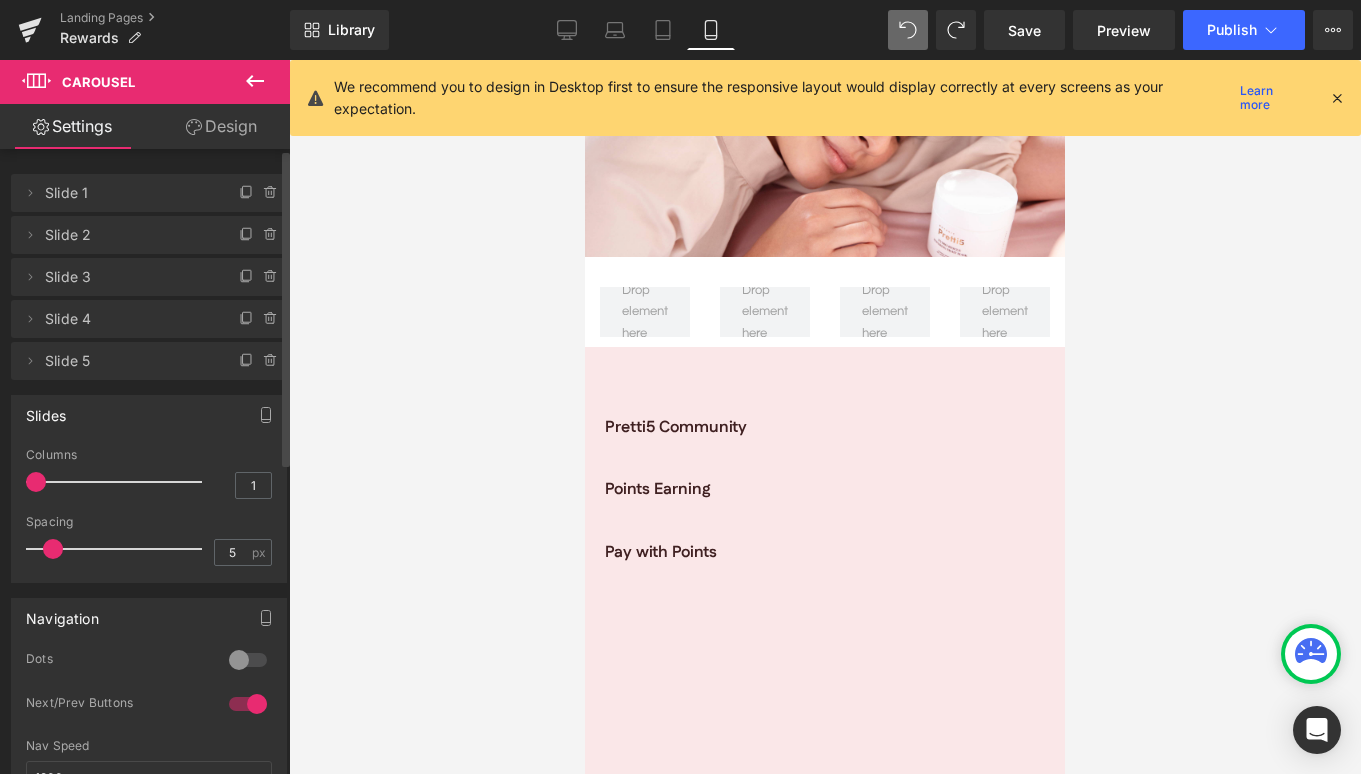 click at bounding box center [248, 660] 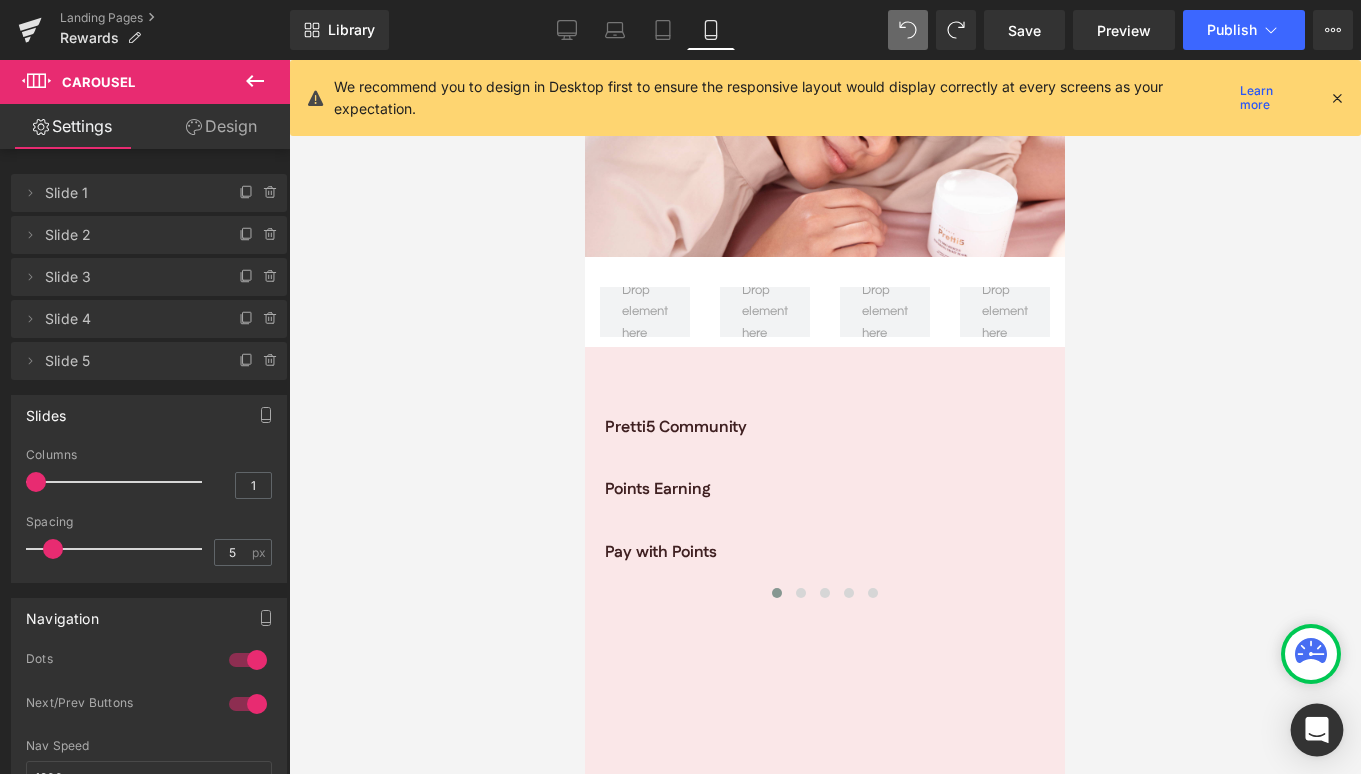 click 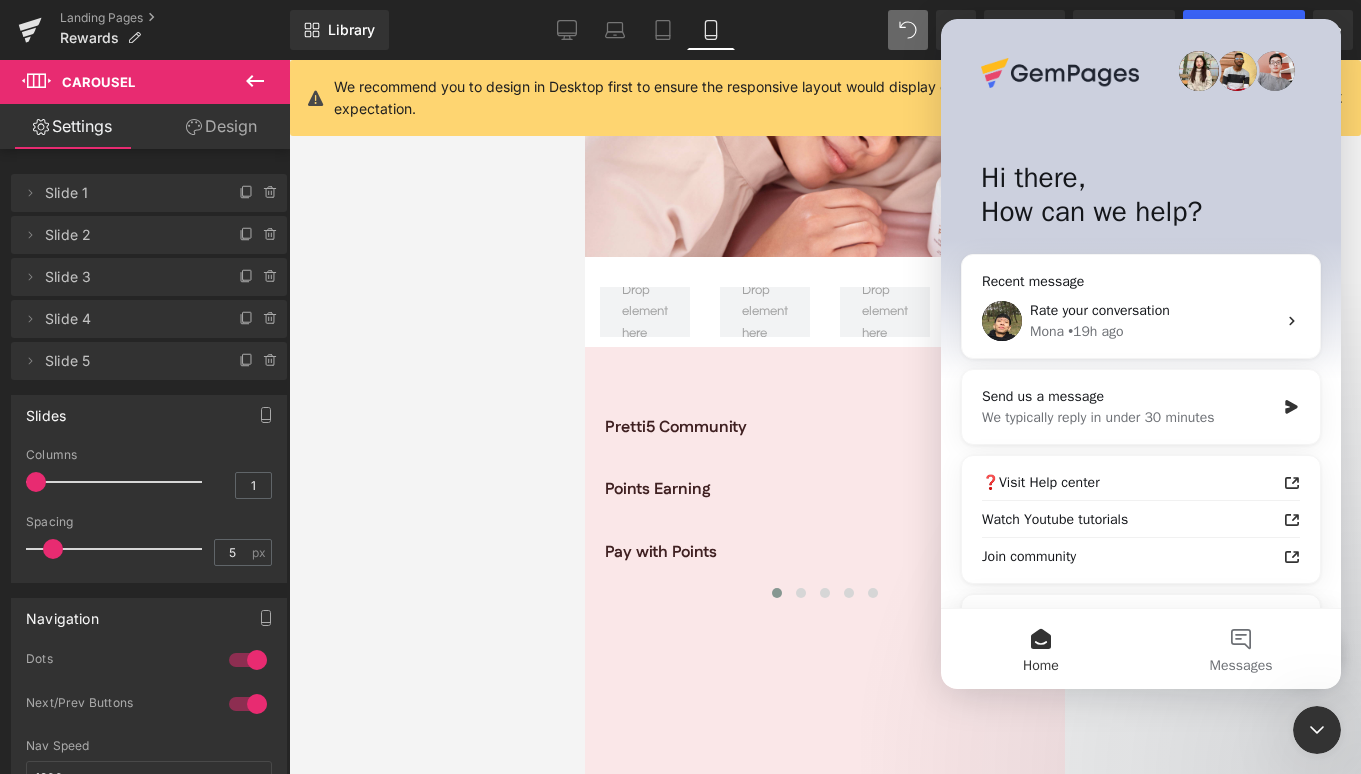 scroll, scrollTop: 0, scrollLeft: 0, axis: both 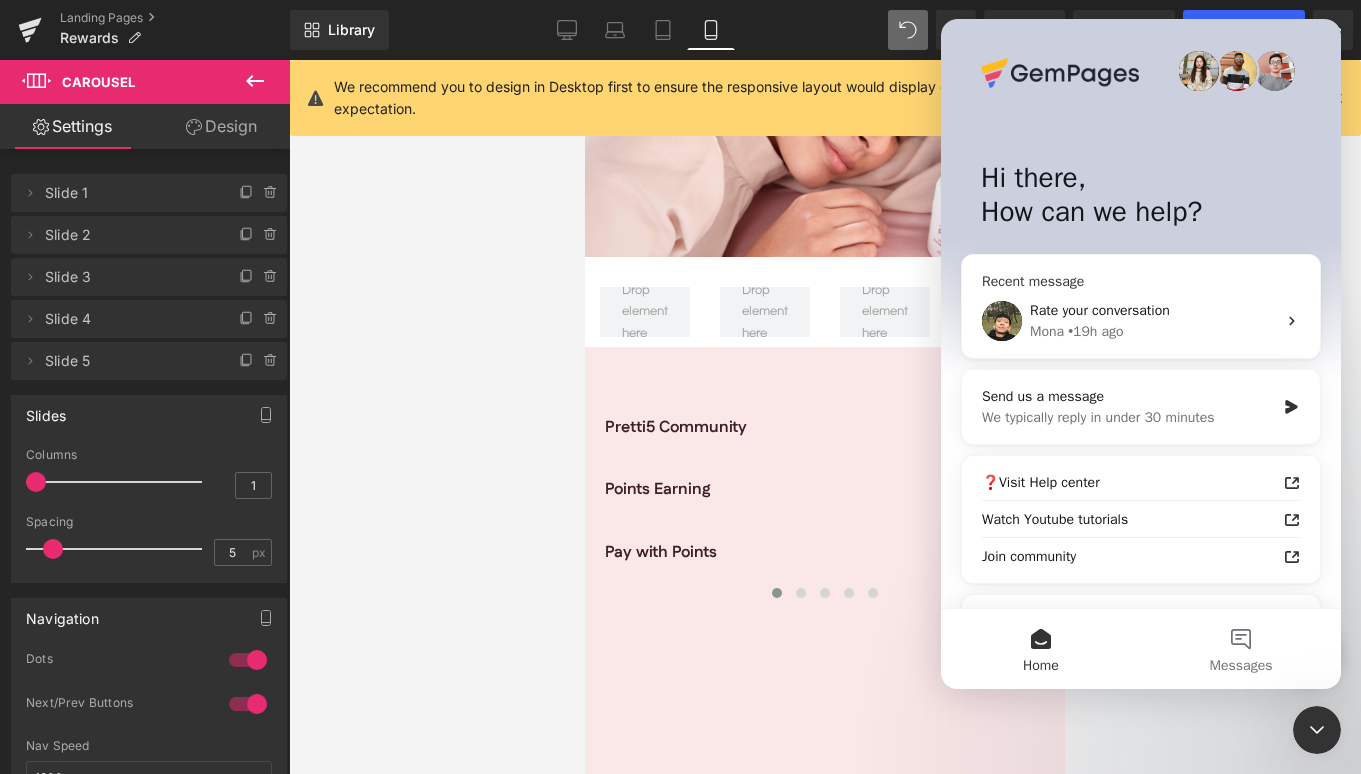 click on "Rate your conversation" at bounding box center (1100, 310) 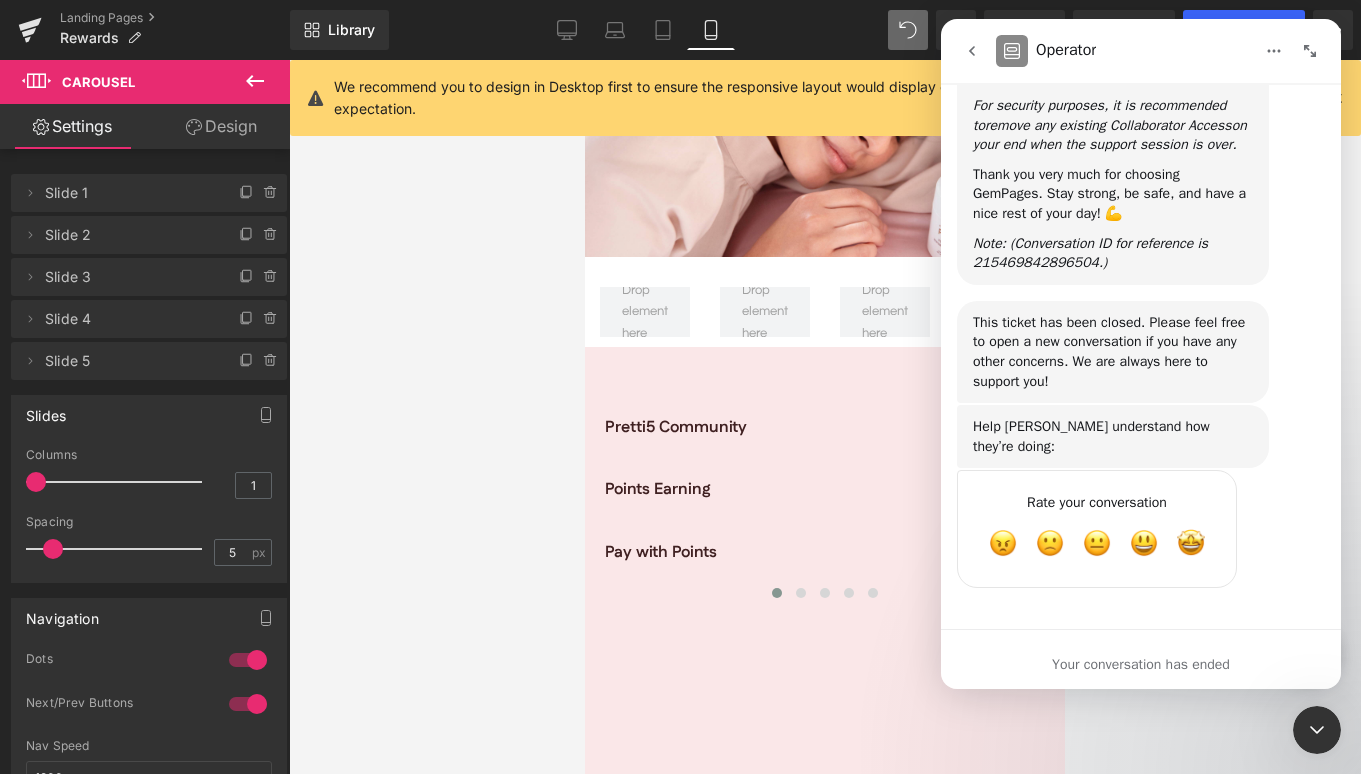 scroll, scrollTop: 24496, scrollLeft: 0, axis: vertical 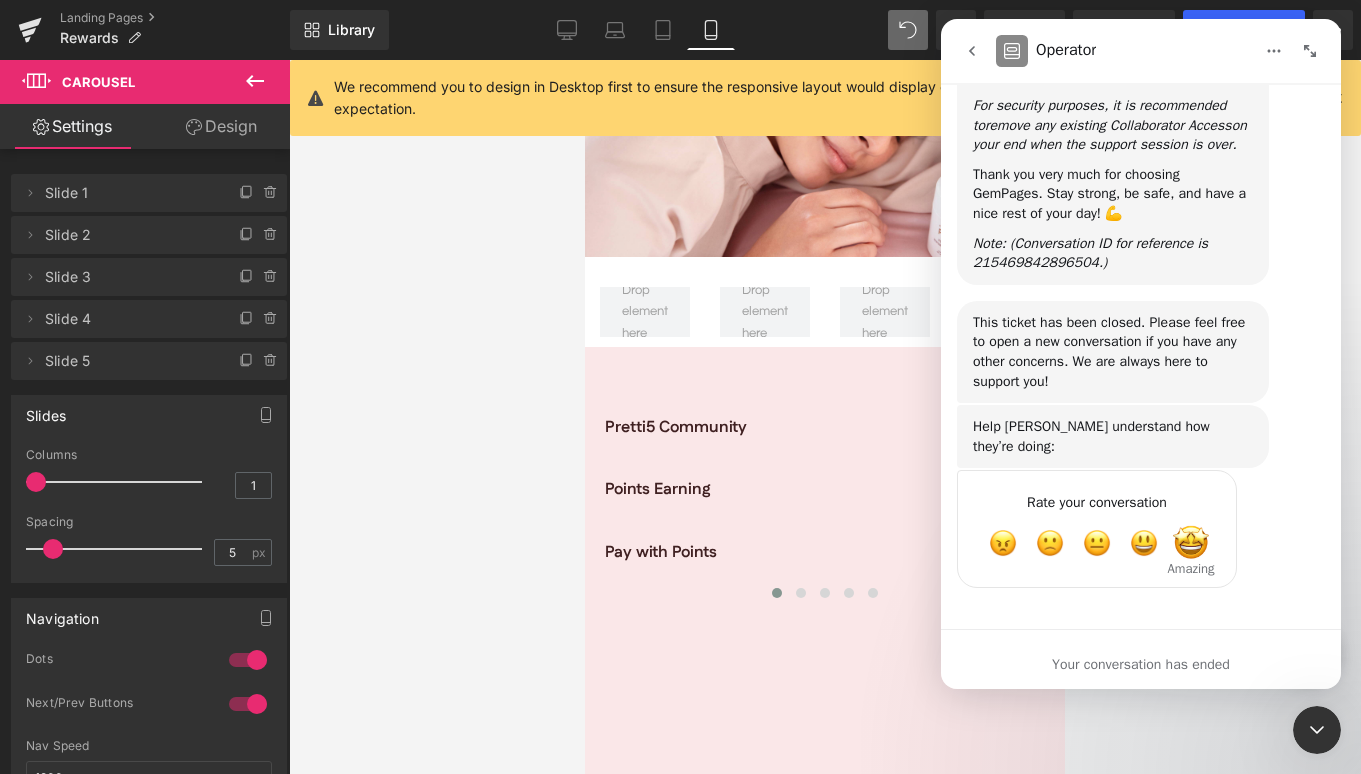click at bounding box center [1191, 543] 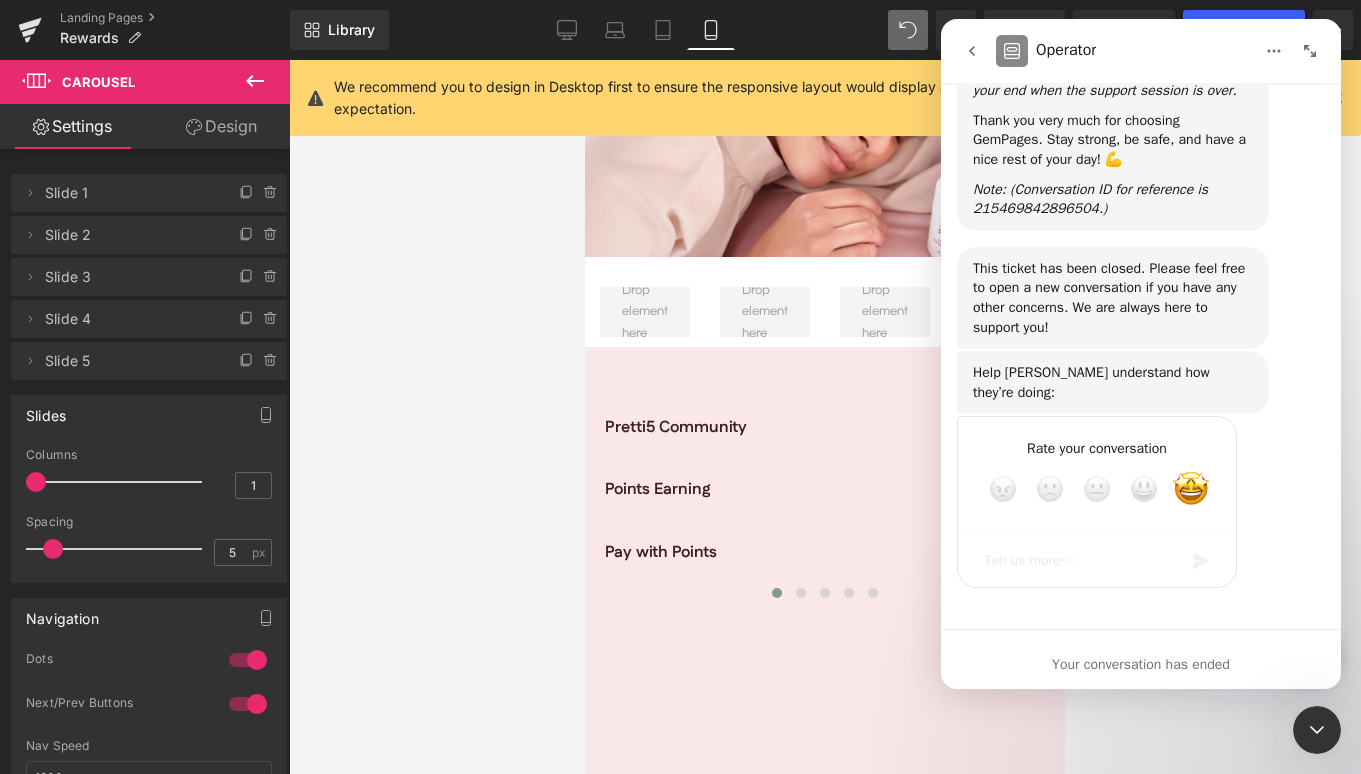 scroll, scrollTop: 24550, scrollLeft: 0, axis: vertical 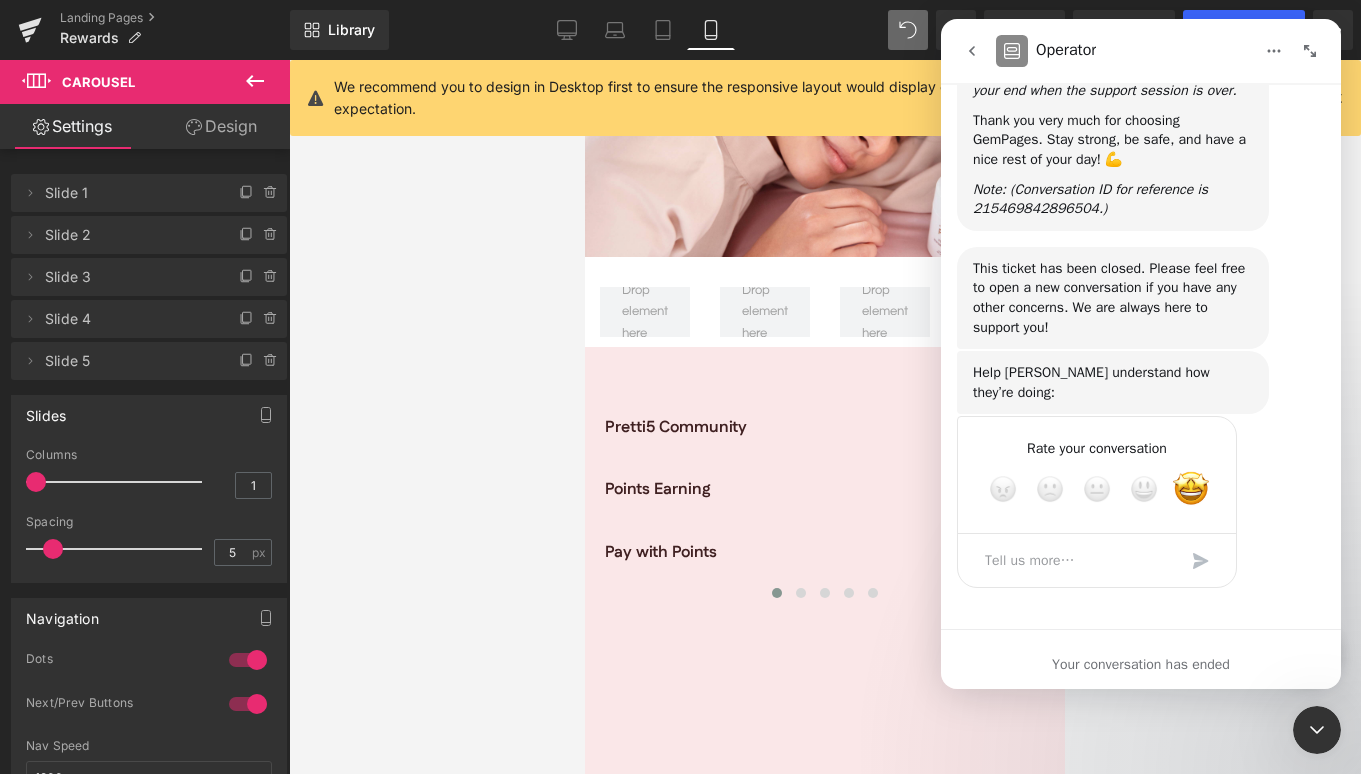 click on "Your conversation has ended" at bounding box center (1141, 659) 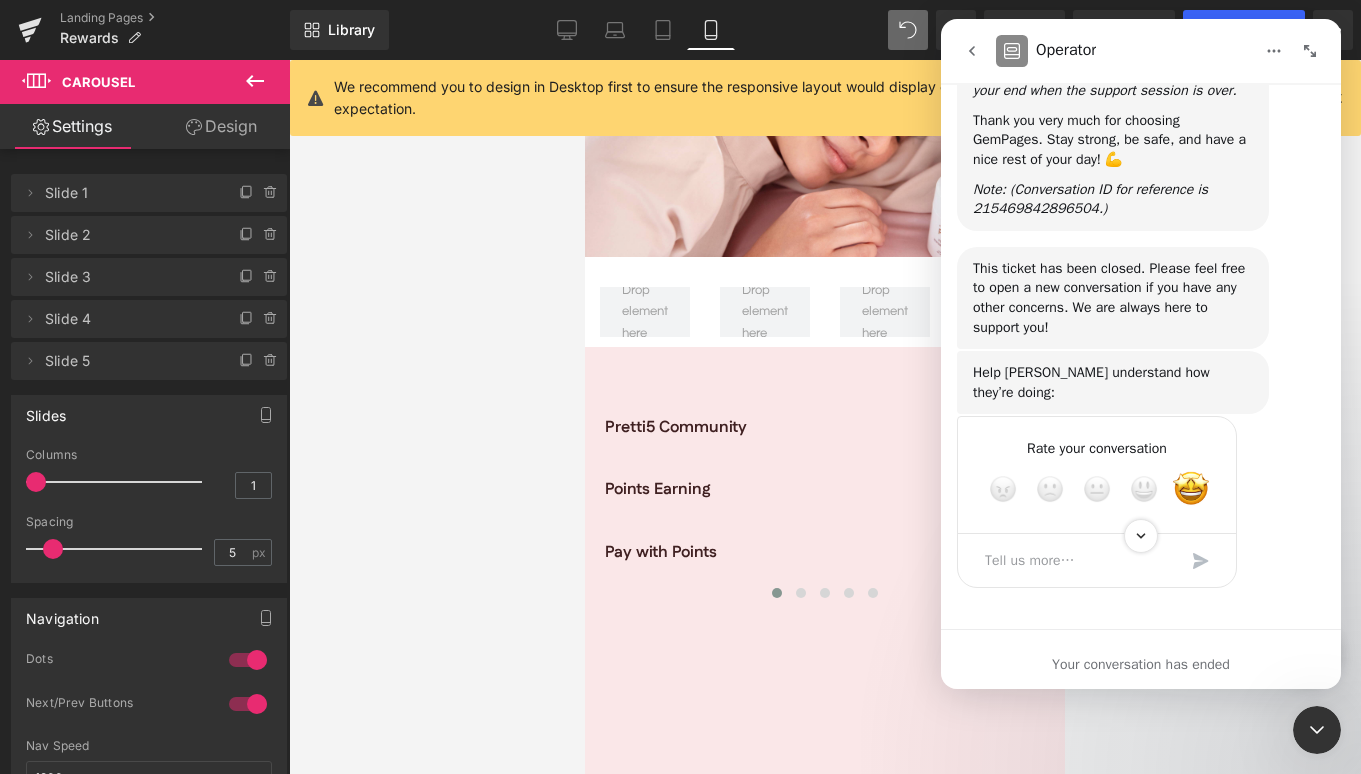 scroll, scrollTop: 23943, scrollLeft: 0, axis: vertical 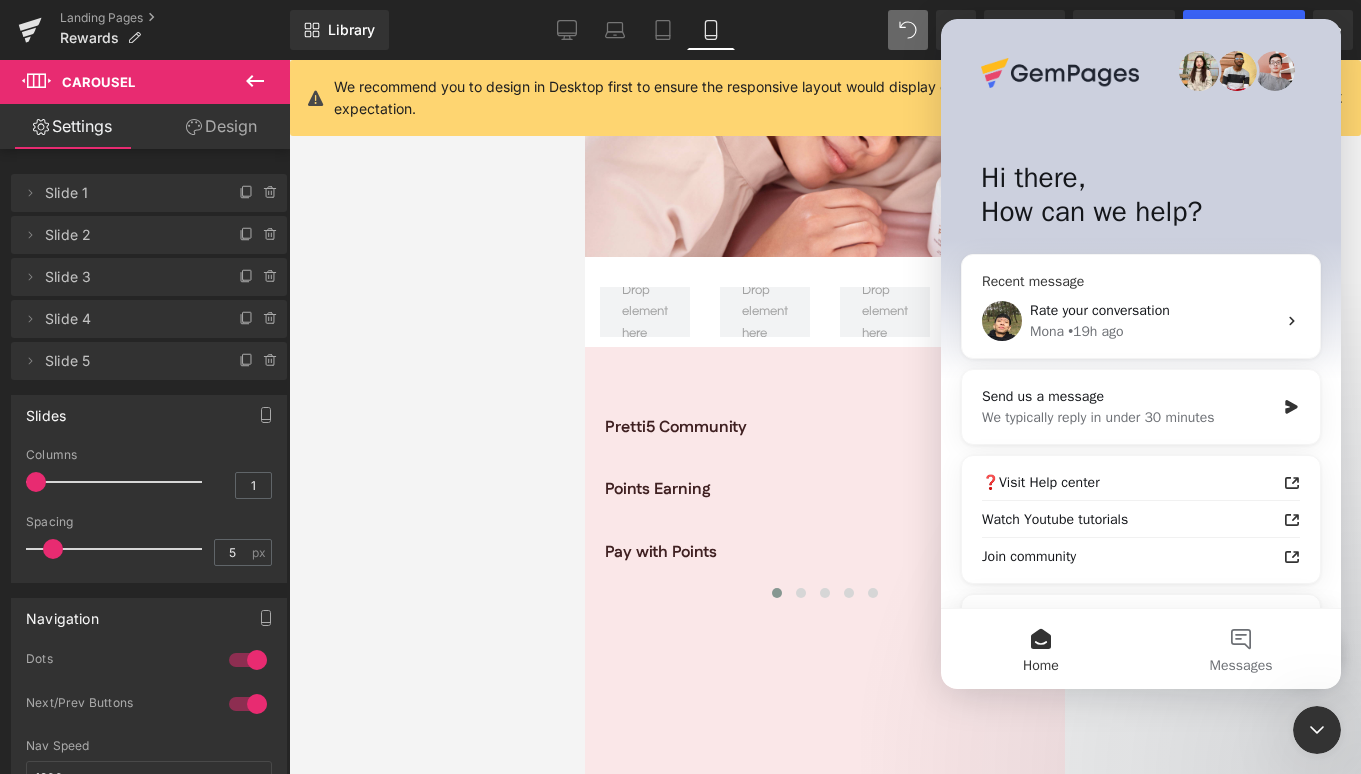 click on "Rate your conversation" at bounding box center (1153, 310) 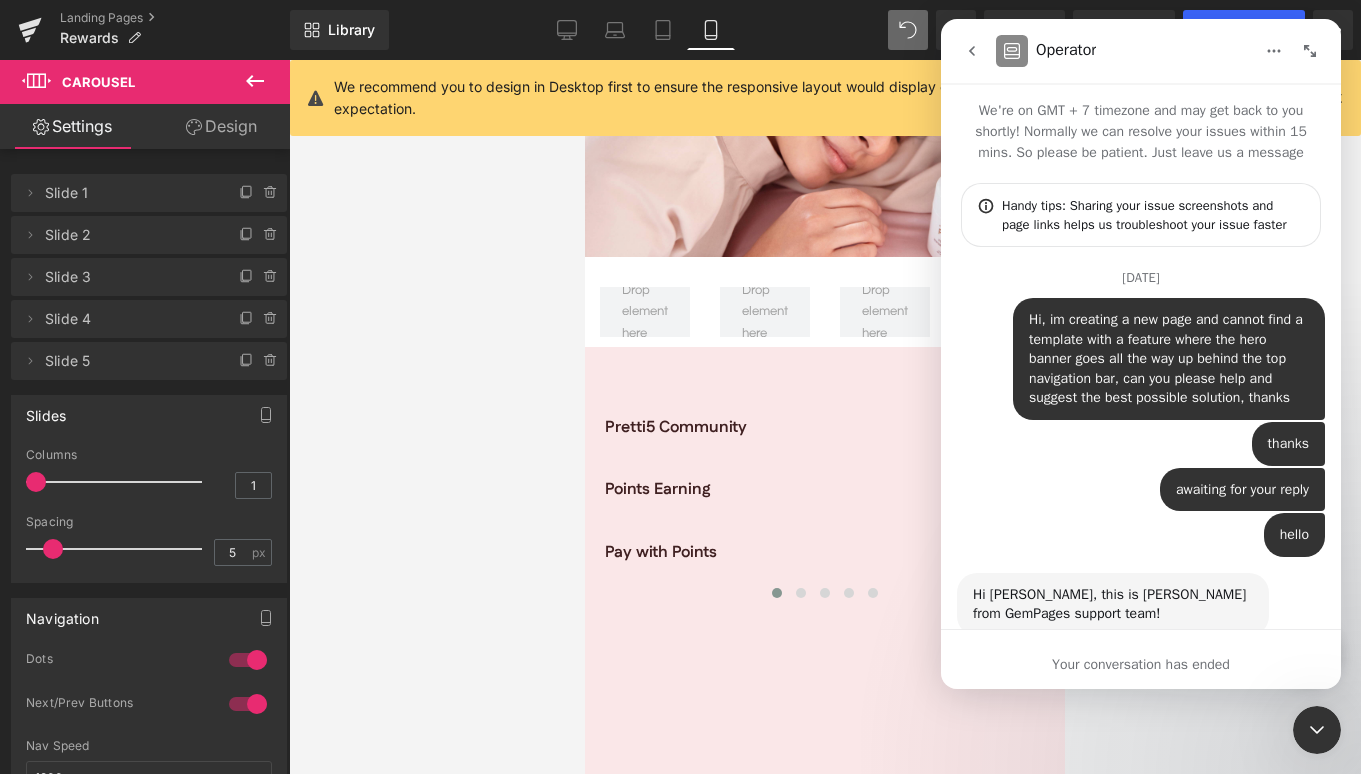 scroll, scrollTop: 24472, scrollLeft: 0, axis: vertical 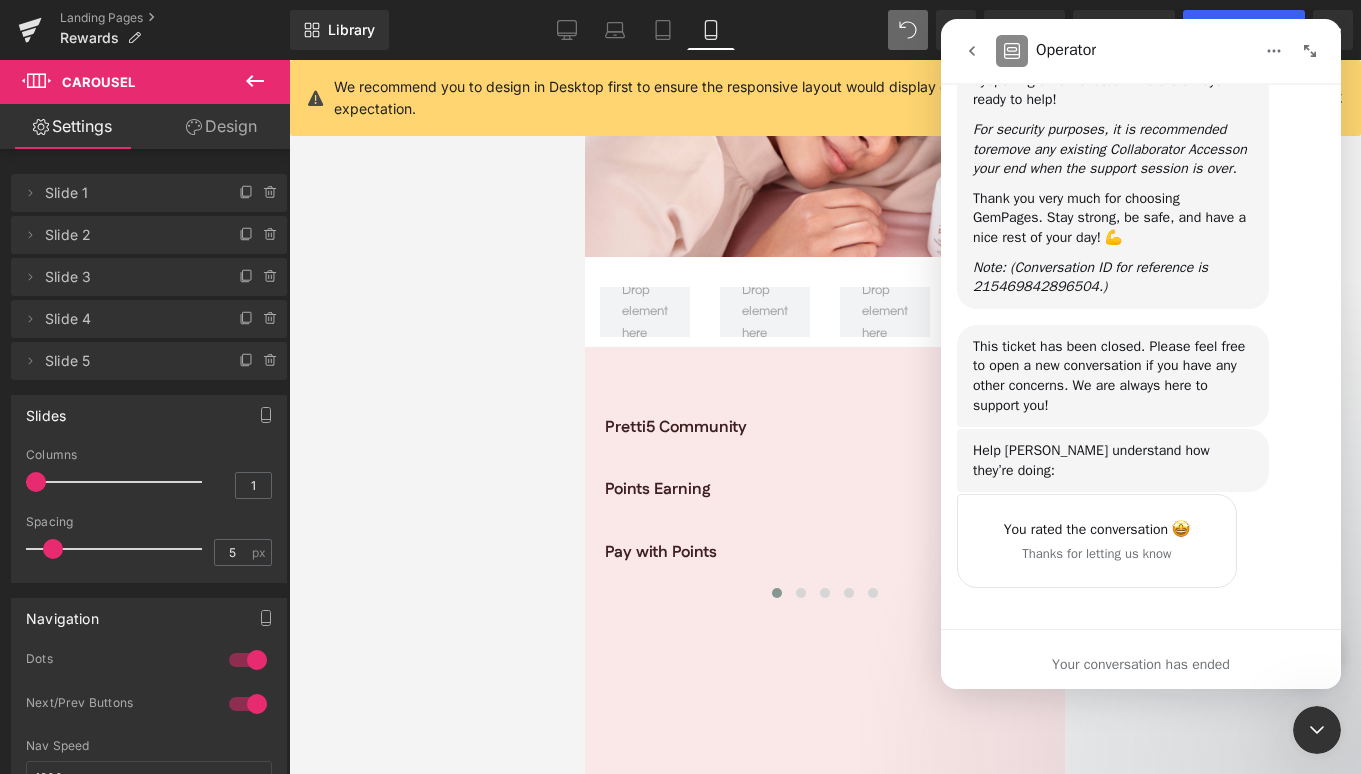 click at bounding box center [680, 357] 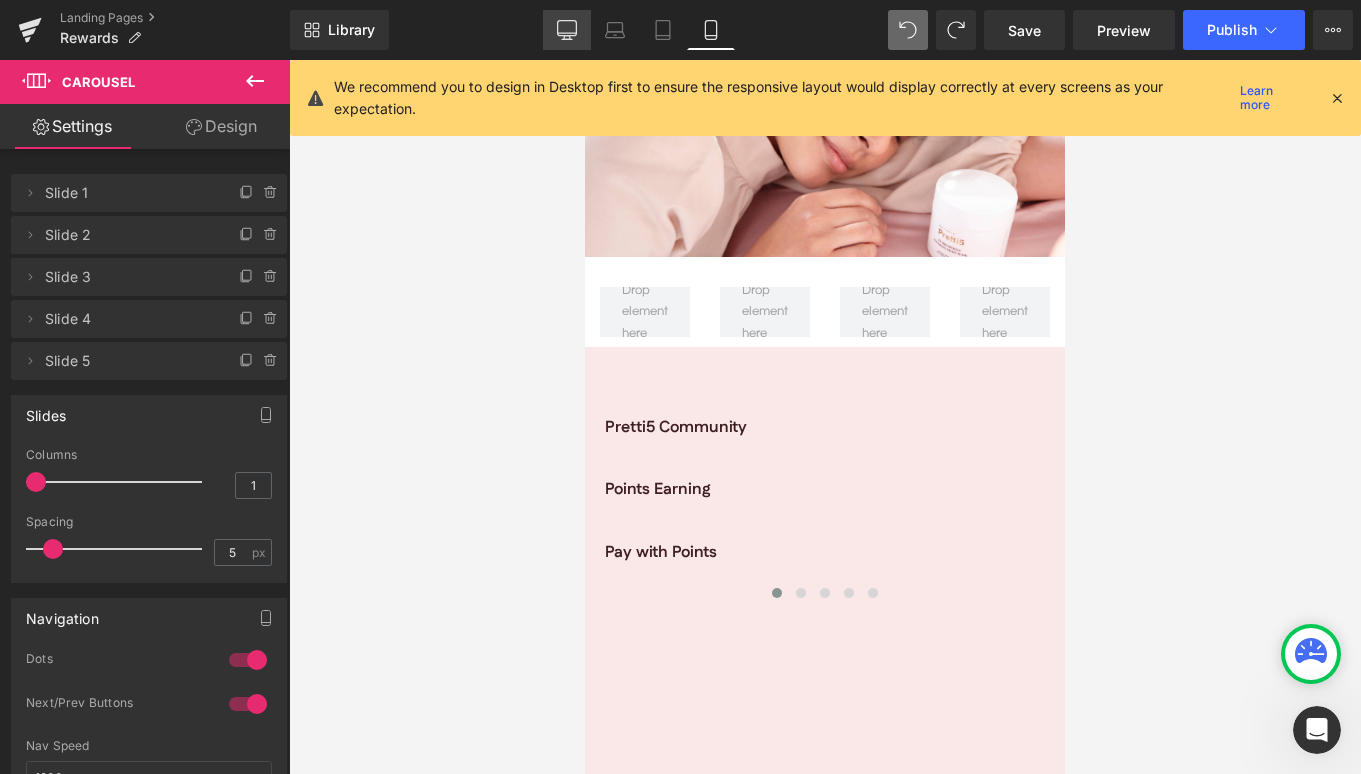 drag, startPoint x: 561, startPoint y: 30, endPoint x: 436, endPoint y: 143, distance: 168.50519 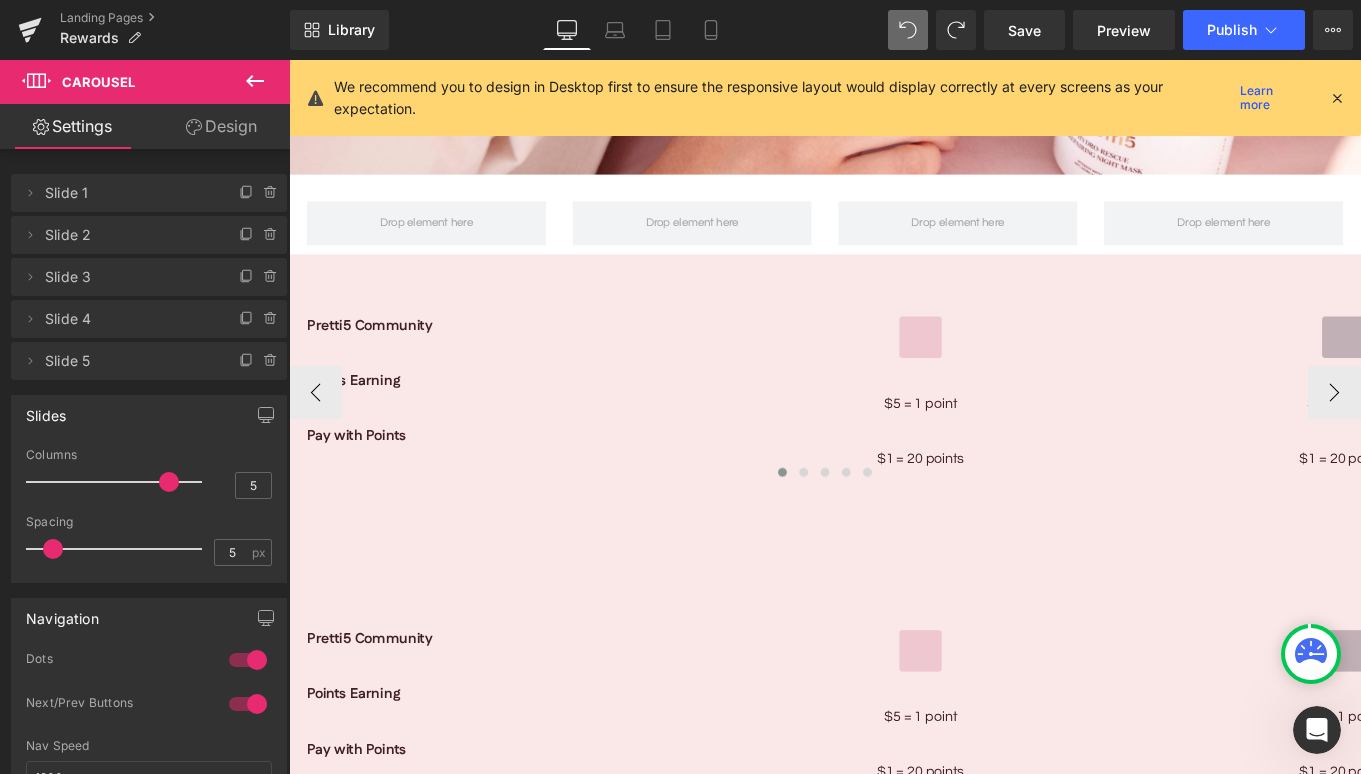 scroll, scrollTop: 2027, scrollLeft: 0, axis: vertical 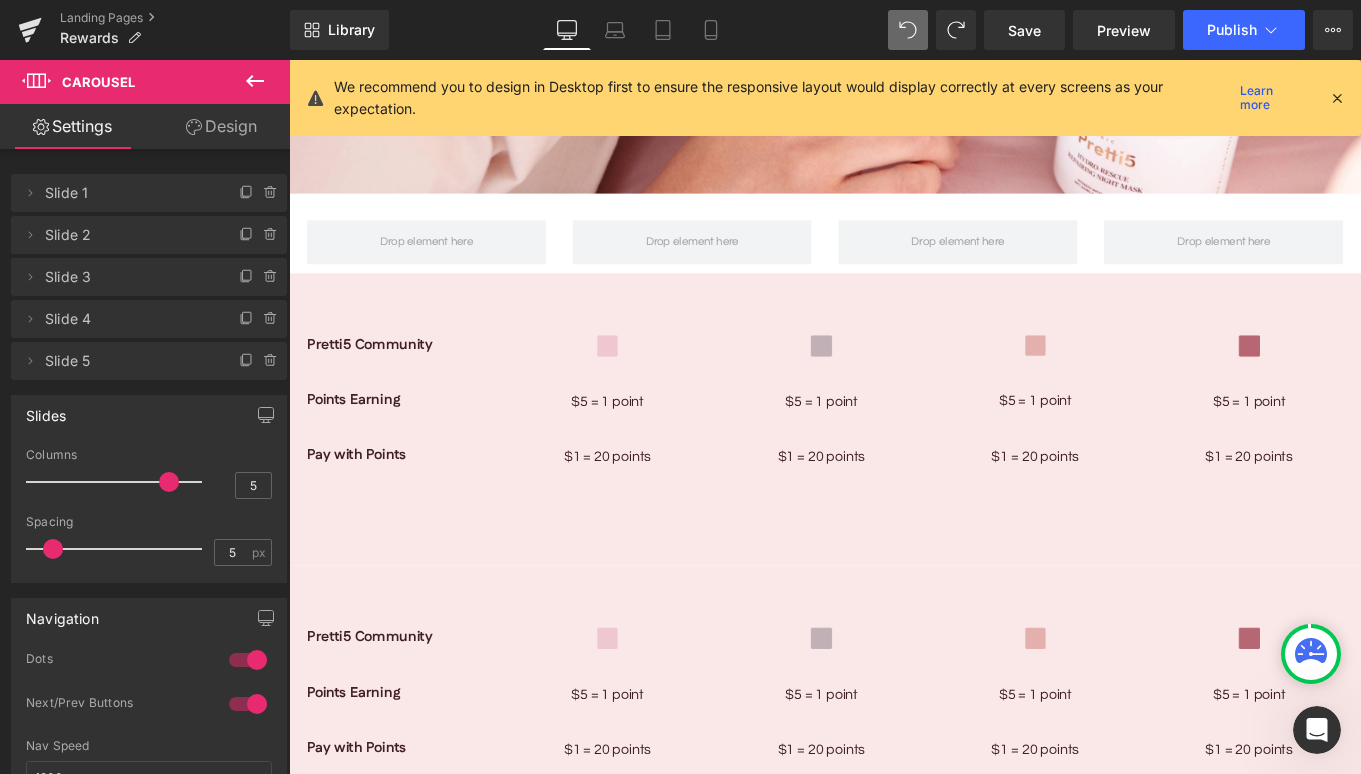 click on "Points Earning" at bounding box center (407, 444) 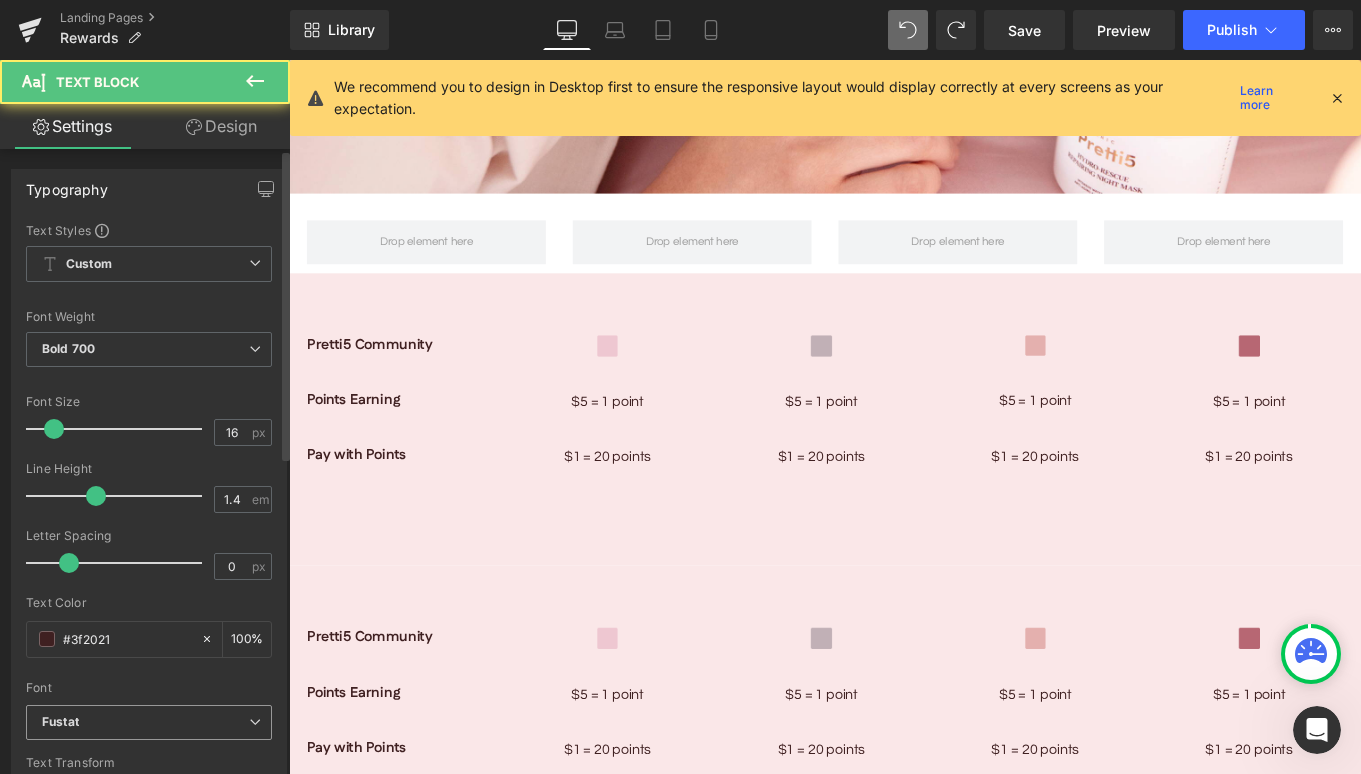 scroll, scrollTop: 196, scrollLeft: 0, axis: vertical 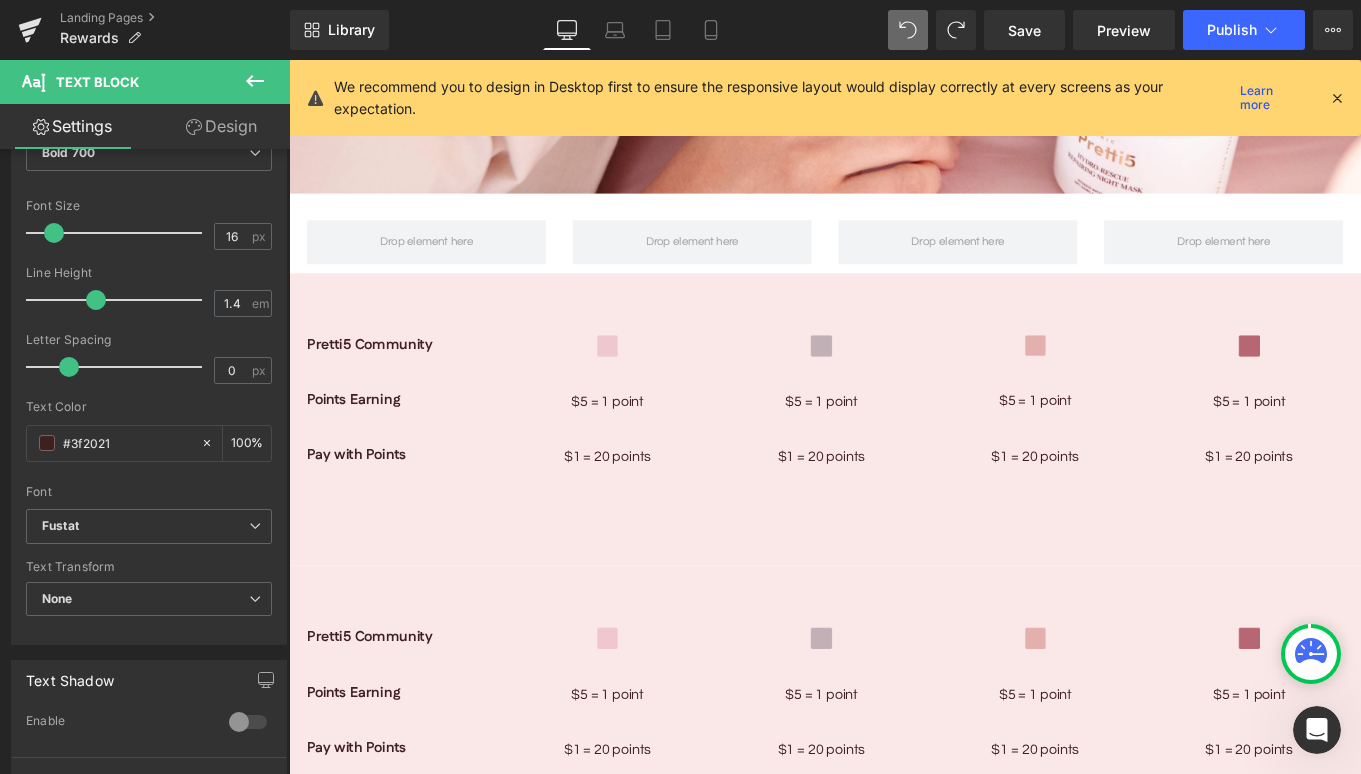 click on "Pretti5 Community
Text Block         Points Earning Text Block         Pay with Points Text Block
Image
$5 = 1 point
Text Block         $1 = 20 points Text Block
Image
$5 = 1 point
Text Block         $1 = 20 points Text Block
Image
$5 = 1 point
Text Block         $1 = 20 points Text Block" at bounding box center [894, 466] 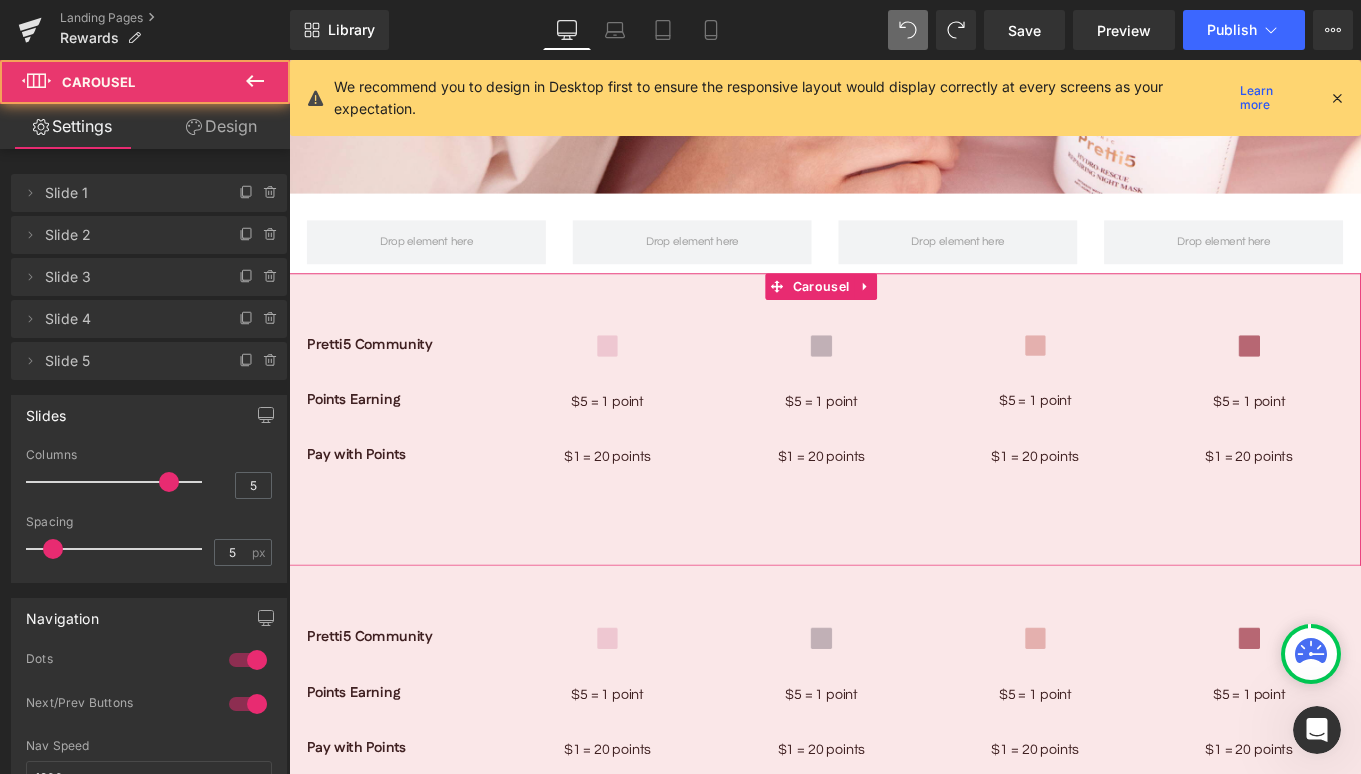 click on "Design" at bounding box center [221, 126] 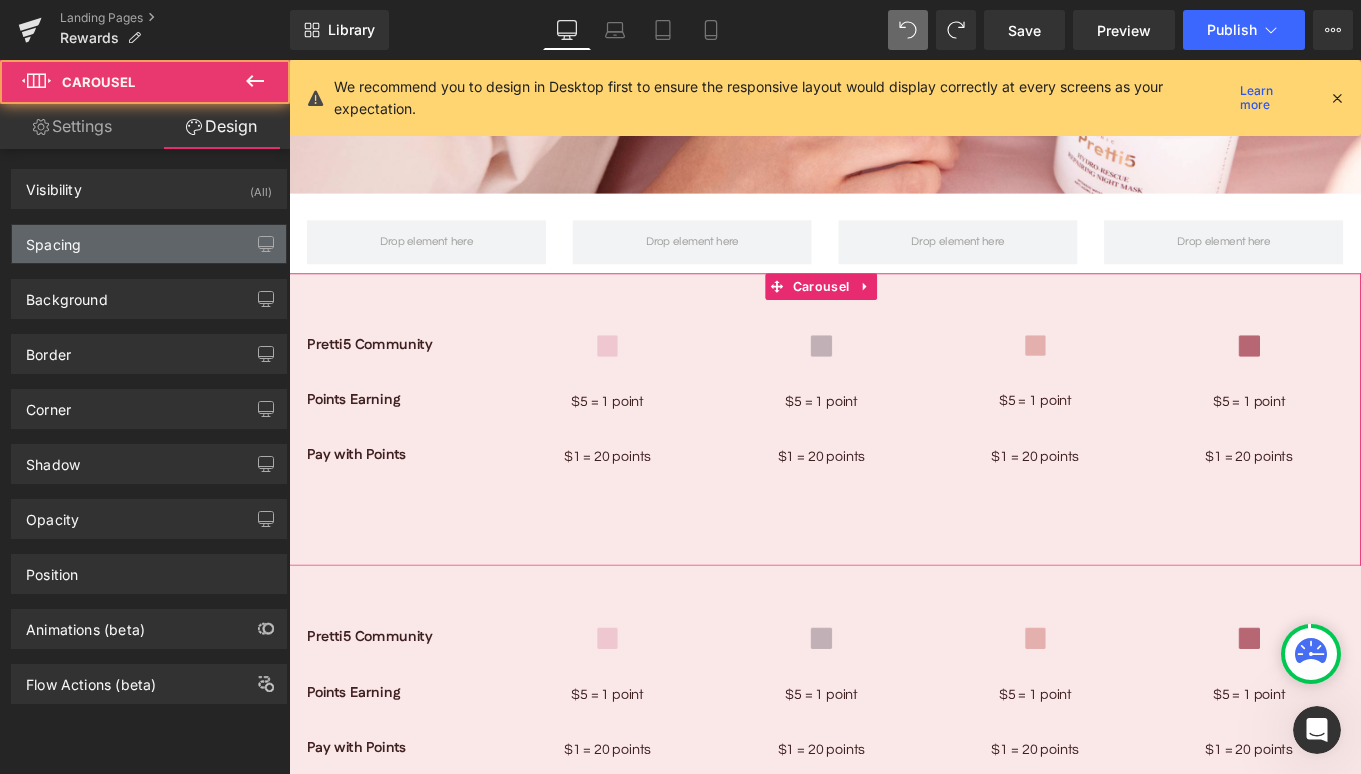 type on "#fae7e8" 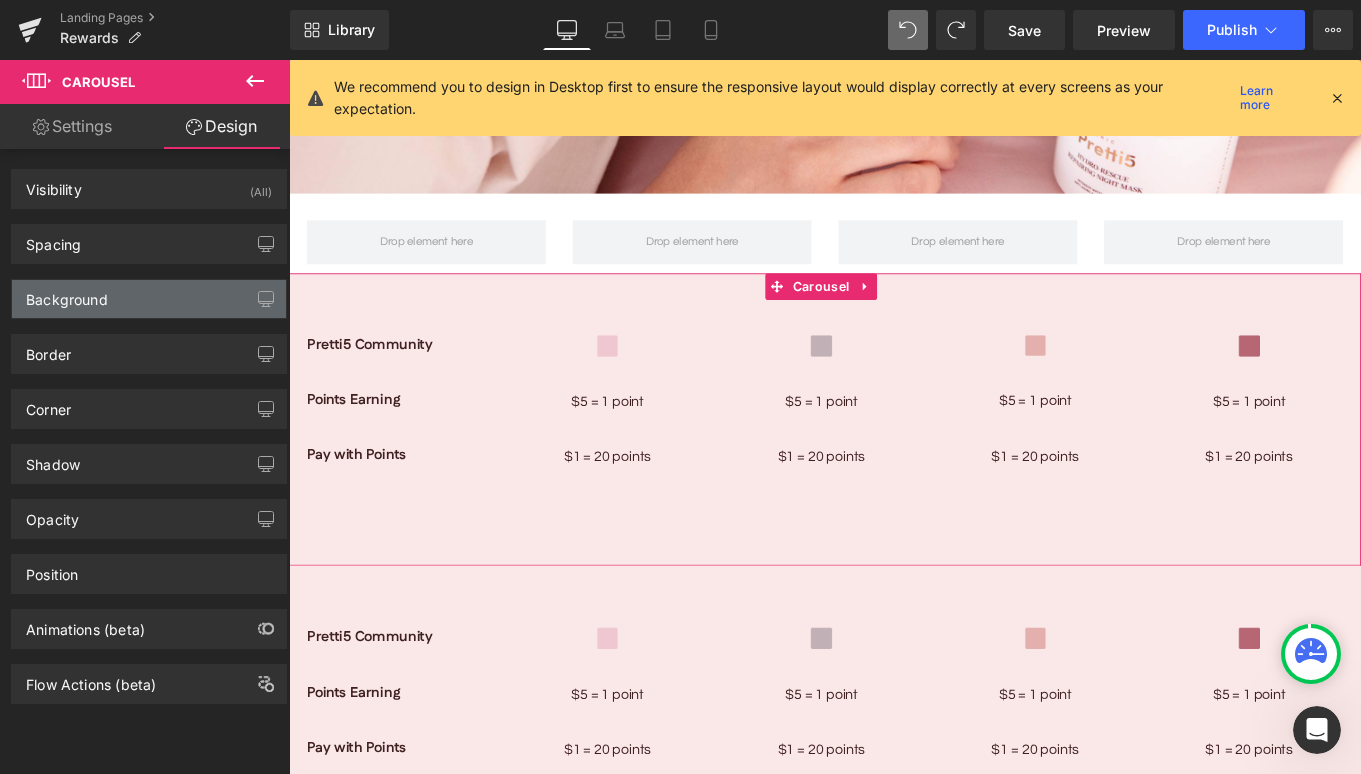 click on "Background" at bounding box center [67, 294] 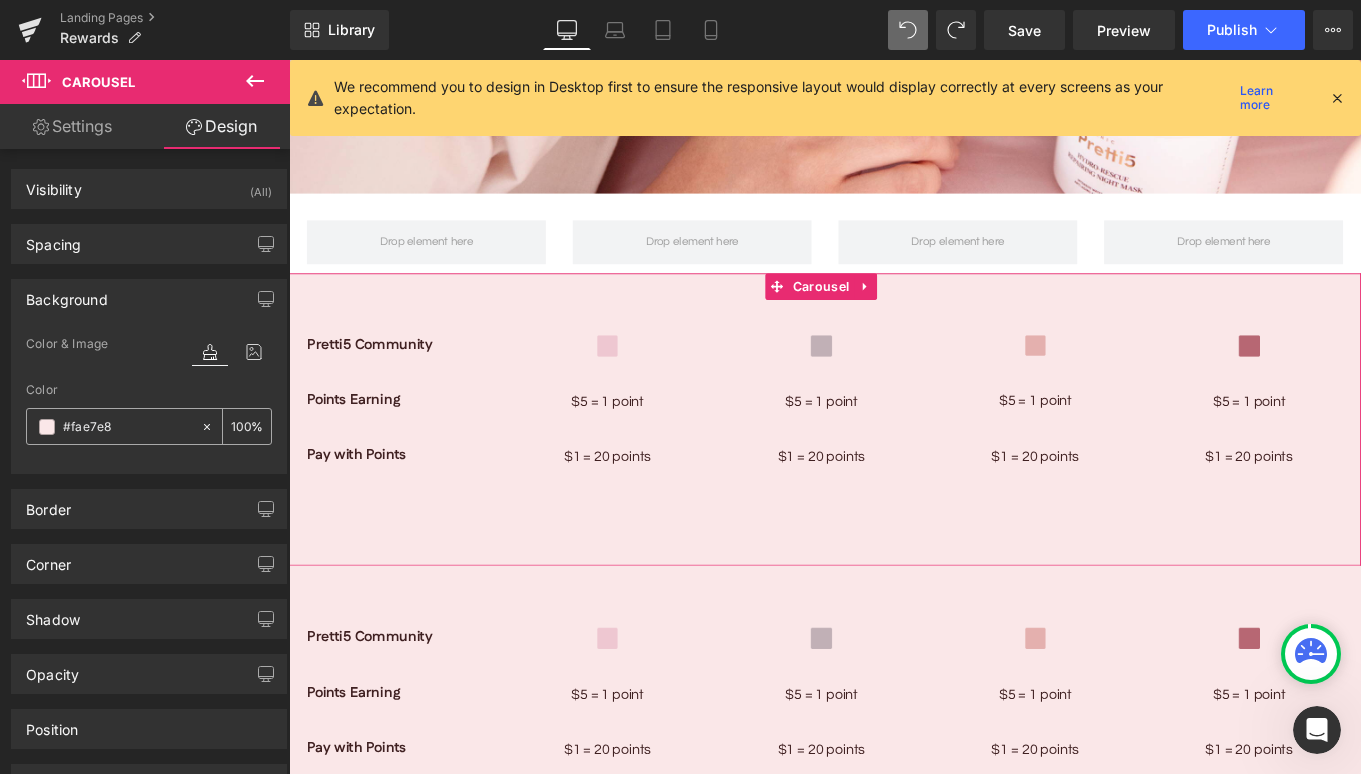 scroll, scrollTop: 0, scrollLeft: 0, axis: both 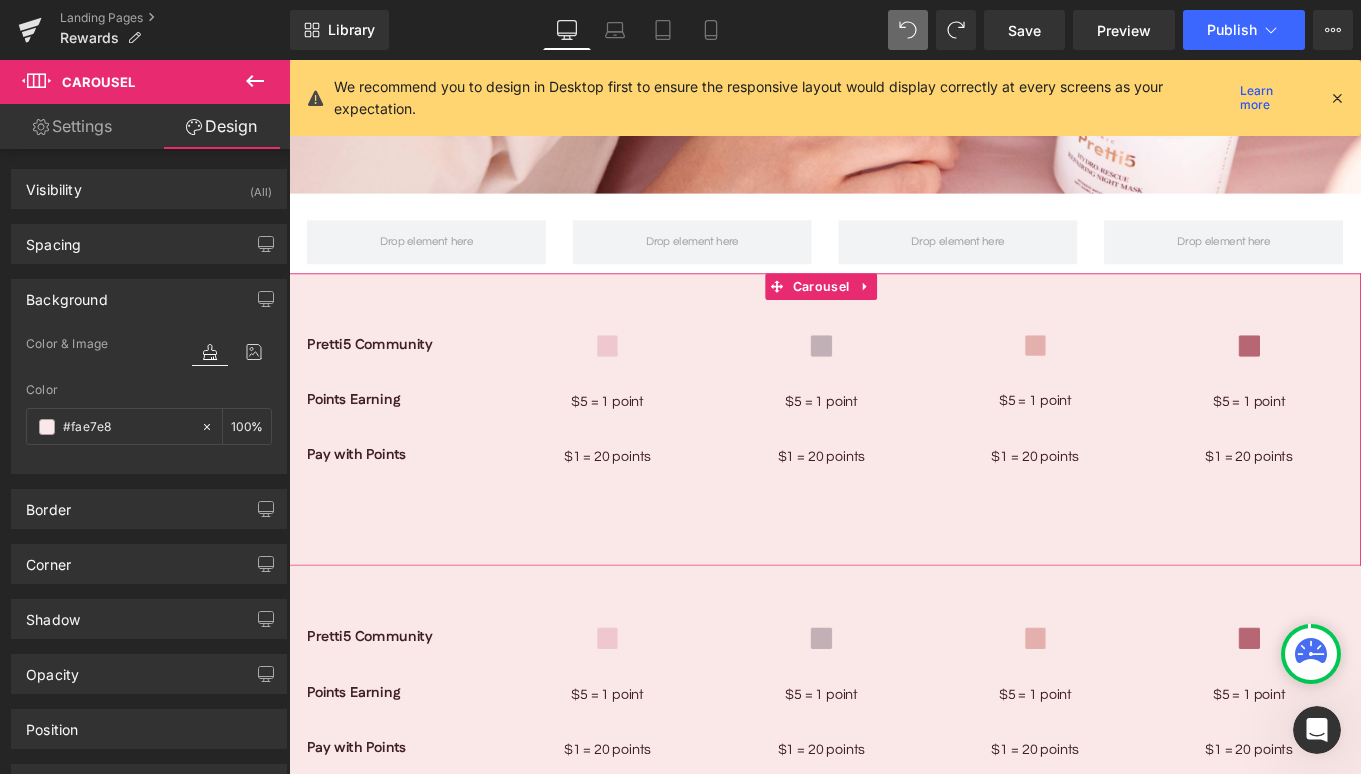 drag, startPoint x: 134, startPoint y: 421, endPoint x: 11, endPoint y: 408, distance: 123.68508 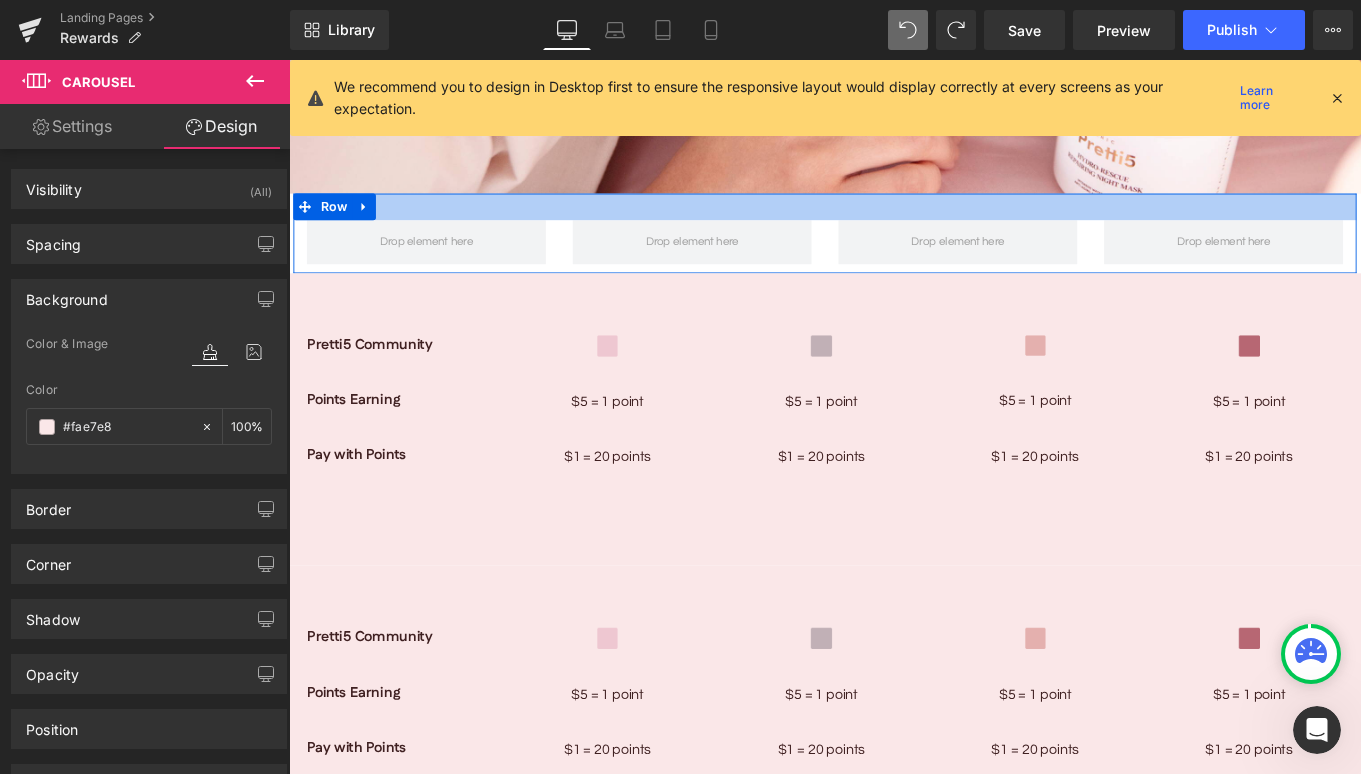 click at bounding box center [894, 226] 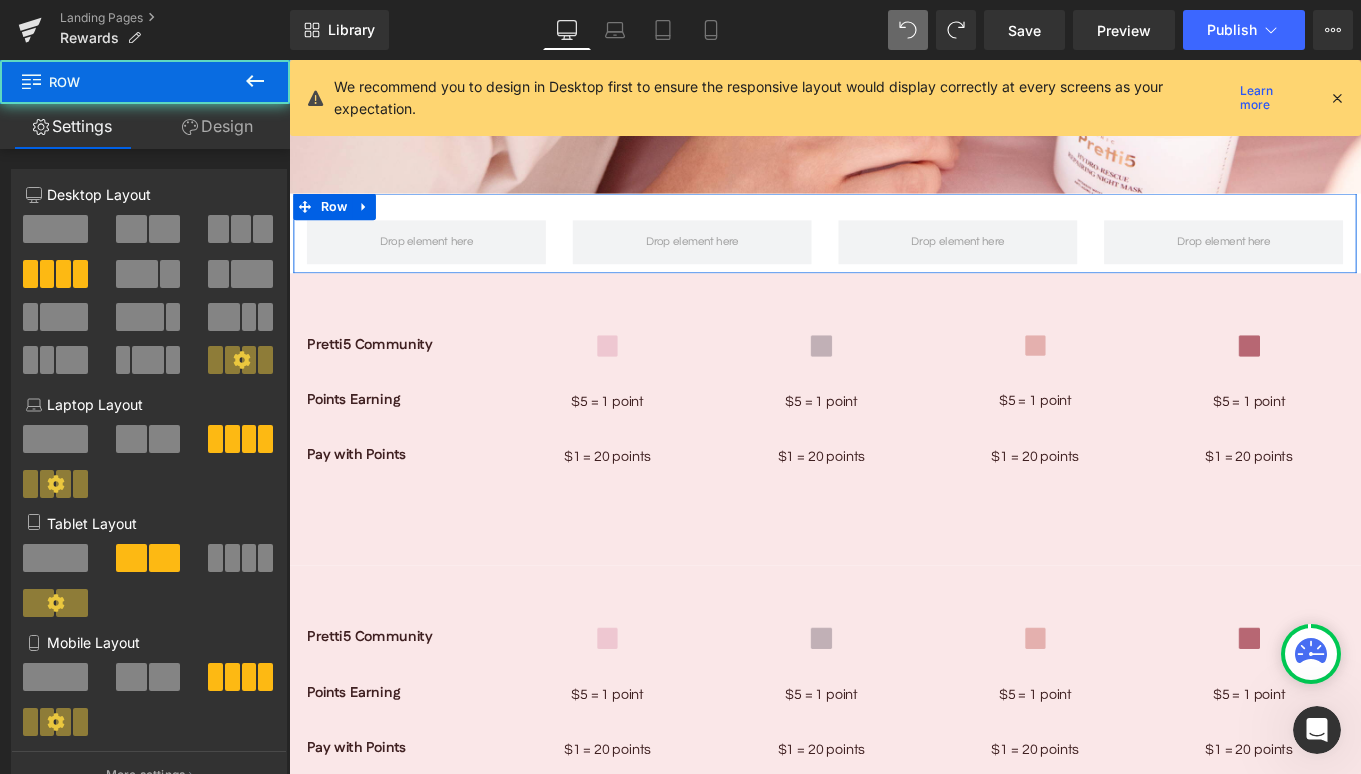 click on "Design" at bounding box center [217, 126] 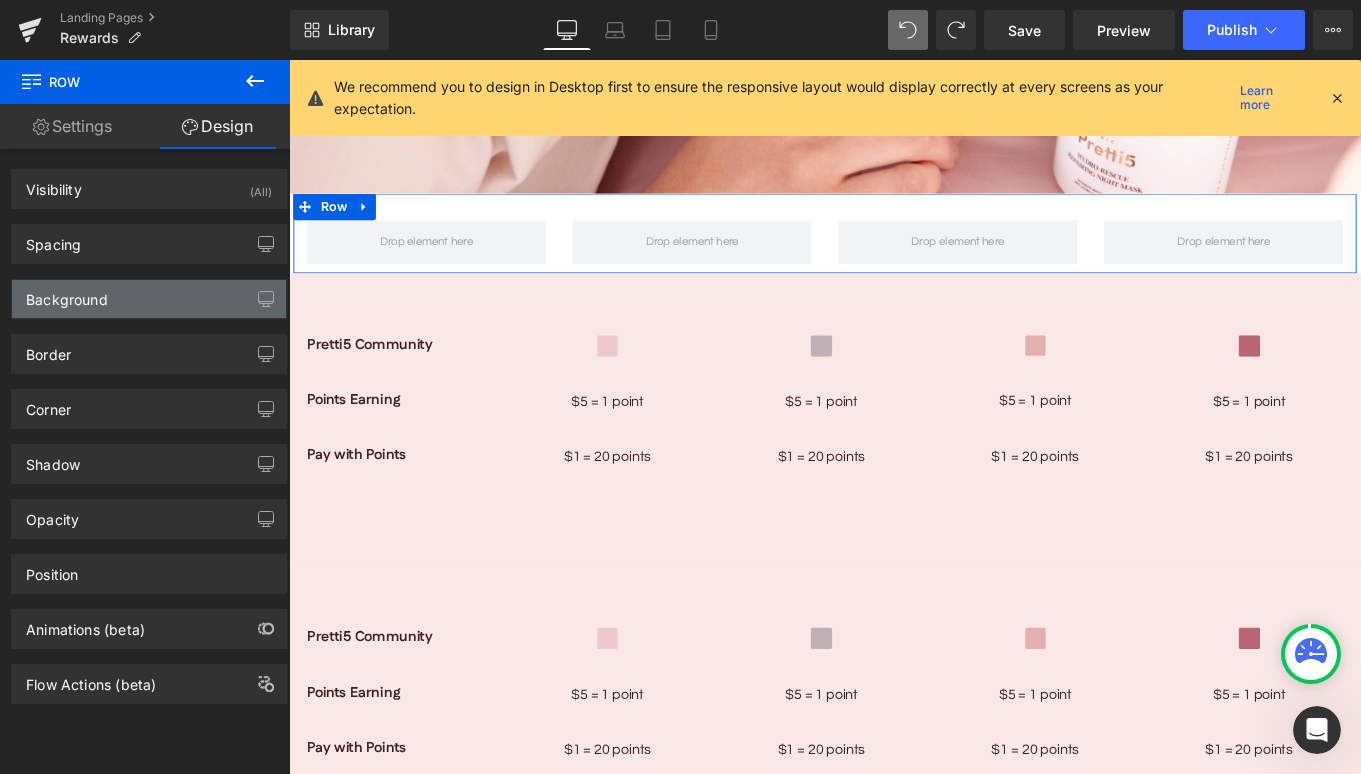 click on "Background" at bounding box center (149, 299) 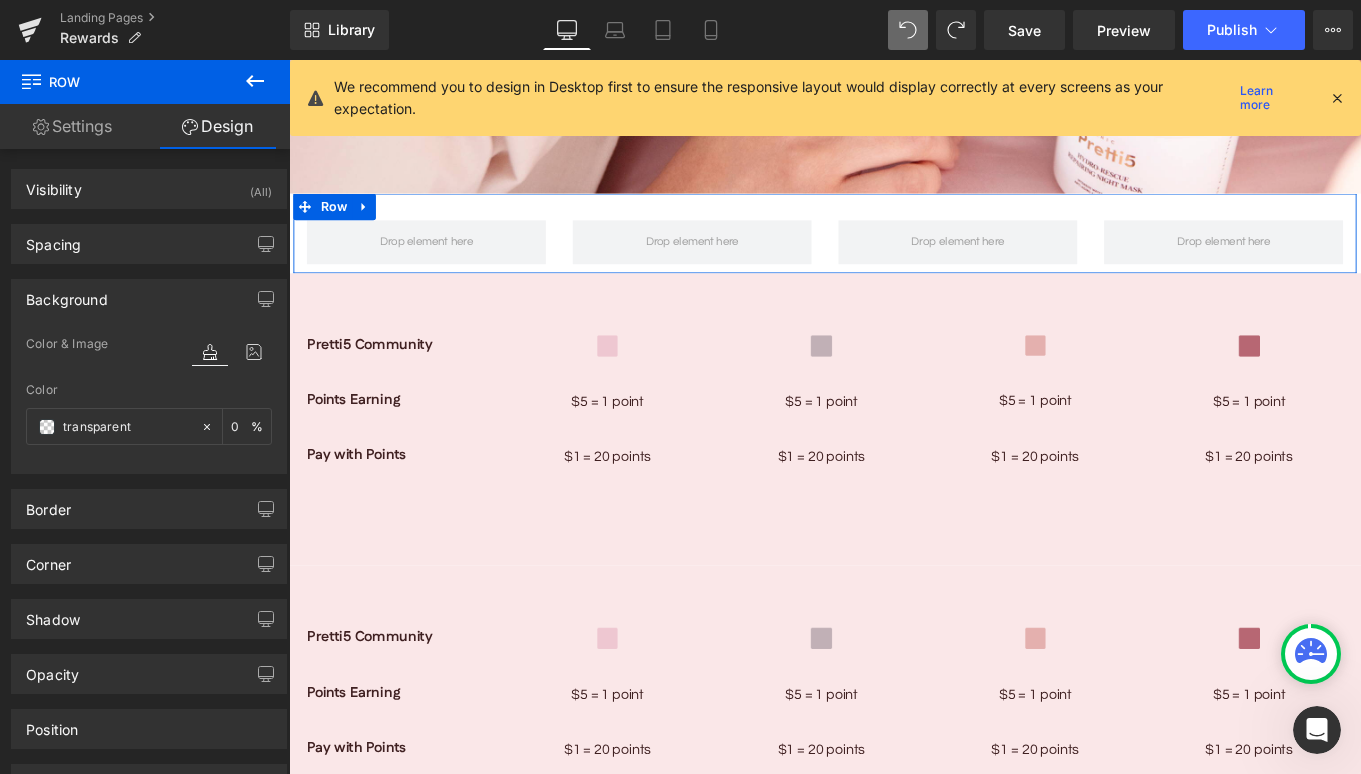 drag, startPoint x: 120, startPoint y: 428, endPoint x: -50, endPoint y: 395, distance: 173.17332 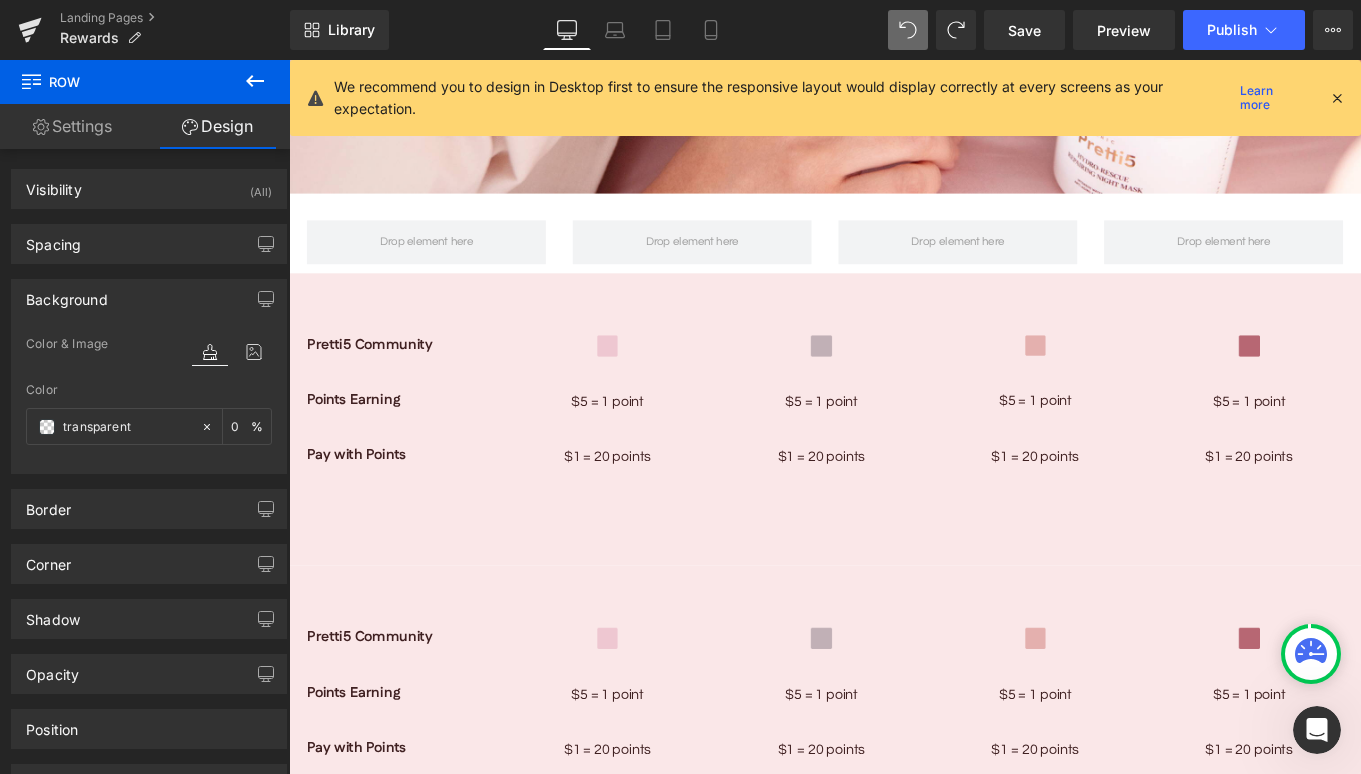 paste on "#fae7e8" 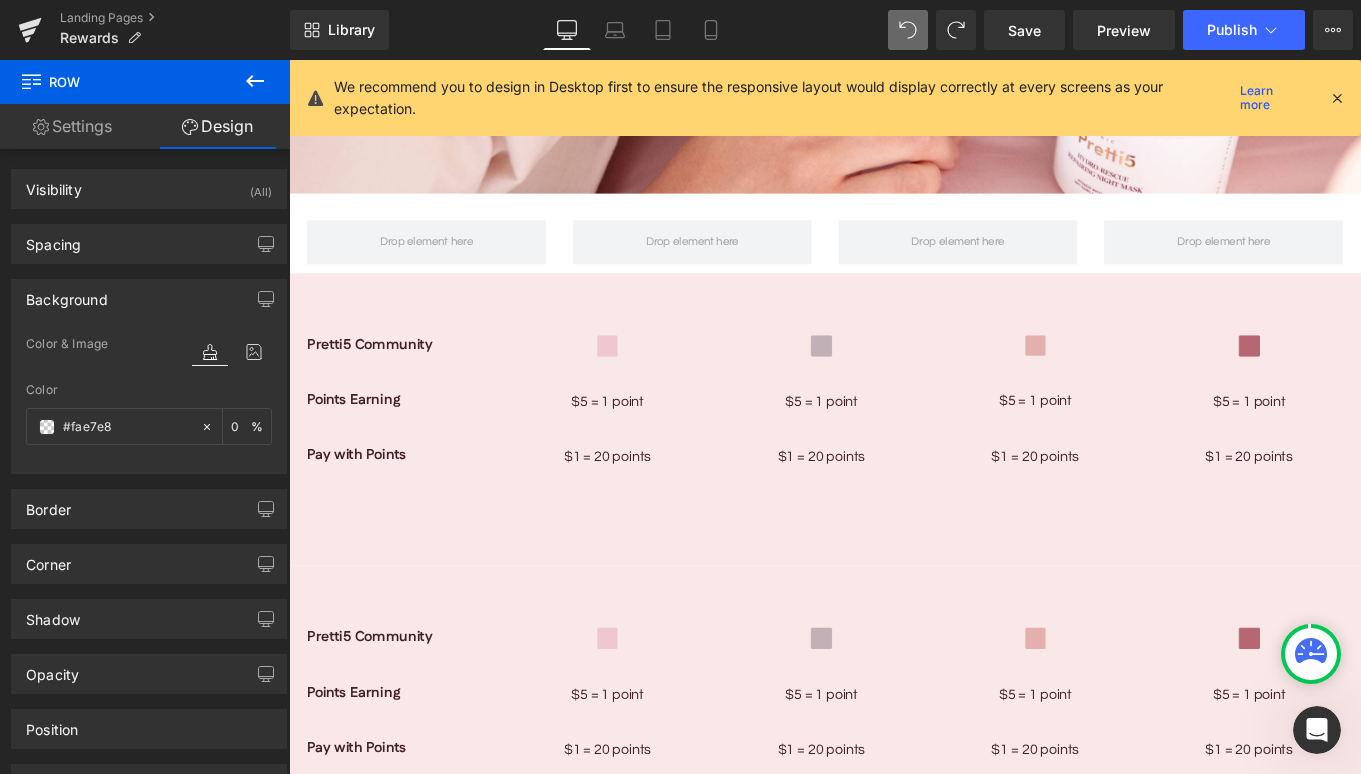 type on "100" 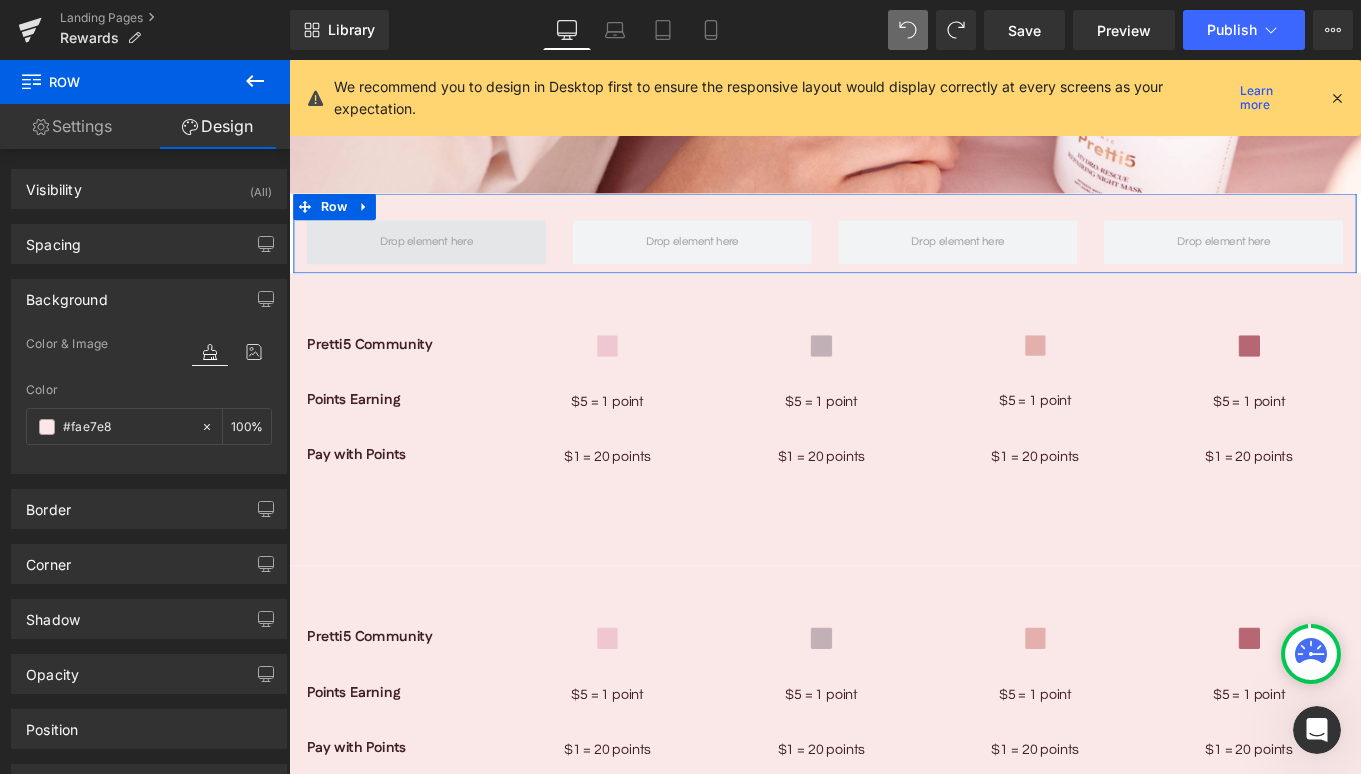 click at bounding box center [444, 266] 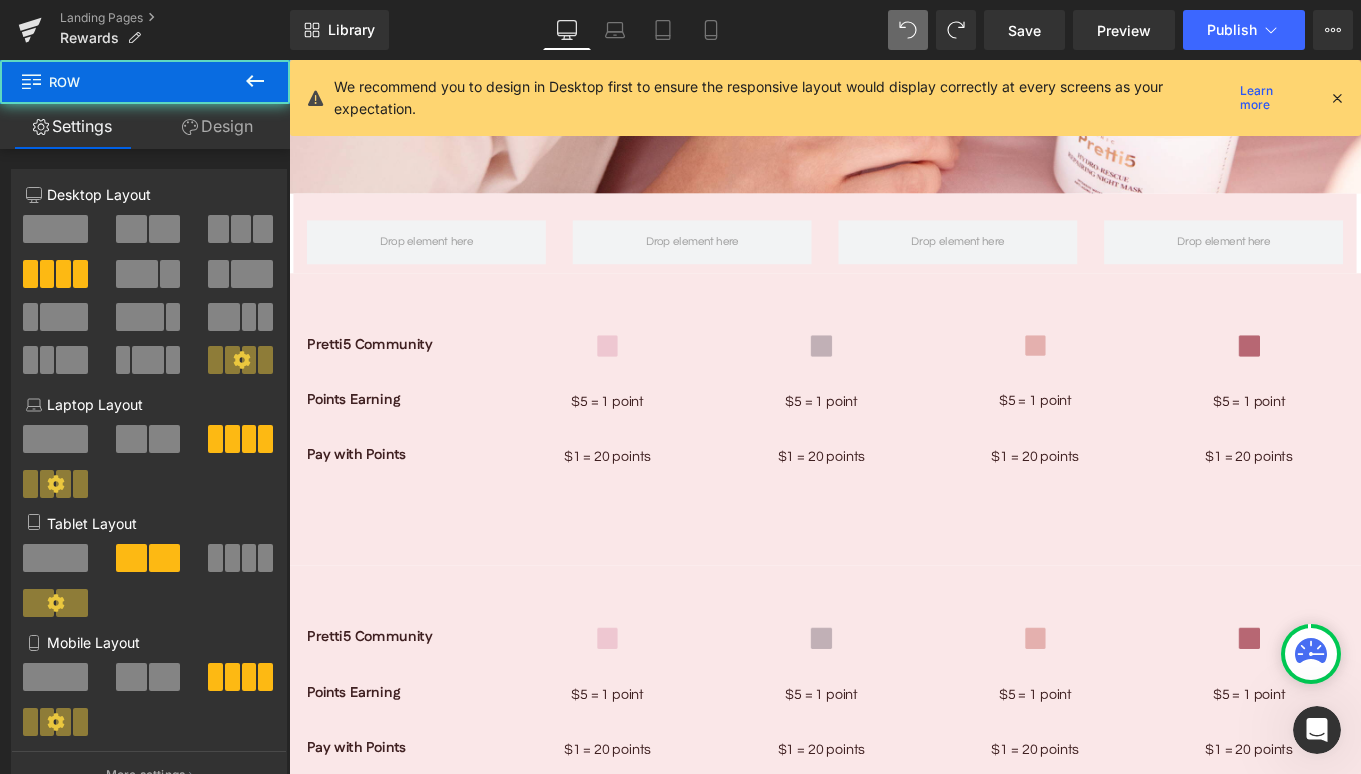click 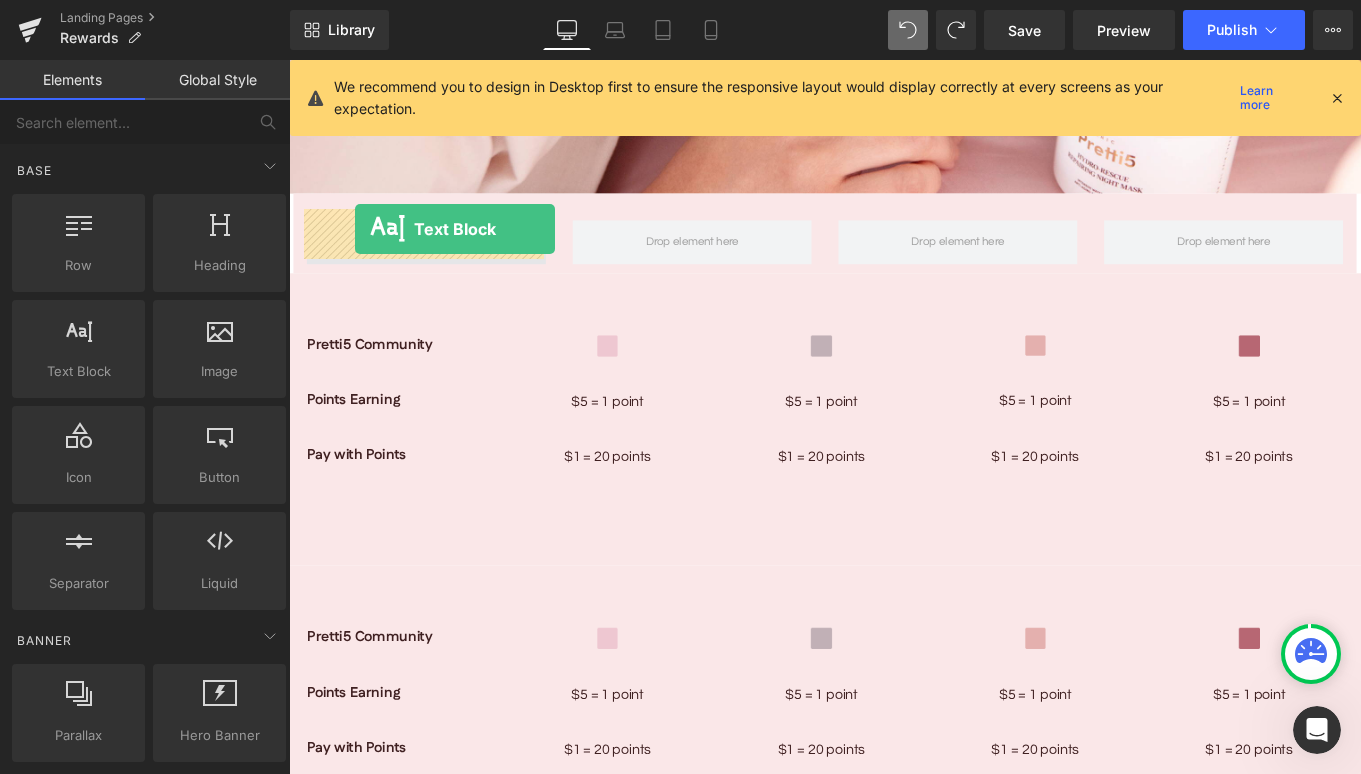 drag, startPoint x: 380, startPoint y: 421, endPoint x: 363, endPoint y: 251, distance: 170.84789 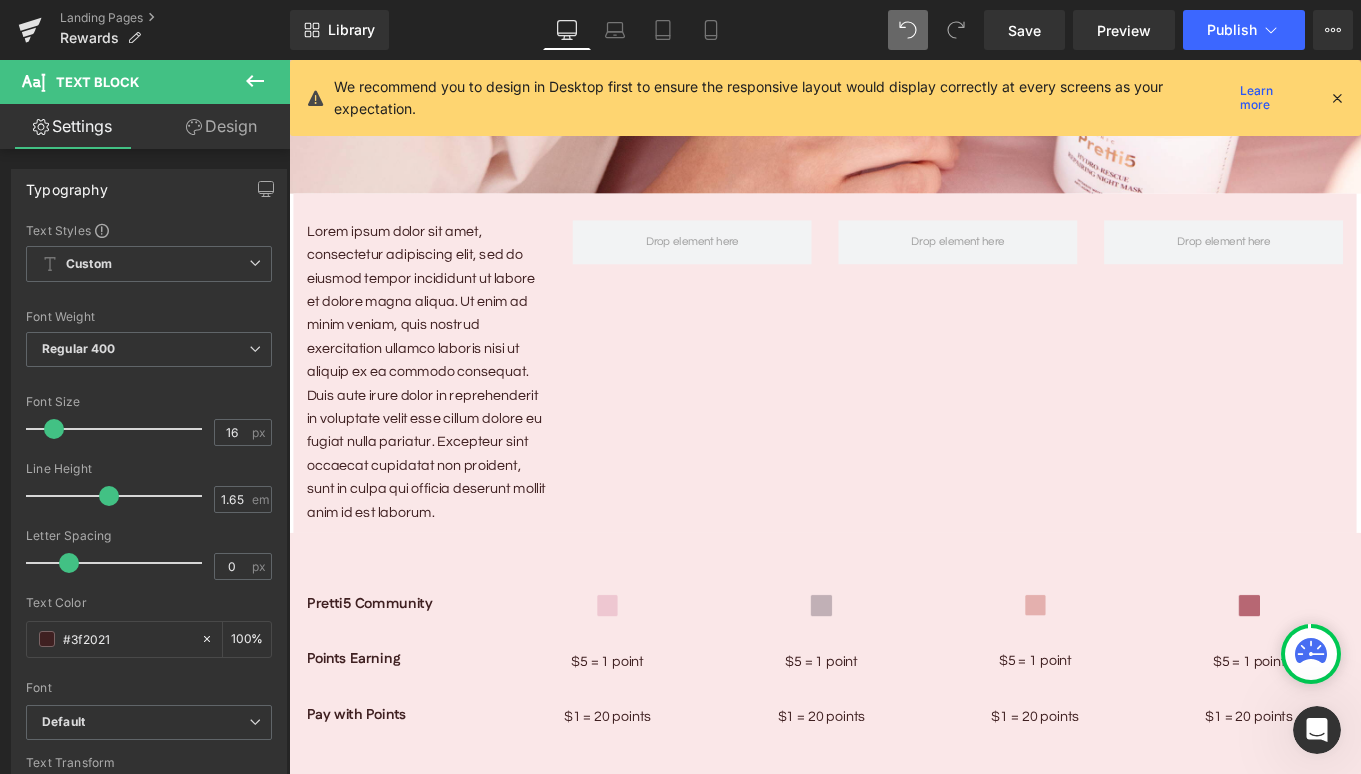 click 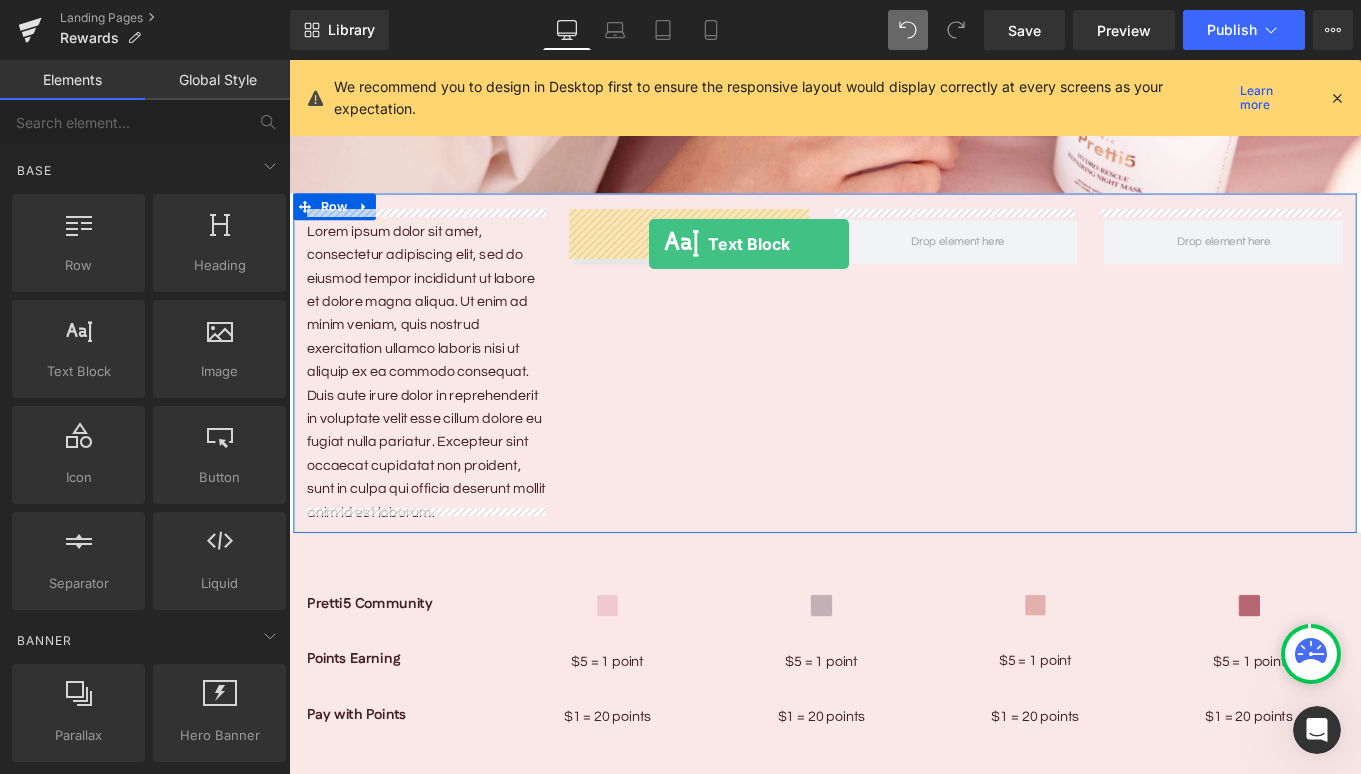 drag, startPoint x: 365, startPoint y: 420, endPoint x: 695, endPoint y: 268, distance: 363.32355 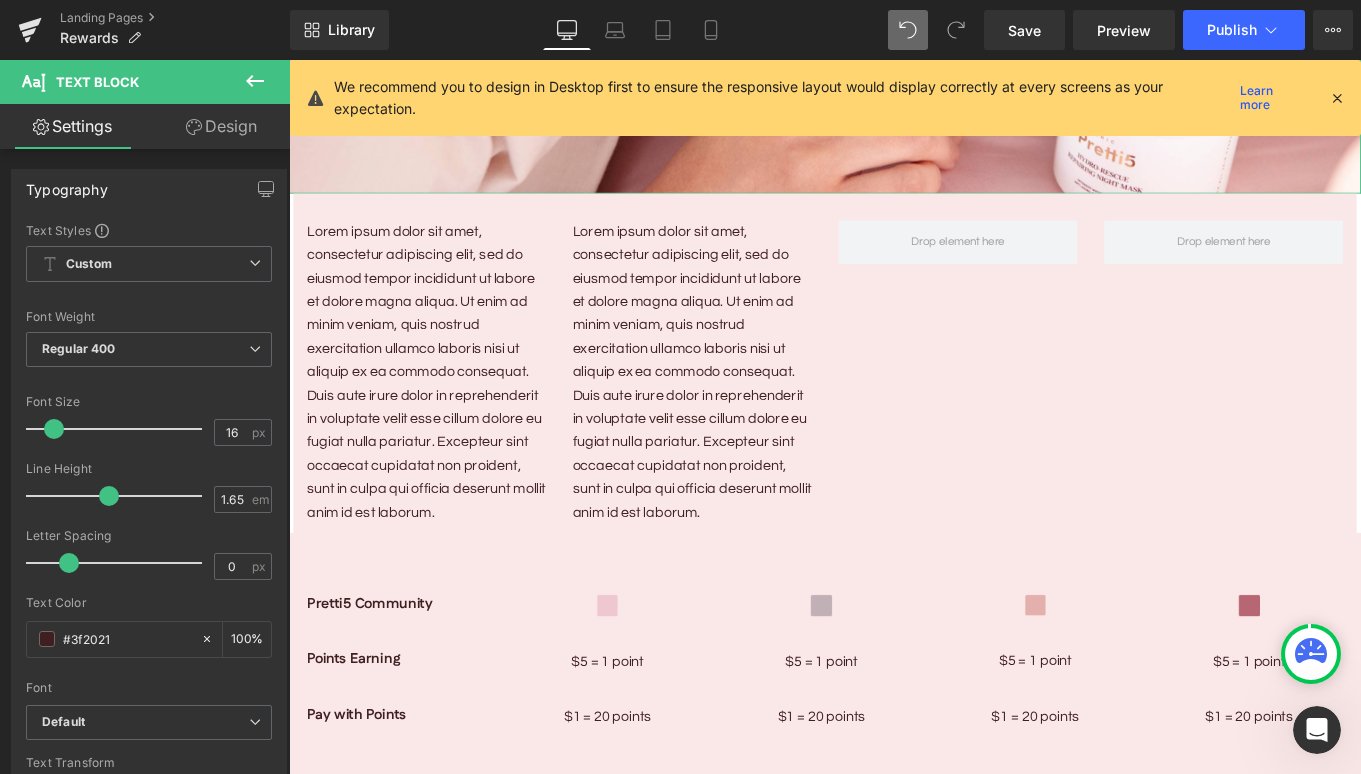 click 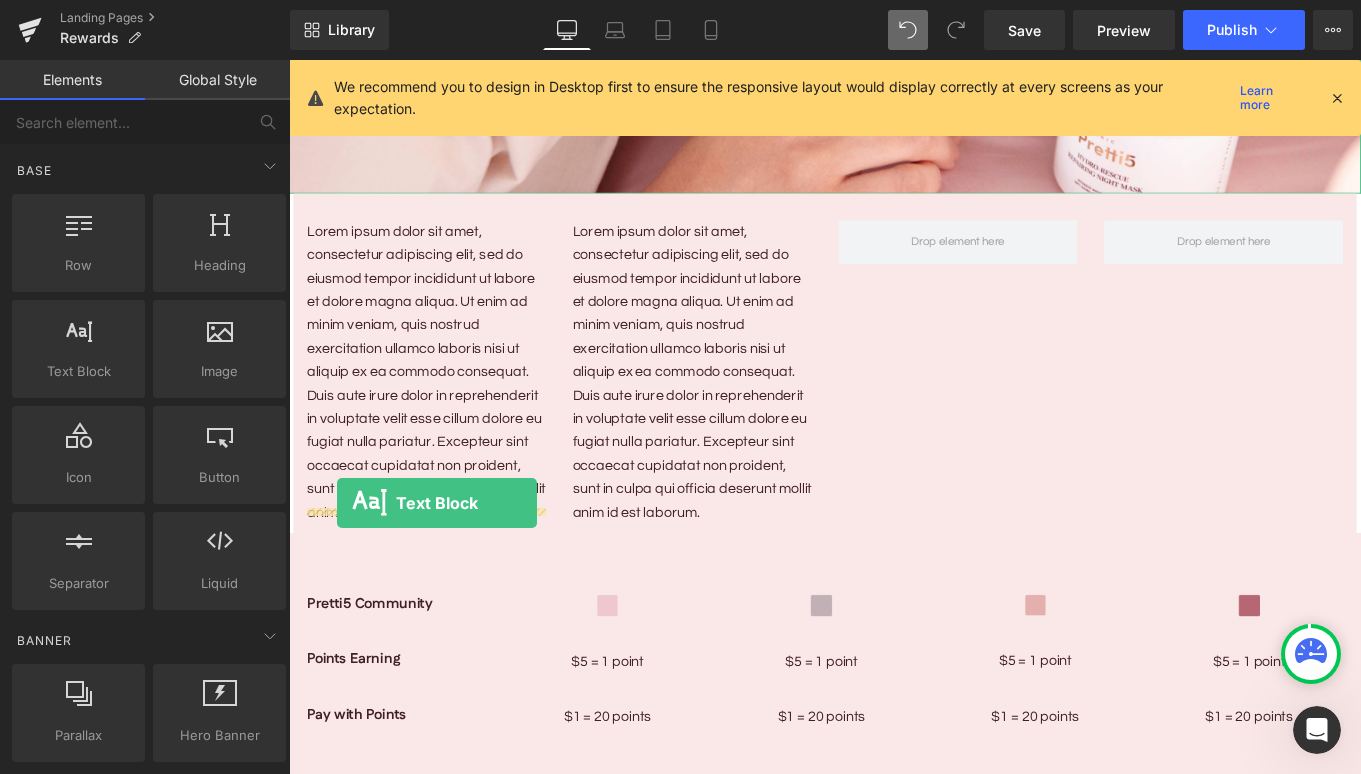 drag, startPoint x: 366, startPoint y: 423, endPoint x: 343, endPoint y: 560, distance: 138.91724 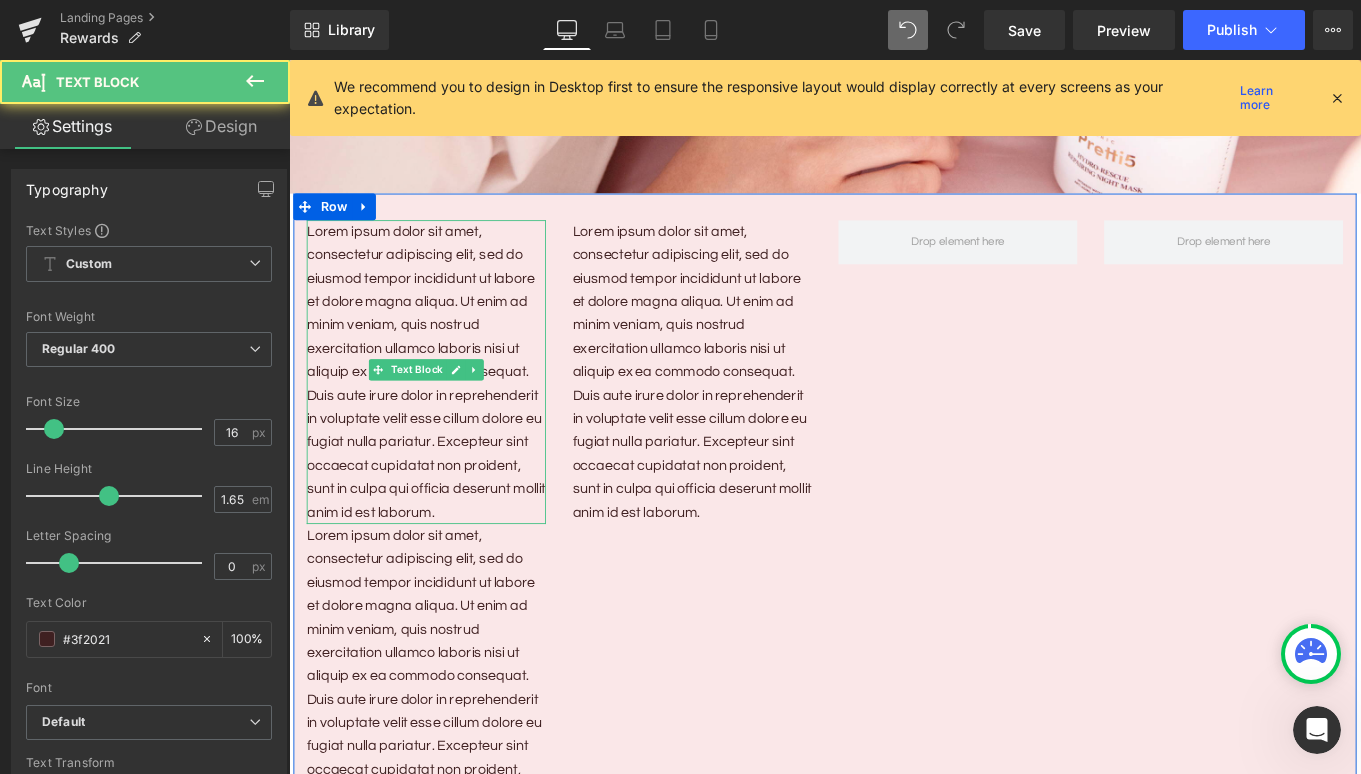 click on "Lorem ipsum dolor sit amet, consectetur adipiscing elit, sed do eiusmod tempor incididunt ut labore et dolore magna aliqua. Ut enim ad minim veniam, quis nostrud exercitation ullamco laboris nisi ut aliquip ex ea commodo consequat. Duis aute irure dolor in reprehenderit in voluptate velit esse cillum dolore eu fugiat nulla pariatur. Excepteur sint occaecat cupidatat non proident, sunt in culpa qui officia deserunt mollit anim id est laborum." at bounding box center (444, 412) 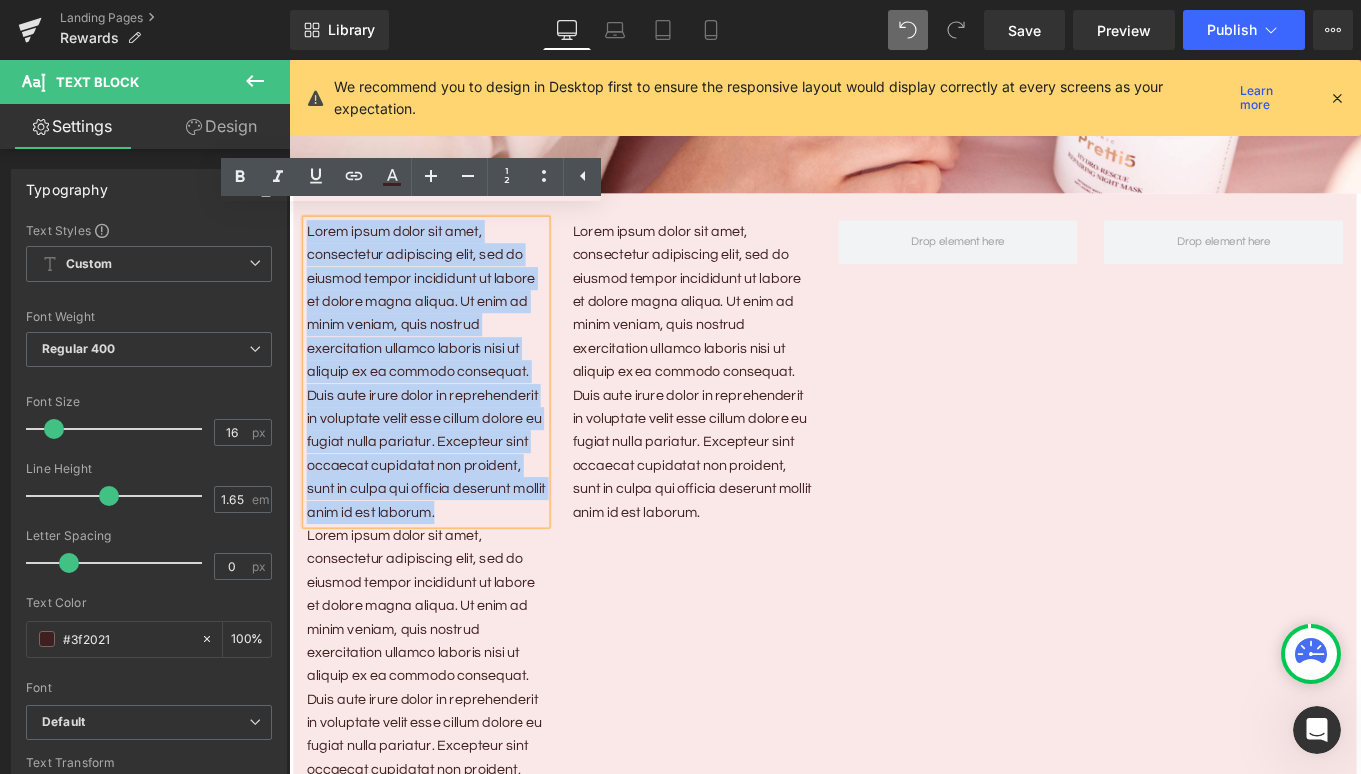 drag, startPoint x: 517, startPoint y: 556, endPoint x: 263, endPoint y: 232, distance: 411.69406 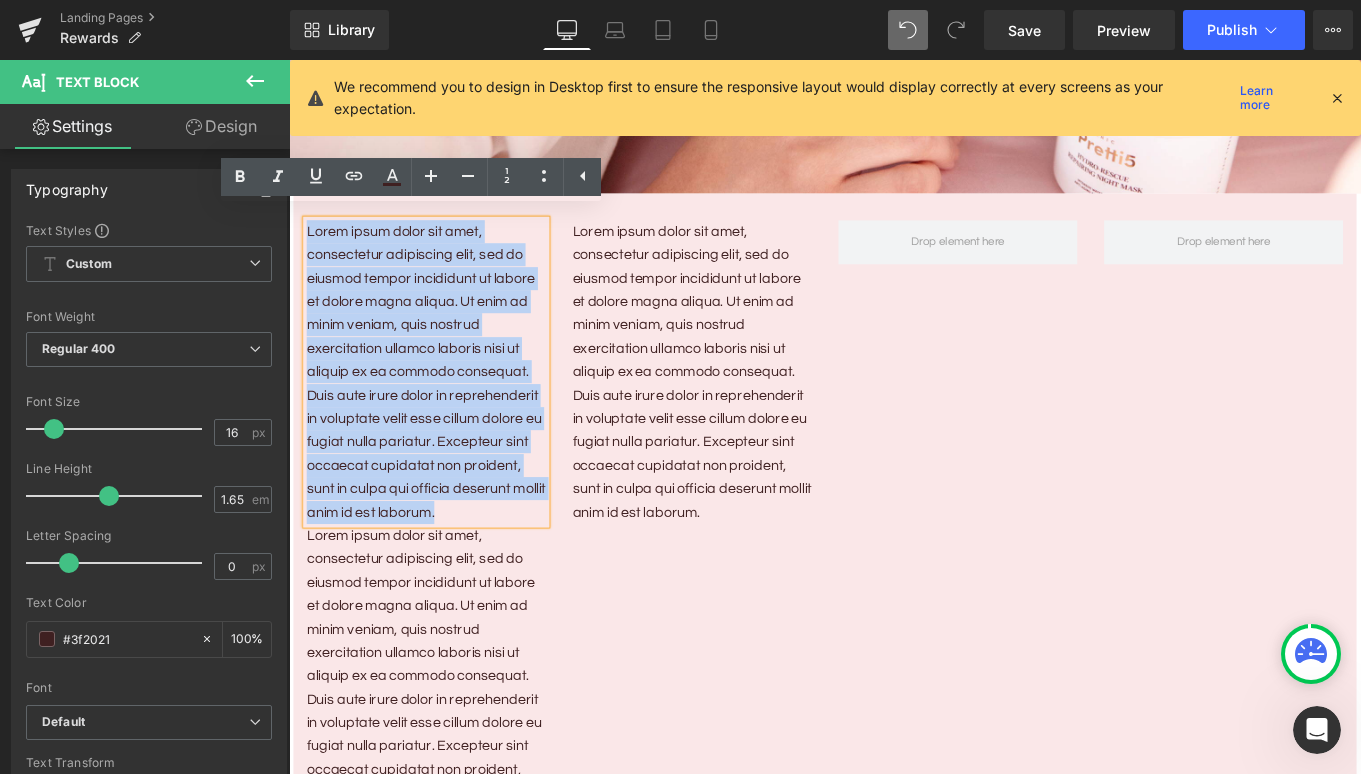 click on "Skip to content
Home About Us
Our Story Our 5 Beliefs Ingredients Glossary
Shop
Skin Concern
[MEDICAL_DATA]
Oily Skin
Combination Skin" at bounding box center [894, 1055] 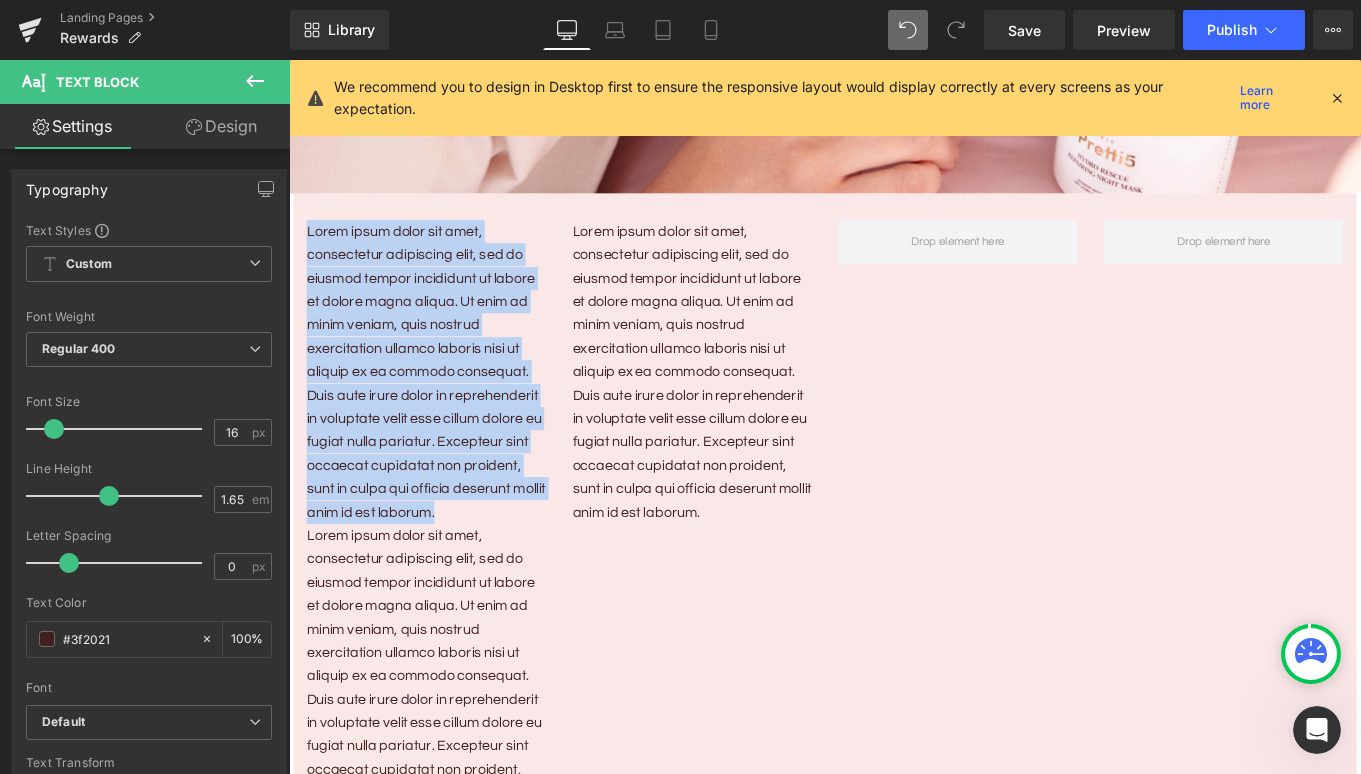 type 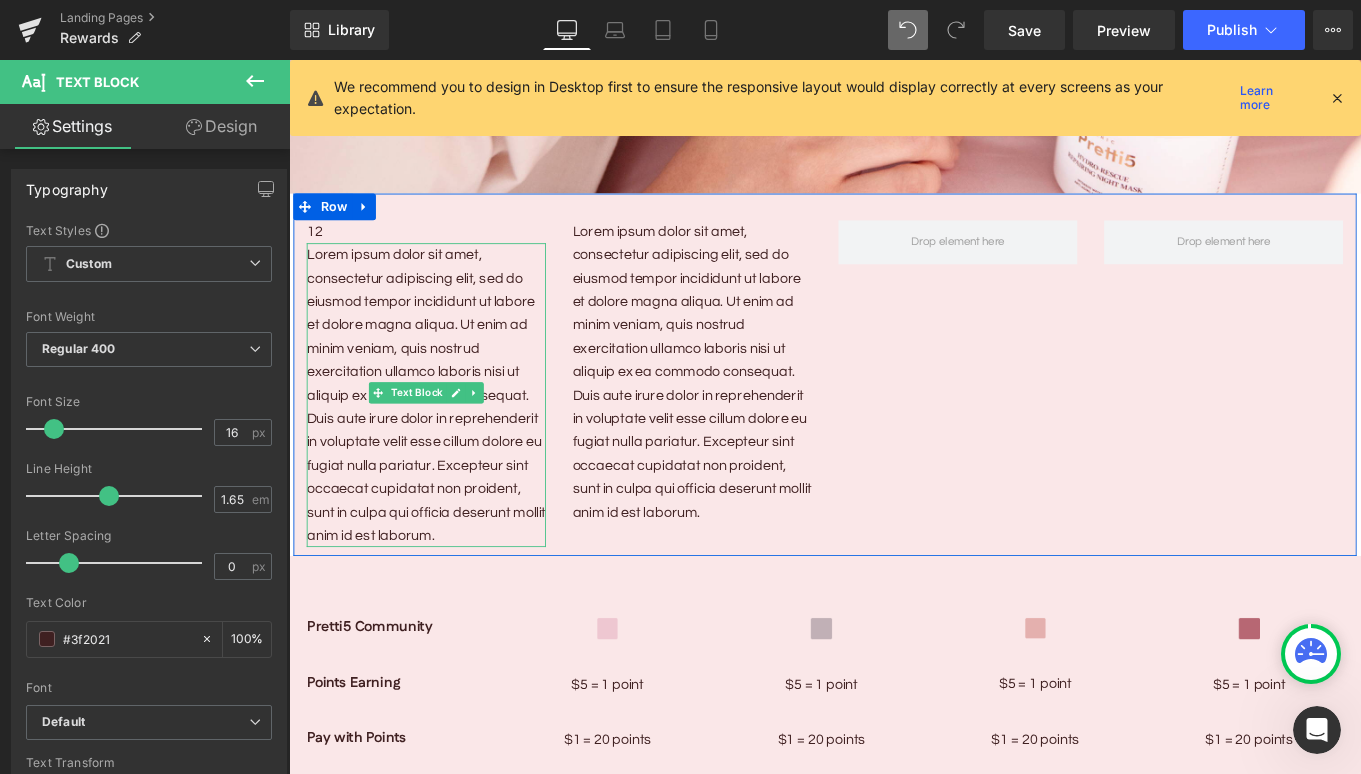 click on "Lorem ipsum dolor sit amet, consectetur adipiscing elit, sed do eiusmod tempor incididunt ut labore et dolore magna aliqua. Ut enim ad minim veniam, quis nostrud exercitation ullamco laboris nisi ut aliquip ex ea commodo consequat. Duis aute irure dolor in reprehenderit in voluptate velit esse cillum dolore eu fugiat nulla pariatur. Excepteur sint occaecat cupidatat non proident, sunt in culpa qui officia deserunt mollit anim id est laborum." at bounding box center [444, 438] 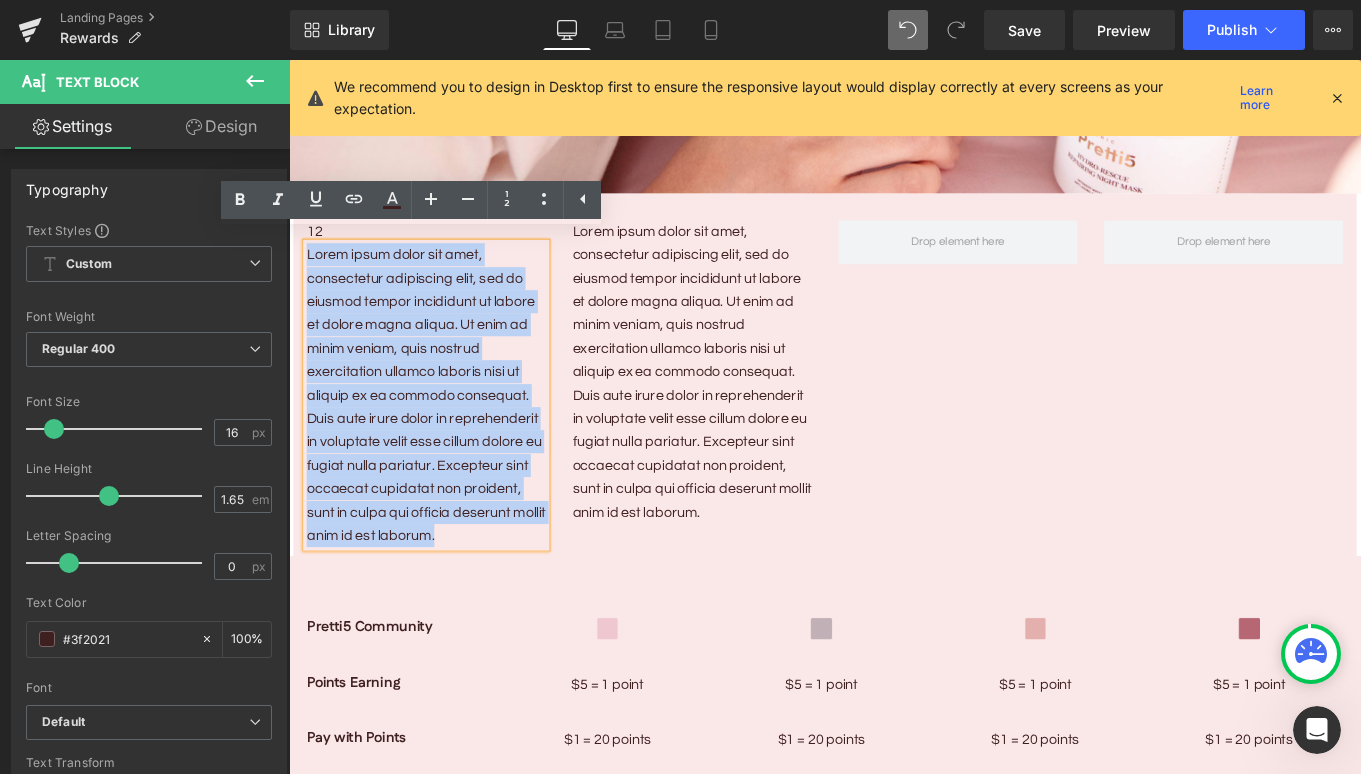 drag, startPoint x: 505, startPoint y: 585, endPoint x: 291, endPoint y: 252, distance: 395.83456 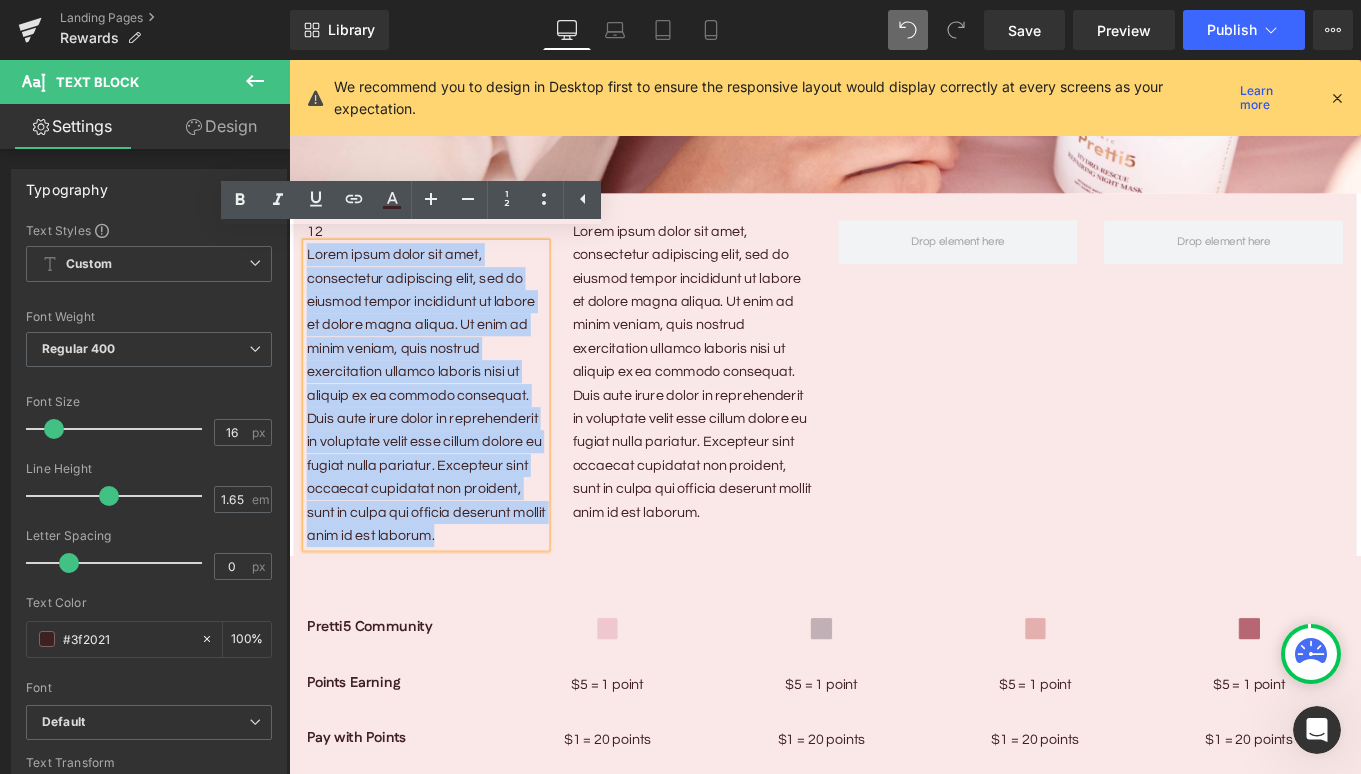 click on "12
Text Block
Lorem ipsum dolor sit amet, consectetur adipiscing elit, sed do eiusmod tempor incididunt ut labore et dolore magna aliqua. Ut enim ad minim veniam, quis nostrud exercitation ullamco laboris nisi ut aliquip ex ea commodo consequat. Duis aute irure dolor in reprehenderit in voluptate velit esse cillum dolore eu fugiat nulla pariatur. Excepteur sint occaecat cupidatat non proident, sunt in culpa qui officia deserunt mollit anim id est laborum.
Text Block" at bounding box center [444, 425] 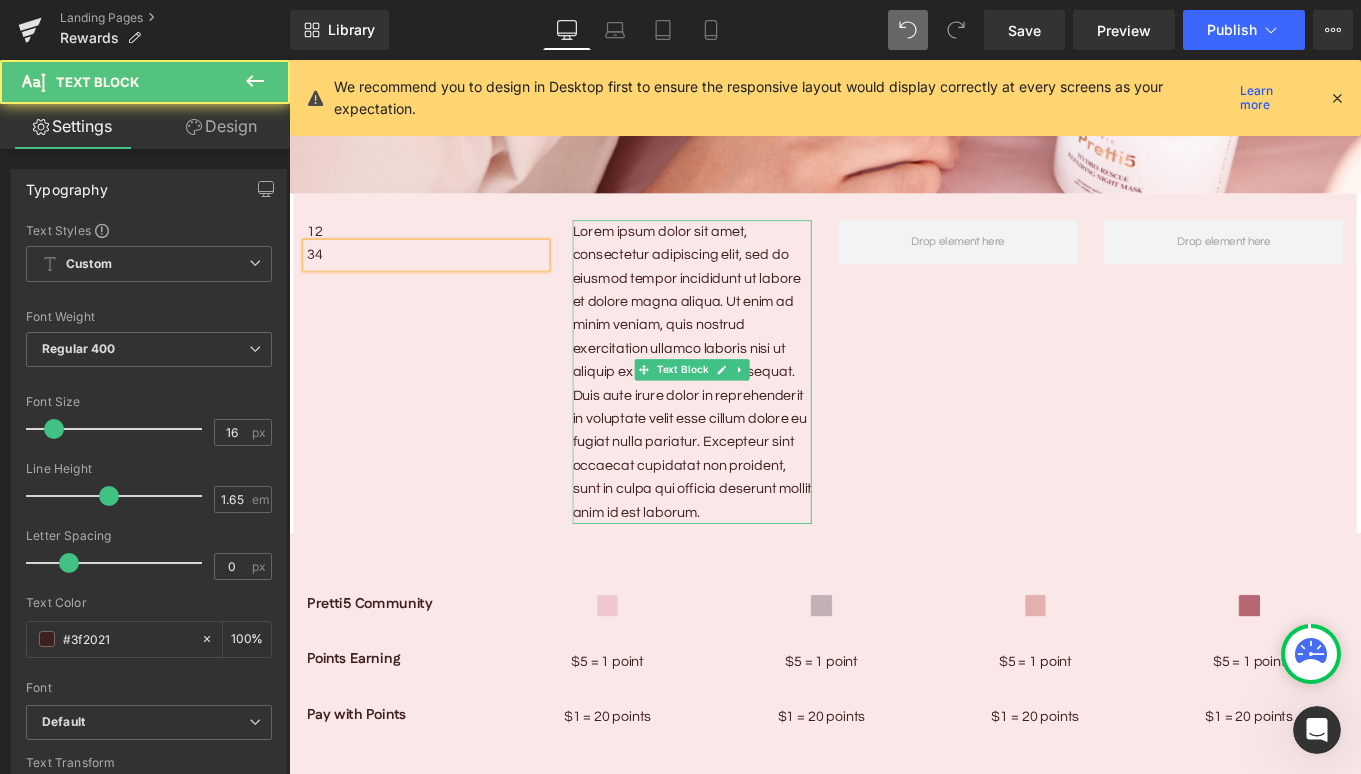 click on "Lorem ipsum dolor sit amet, consectetur adipiscing elit, sed do eiusmod tempor incididunt ut labore et dolore magna aliqua. Ut enim ad minim veniam, quis nostrud exercitation ullamco laboris nisi ut aliquip ex ea commodo consequat. Duis aute irure dolor in reprehenderit in voluptate velit esse cillum dolore eu fugiat nulla pariatur. Excepteur sint occaecat cupidatat non proident, sunt in culpa qui officia deserunt mollit anim id est laborum." at bounding box center (744, 412) 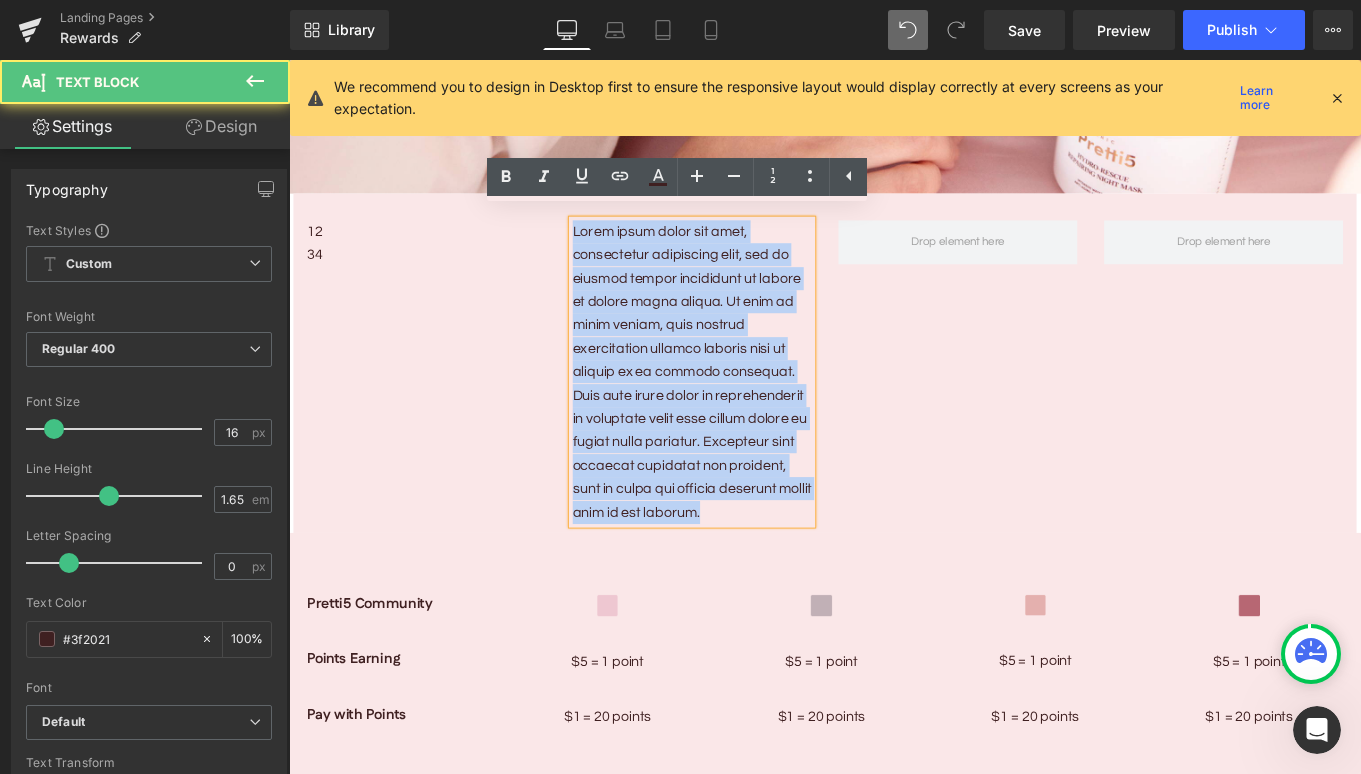 drag, startPoint x: 604, startPoint y: 241, endPoint x: 851, endPoint y: 577, distance: 417.0192 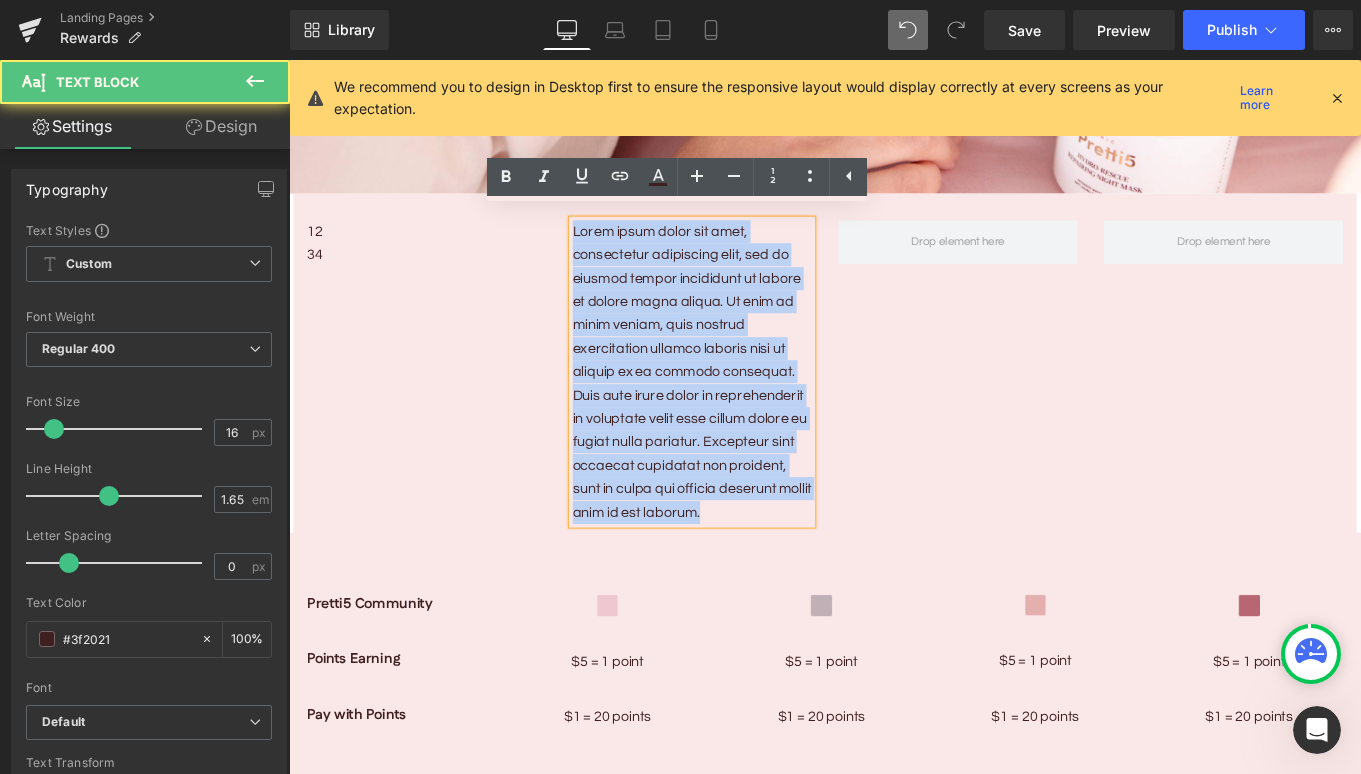 click on "Liquid         Image         Image         Rewards Text Block         Unlock exclusive benefits with every purchase Text Block         Row   56px   75px
HOW IT WORKS
Text Block
1
Text Block
Sign up
Text Block
Create account and instantly become tier 1
Text Block
2
Text Block
Earn points
Text Block
Earn points with every purchase
Text Block
3
Text Block
Redeem and pay with points
Text Block
Redeem points for exclusive discounts and free products
Text Block
Row     70px
[PERSON_NAME]
Text Block
Image
$5 = 1 point
Text Block
Upon signing up
Text Block
Shiny Silver
Text Block
Image
$4 = 1 point" at bounding box center (894, 297) 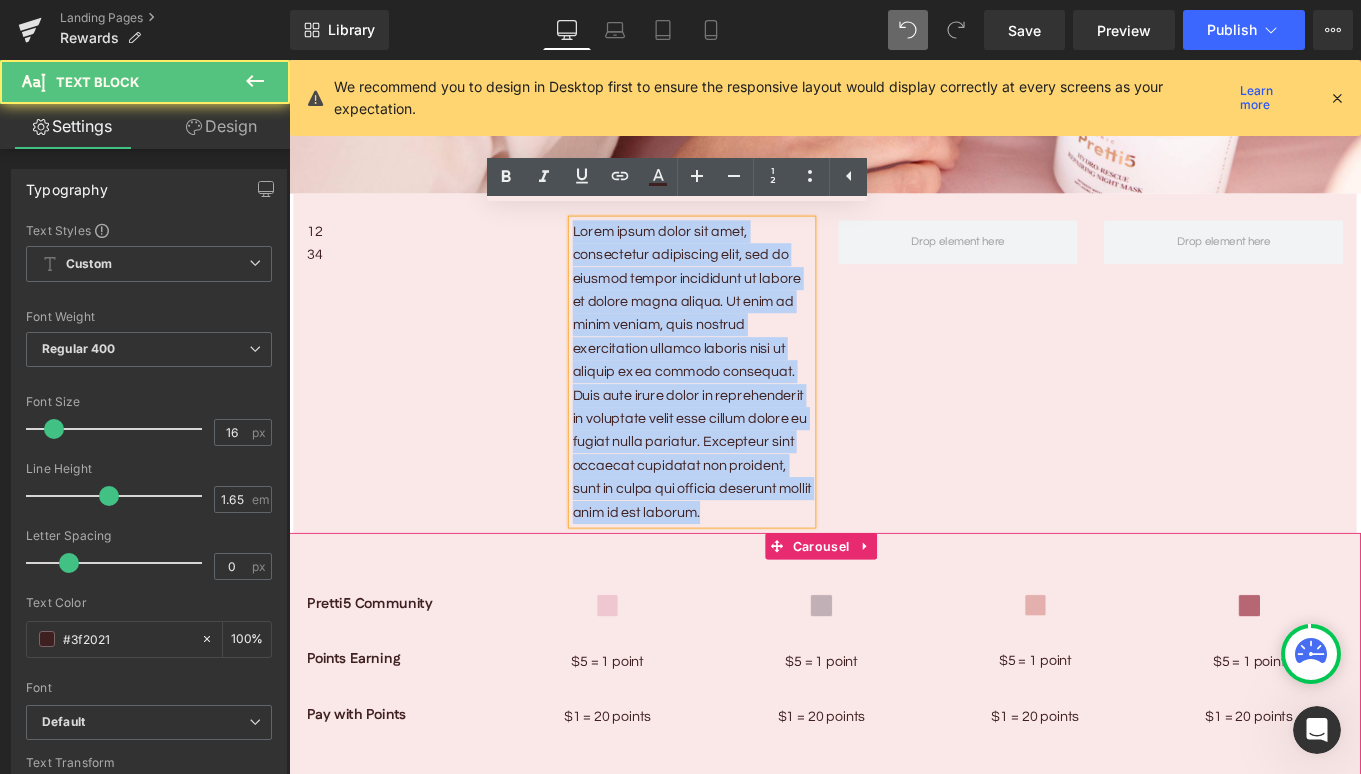 type 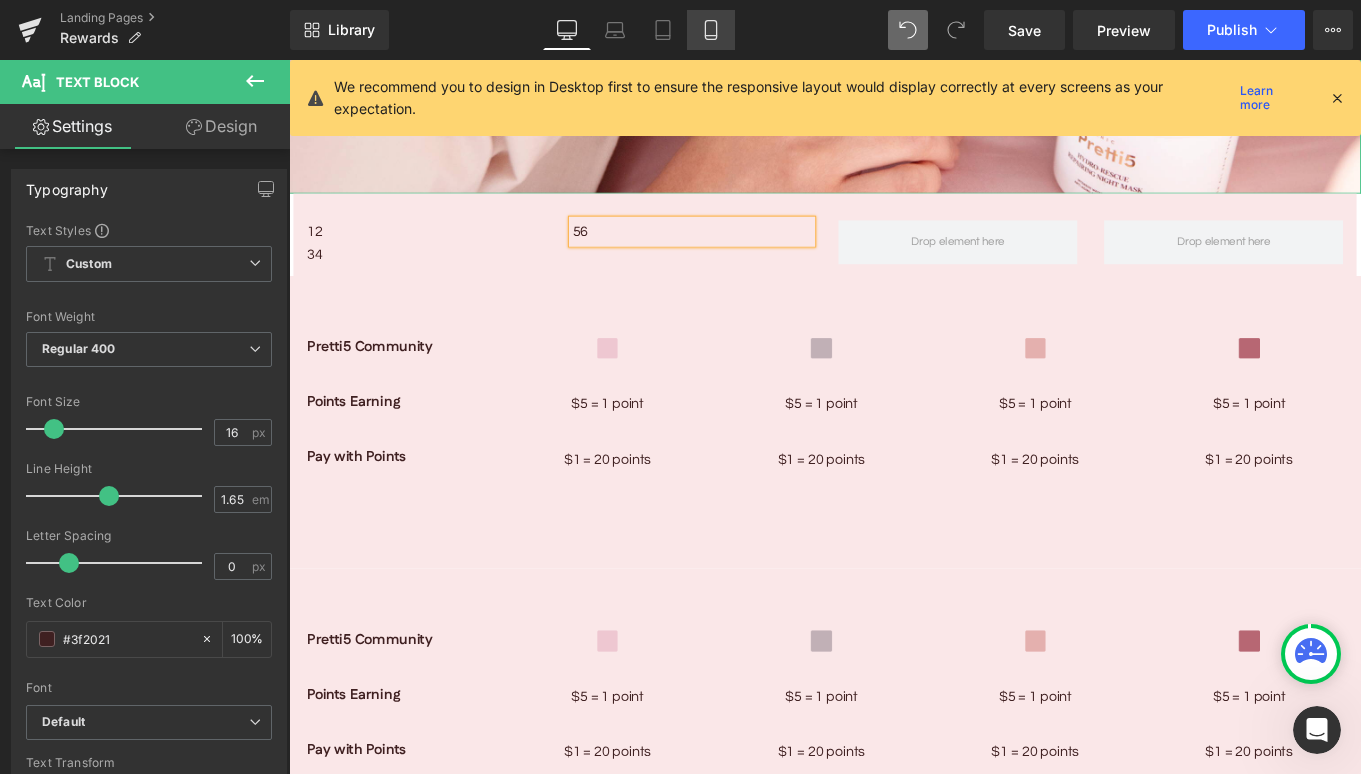 click 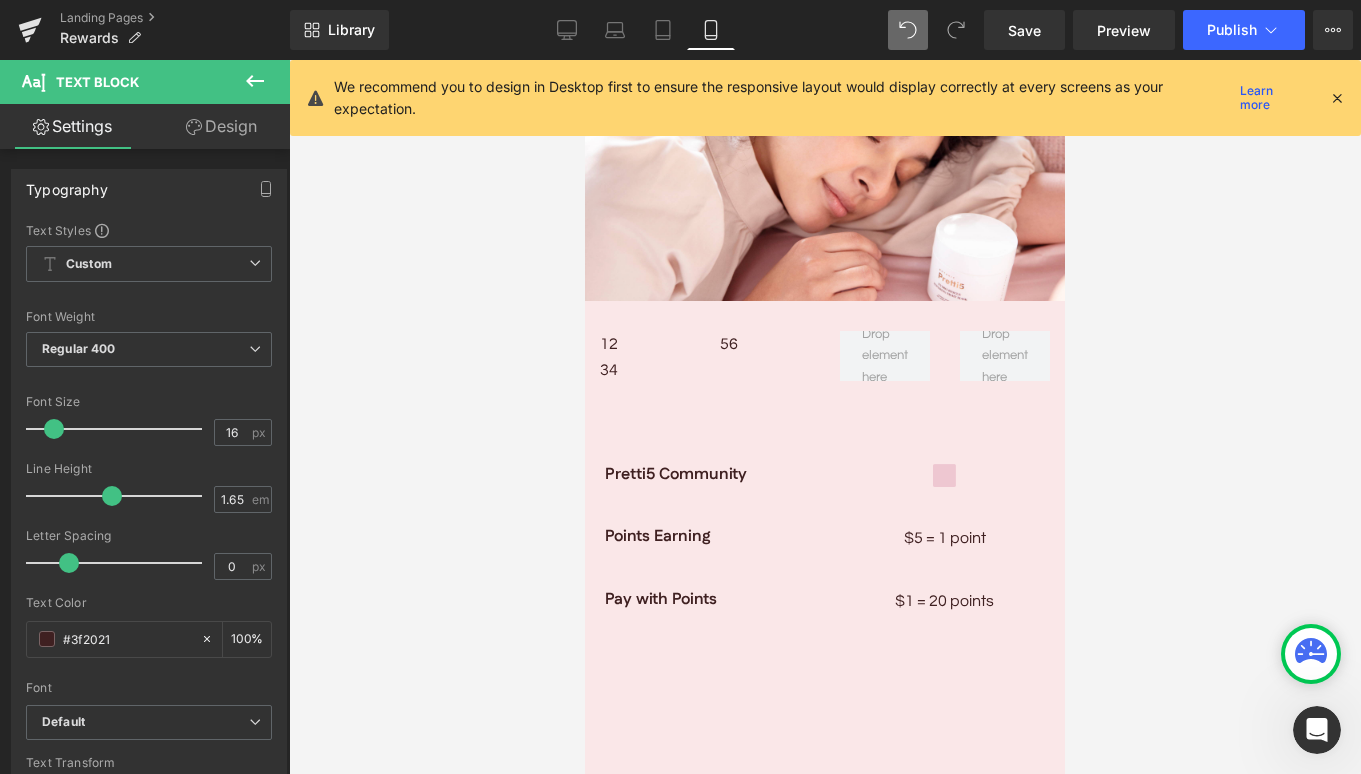 scroll, scrollTop: 2232, scrollLeft: 0, axis: vertical 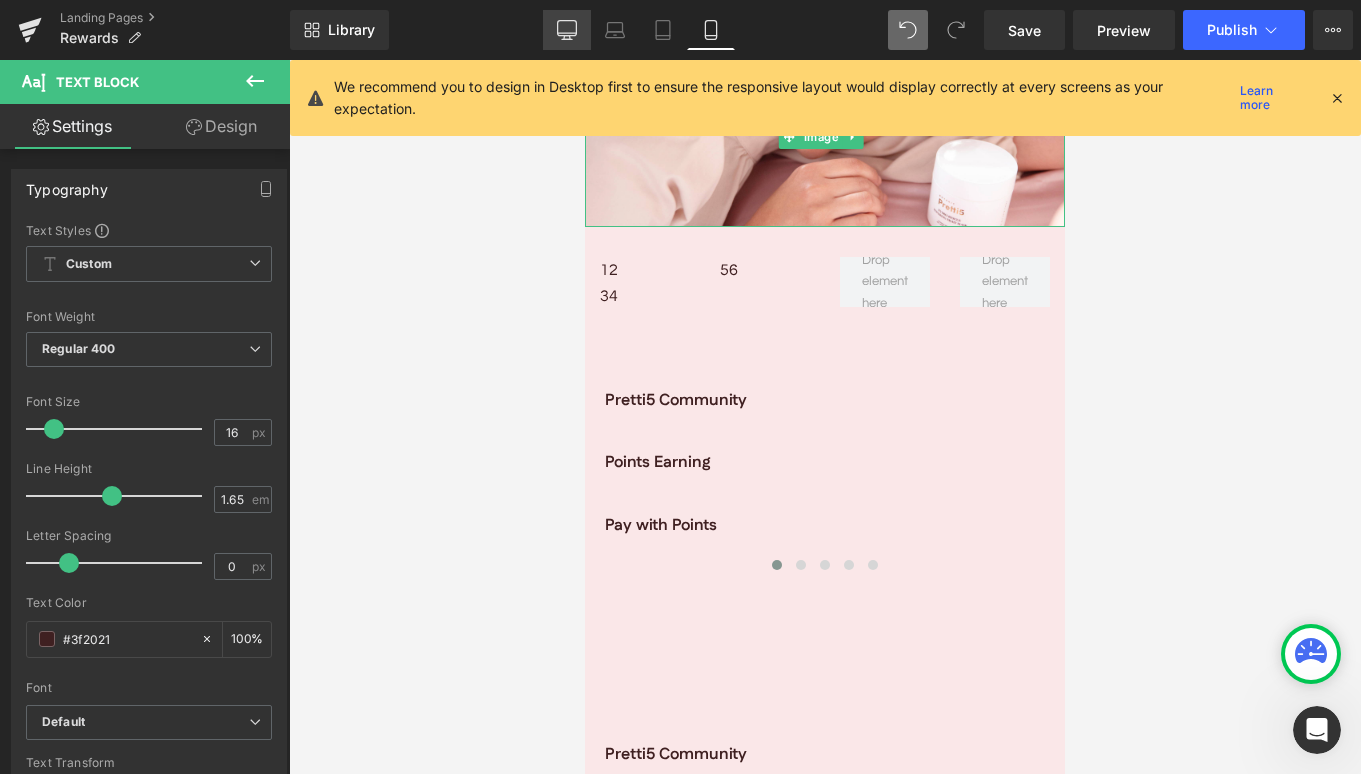 click 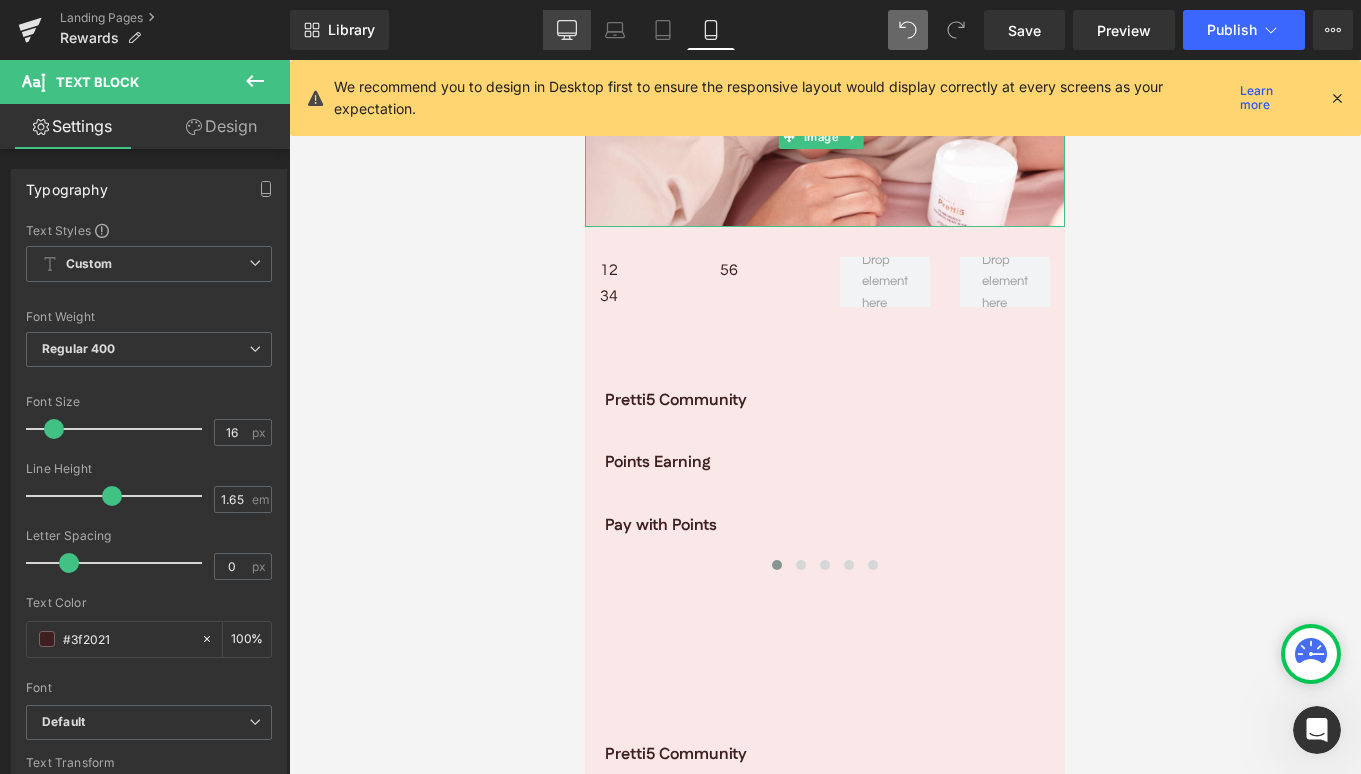 type on "100" 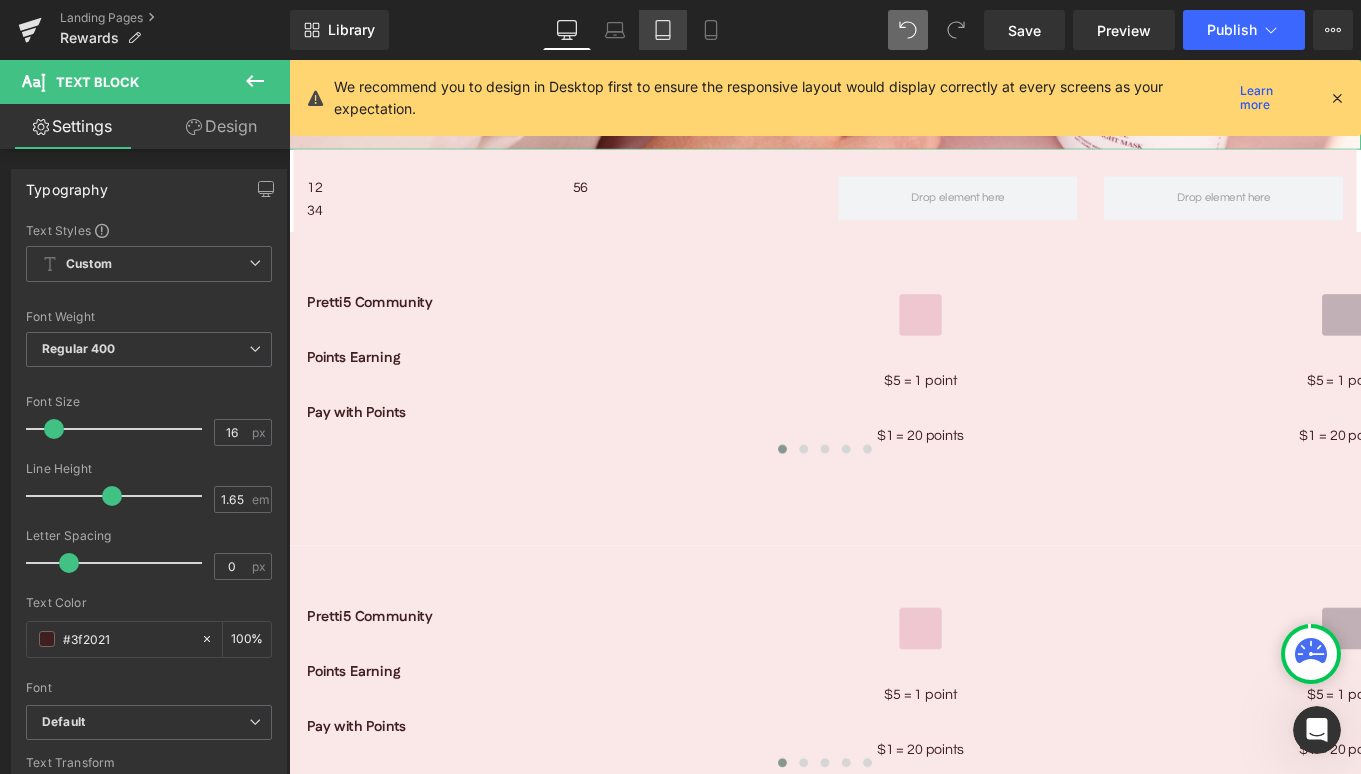 scroll, scrollTop: 2057, scrollLeft: 0, axis: vertical 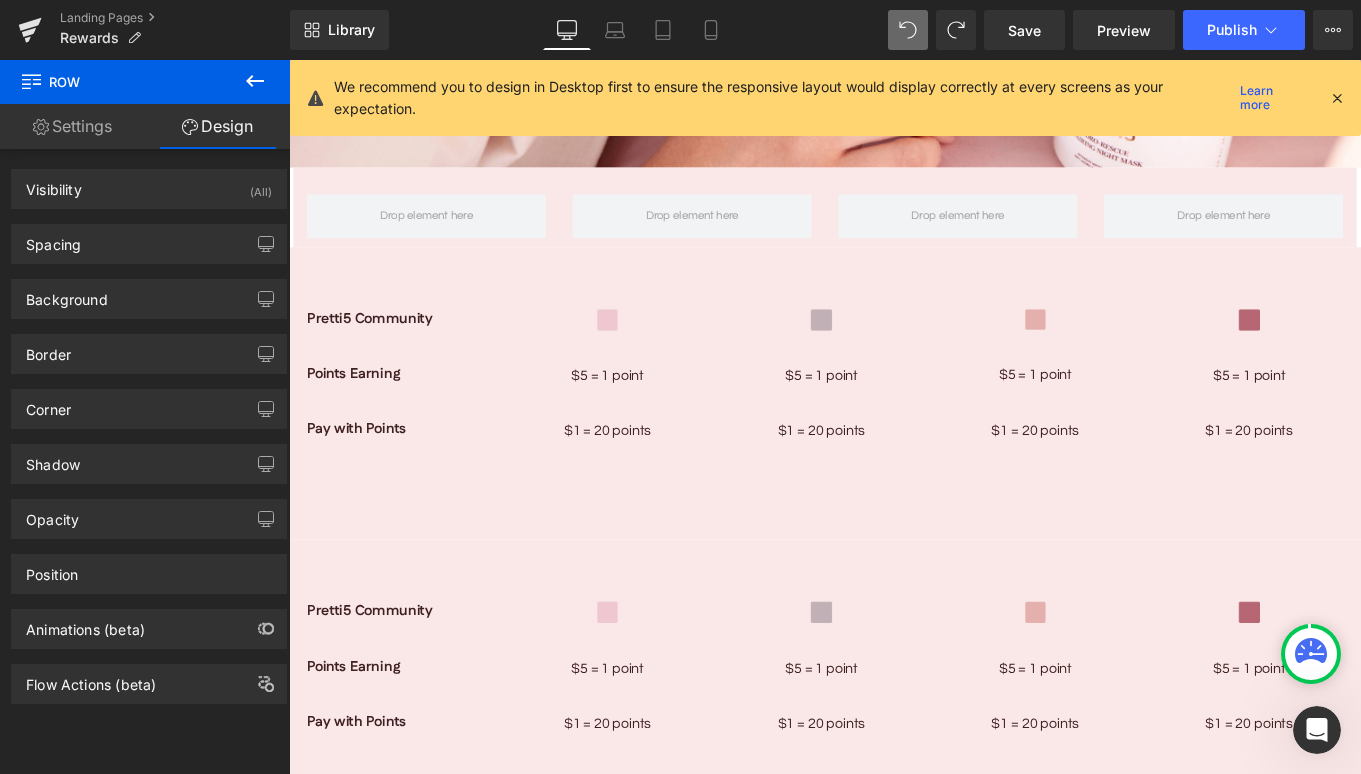 click 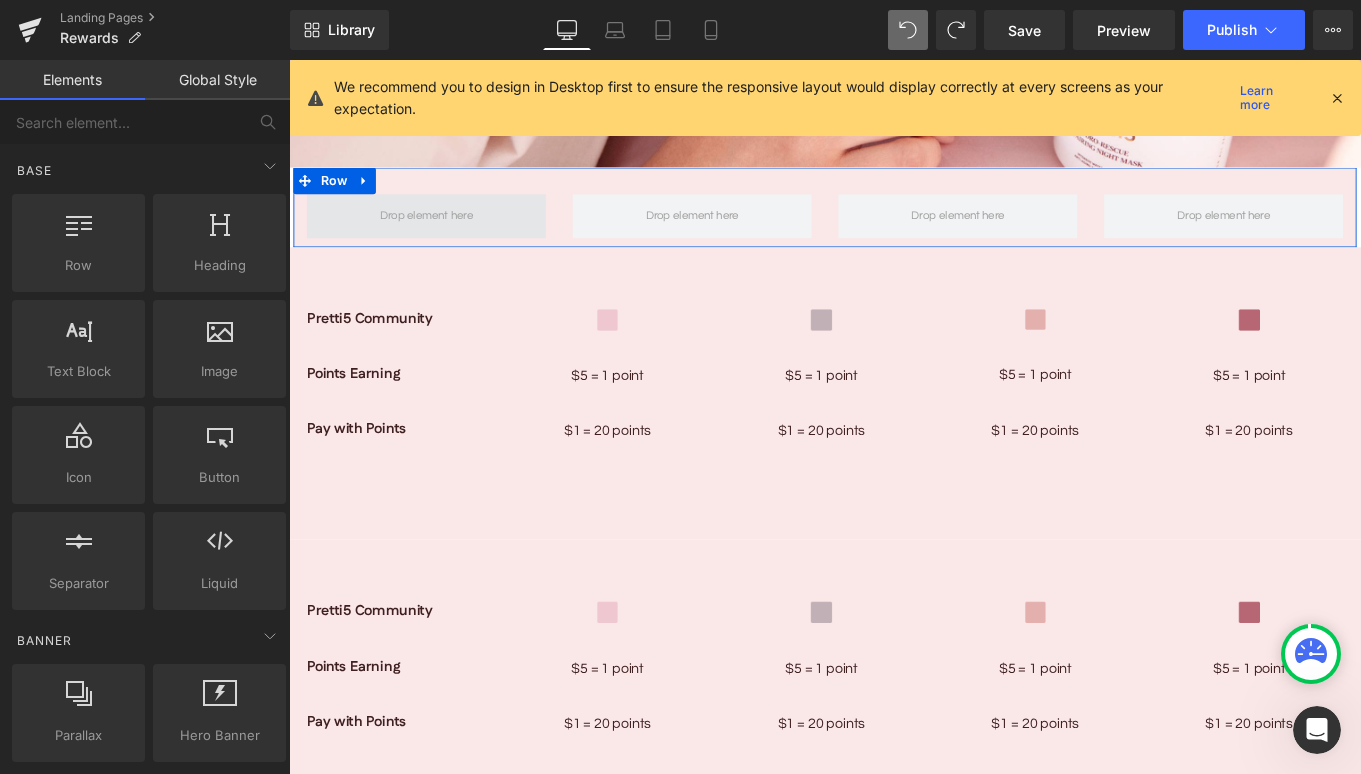 click at bounding box center [444, 236] 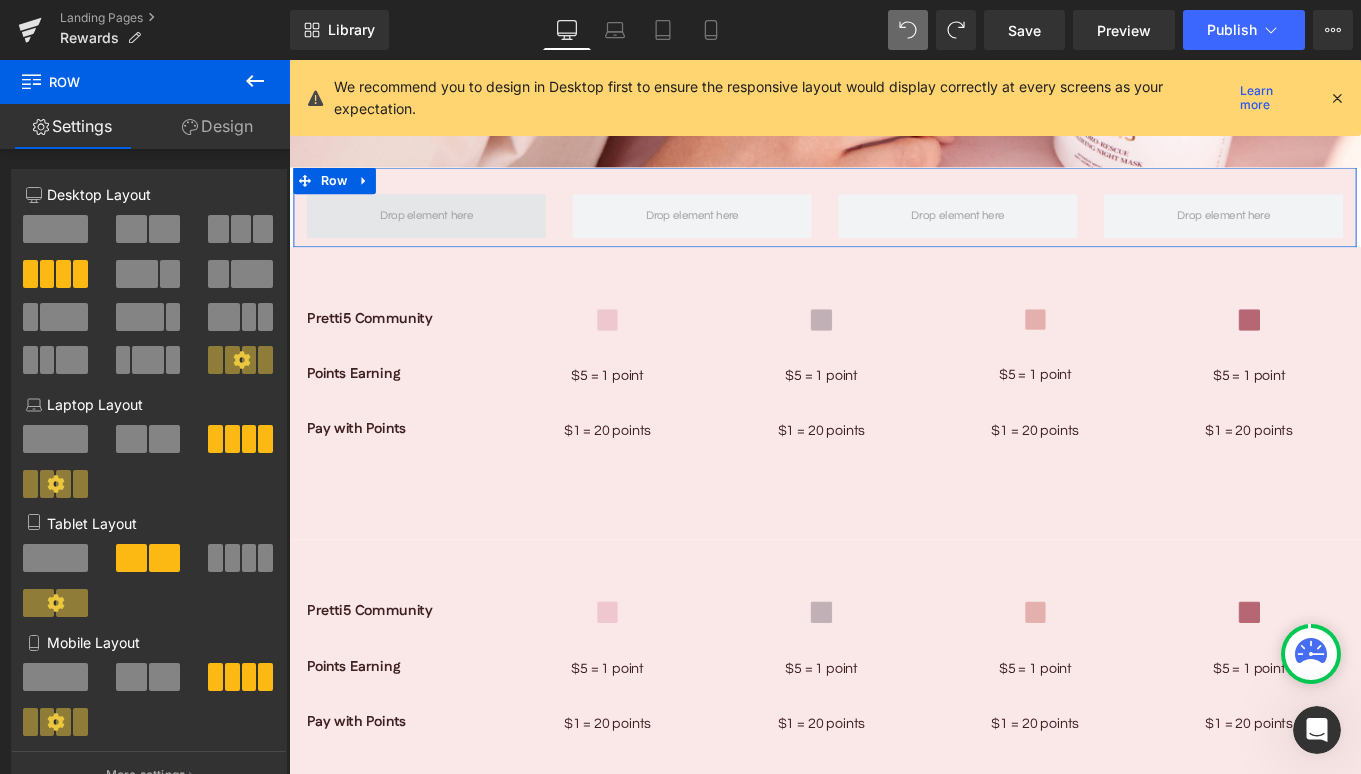 click at bounding box center [444, 235] 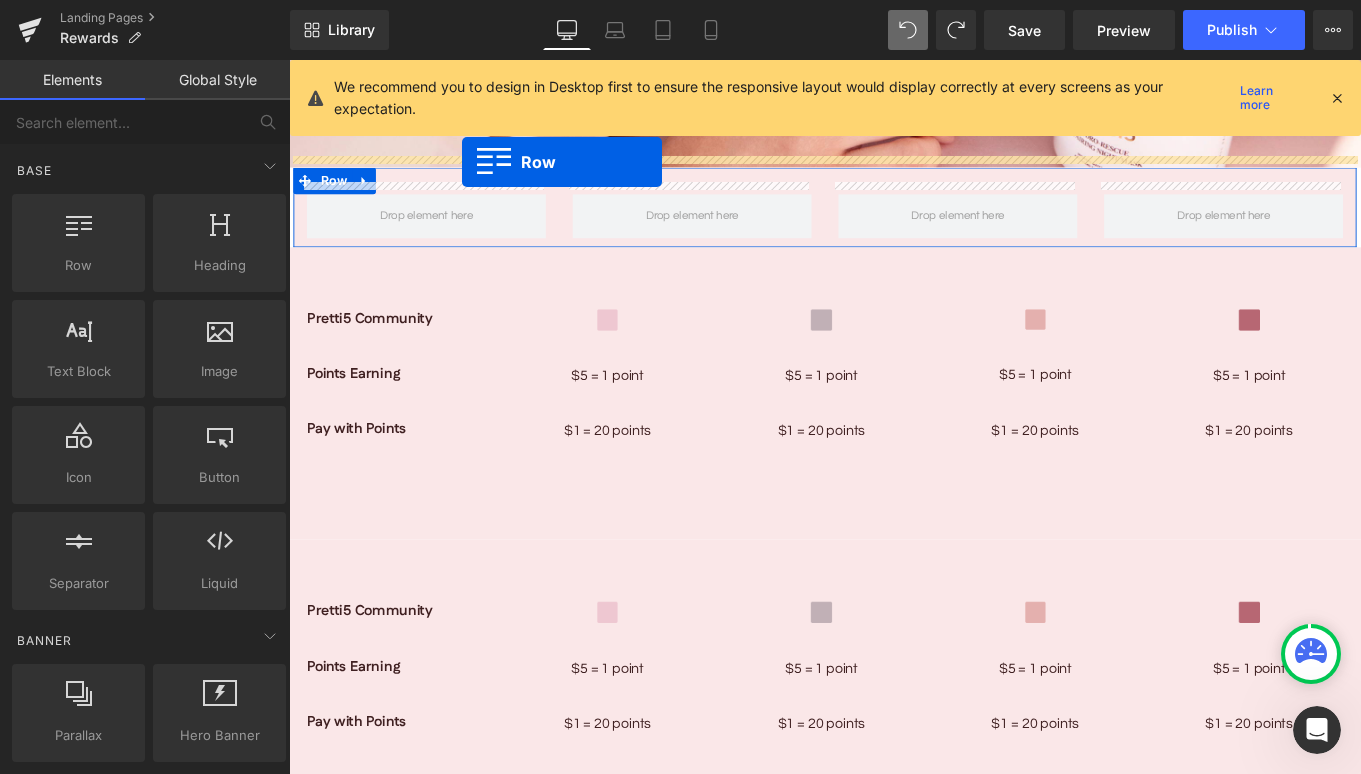 drag, startPoint x: 383, startPoint y: 299, endPoint x: 484, endPoint y: 175, distance: 159.92812 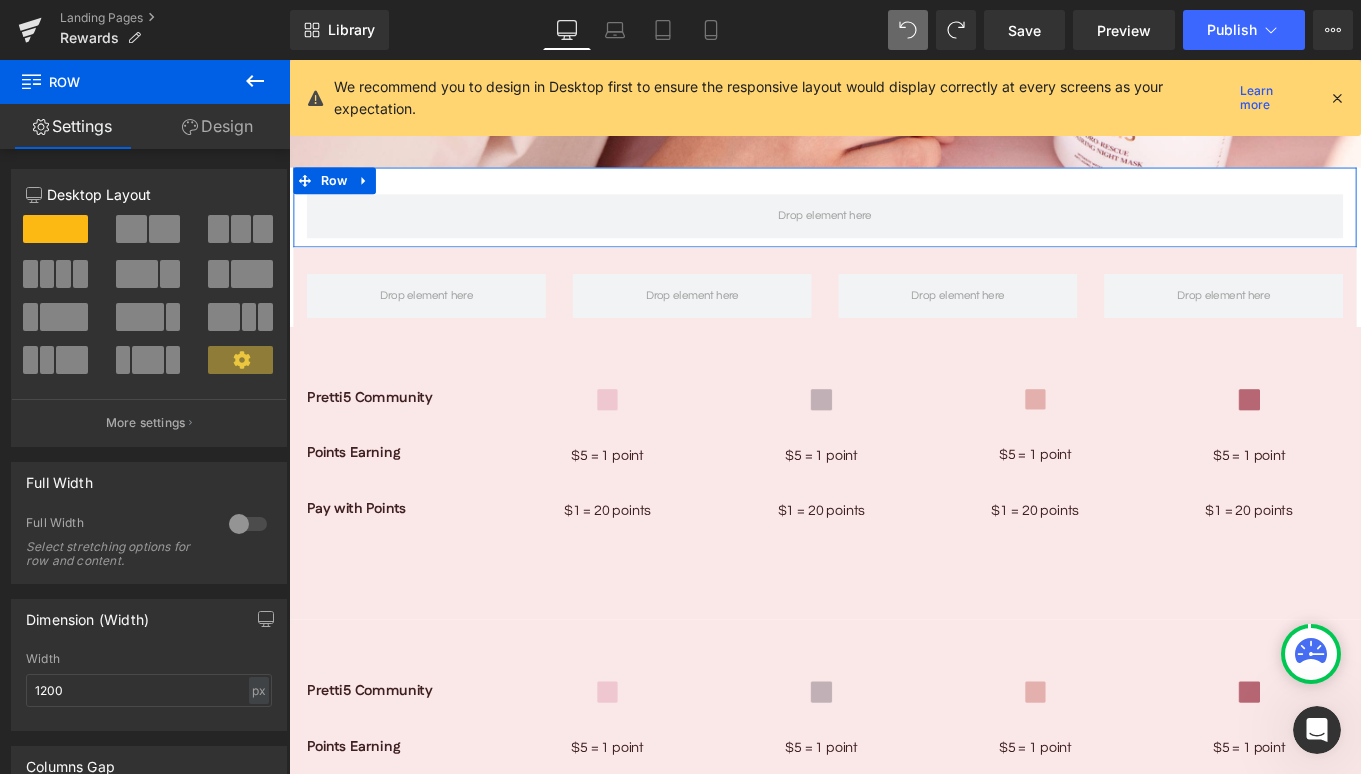 click at bounding box center [64, 317] 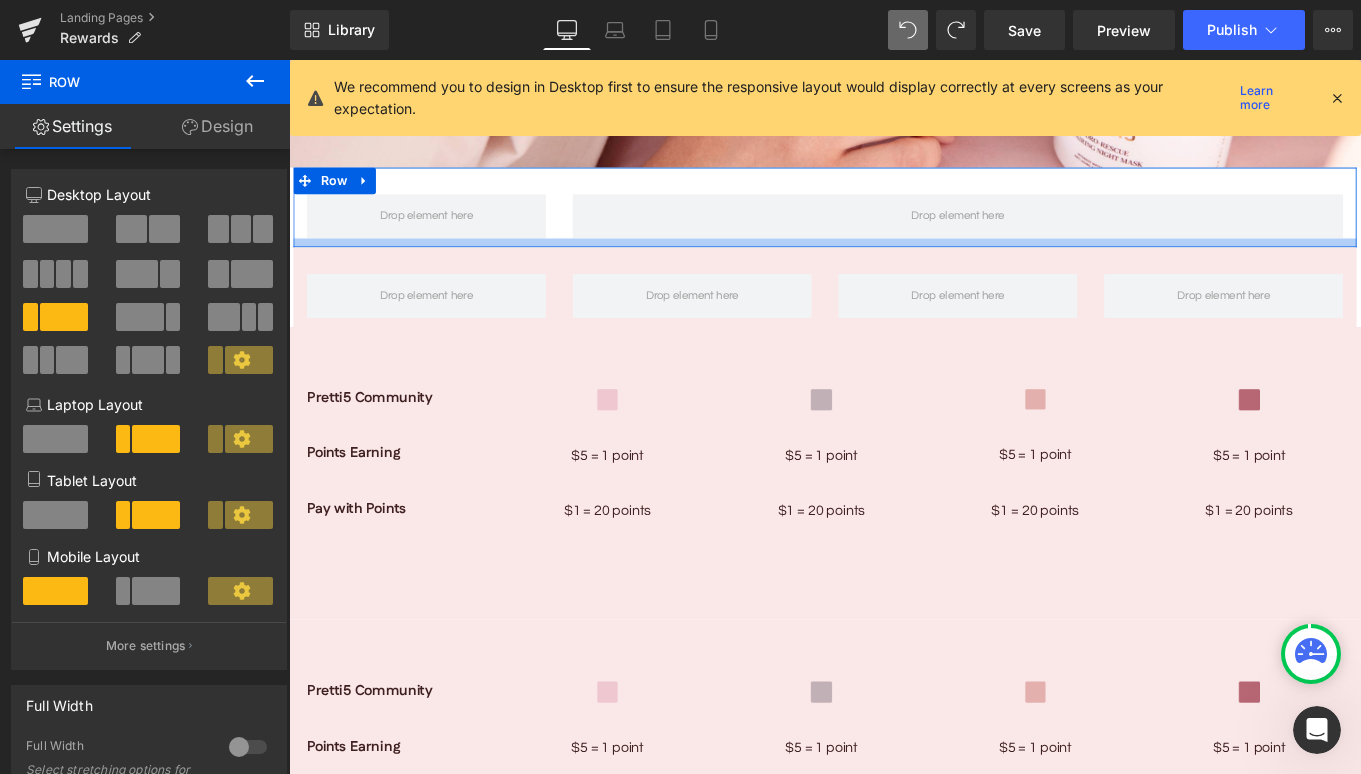drag, startPoint x: 53, startPoint y: 279, endPoint x: 148, endPoint y: 279, distance: 95 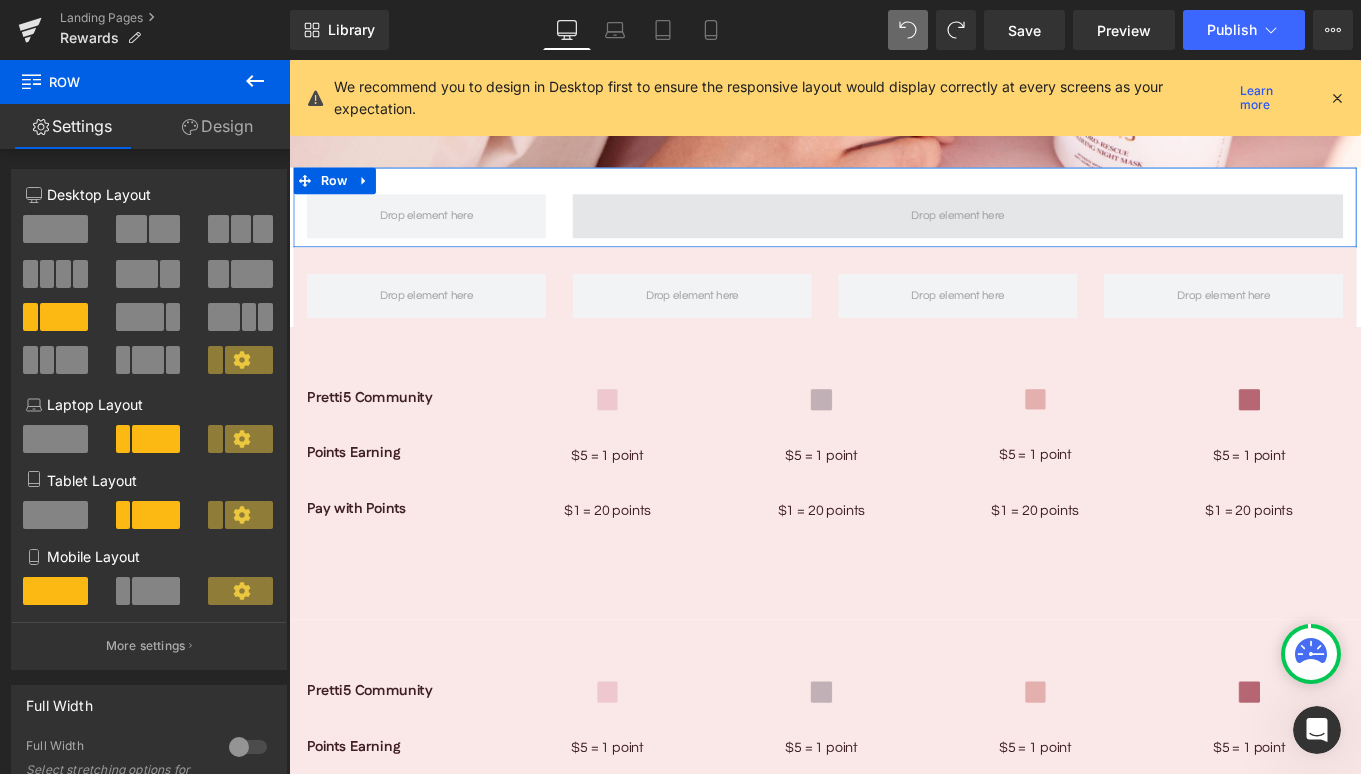 click at bounding box center (1044, 236) 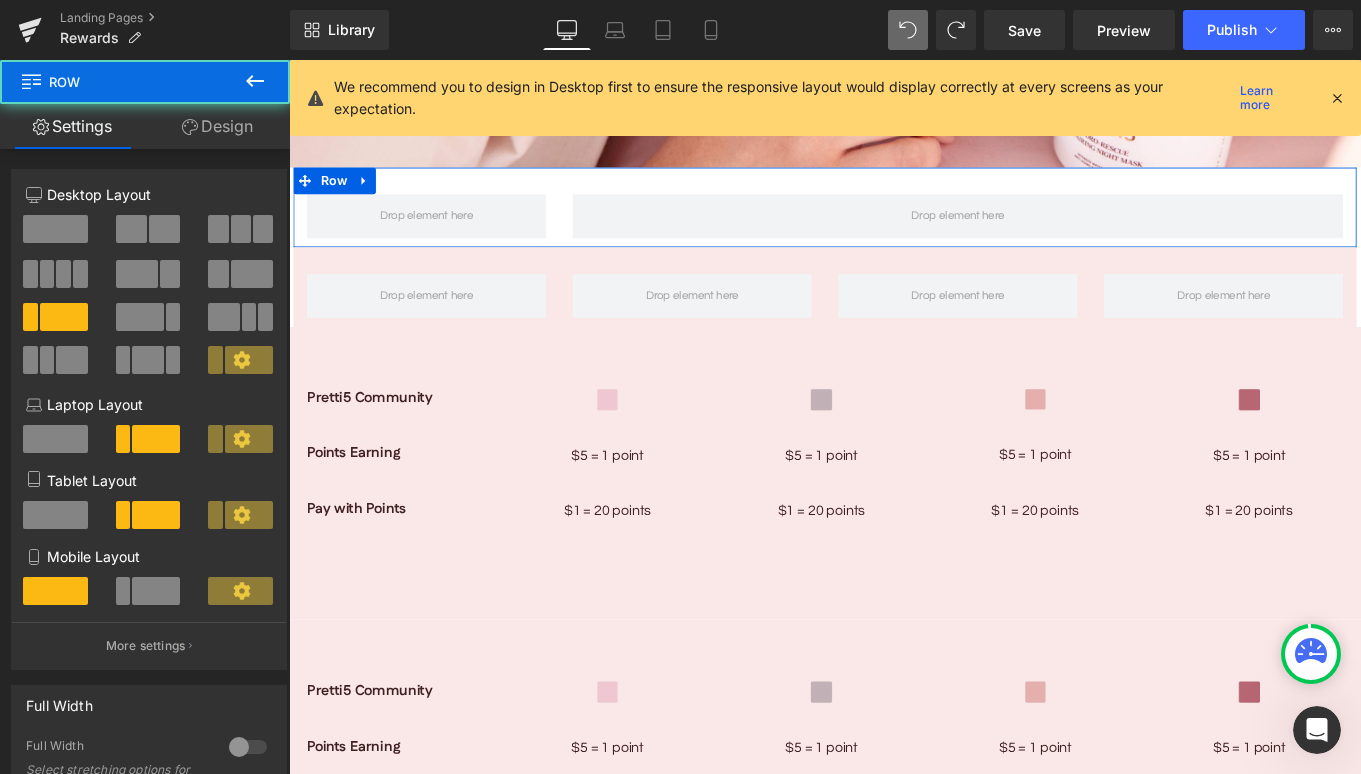 click at bounding box center (63, 274) 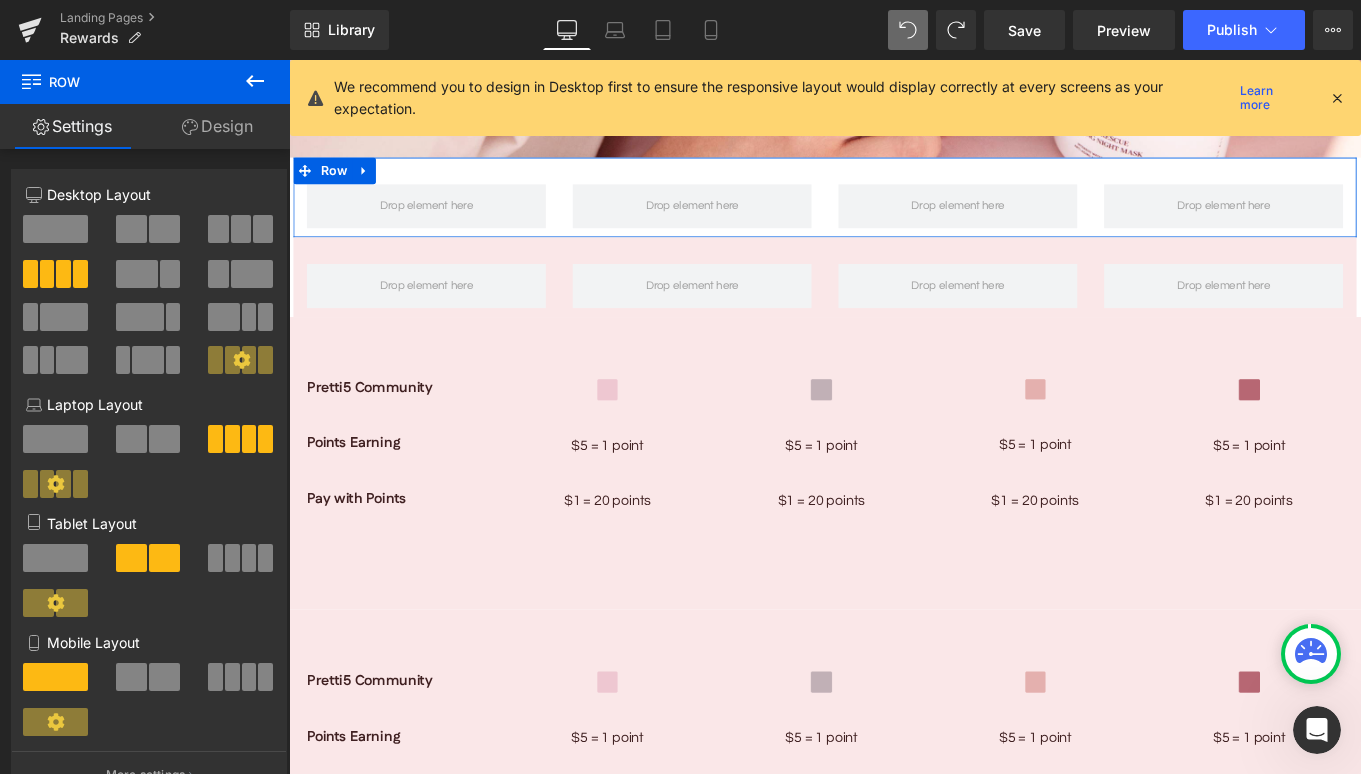 scroll, scrollTop: 2033, scrollLeft: 0, axis: vertical 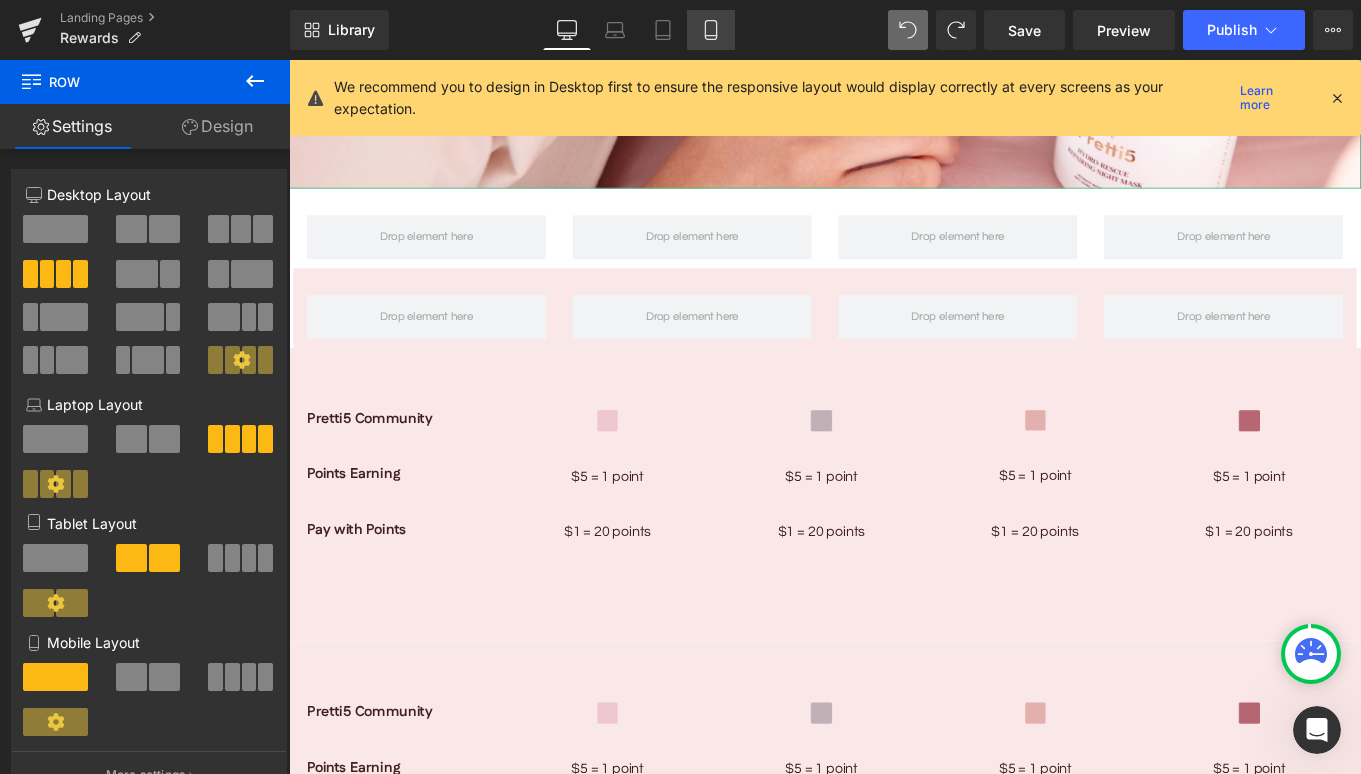 click 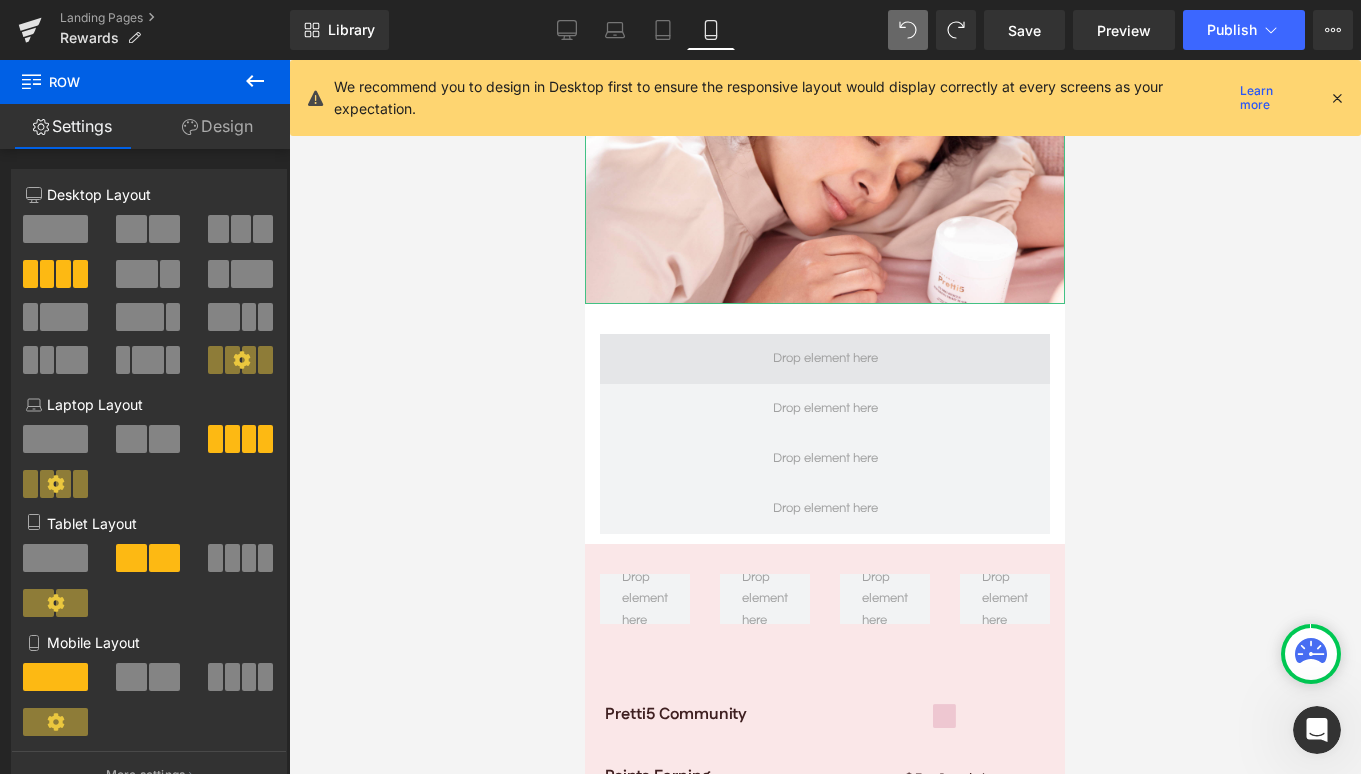 scroll, scrollTop: 2238, scrollLeft: 0, axis: vertical 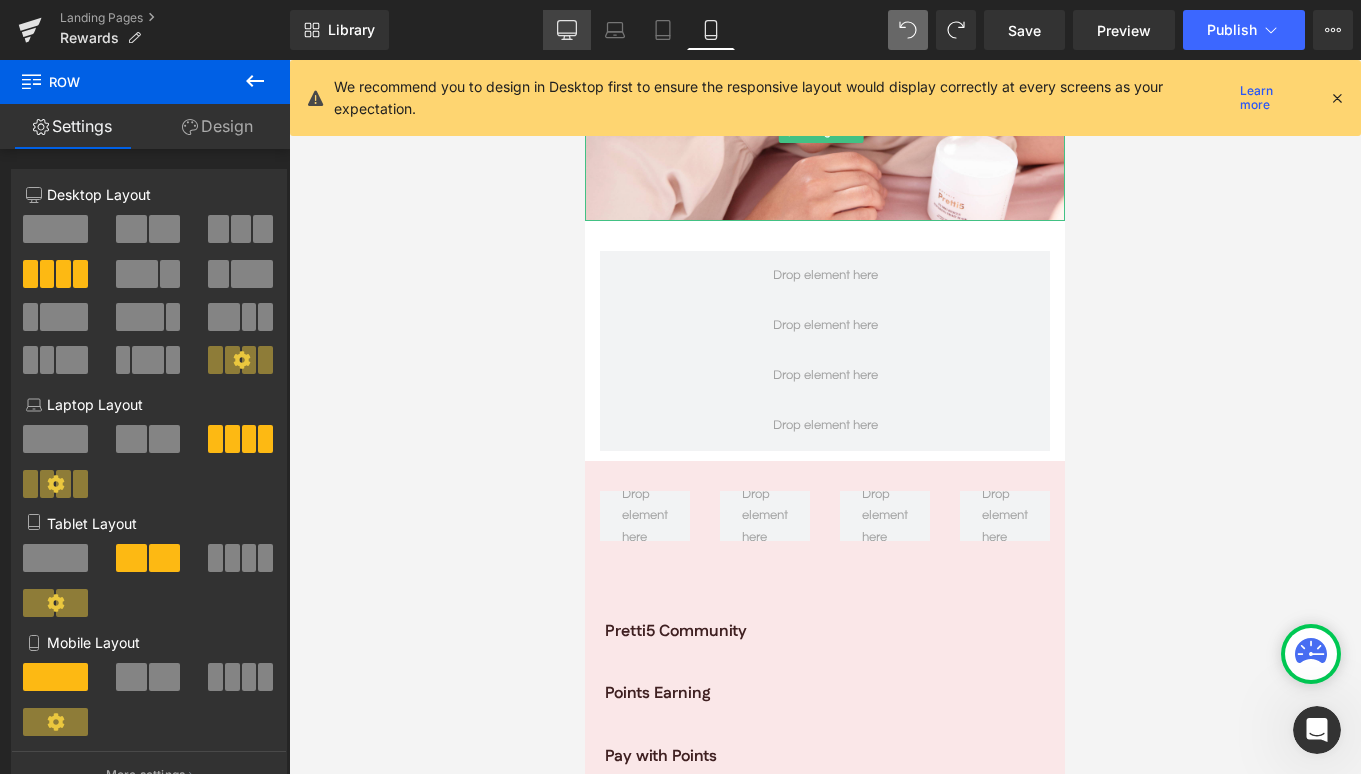 click 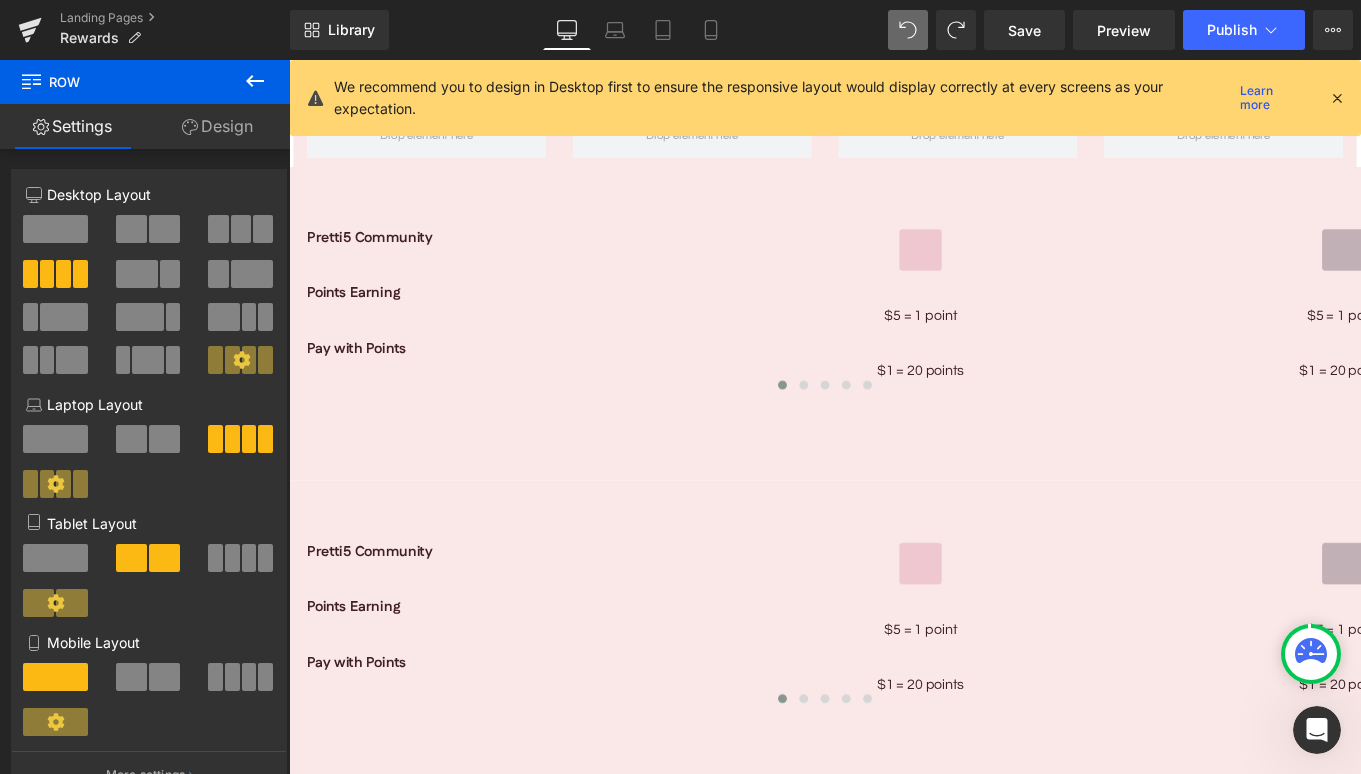 scroll, scrollTop: 2063, scrollLeft: 0, axis: vertical 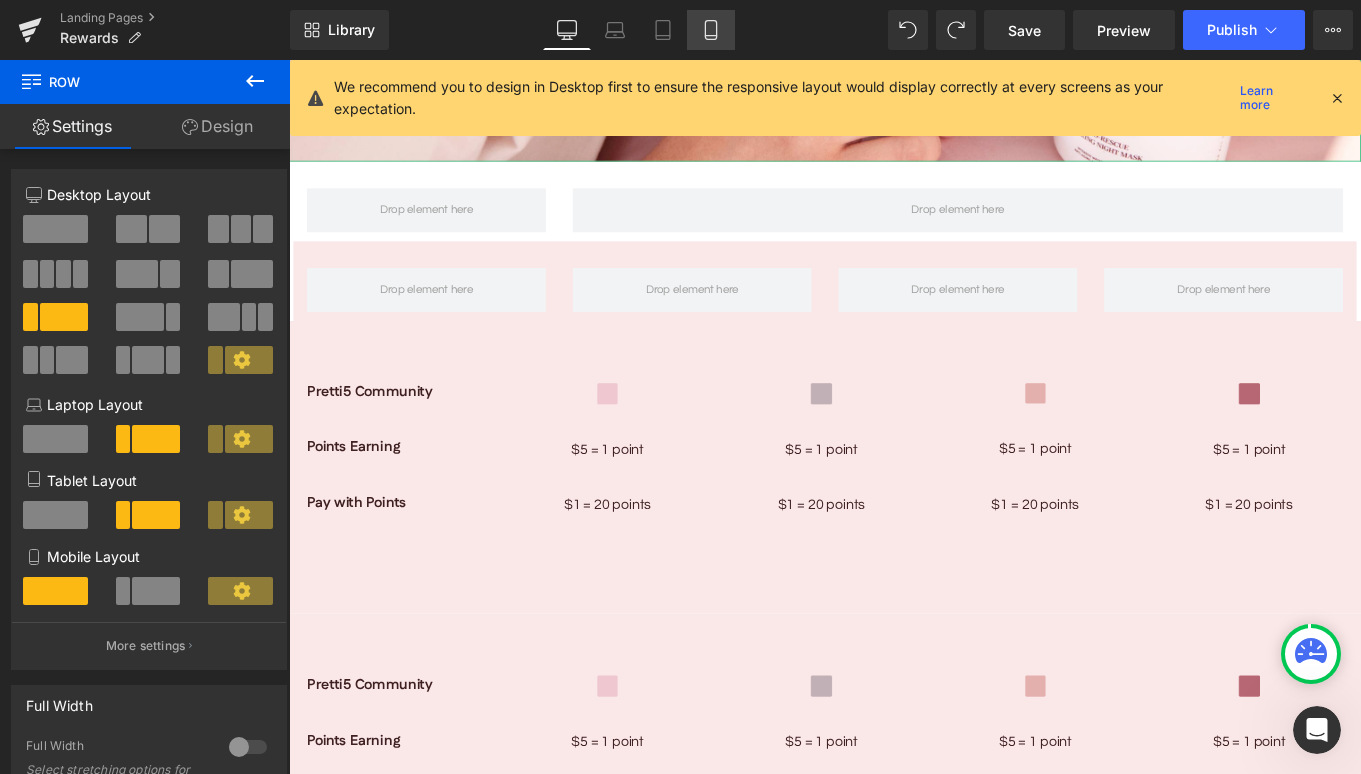 click 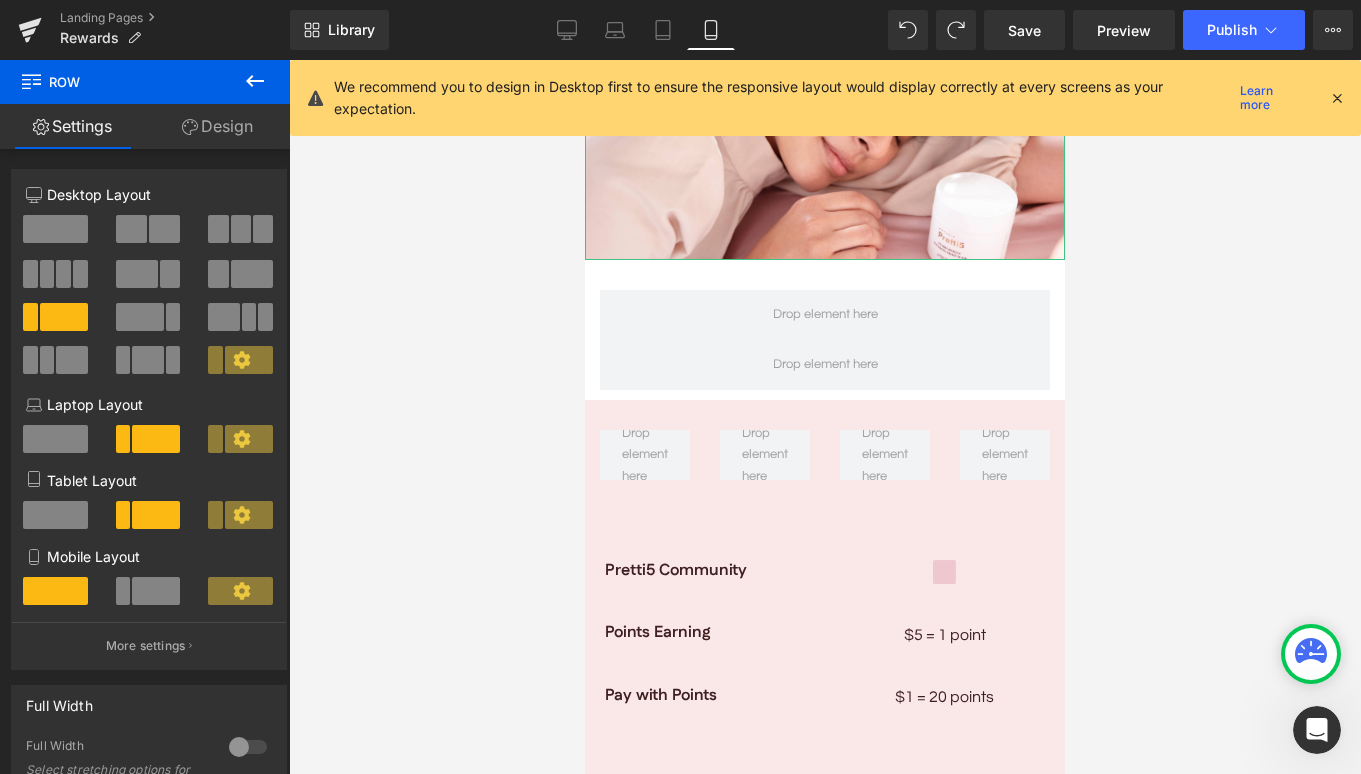 scroll, scrollTop: 2268, scrollLeft: 0, axis: vertical 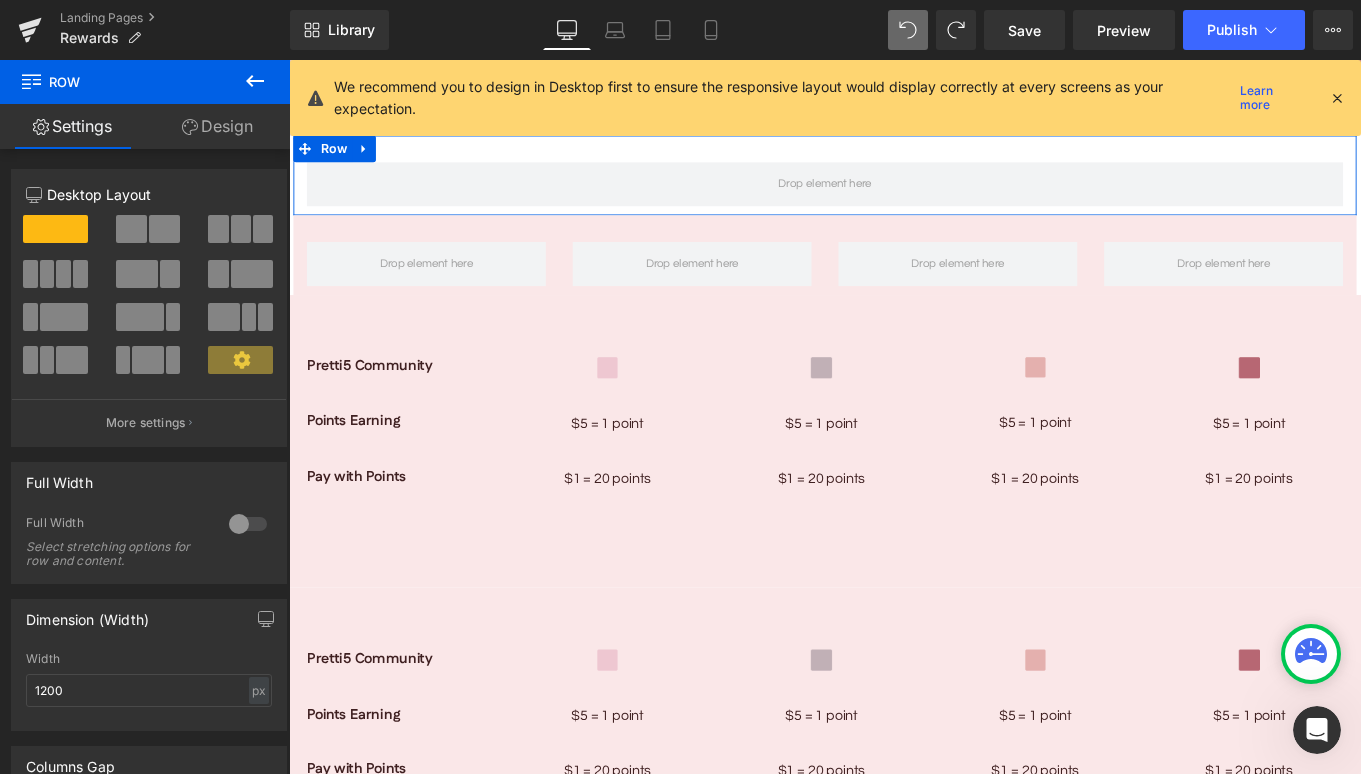 click at bounding box center (64, 317) 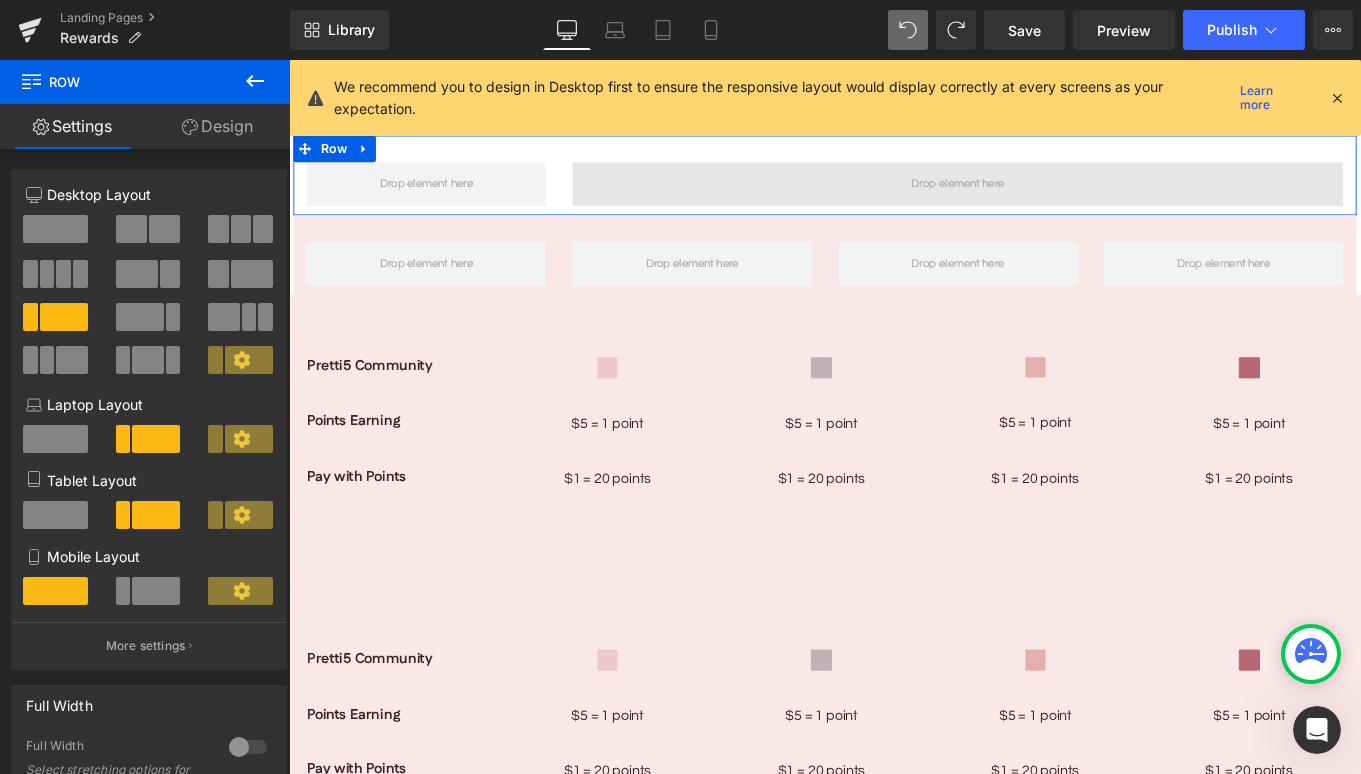 click at bounding box center (1044, 200) 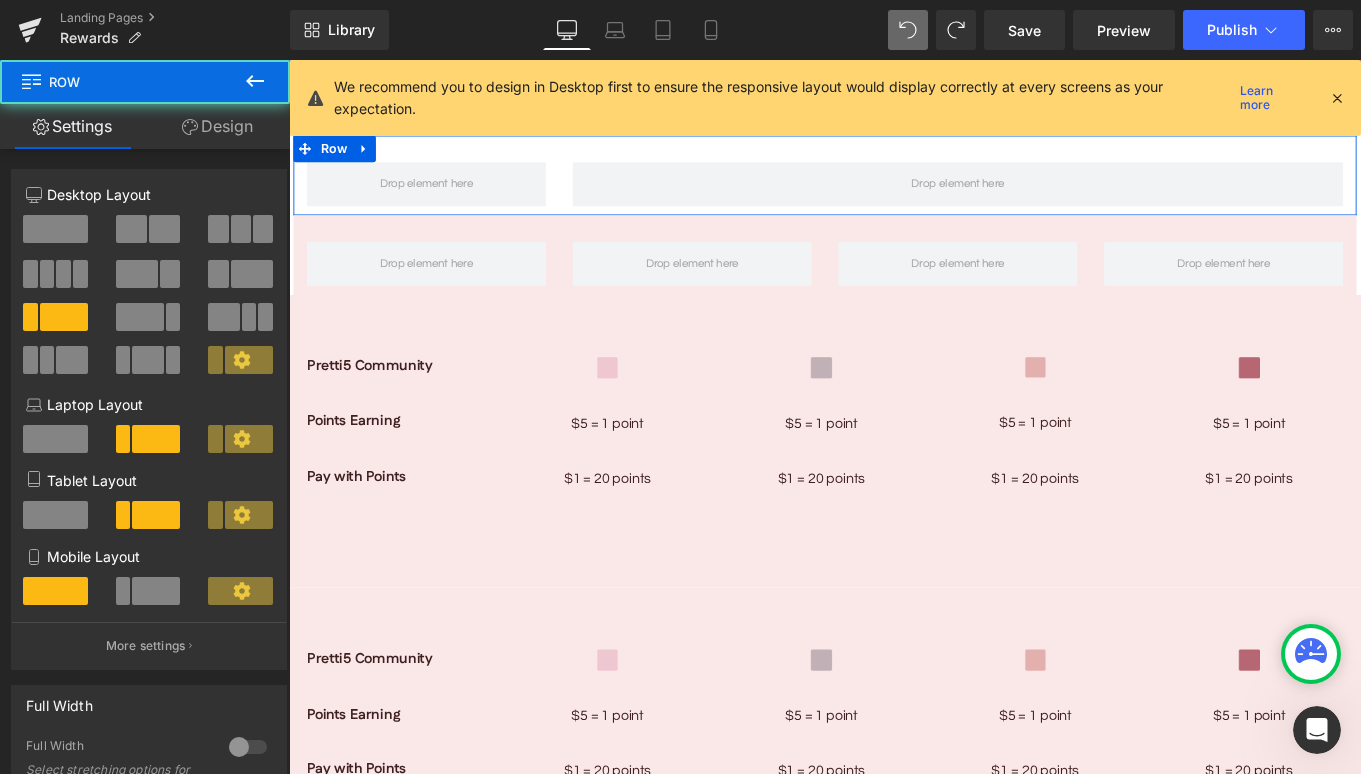 click at bounding box center (80, 274) 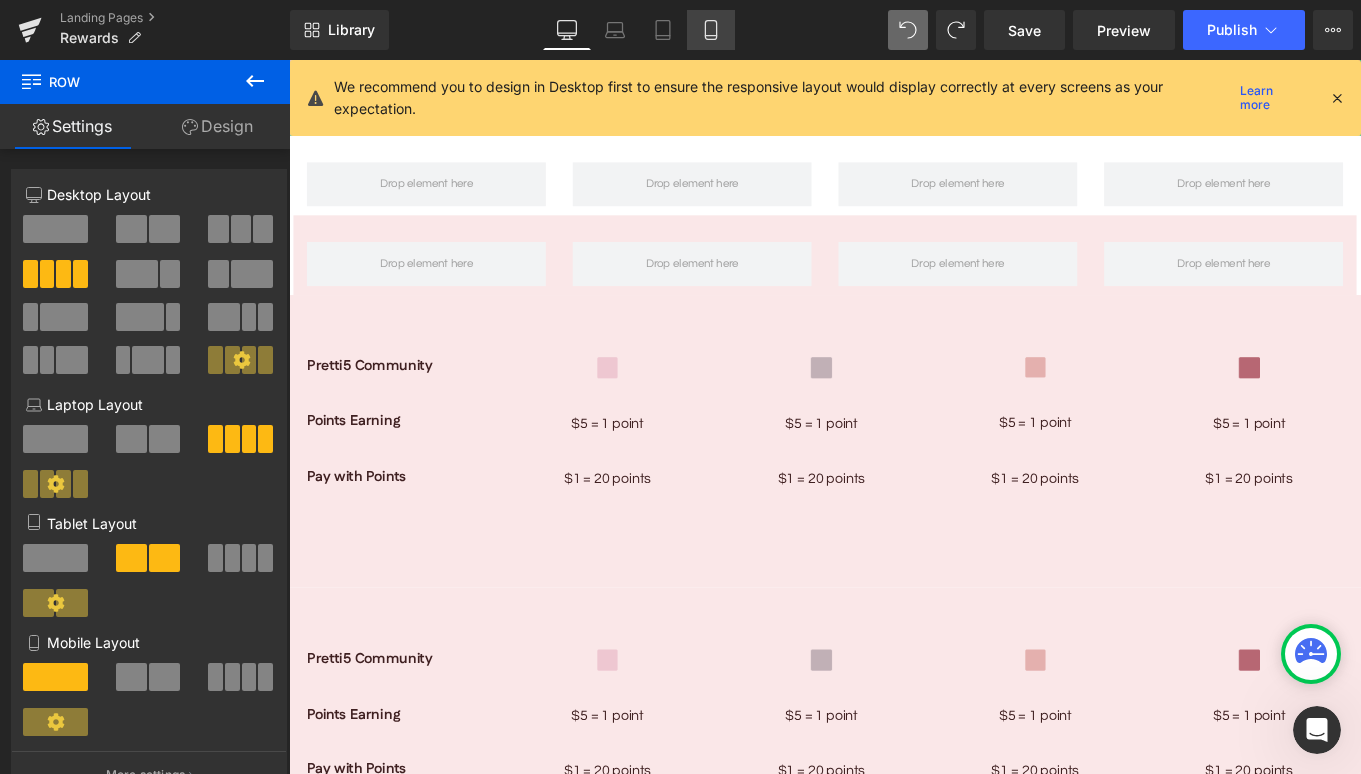 click 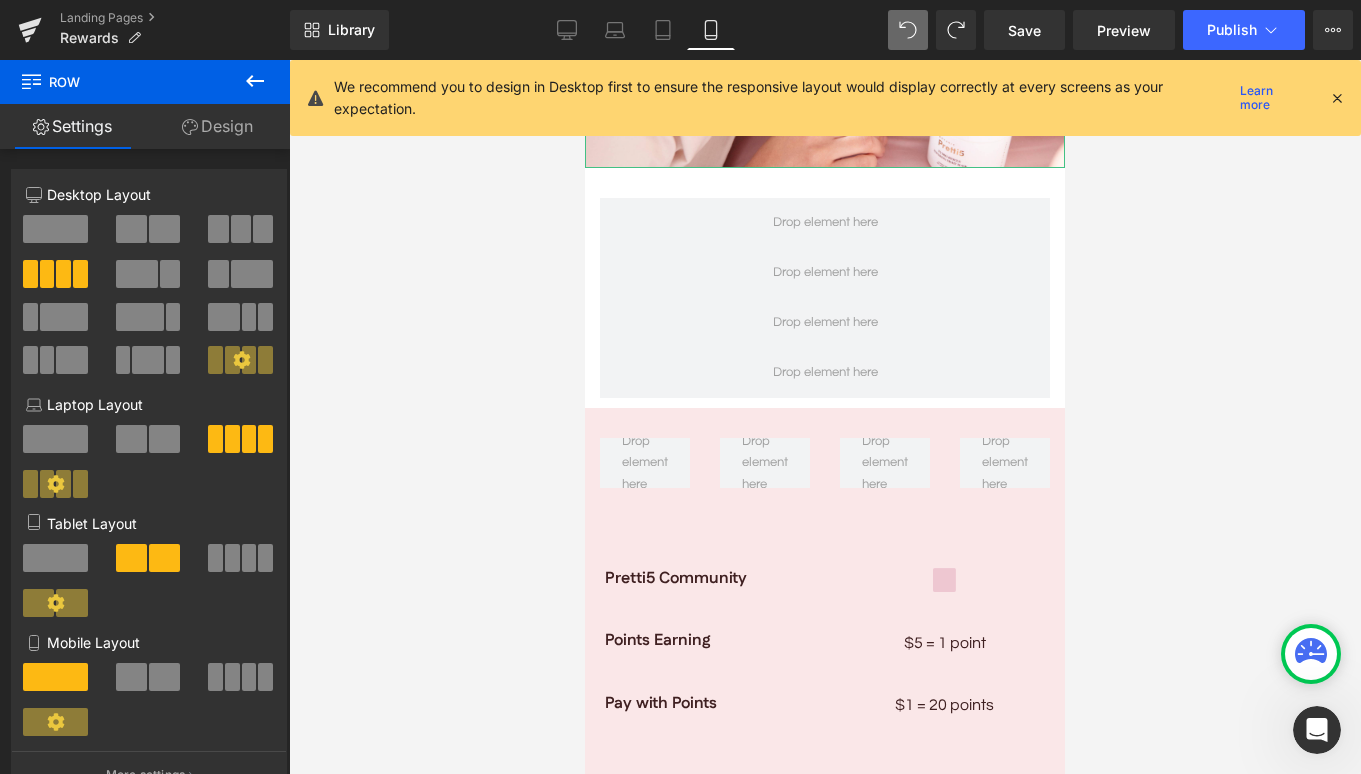scroll, scrollTop: 2298, scrollLeft: 0, axis: vertical 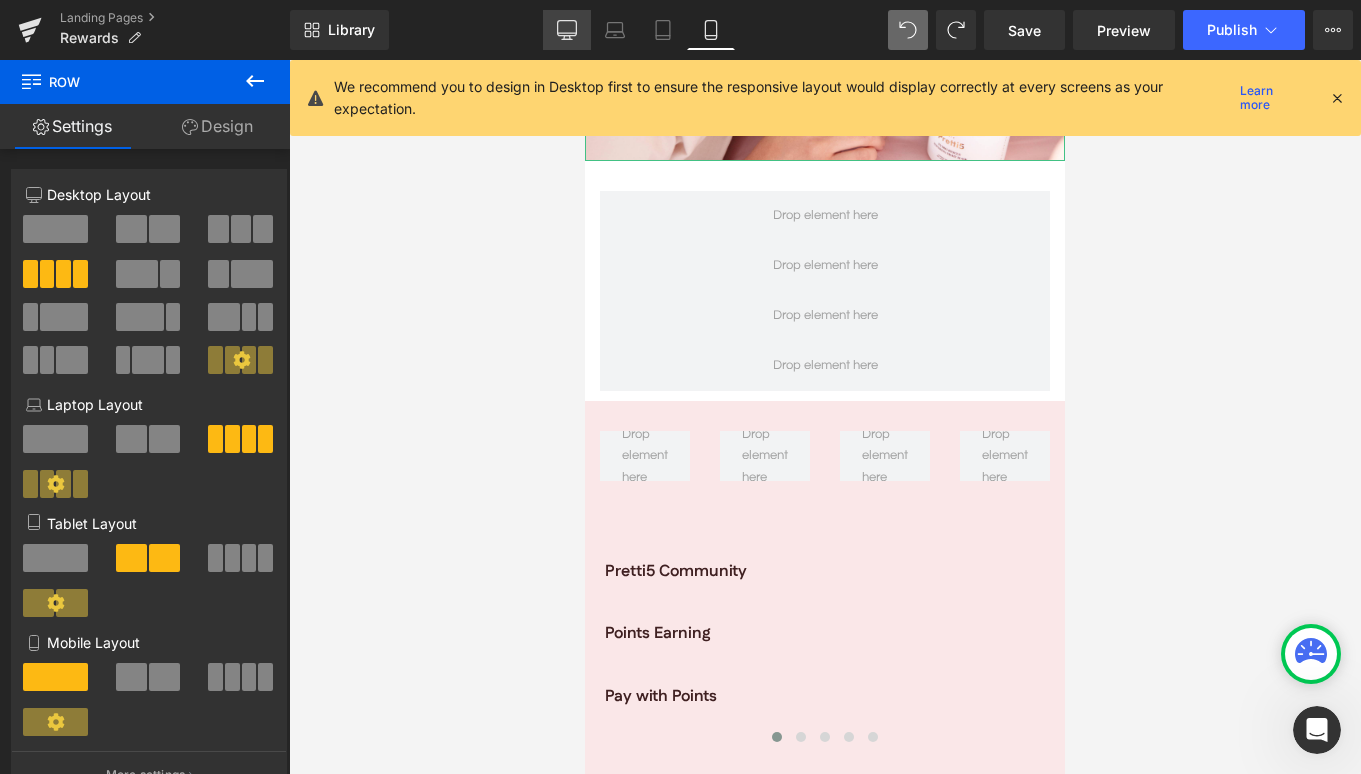 click 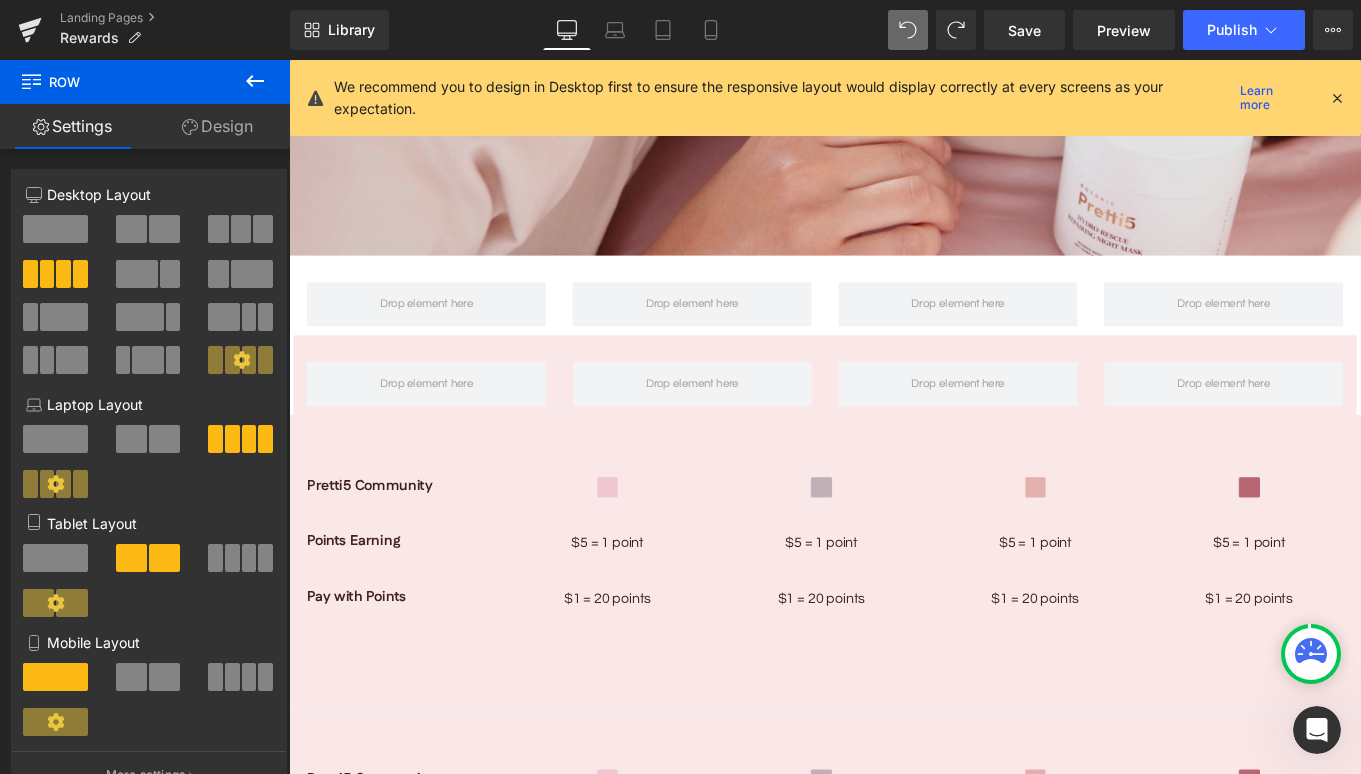 scroll, scrollTop: 1753, scrollLeft: 0, axis: vertical 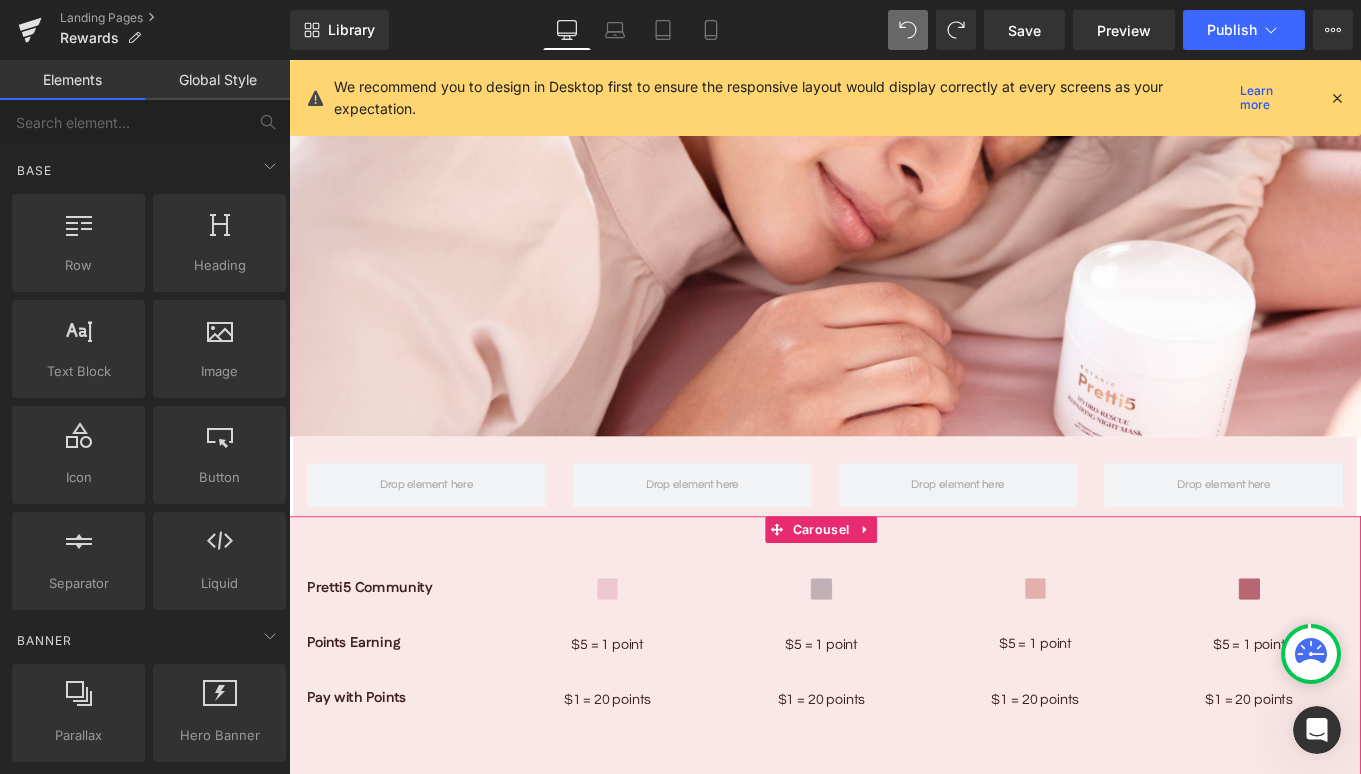 click 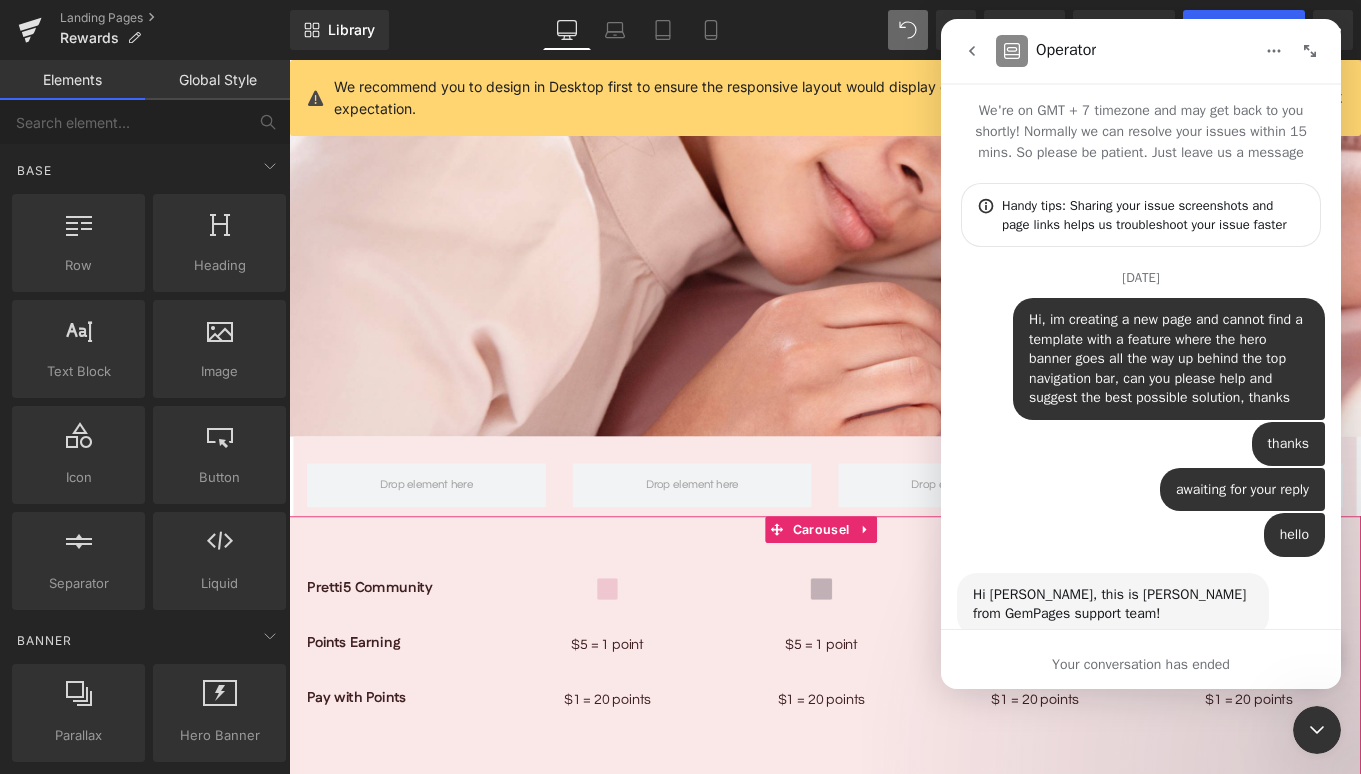 scroll, scrollTop: 24472, scrollLeft: 0, axis: vertical 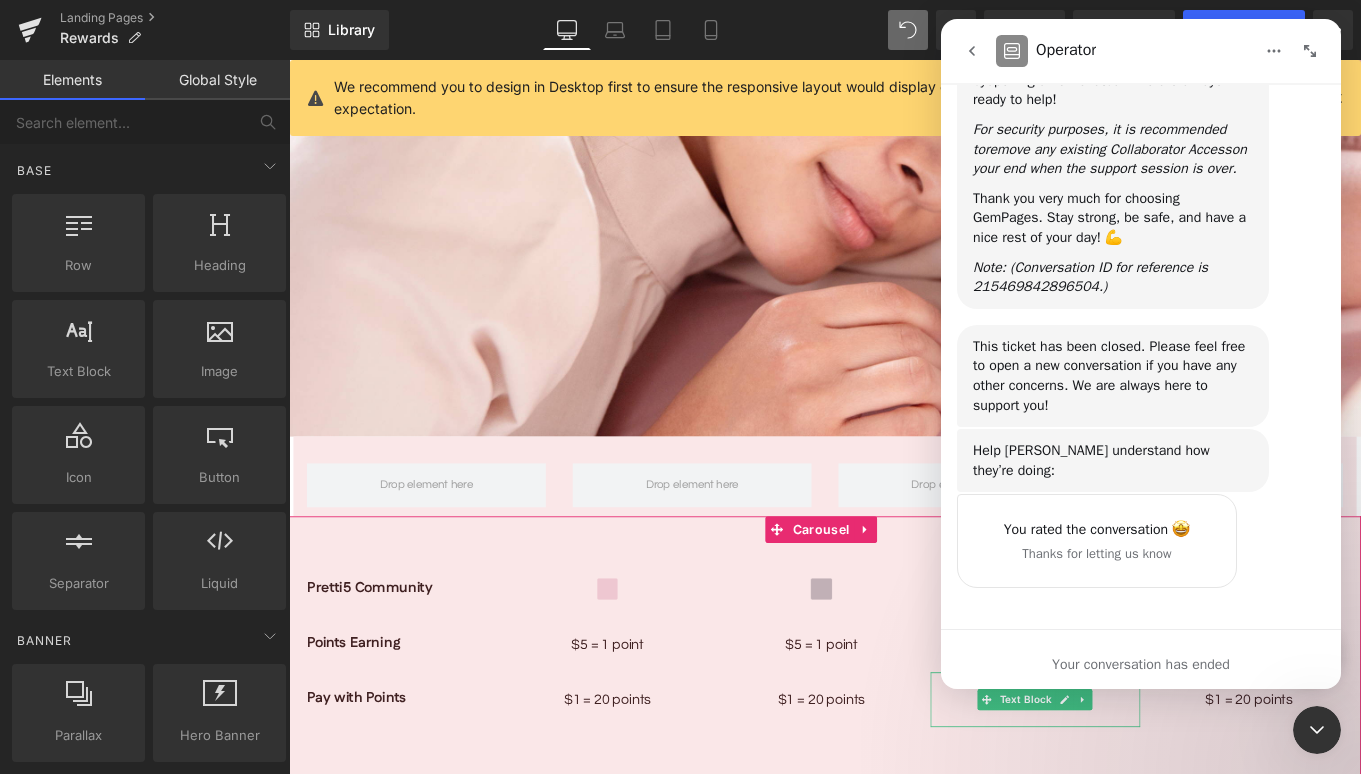 click 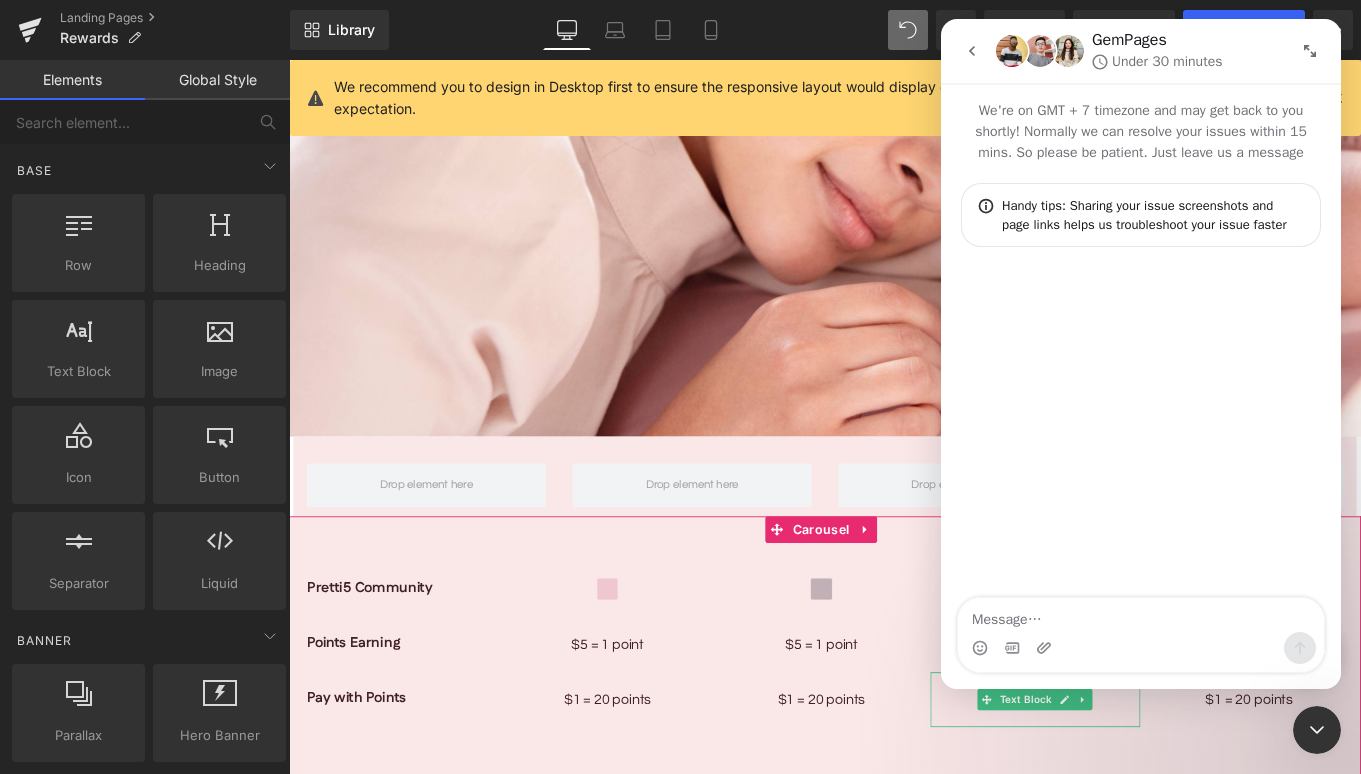 scroll, scrollTop: 0, scrollLeft: 0, axis: both 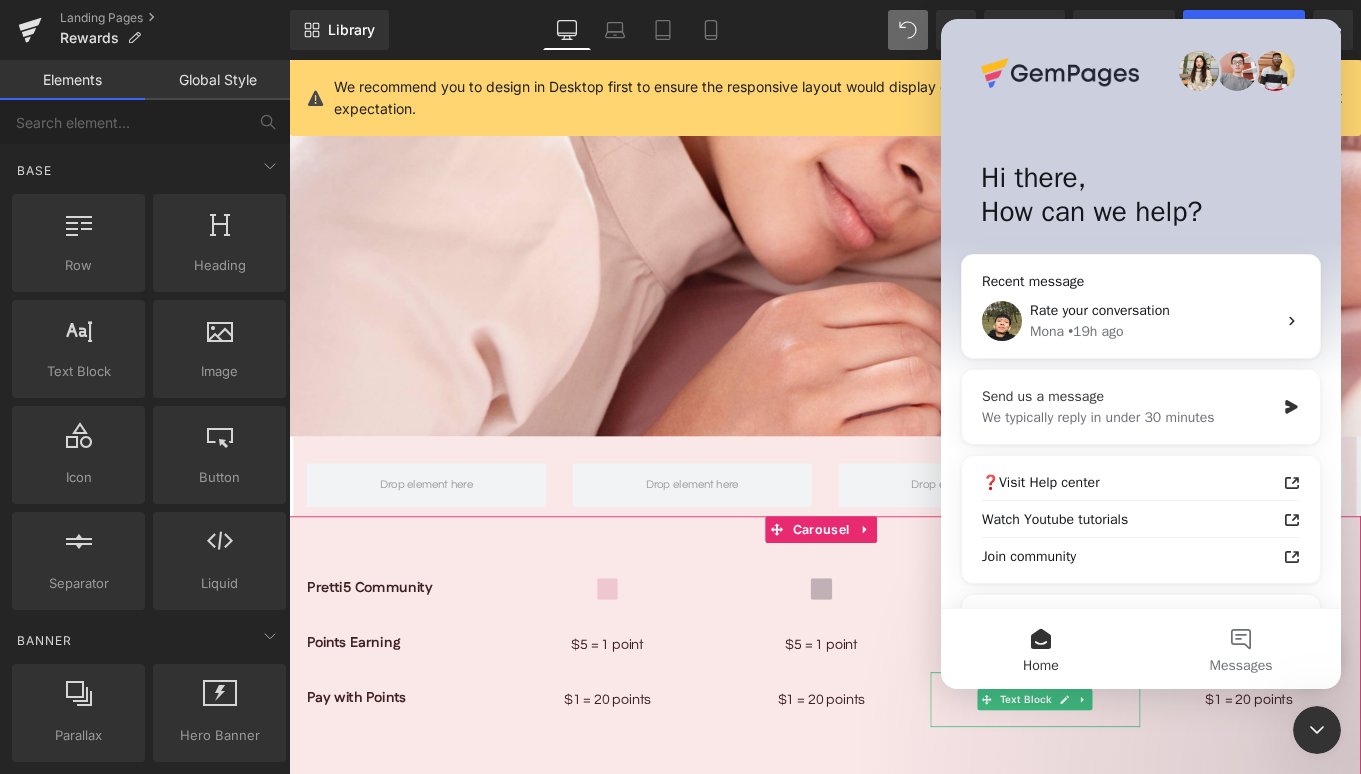 click on "We typically reply in under 30 minutes" at bounding box center (1128, 417) 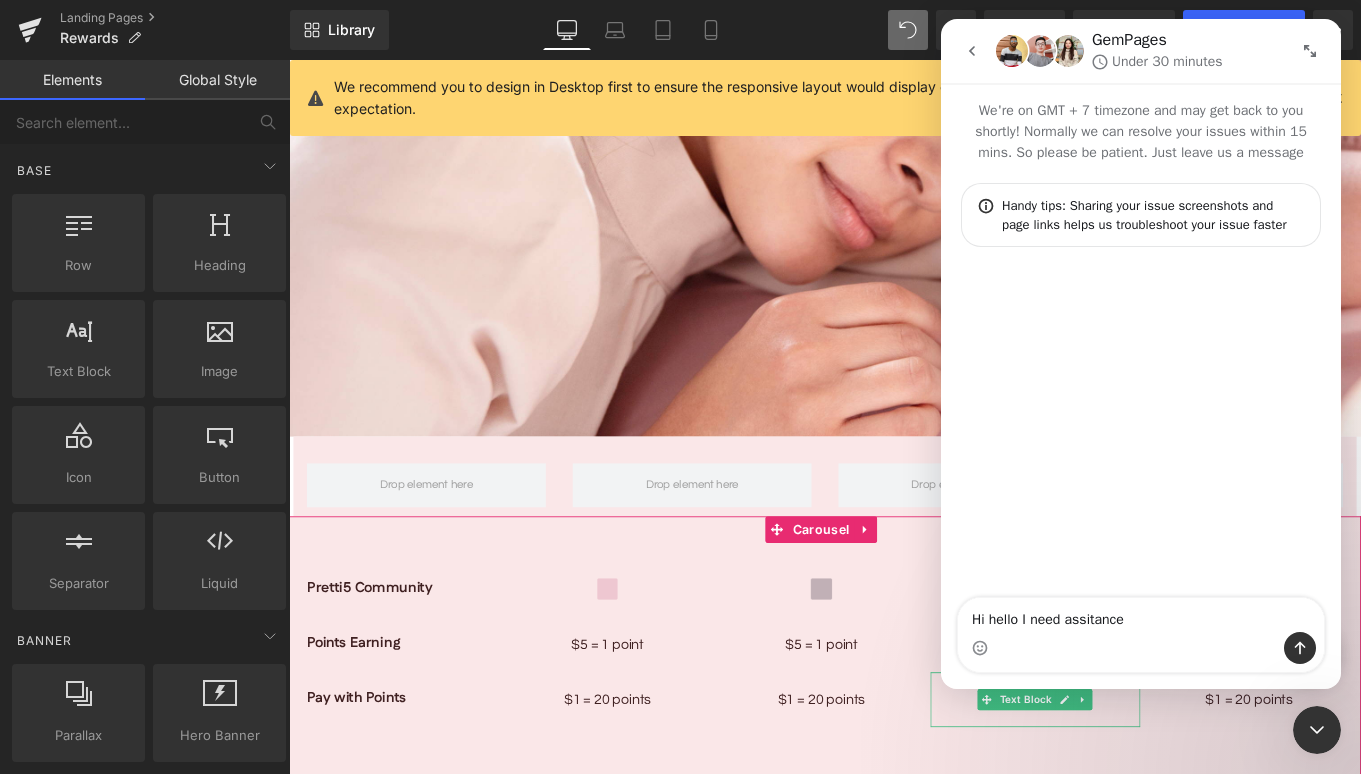 type on "Hi hello I need assistance" 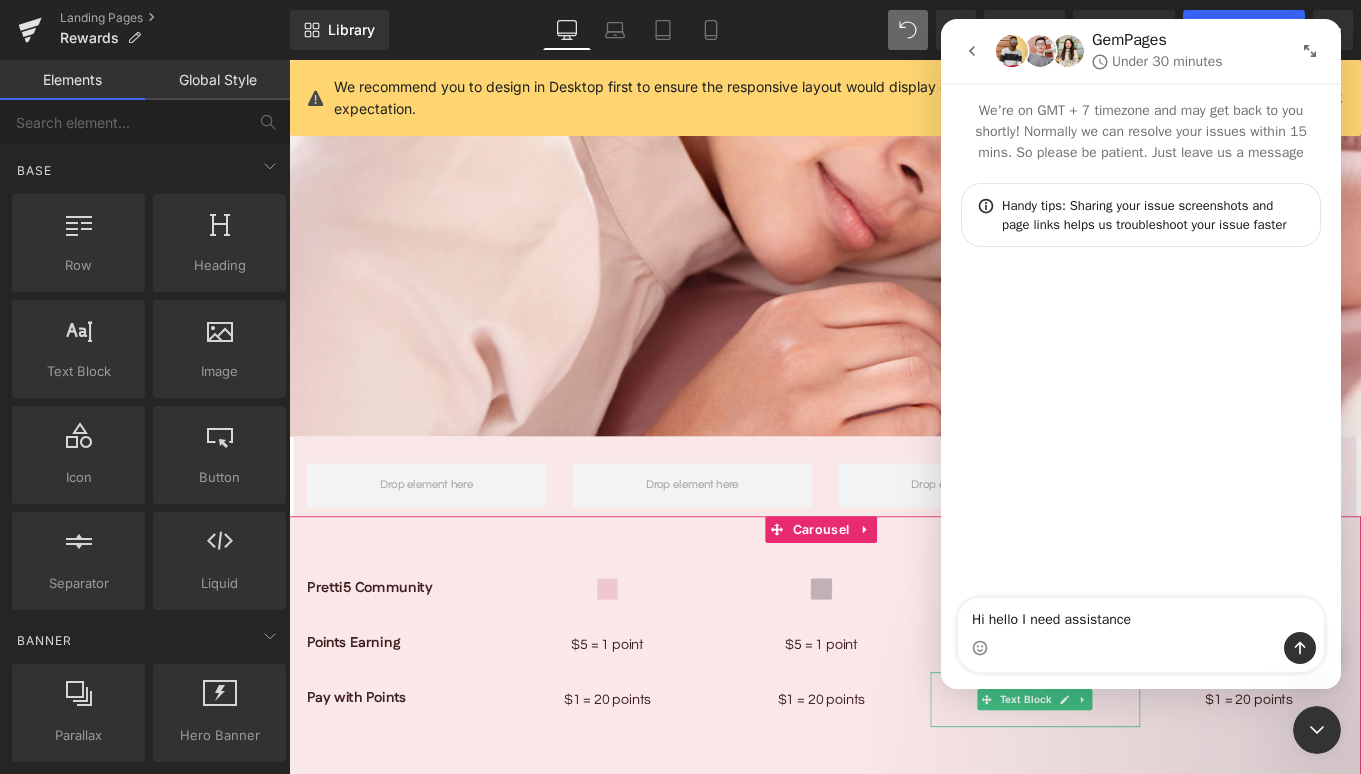 type 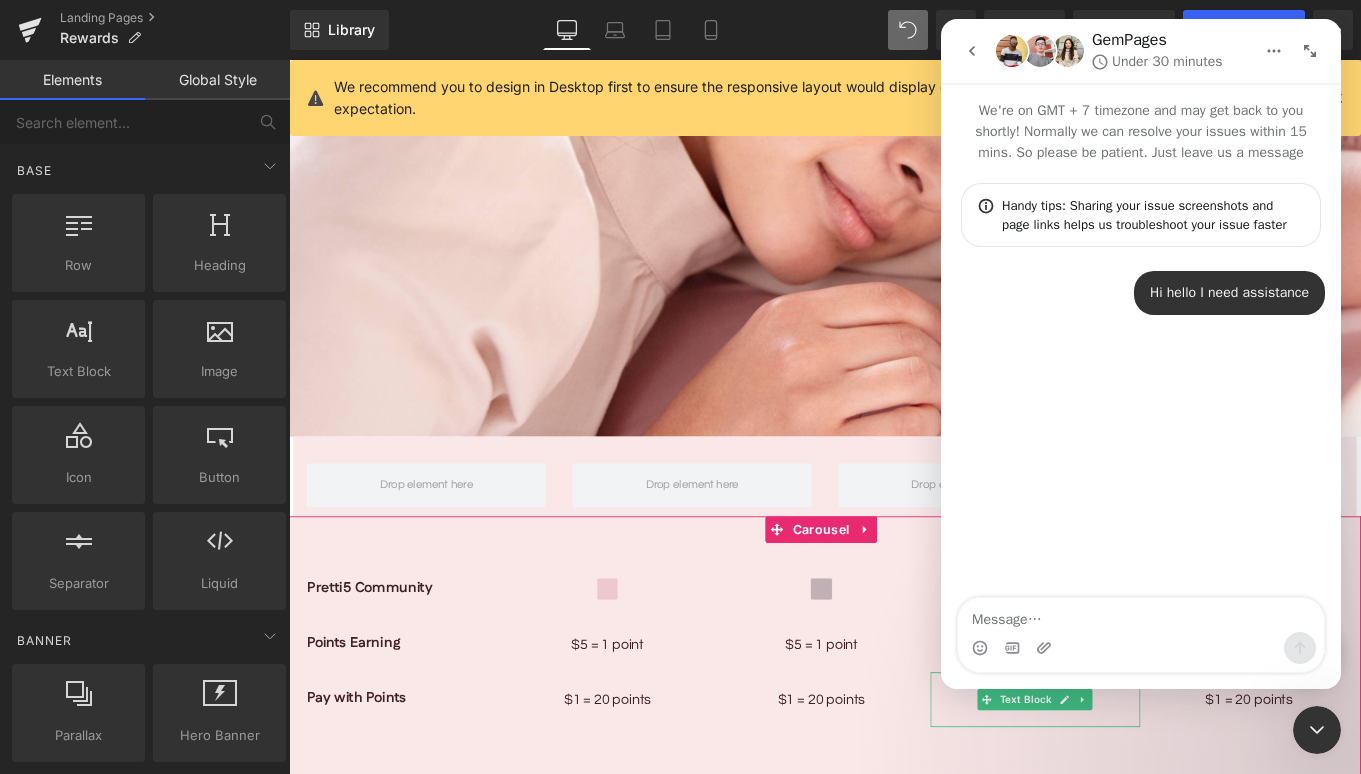 click at bounding box center (680, 357) 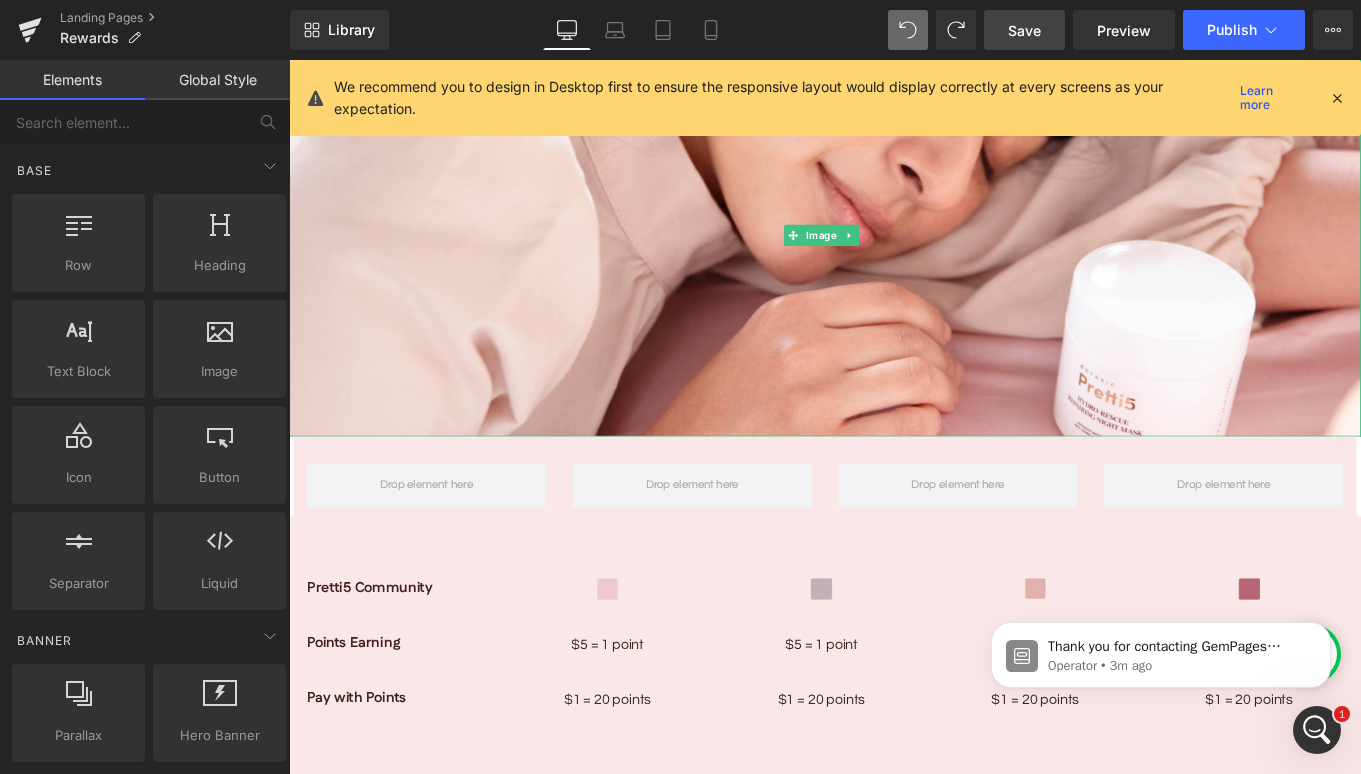 scroll, scrollTop: 0, scrollLeft: 0, axis: both 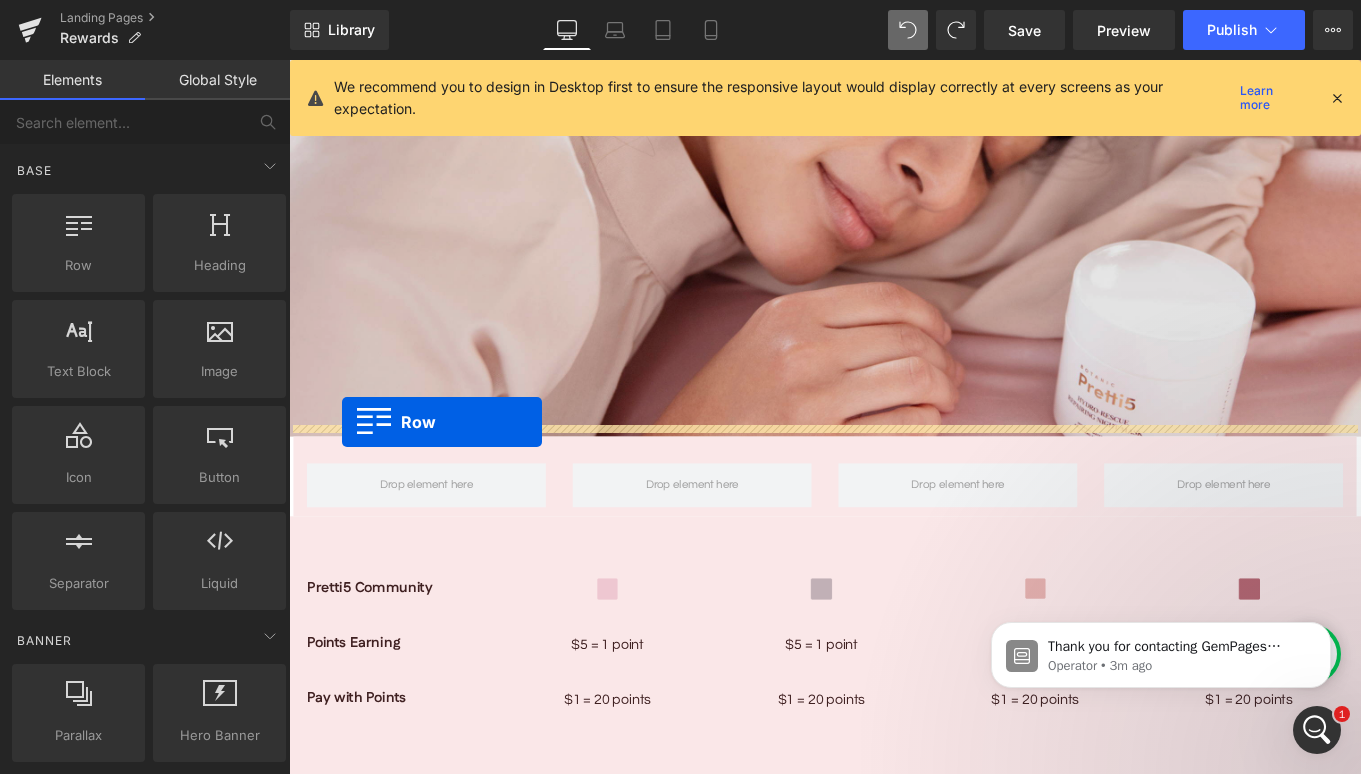 drag, startPoint x: 359, startPoint y: 321, endPoint x: 349, endPoint y: 469, distance: 148.33745 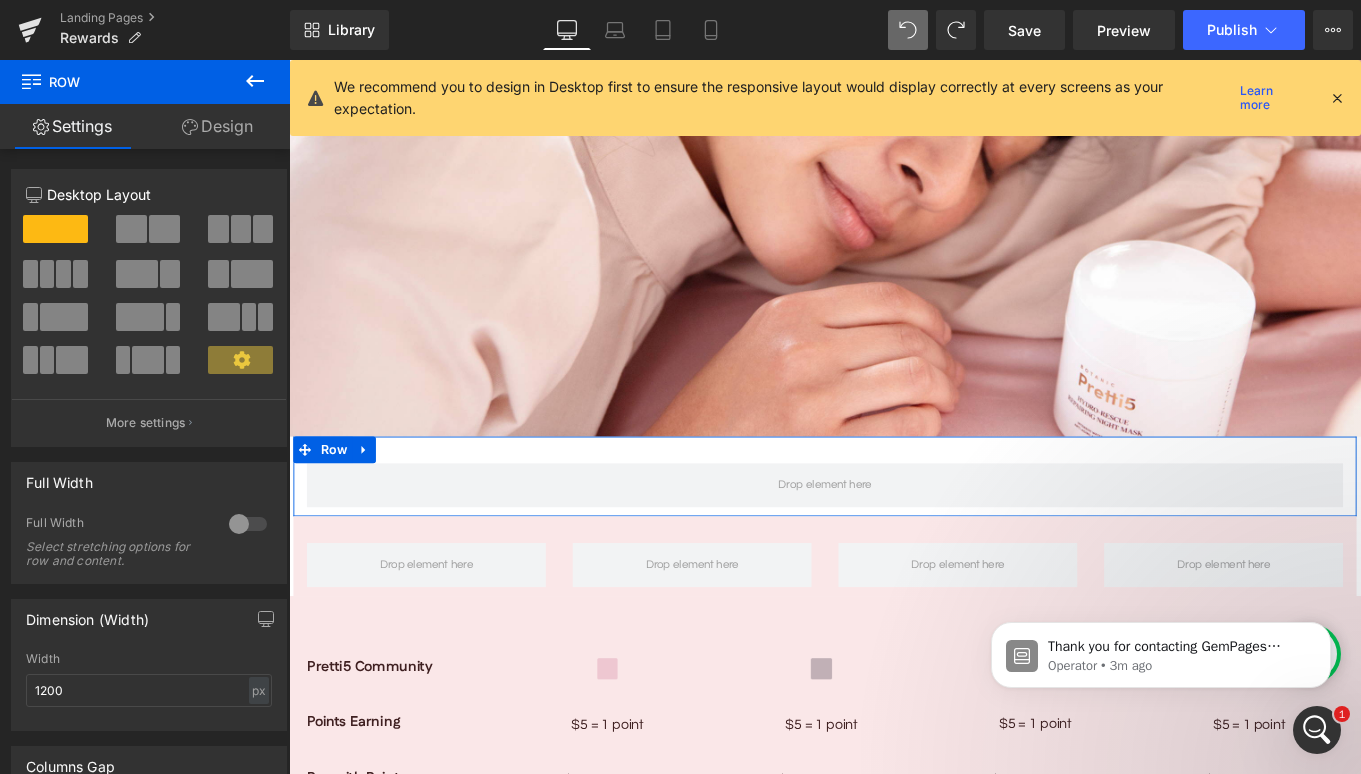 click at bounding box center (63, 274) 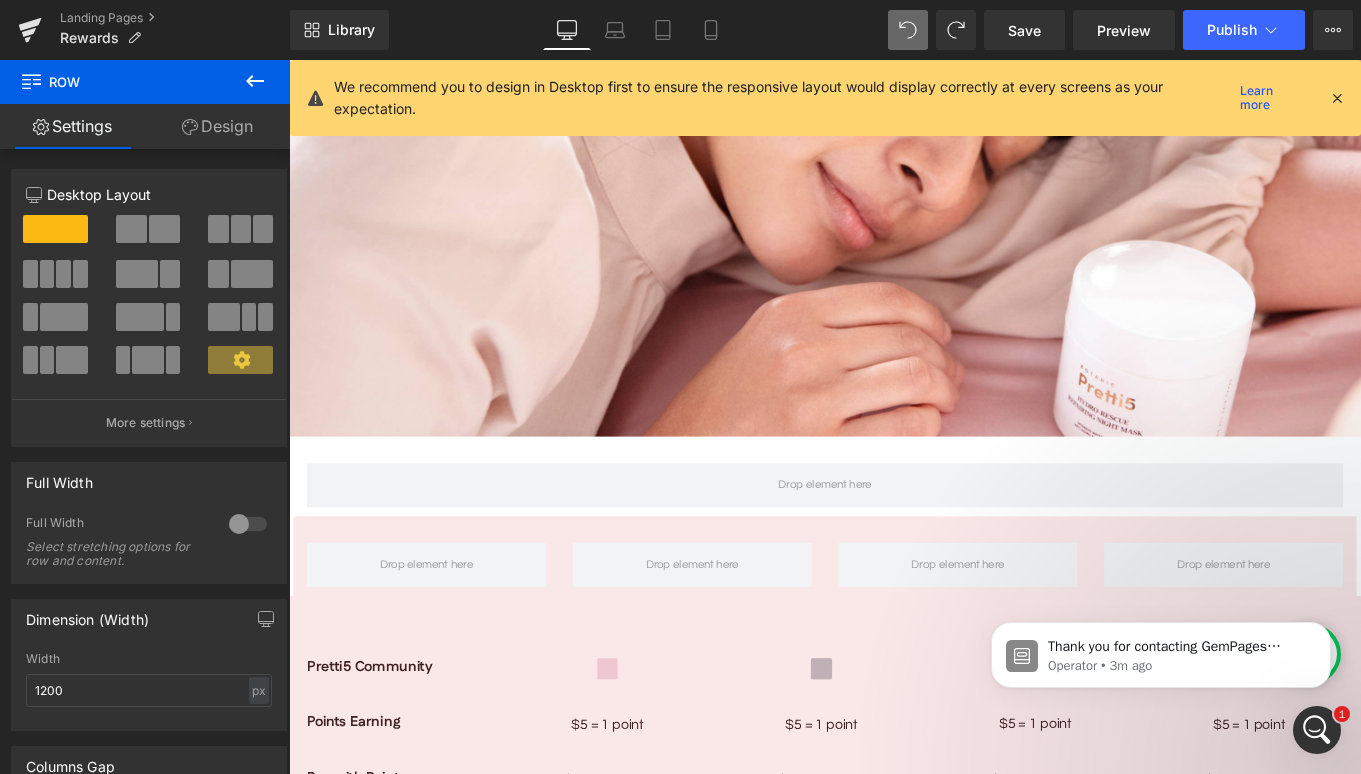 click 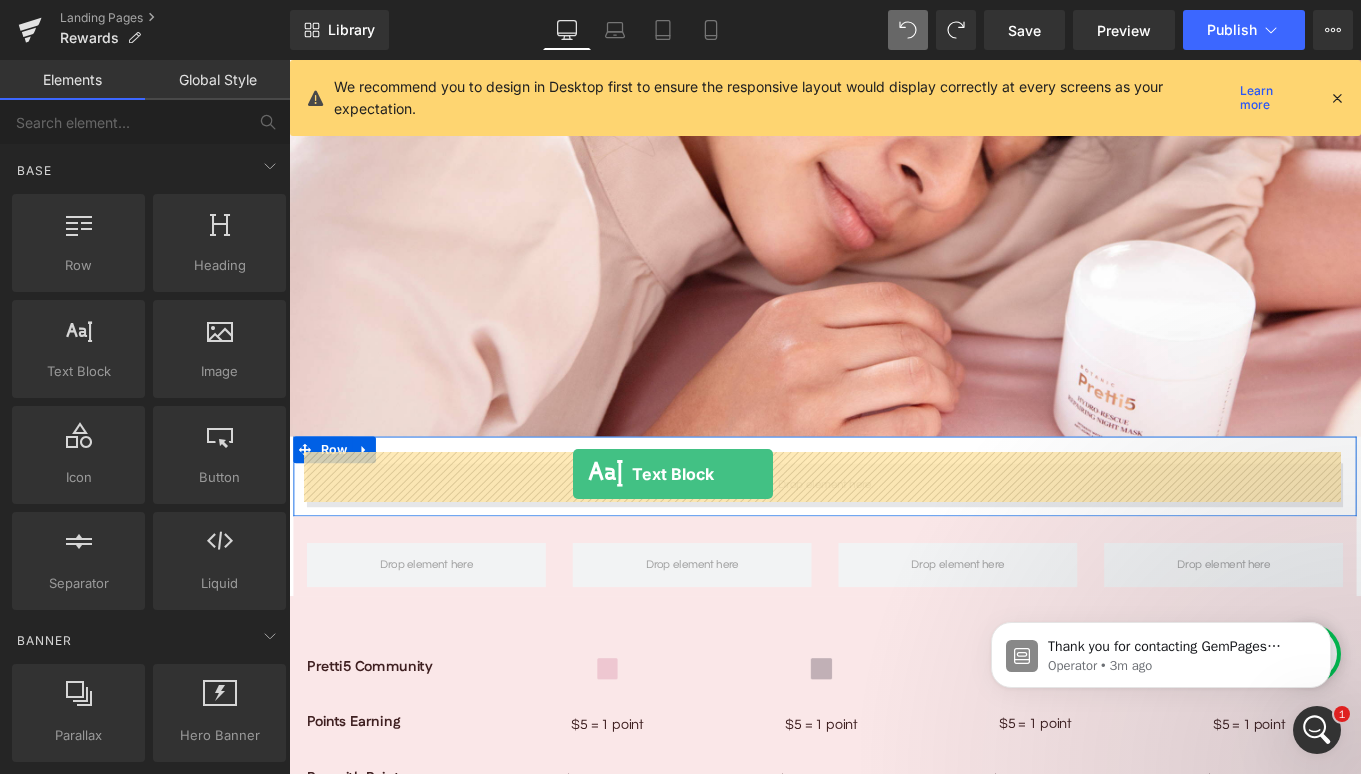 drag, startPoint x: 374, startPoint y: 424, endPoint x: 610, endPoint y: 527, distance: 257.49756 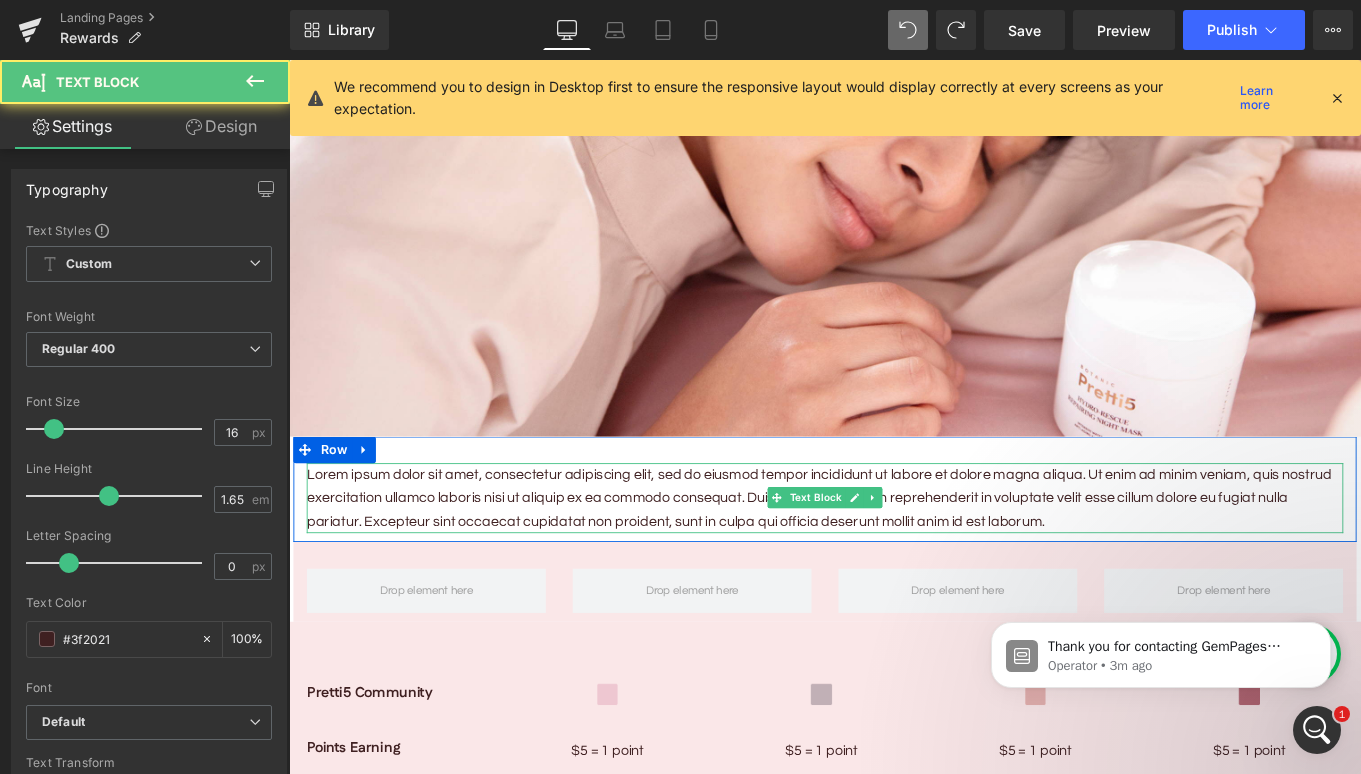 click on "Lorem ipsum dolor sit amet, consectetur adipiscing elit, sed do eiusmod tempor incididunt ut labore et dolore magna aliqua. Ut enim ad minim veniam, quis nostrud exercitation ullamco laboris nisi ut aliquip ex ea commodo consequat. Duis aute irure dolor in reprehenderit in voluptate velit esse cillum dolore eu fugiat nulla pariatur. Excepteur sint occaecat cupidatat non proident, sunt in culpa qui officia deserunt mollit anim id est laborum." at bounding box center (894, 554) 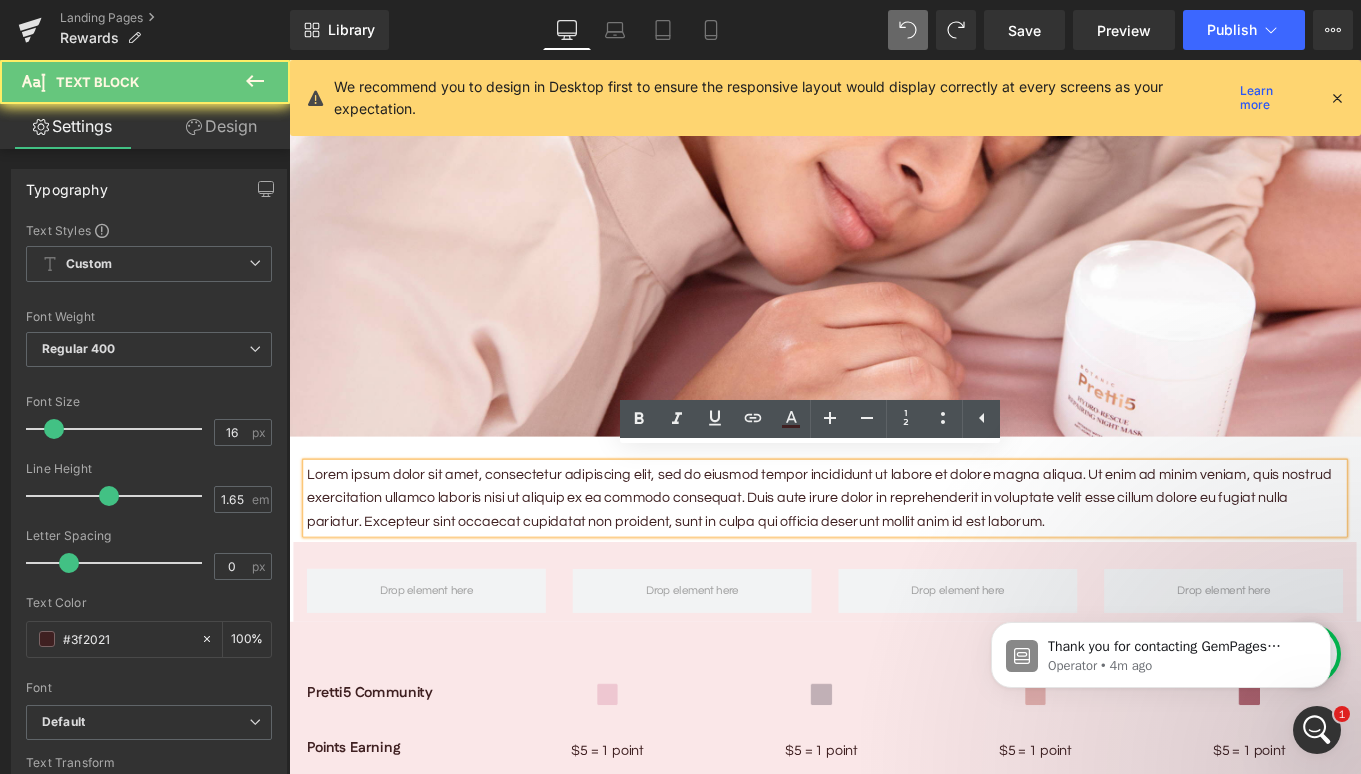 click on "Lorem ipsum dolor sit amet, consectetur adipiscing elit, sed do eiusmod tempor incididunt ut labore et dolore magna aliqua. Ut enim ad minim veniam, quis nostrud exercitation ullamco laboris nisi ut aliquip ex ea commodo consequat. Duis aute irure dolor in reprehenderit in voluptate velit esse cillum dolore eu fugiat nulla pariatur. Excepteur sint occaecat cupidatat non proident, sunt in culpa qui officia deserunt mollit anim id est laborum." at bounding box center [894, 554] 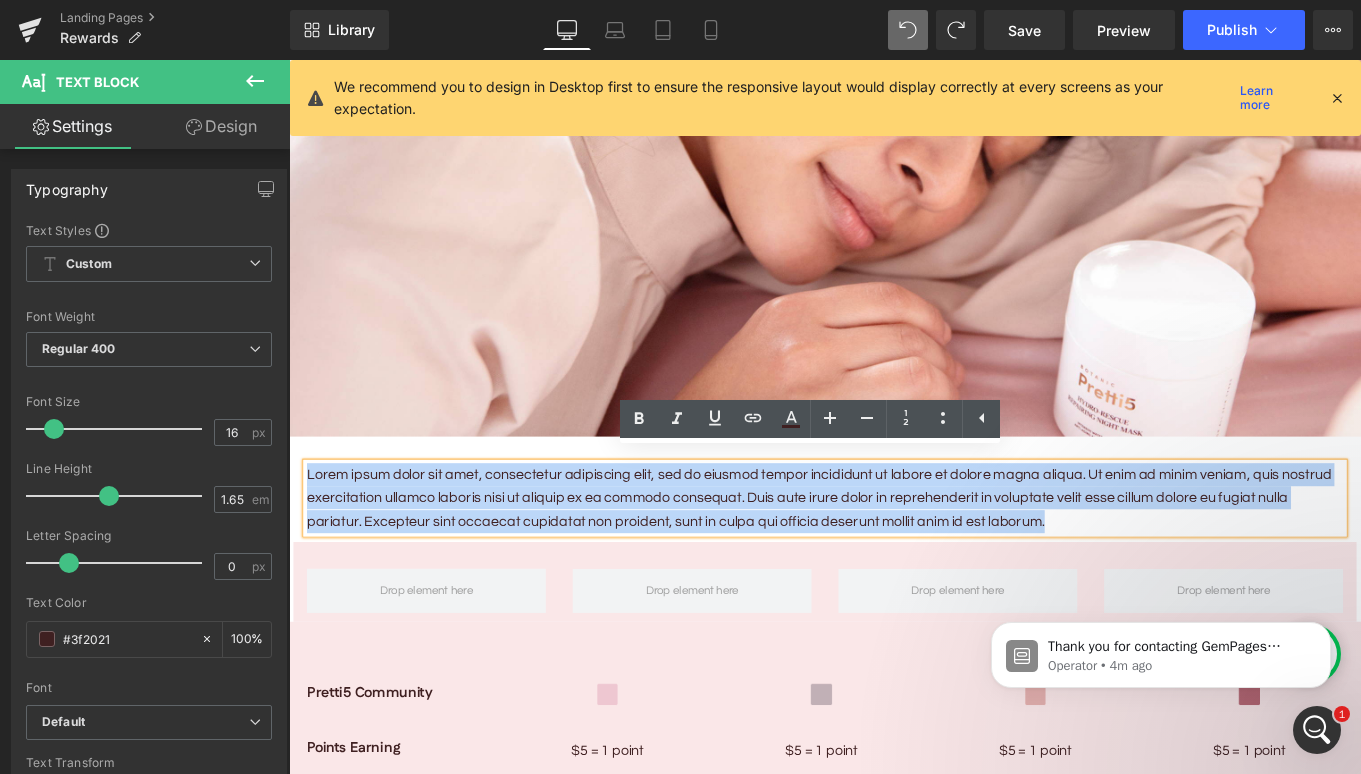drag, startPoint x: 307, startPoint y: 518, endPoint x: 1226, endPoint y: 562, distance: 920.05273 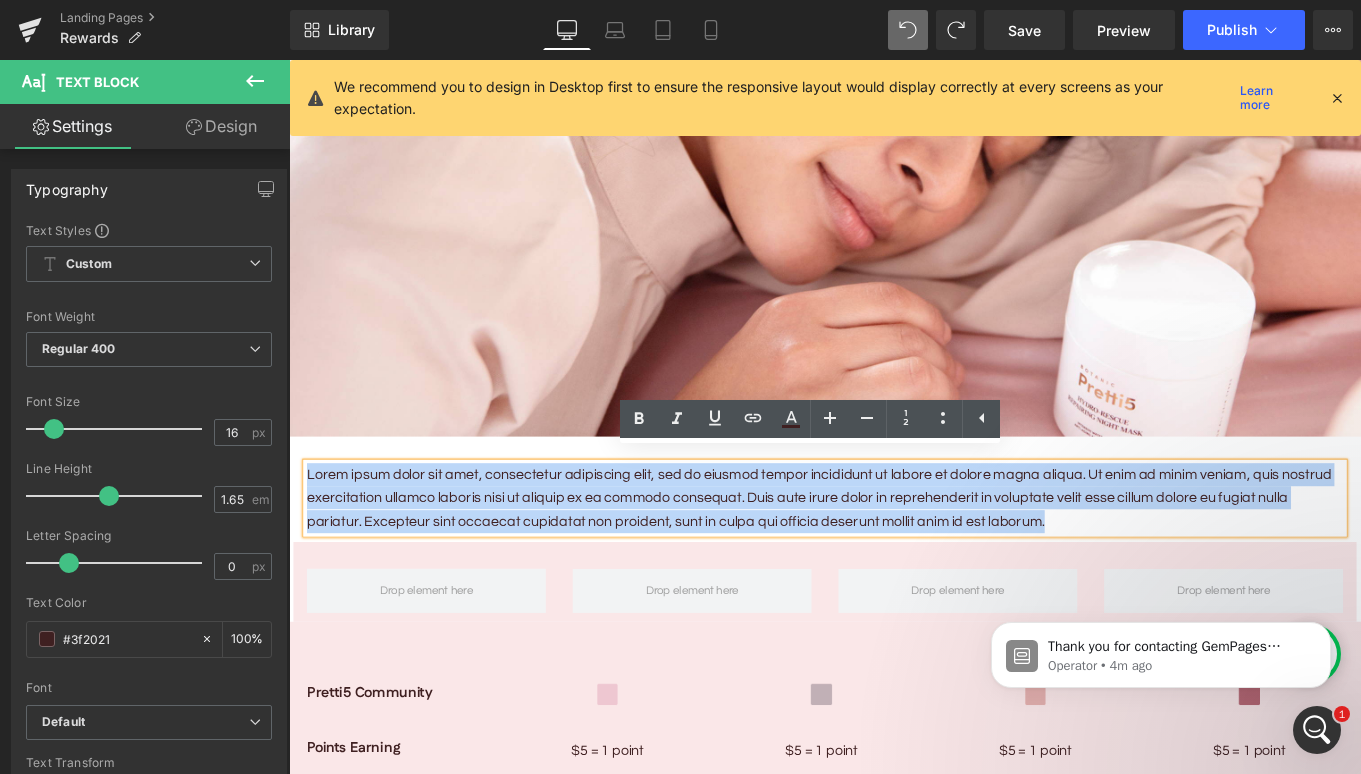 click on "Lorem ipsum dolor sit amet, consectetur adipiscing elit, sed do eiusmod tempor incididunt ut labore et dolore magna aliqua. Ut enim ad minim veniam, quis nostrud exercitation ullamco laboris nisi ut aliquip ex ea commodo consequat. Duis aute irure dolor in reprehenderit in voluptate velit esse cillum dolore eu fugiat nulla pariatur. Excepteur sint occaecat cupidatat non proident, sunt in culpa qui officia deserunt mollit anim id est laborum." at bounding box center (894, 554) 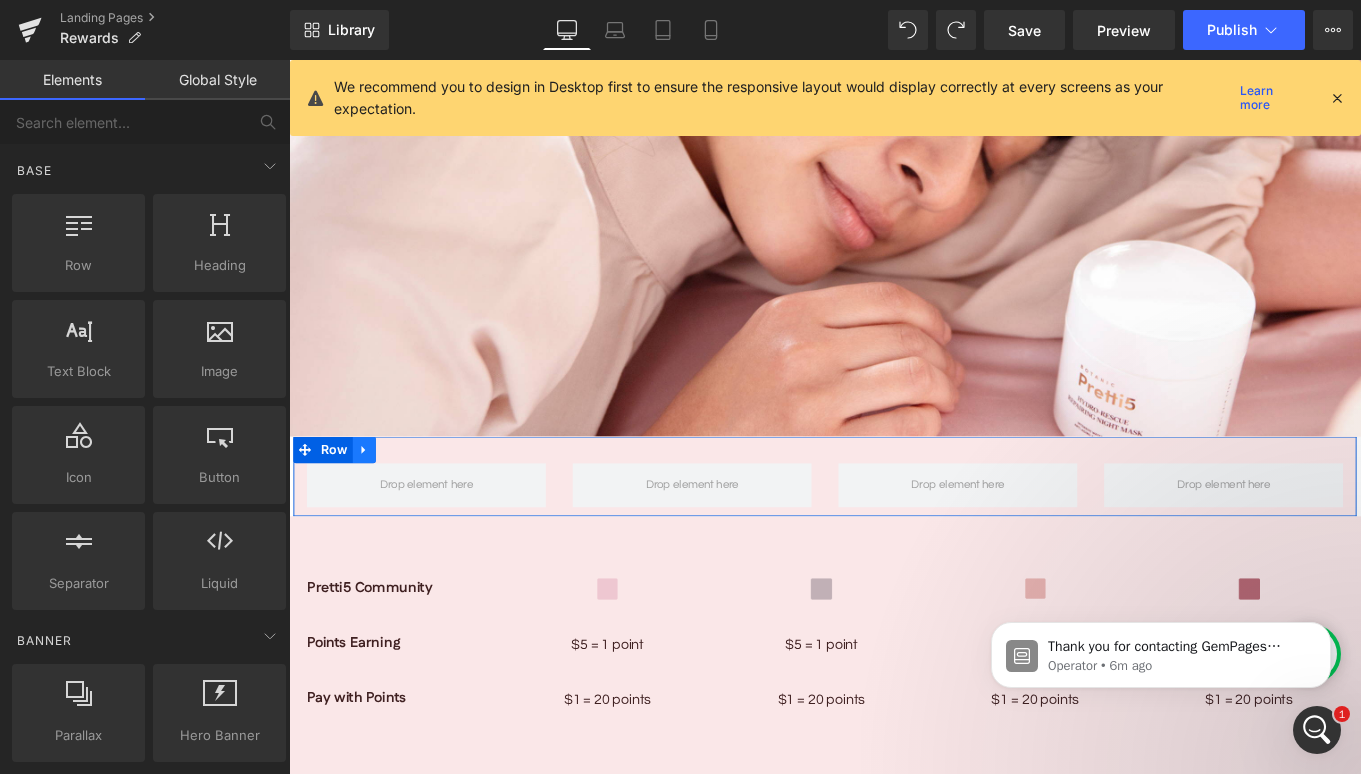 click 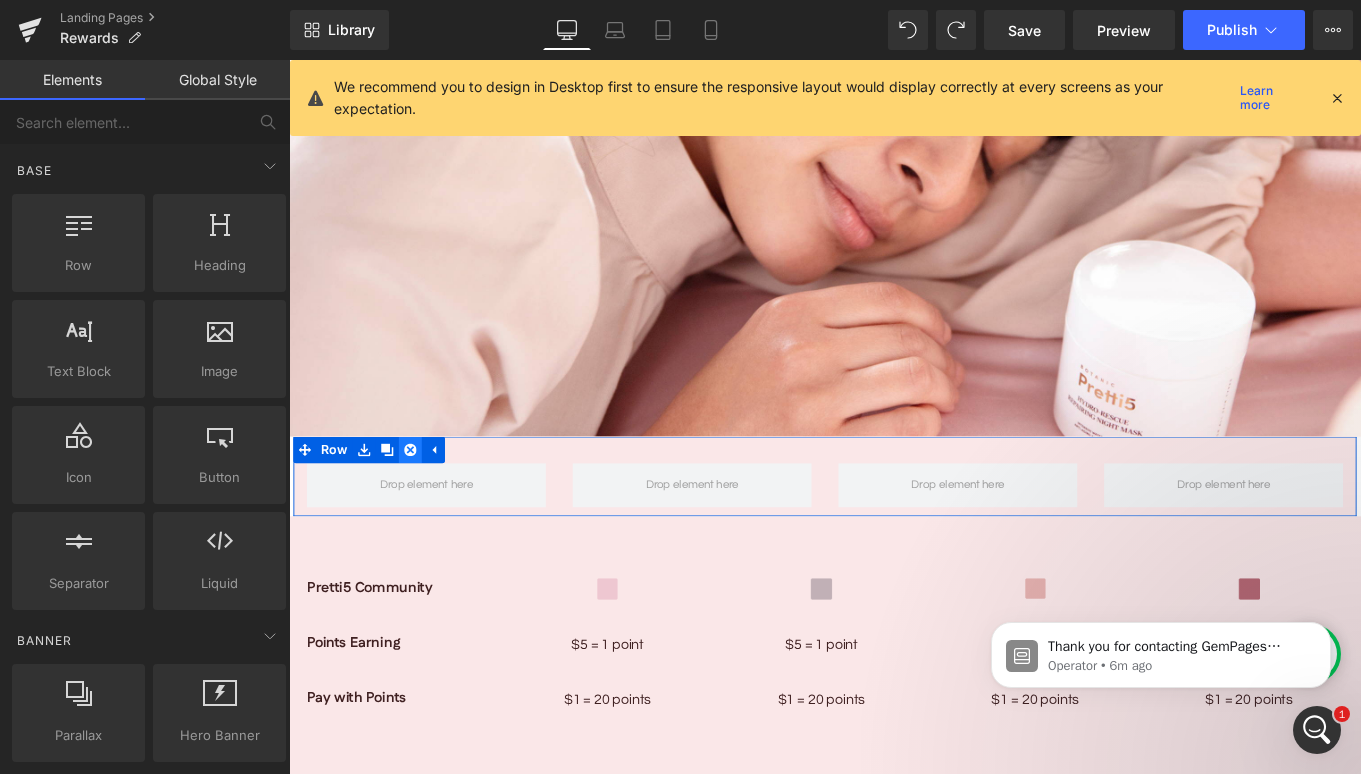 click 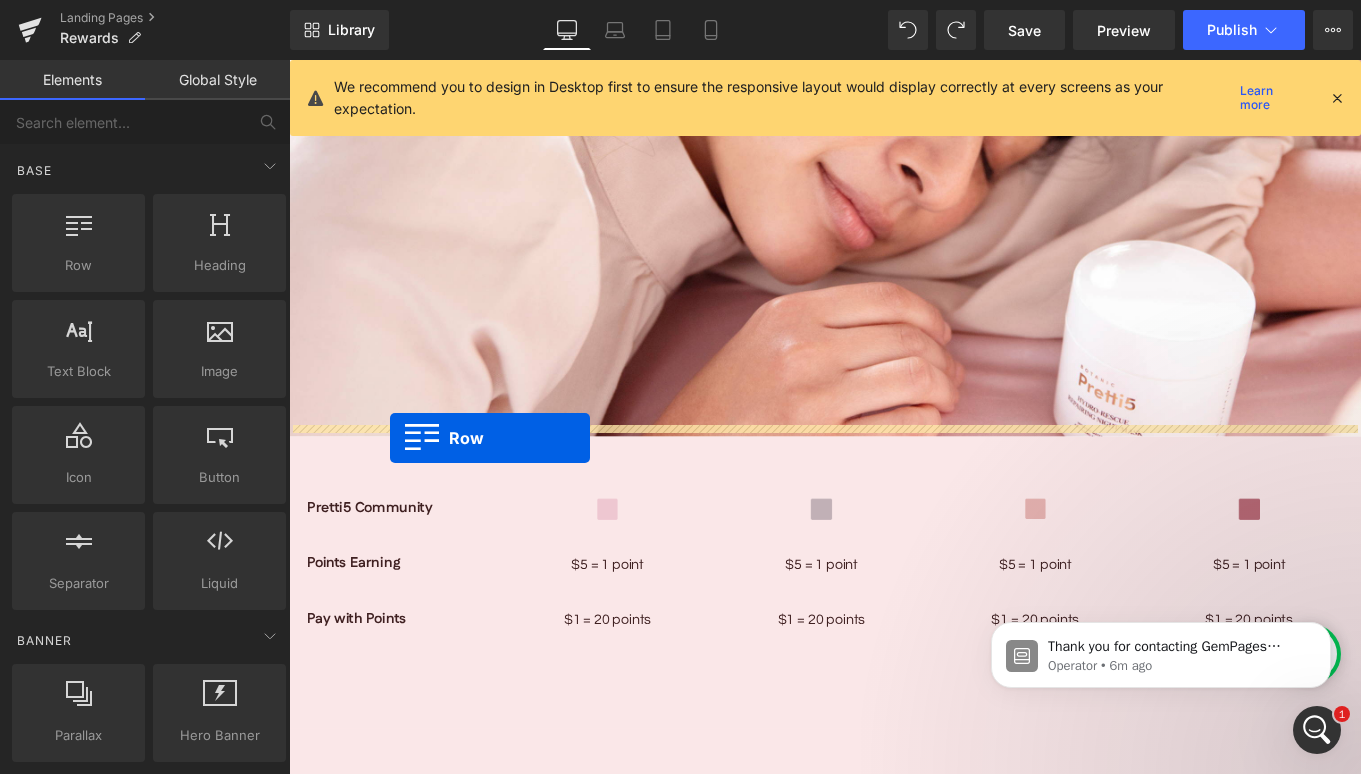 drag, startPoint x: 377, startPoint y: 302, endPoint x: 403, endPoint y: 487, distance: 186.8181 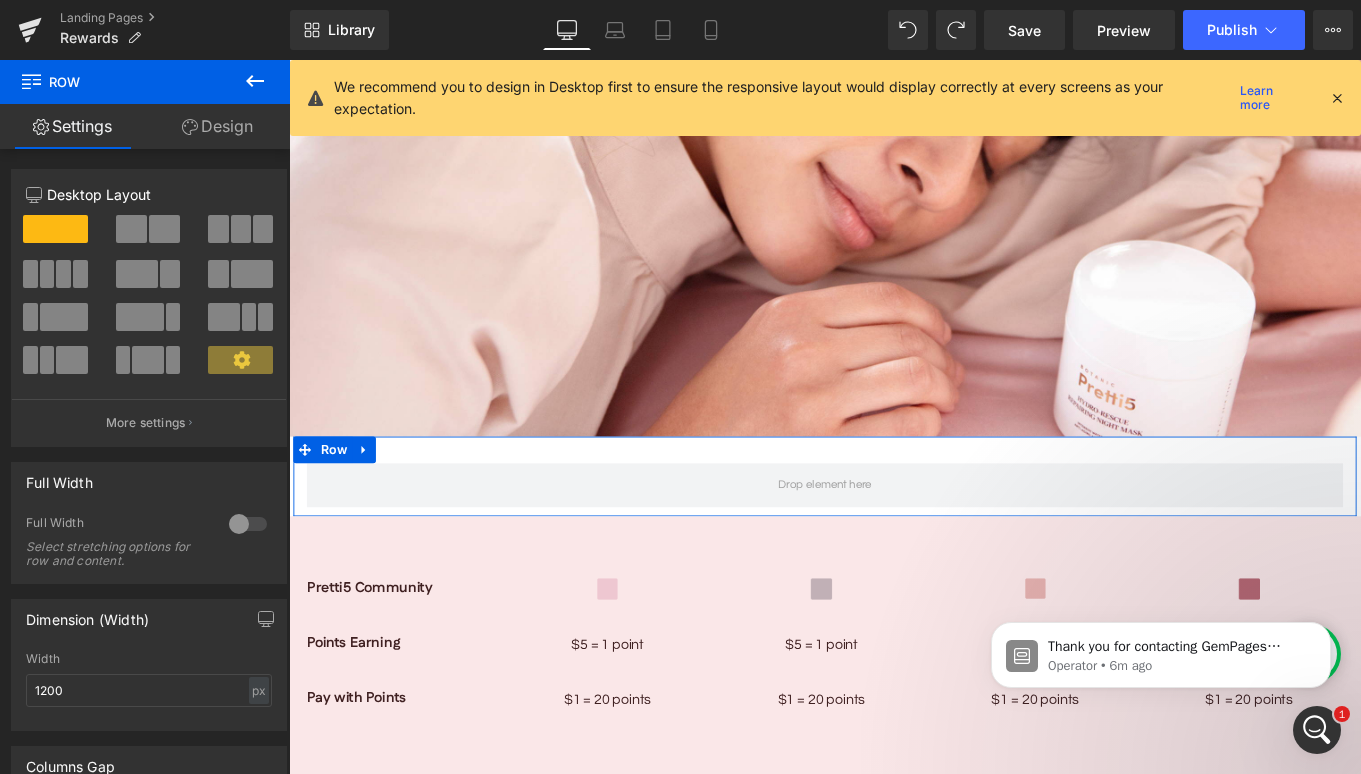 click at bounding box center [64, 317] 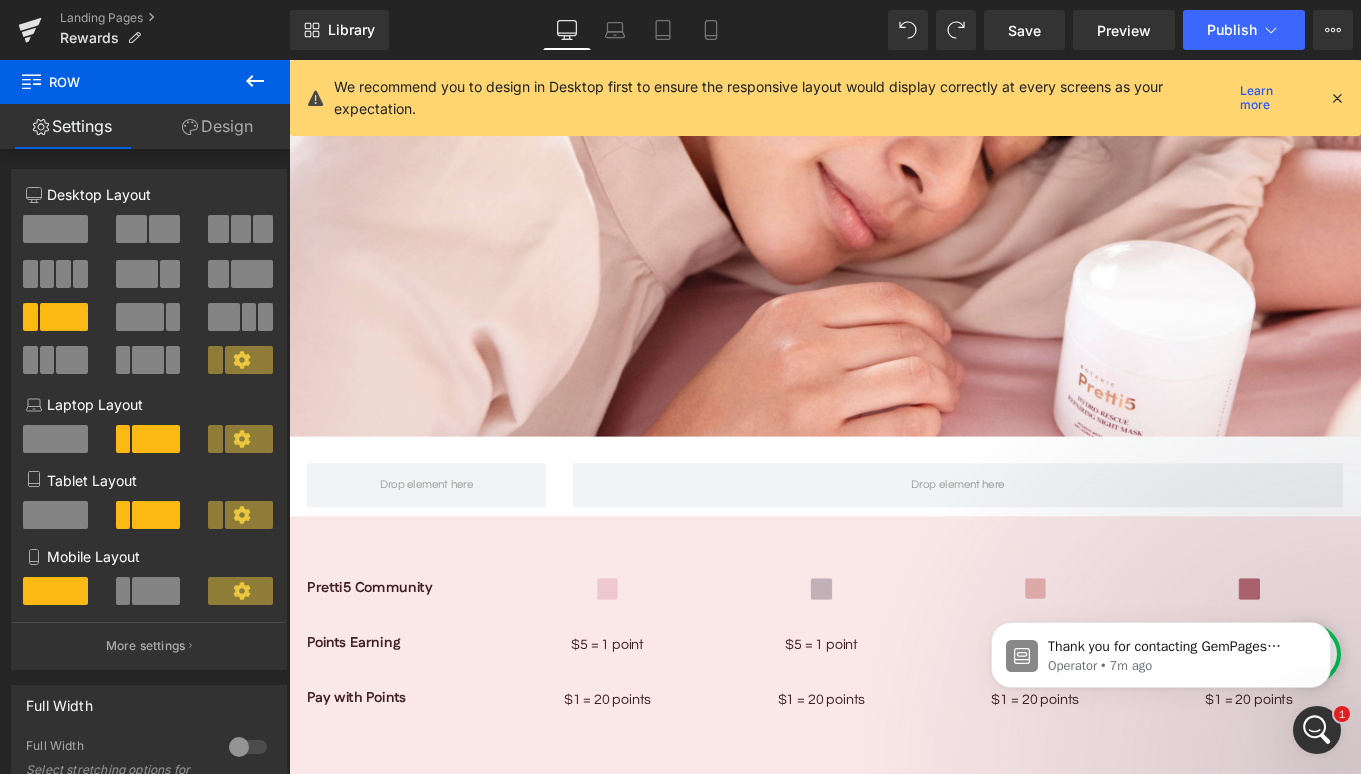 click 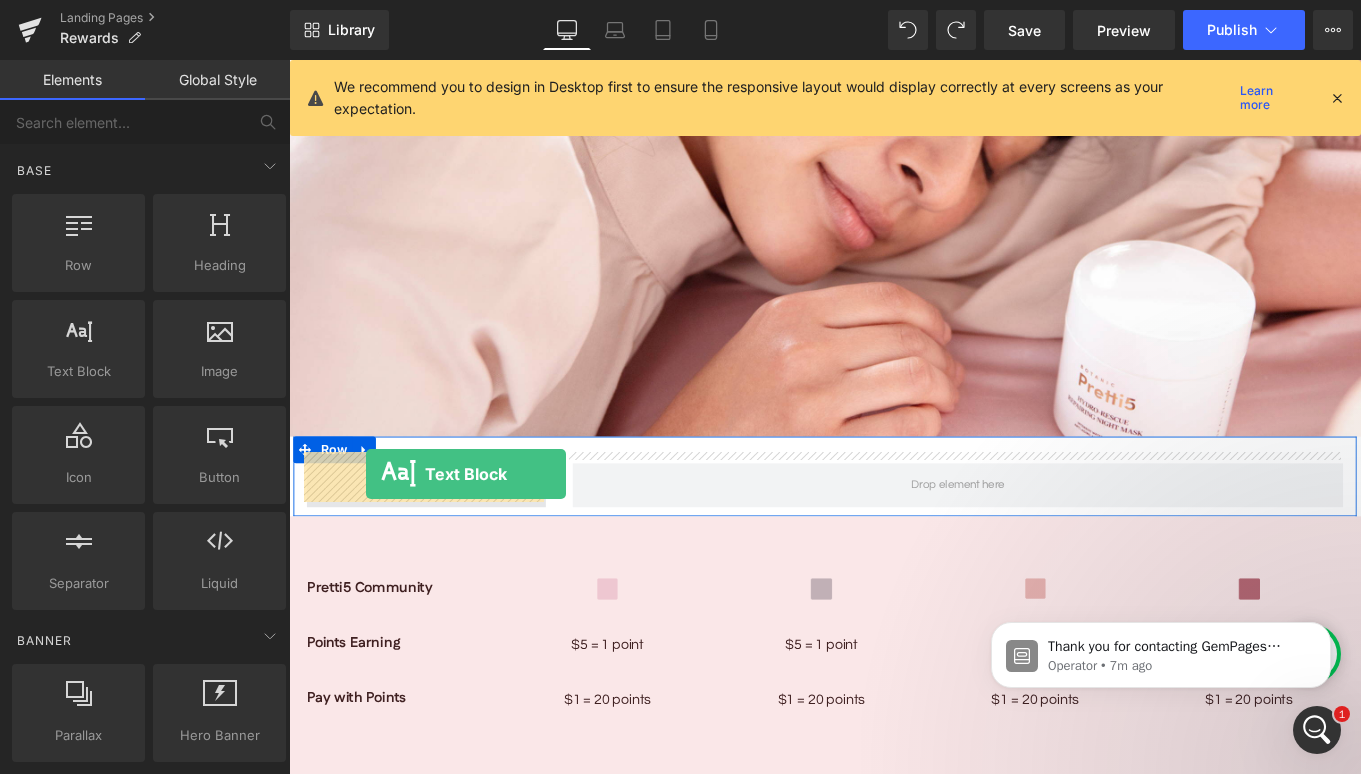 drag, startPoint x: 387, startPoint y: 428, endPoint x: 376, endPoint y: 527, distance: 99.60924 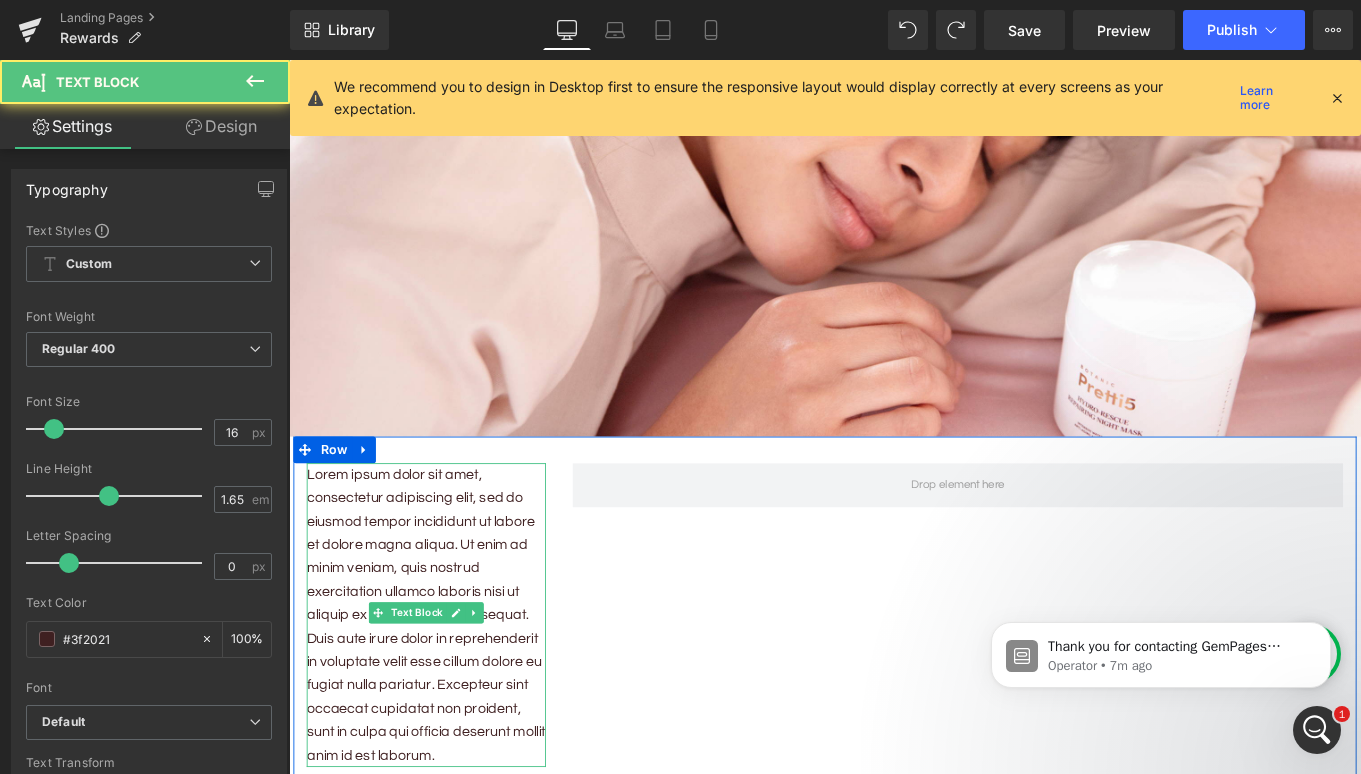 click on "Lorem ipsum dolor sit amet, consectetur adipiscing elit, sed do eiusmod tempor incididunt ut labore et dolore magna aliqua. Ut enim ad minim veniam, quis nostrud exercitation ullamco laboris nisi ut aliquip ex ea commodo consequat. Duis aute irure dolor in reprehenderit in voluptate velit esse cillum dolore eu fugiat nulla pariatur. Excepteur sint occaecat cupidatat non proident, sunt in culpa qui officia deserunt mollit anim id est laborum." at bounding box center (444, 686) 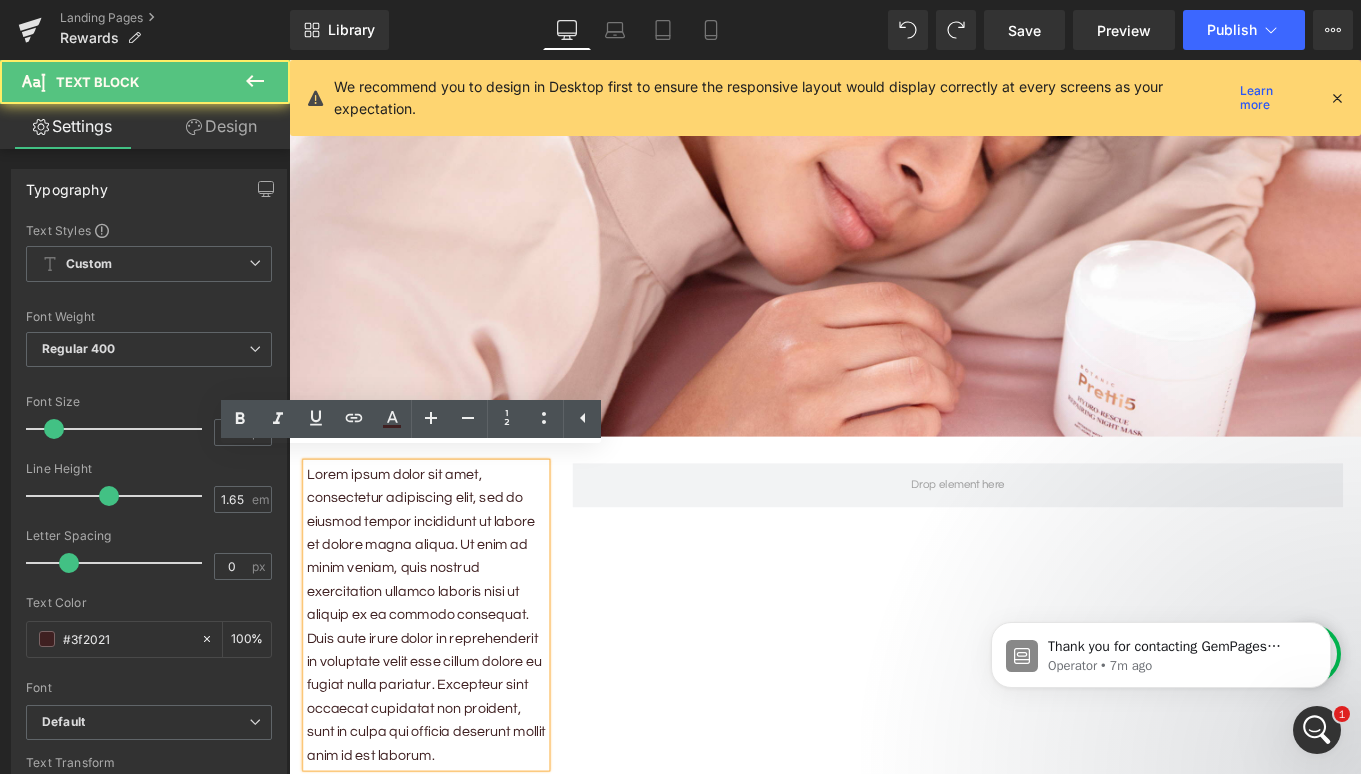 click on "Lorem ipsum dolor sit amet, consectetur adipiscing elit, sed do eiusmod tempor incididunt ut labore et dolore magna aliqua. Ut enim ad minim veniam, quis nostrud exercitation ullamco laboris nisi ut aliquip ex ea commodo consequat. Duis aute irure dolor in reprehenderit in voluptate velit esse cillum dolore eu fugiat nulla pariatur. Excepteur sint occaecat cupidatat non proident, sunt in culpa qui officia deserunt mollit anim id est laborum." at bounding box center [444, 686] 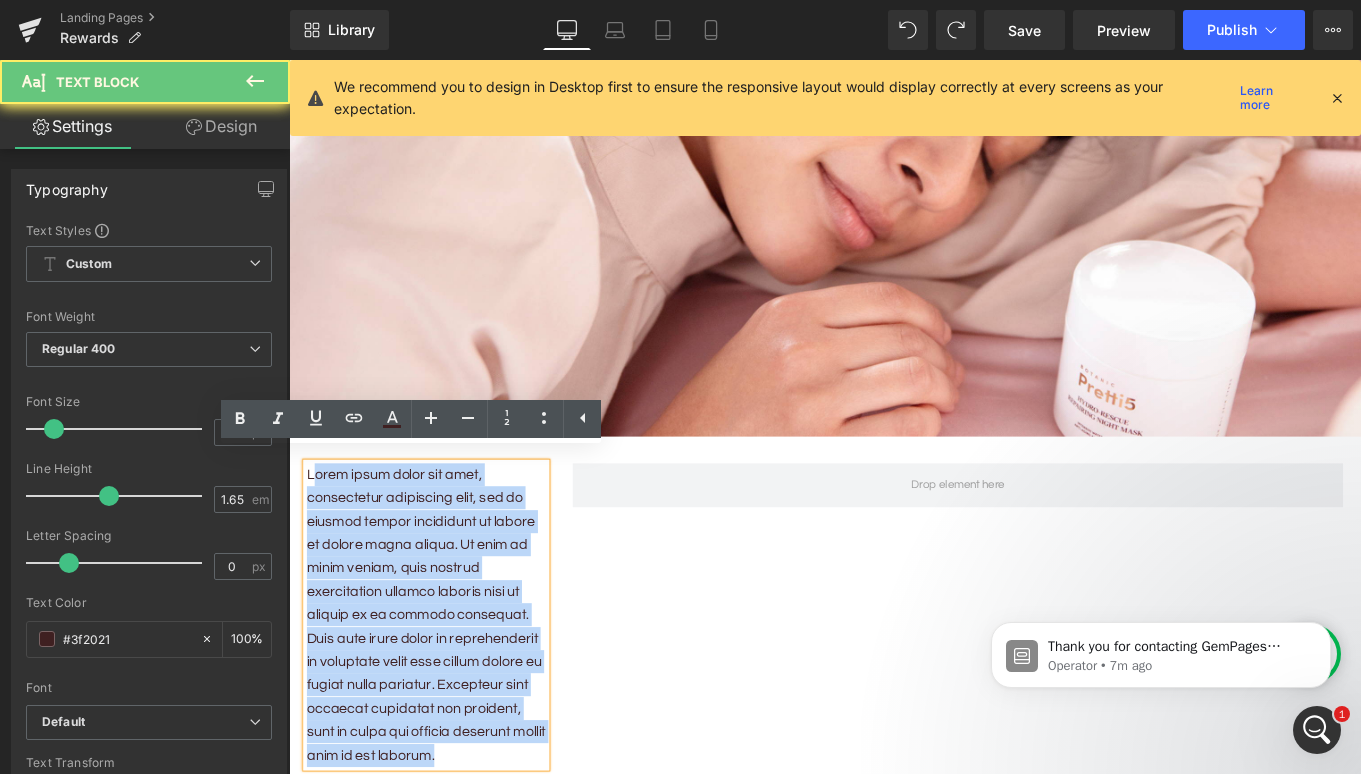 drag, startPoint x: 523, startPoint y: 793, endPoint x: 527, endPoint y: 812, distance: 19.416489 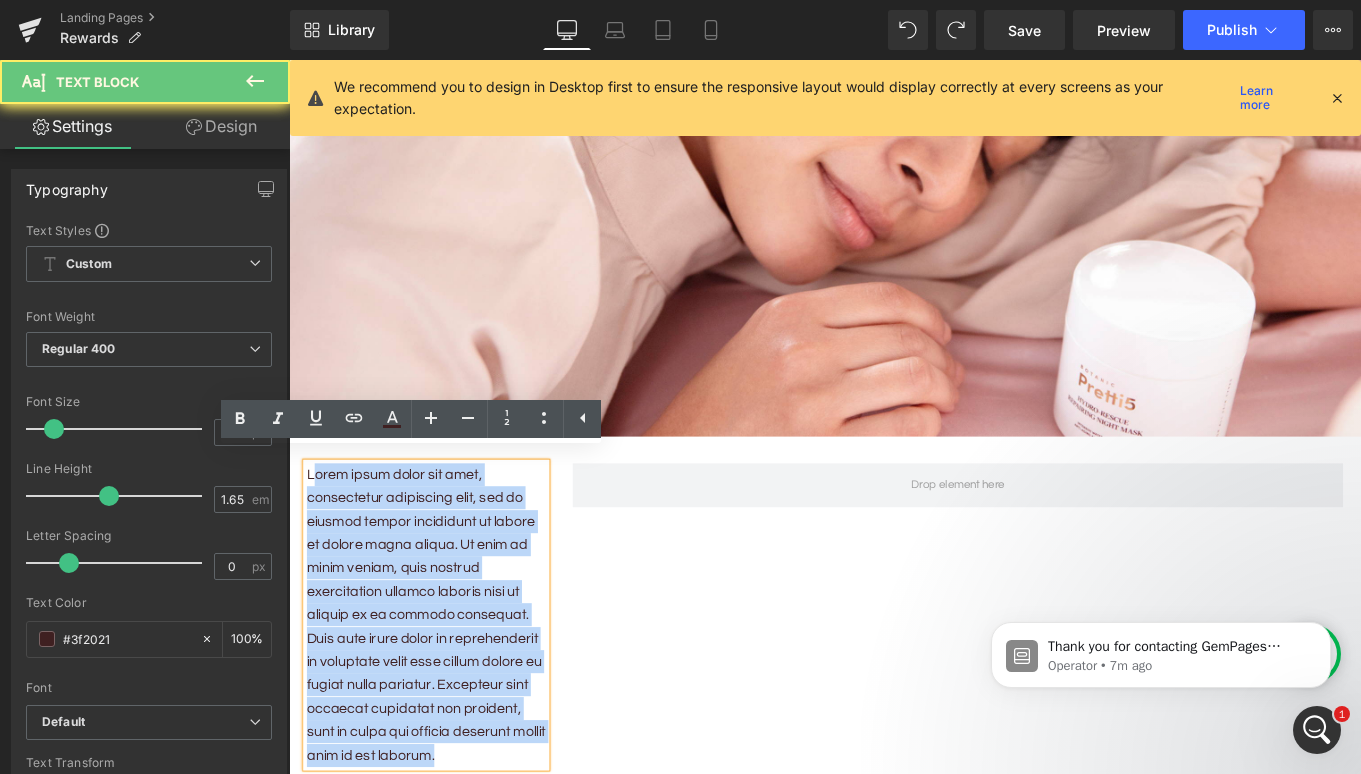 click on "Lorem ipsum dolor sit amet, consectetur adipiscing elit, sed do eiusmod tempor incididunt ut labore et dolore magna aliqua. Ut enim ad minim veniam, quis nostrud exercitation ullamco laboris nisi ut aliquip ex ea commodo consequat. Duis aute irure dolor in reprehenderit in voluptate velit esse cillum dolore eu fugiat nulla pariatur. Excepteur sint occaecat cupidatat non proident, sunt in culpa qui officia deserunt mollit anim id est laborum." at bounding box center (444, 686) 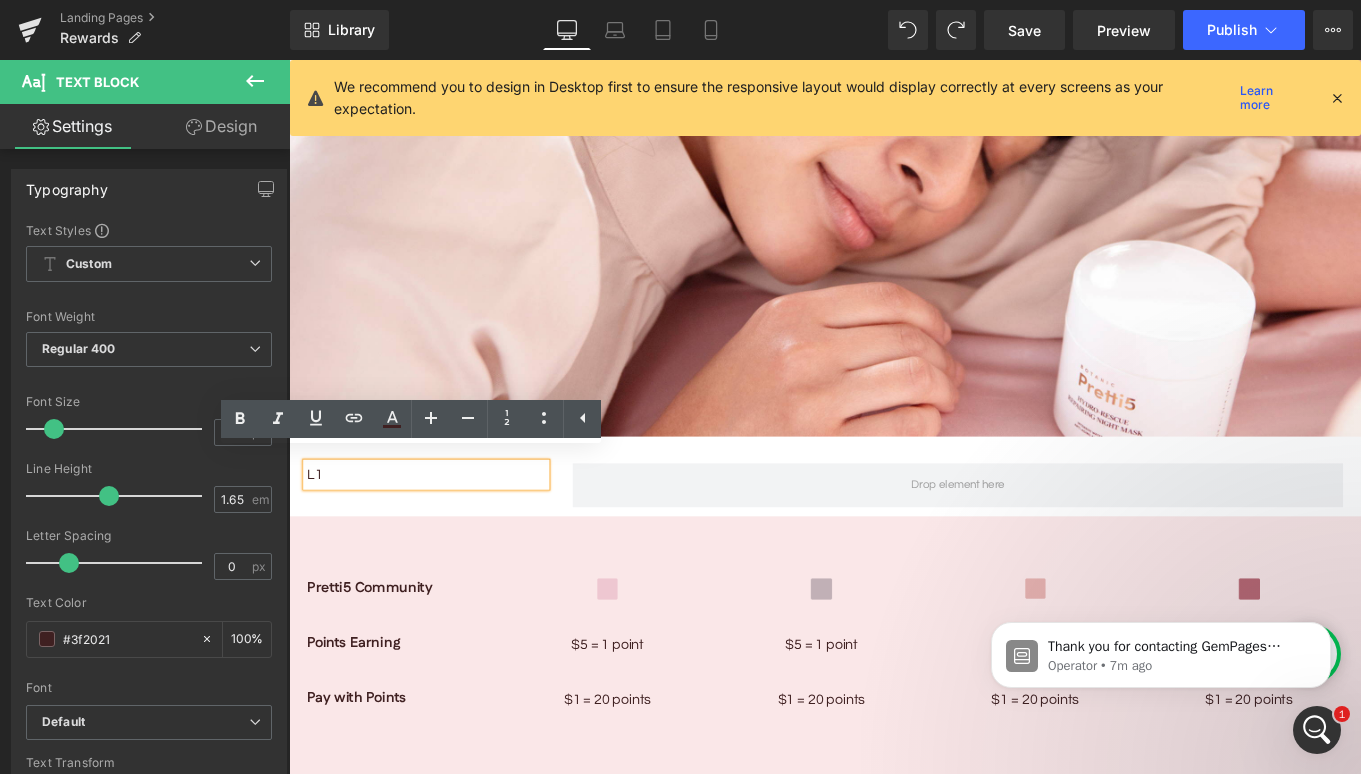 type 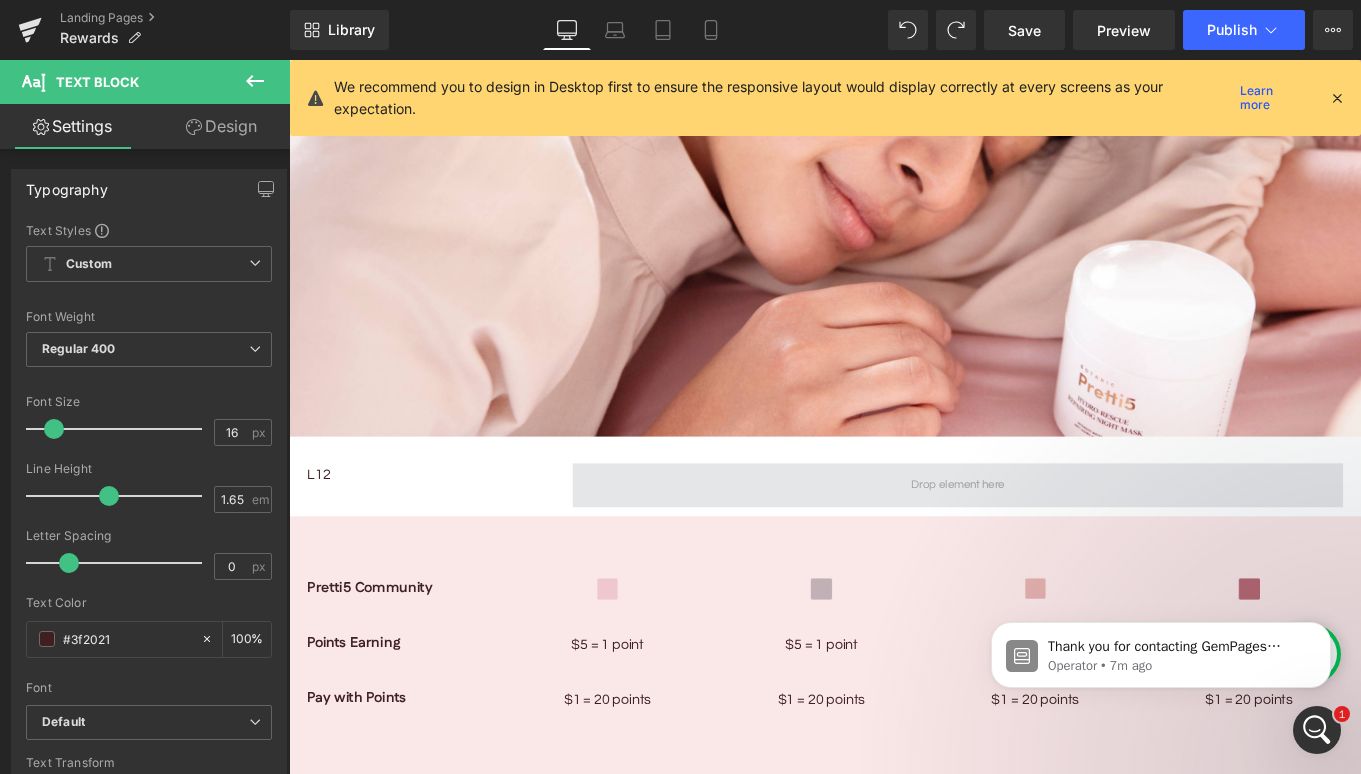 click at bounding box center [1044, 540] 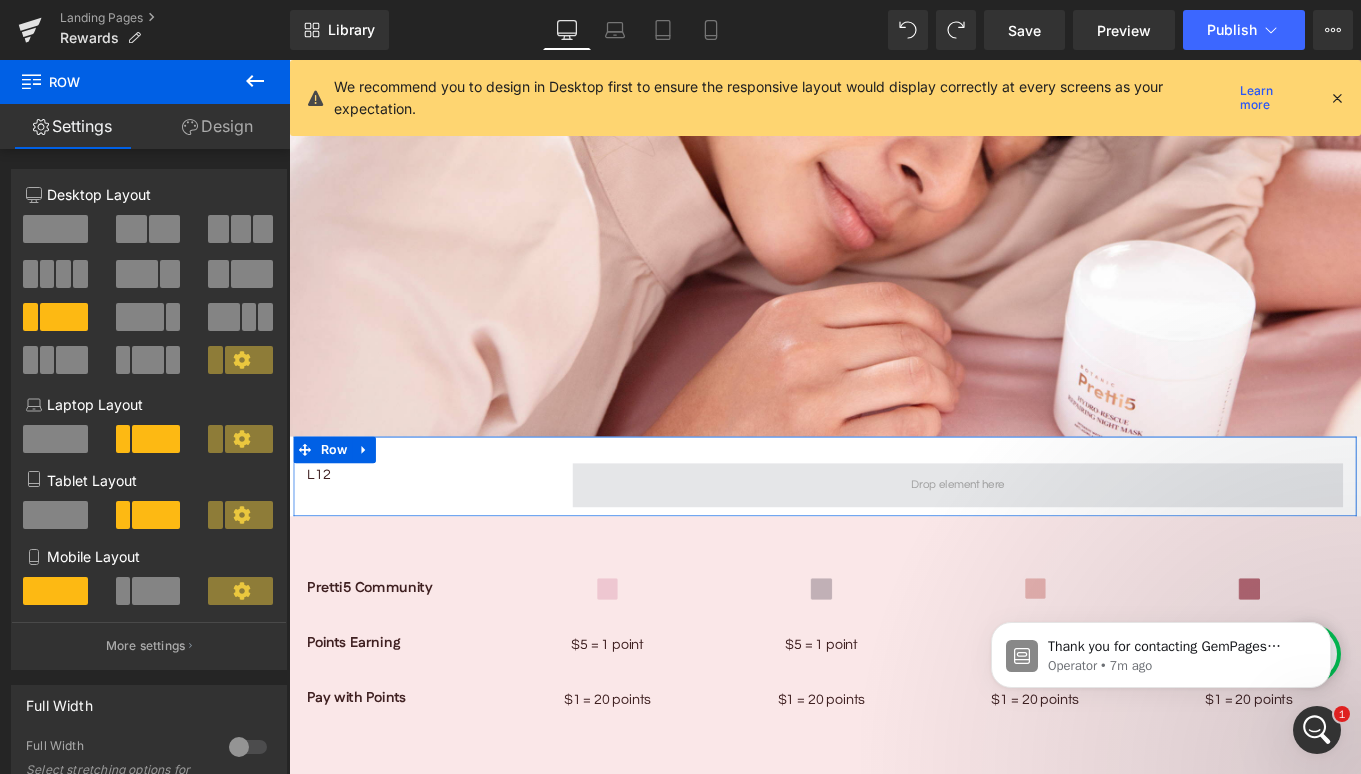 drag, startPoint x: 334, startPoint y: 332, endPoint x: 691, endPoint y: 525, distance: 405.83002 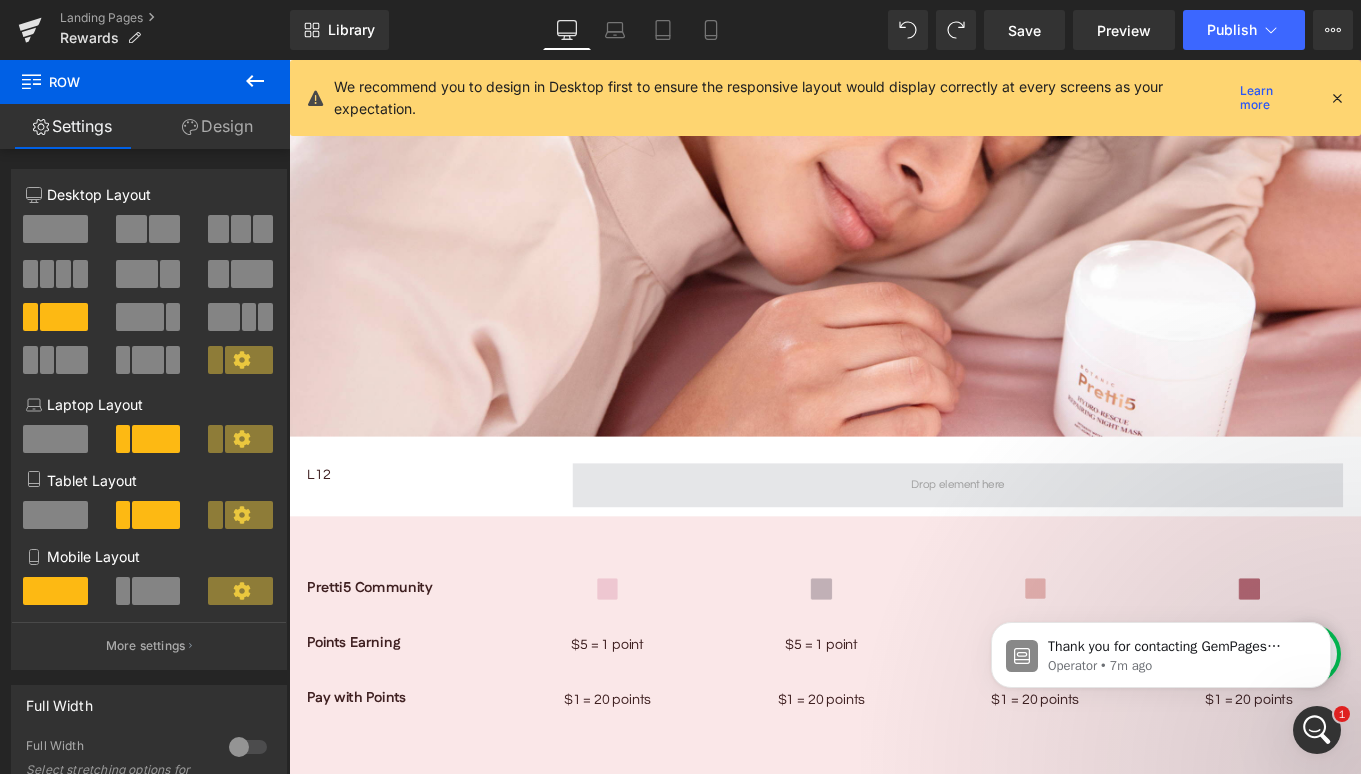 click at bounding box center [1044, 540] 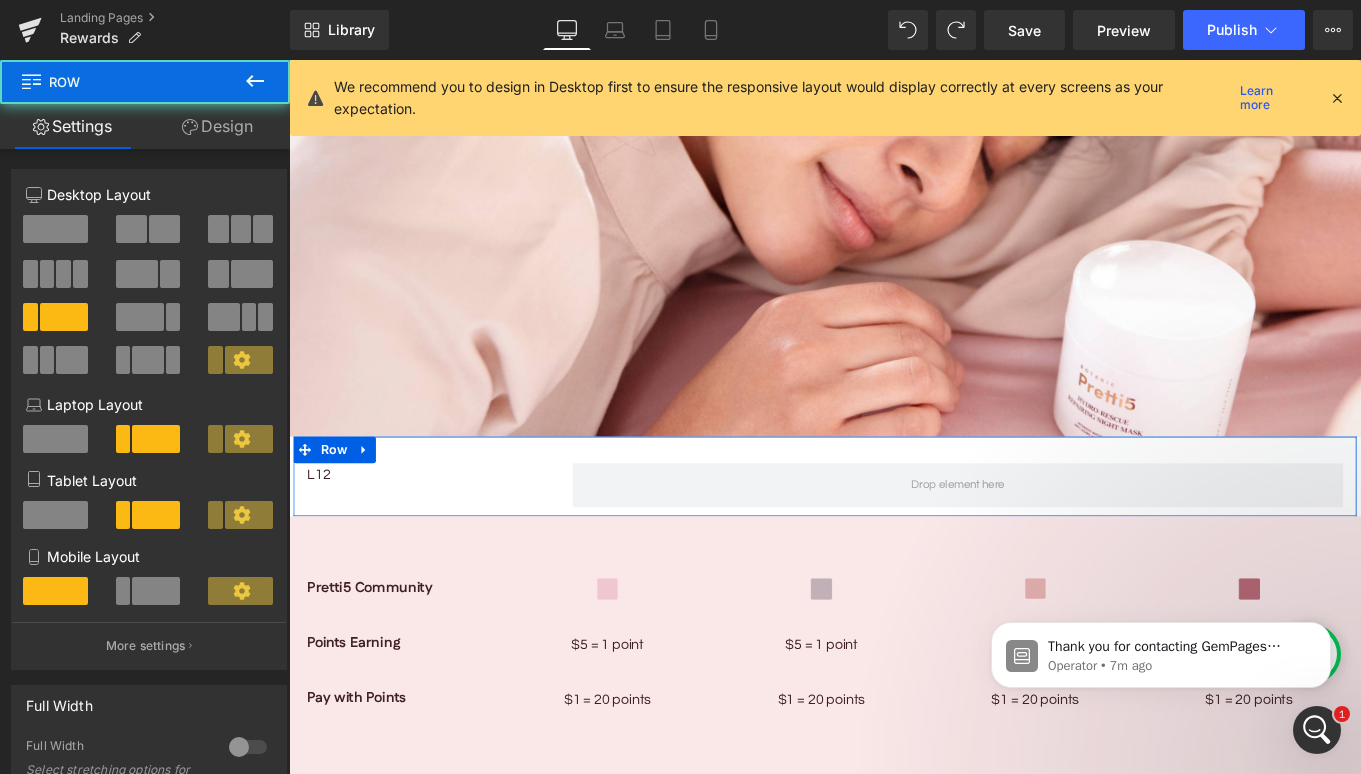 click at bounding box center [47, 274] 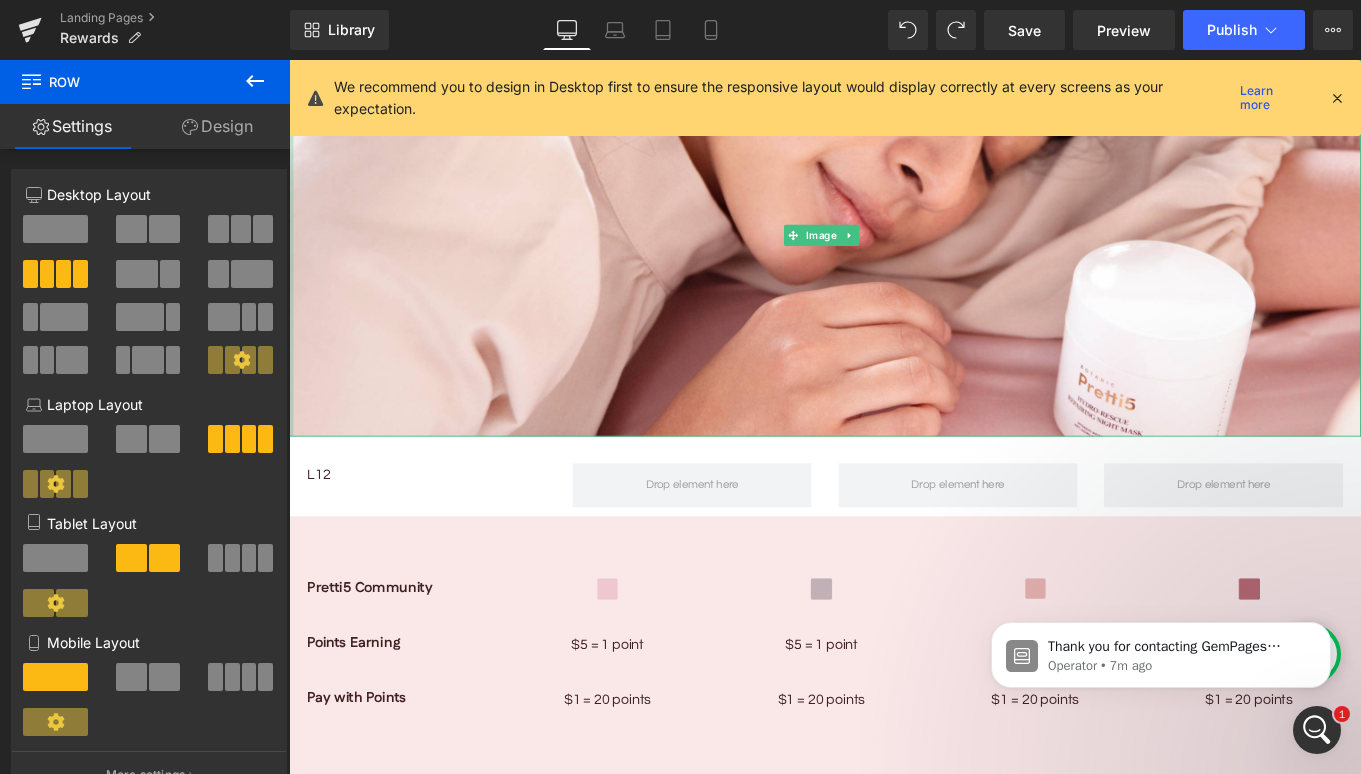 click 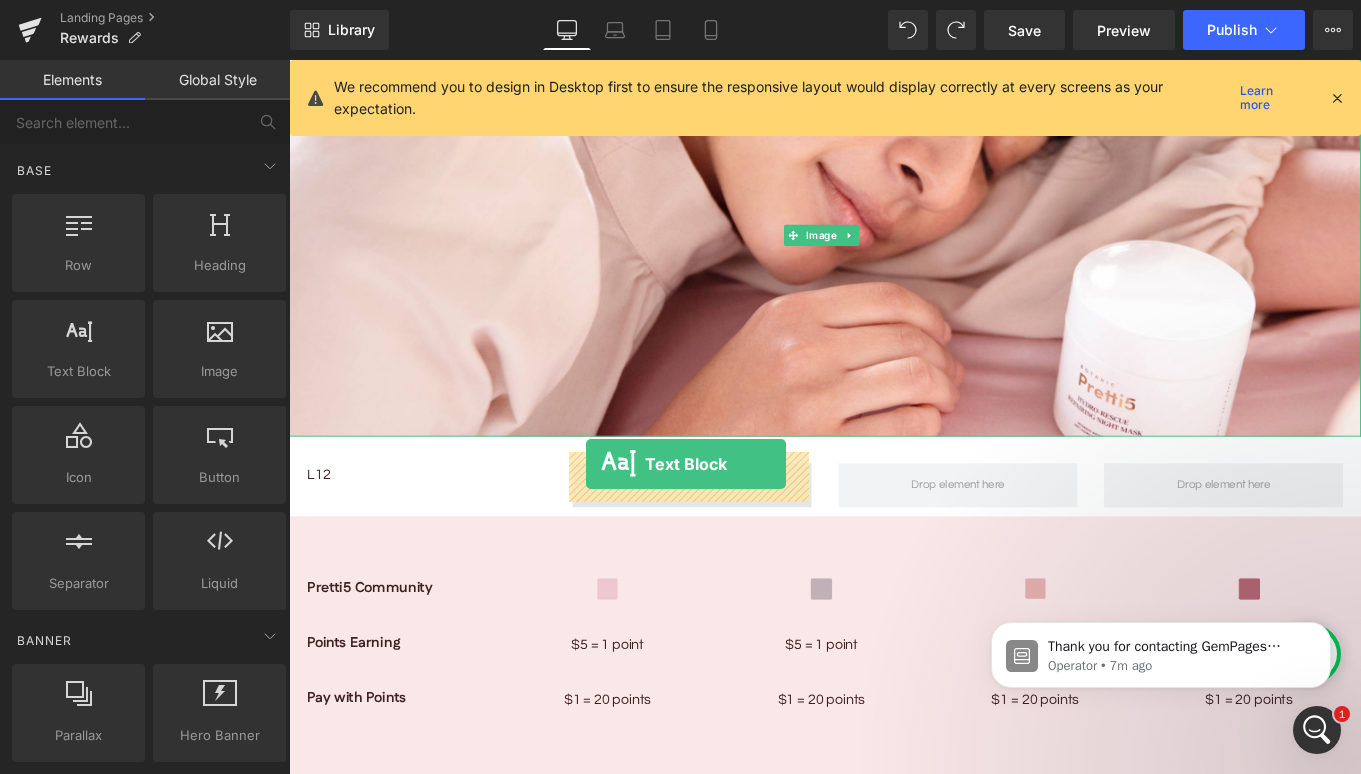 drag, startPoint x: 361, startPoint y: 435, endPoint x: 624, endPoint y: 516, distance: 275.19086 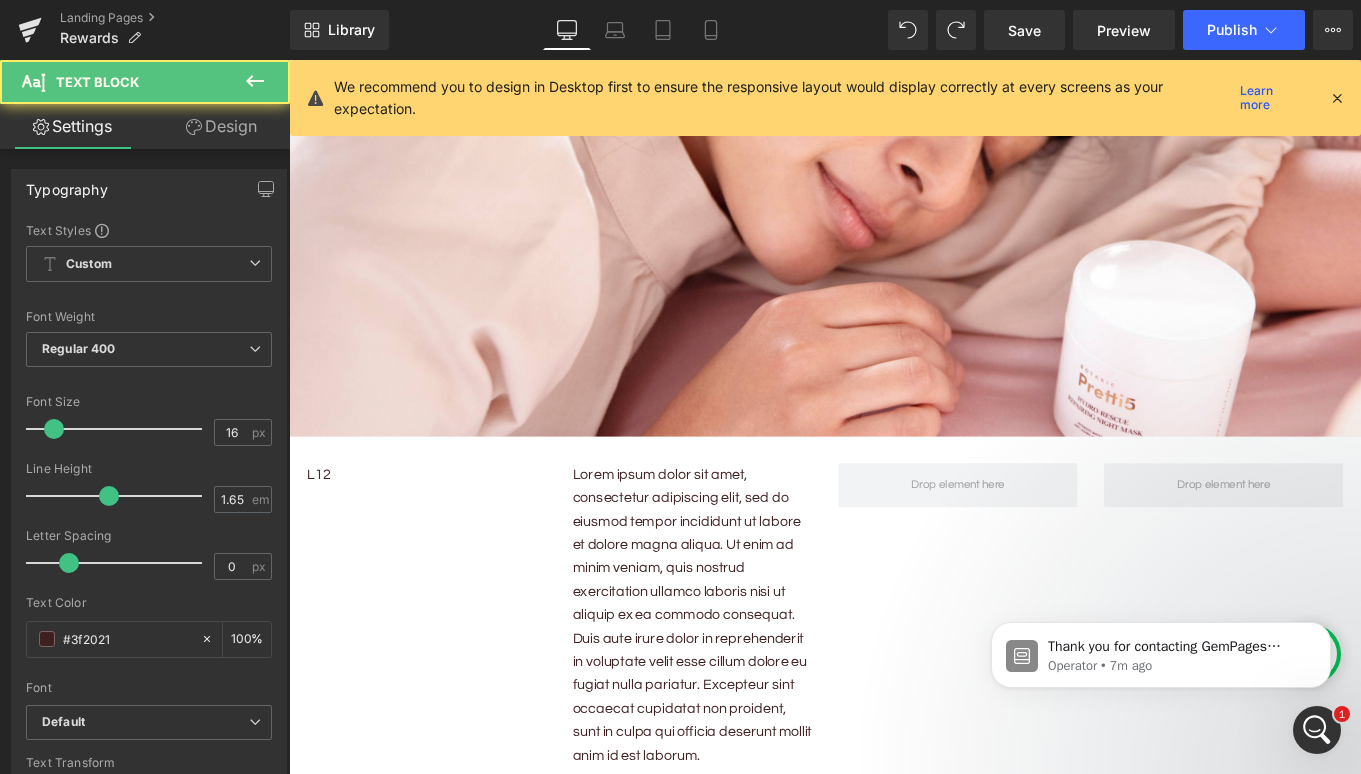 click on "Lorem ipsum dolor sit amet, consectetur adipiscing elit, sed do eiusmod tempor incididunt ut labore et dolore magna aliqua. Ut enim ad minim veniam, quis nostrud exercitation ullamco laboris nisi ut aliquip ex ea commodo consequat. Duis aute irure dolor in reprehenderit in voluptate velit esse cillum dolore eu fugiat nulla pariatur. Excepteur sint occaecat cupidatat non proident, sunt in culpa qui officia deserunt mollit anim id est laborum." at bounding box center [744, 686] 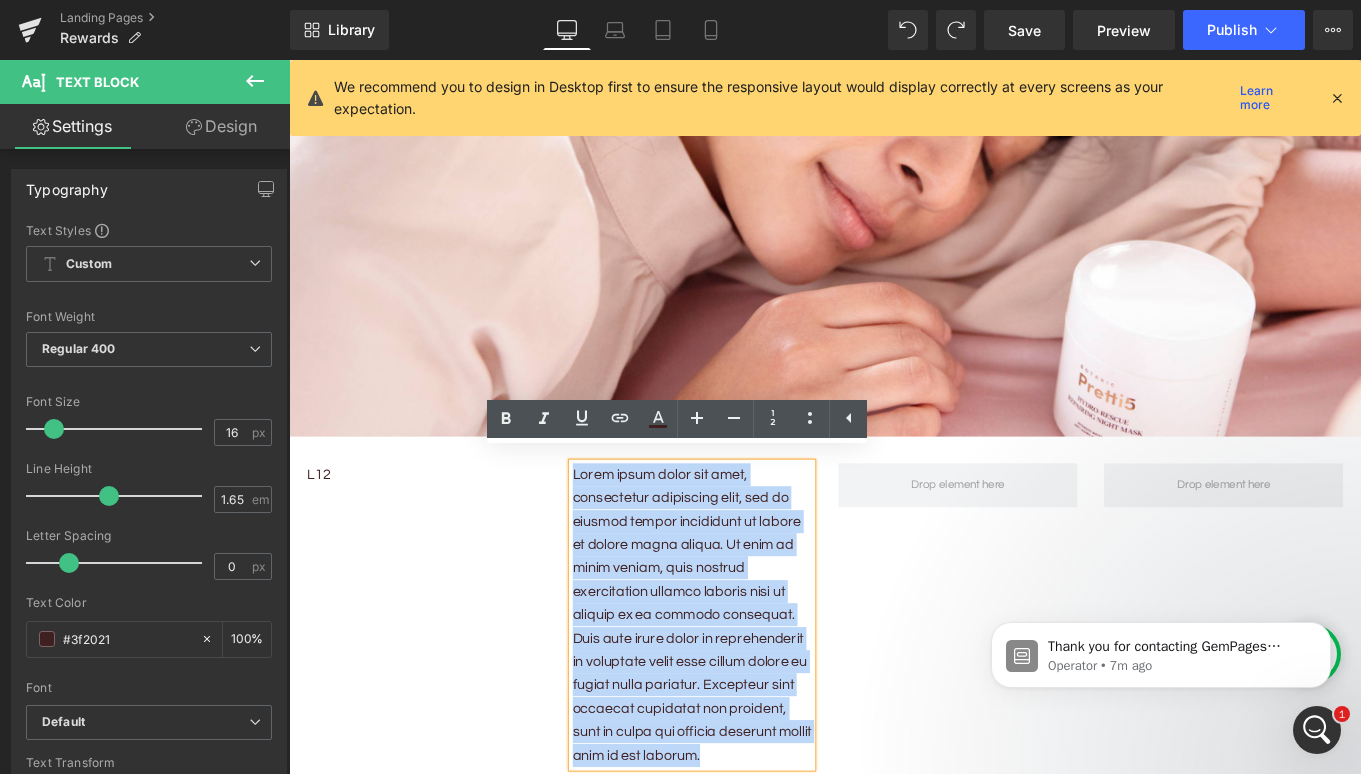 drag, startPoint x: 608, startPoint y: 515, endPoint x: 867, endPoint y: 856, distance: 428.2079 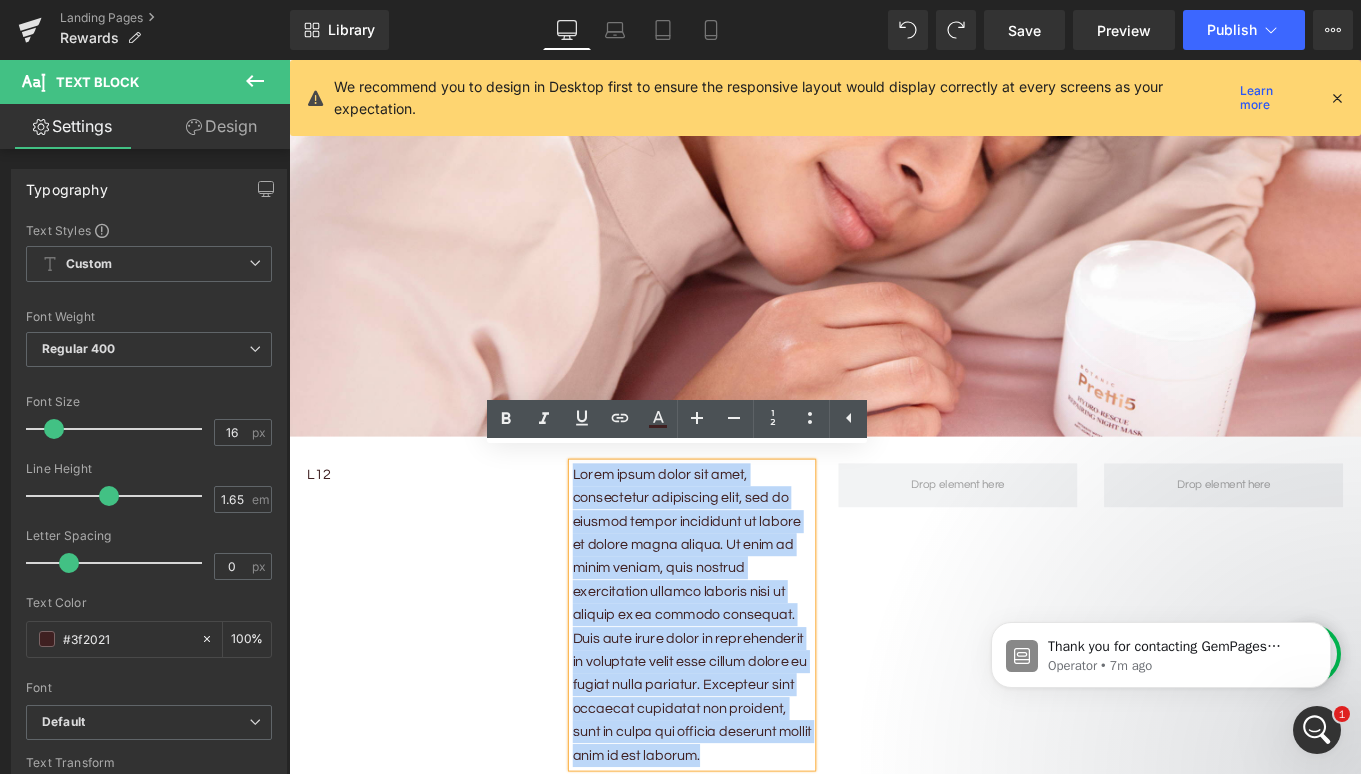 click on "Liquid         Image         Image         Rewards Text Block         Unlock exclusive benefits with every purchase Text Block         Row   56px   75px
HOW IT WORKS
Text Block
1
Text Block
Sign up
Text Block
Create account and instantly become tier 1
Text Block
2
Text Block
Earn points
Text Block
Earn points with every purchase
Text Block
3
Text Block
Redeem and pay with points
Text Block
Redeem points for exclusive discounts and free products
Text Block
Row     70px
[PERSON_NAME]
Text Block
Image
$5 = 1 point
Text Block
Upon signing up
Text Block
Shiny Silver
Text Block
Image
$4 = 1 point" at bounding box center (894, 571) 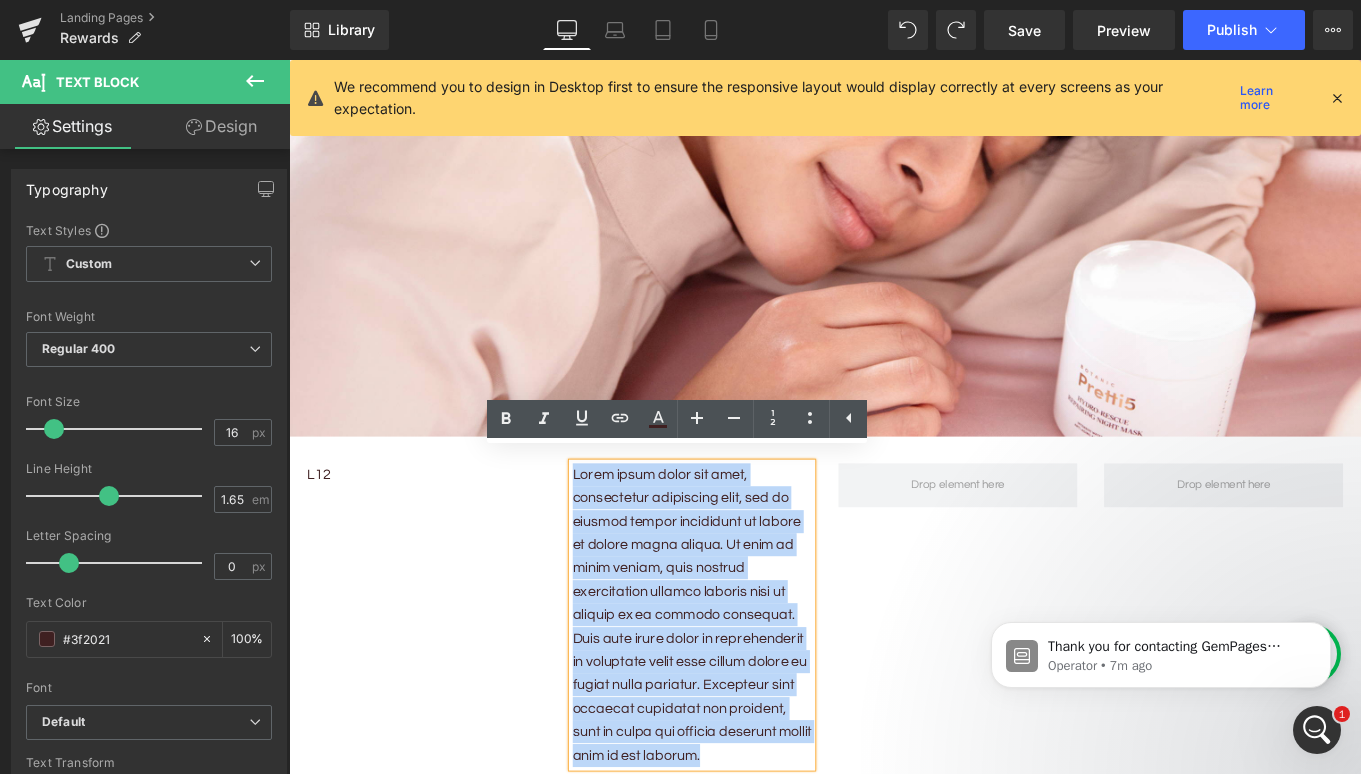 type 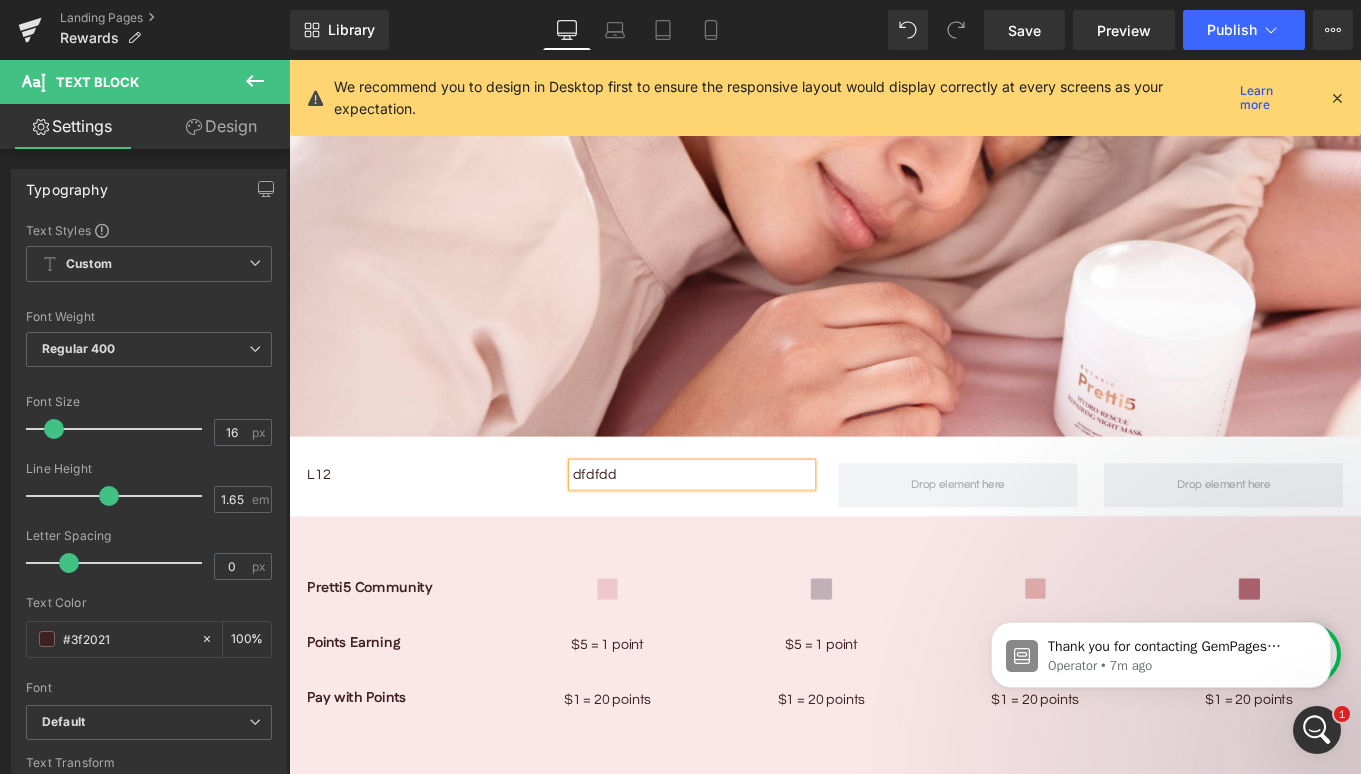 click at bounding box center (890, 657) 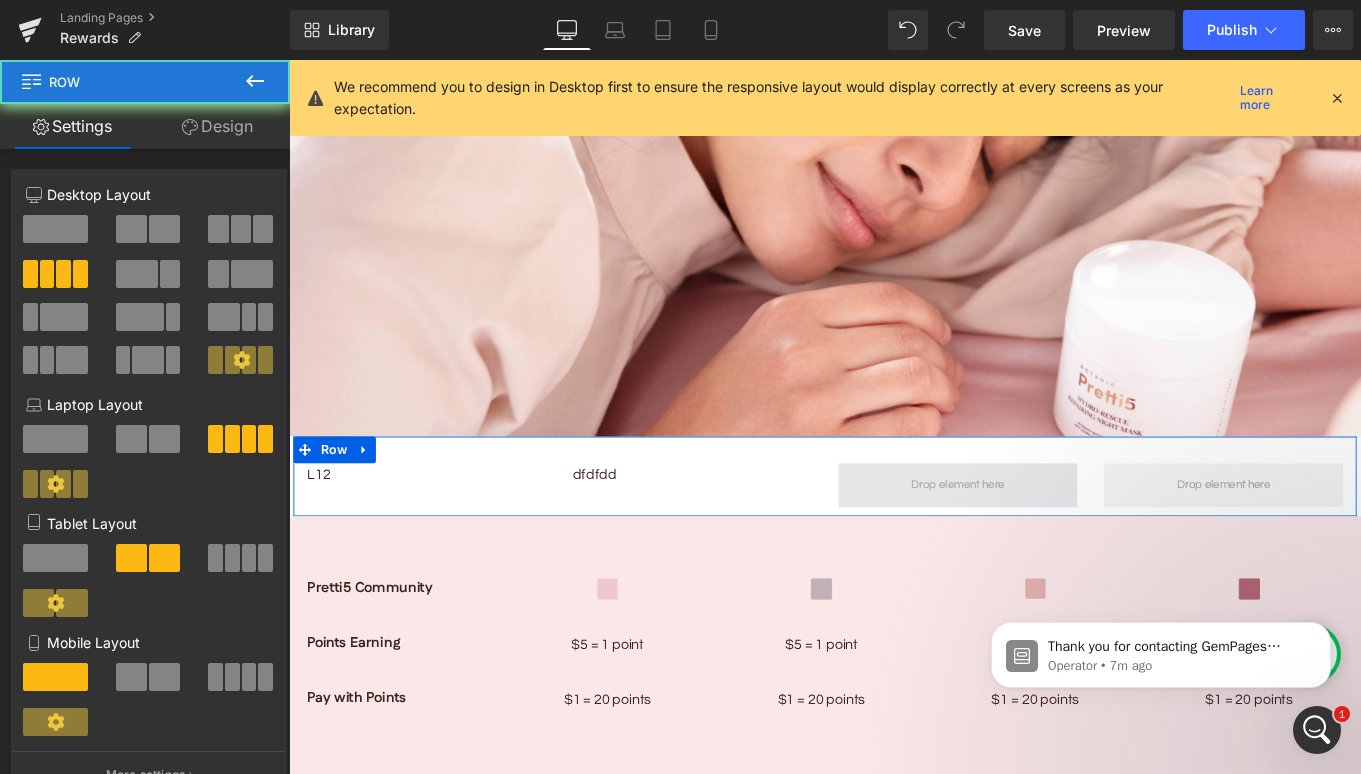 click at bounding box center [1044, 540] 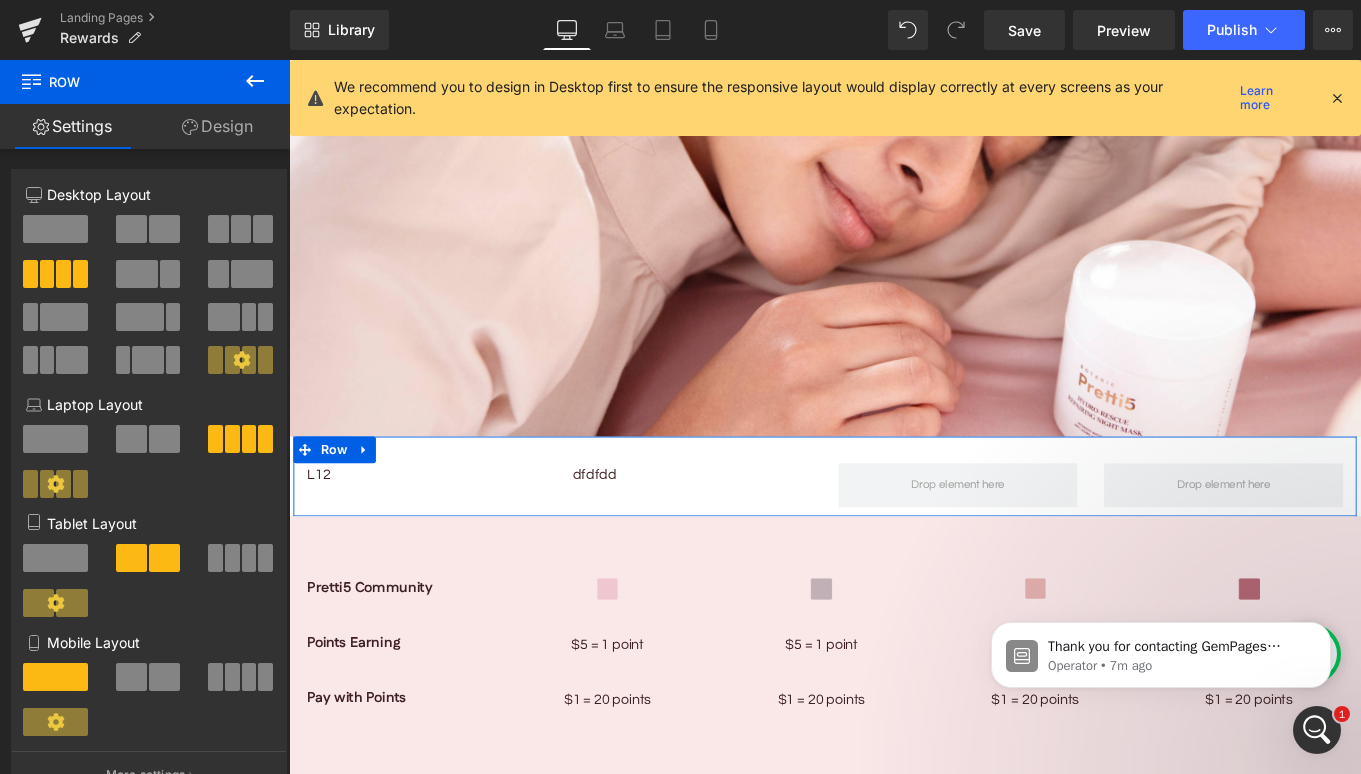 click on "Design" at bounding box center [217, 126] 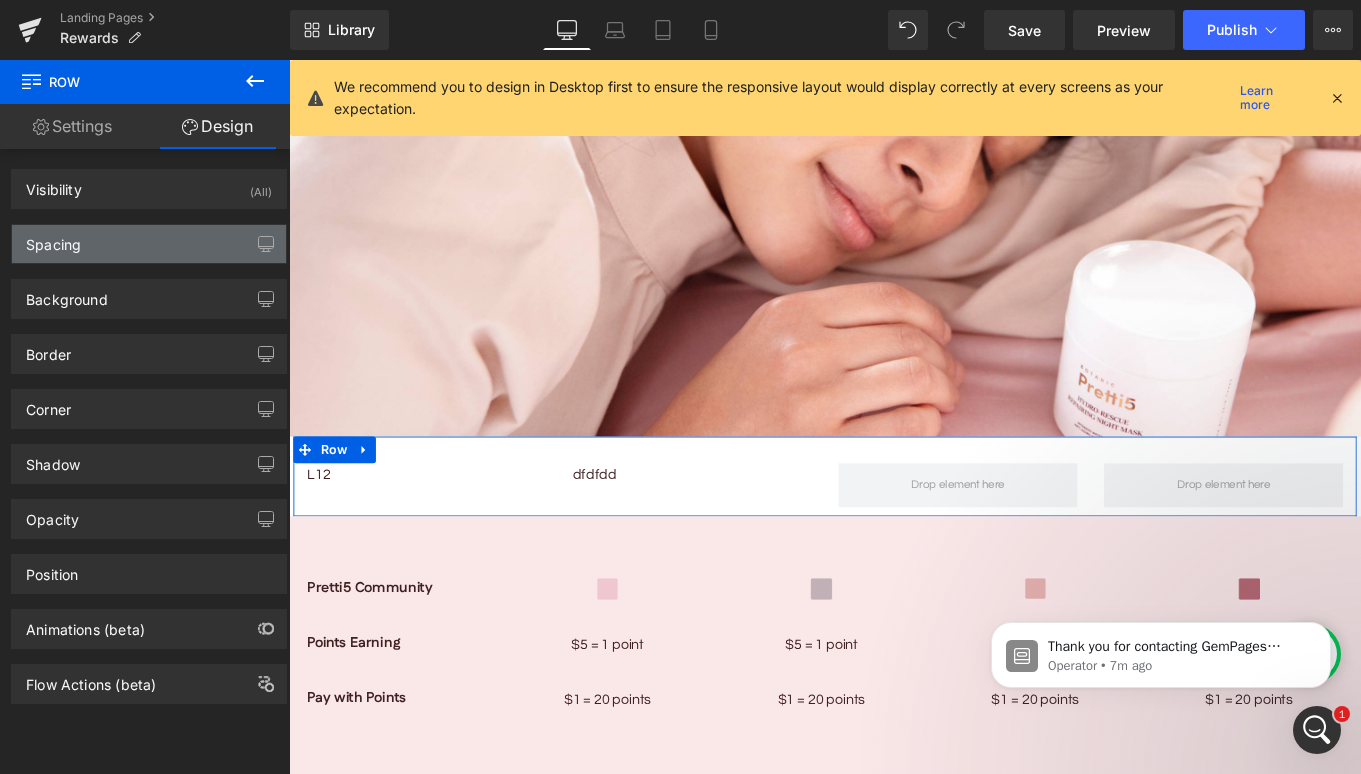click on "Spacing" at bounding box center [149, 244] 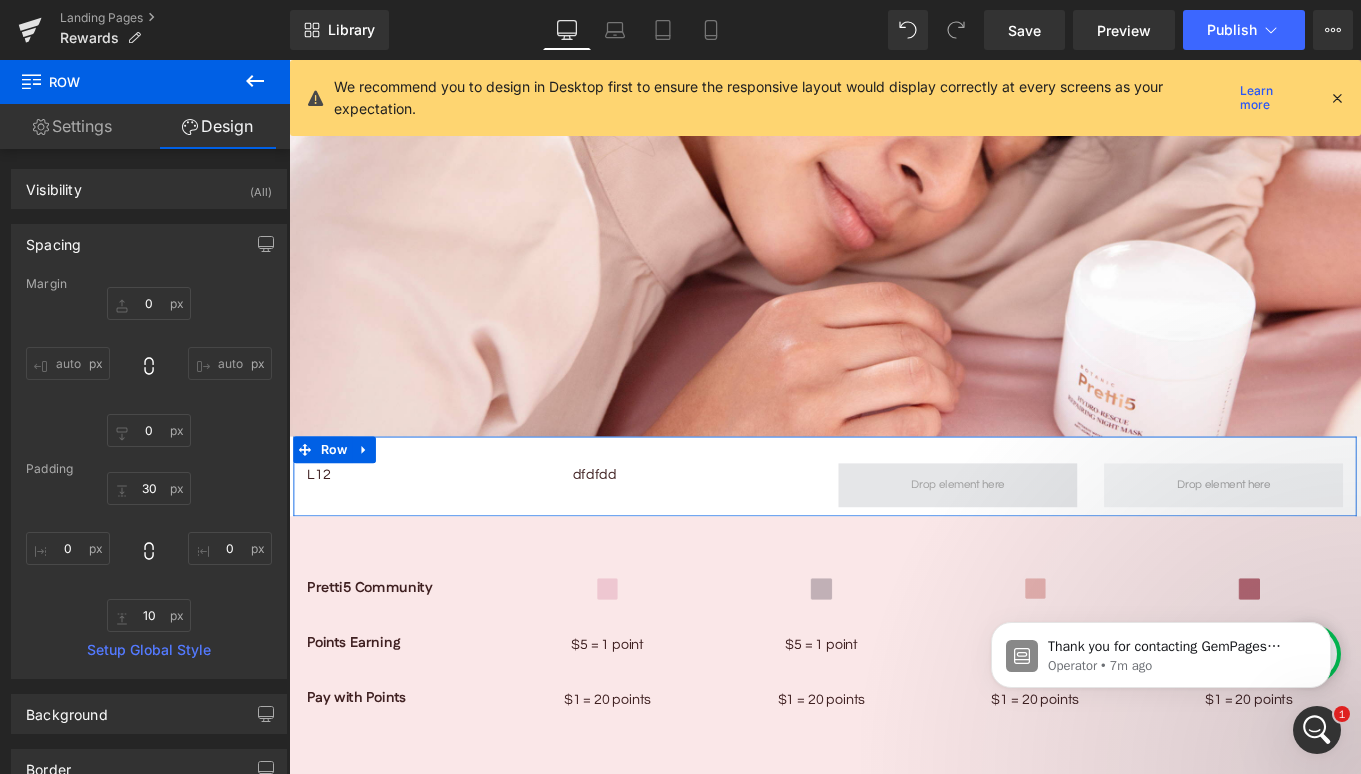 click at bounding box center [1044, 539] 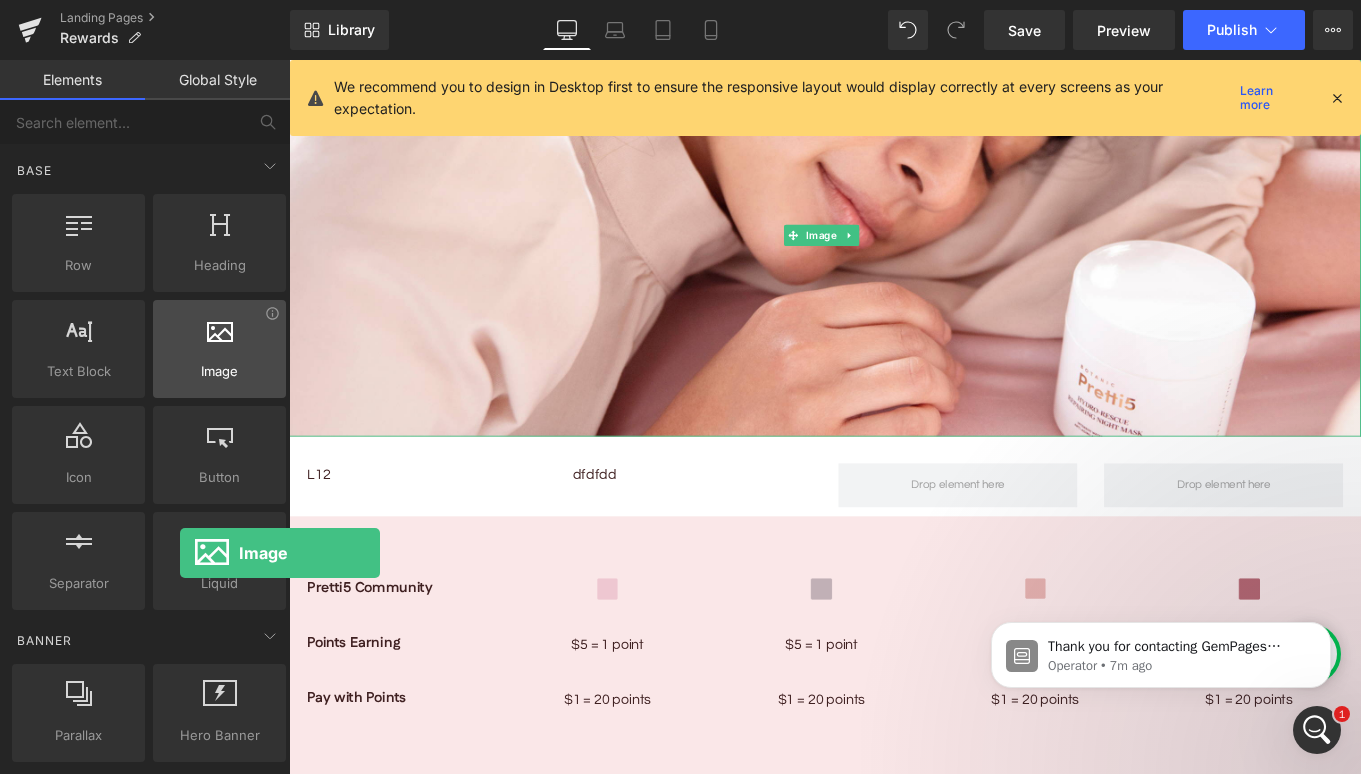 drag, startPoint x: 212, startPoint y: 367, endPoint x: 180, endPoint y: 353, distance: 34.928497 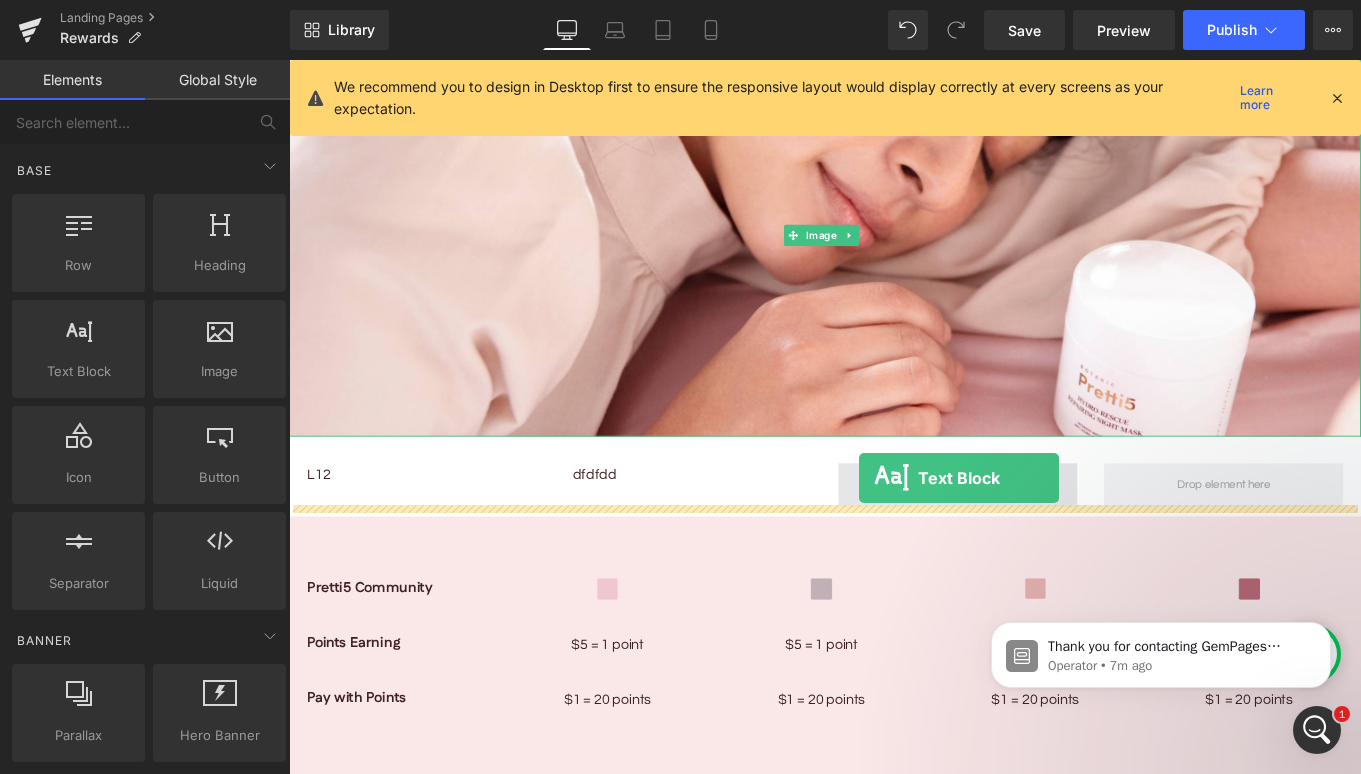 drag, startPoint x: 365, startPoint y: 433, endPoint x: 932, endPoint y: 532, distance: 575.57794 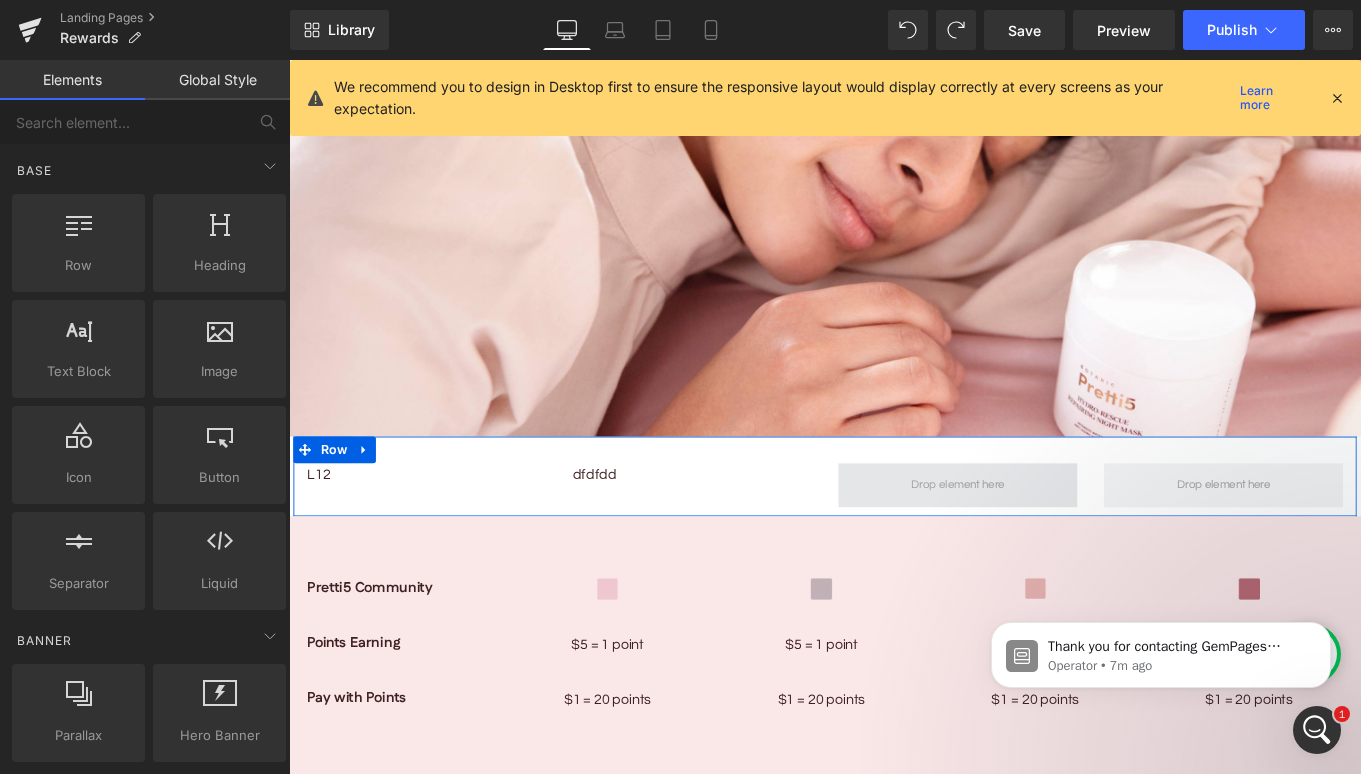 click at bounding box center [1044, 539] 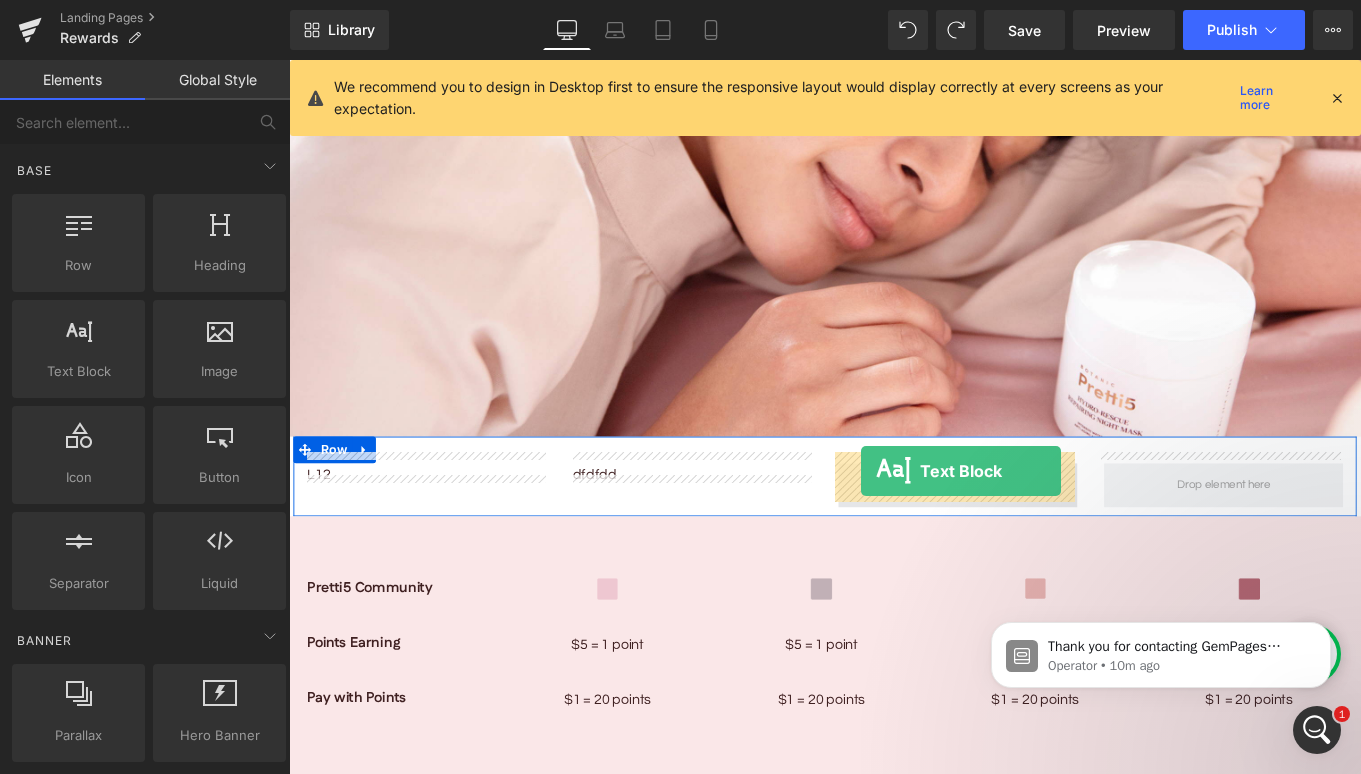 drag, startPoint x: 356, startPoint y: 421, endPoint x: 935, endPoint y: 524, distance: 588.09015 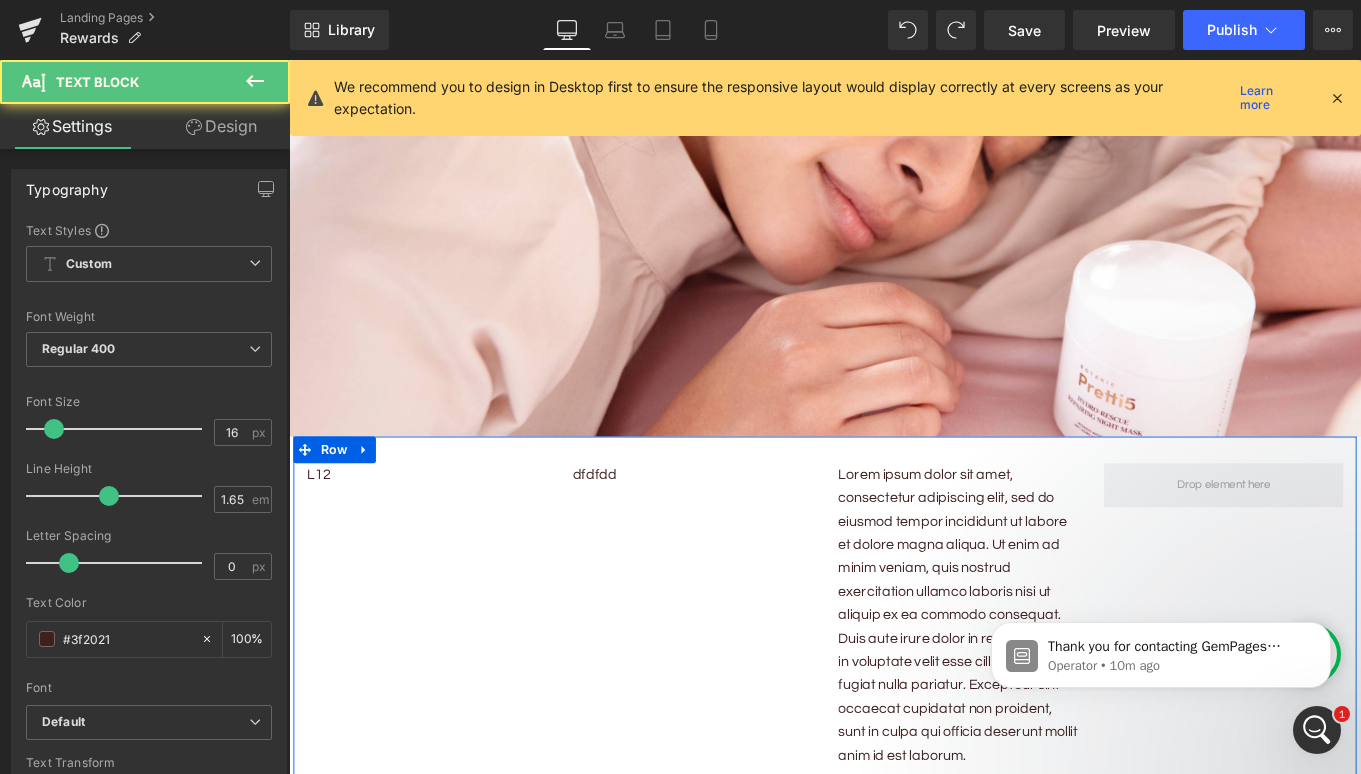 click on "Lorem ipsum dolor sit amet, consectetur adipiscing elit, sed do eiusmod tempor incididunt ut labore et dolore magna aliqua. Ut enim ad minim veniam, quis nostrud exercitation ullamco laboris nisi ut aliquip ex ea commodo consequat. Duis aute irure dolor in reprehenderit in voluptate velit esse cillum dolore eu fugiat nulla pariatur. Excepteur sint occaecat cupidatat non proident, sunt in culpa qui officia deserunt mollit anim id est laborum." at bounding box center (1044, 686) 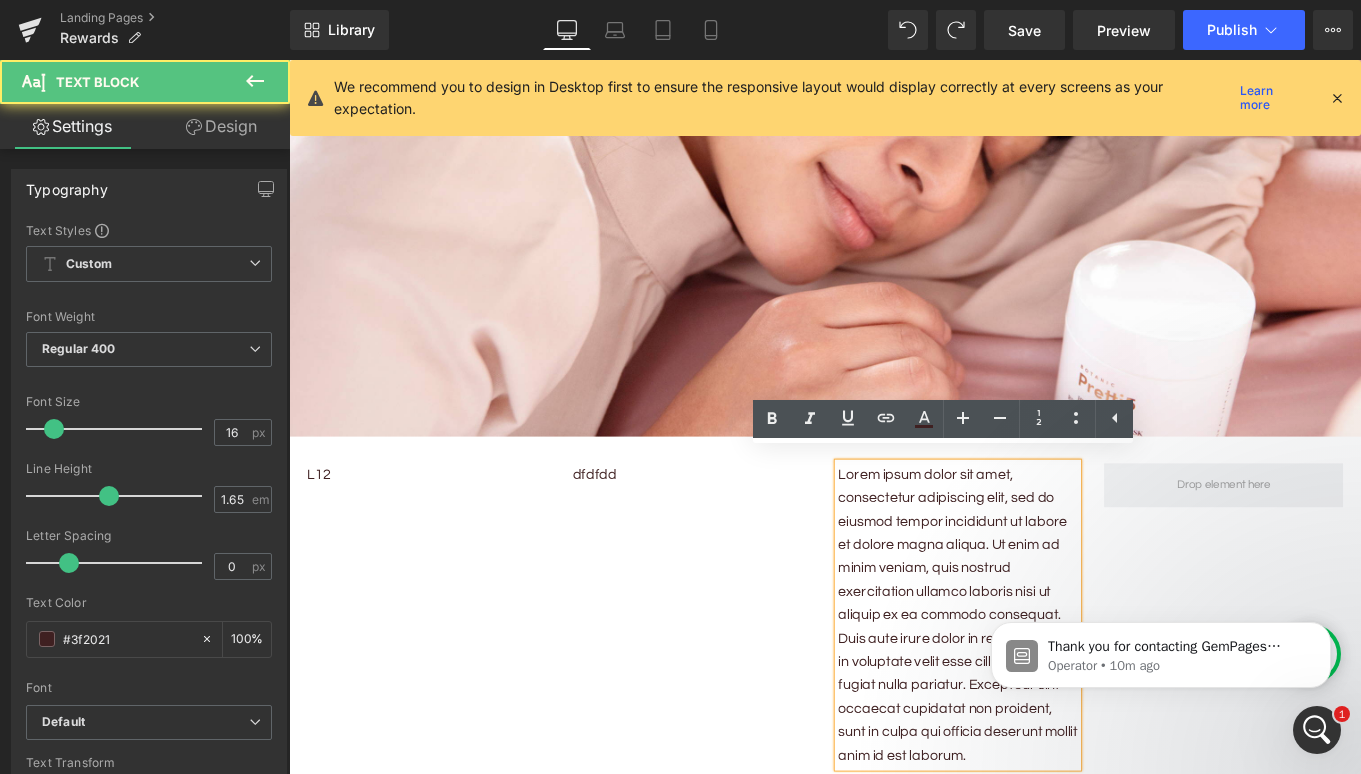 click on "Lorem ipsum dolor sit amet, consectetur adipiscing elit, sed do eiusmod tempor incididunt ut labore et dolore magna aliqua. Ut enim ad minim veniam, quis nostrud exercitation ullamco laboris nisi ut aliquip ex ea commodo consequat. Duis aute irure dolor in reprehenderit in voluptate velit esse cillum dolore eu fugiat nulla pariatur. Excepteur sint occaecat cupidatat non proident, sunt in culpa qui officia deserunt mollit anim id est laborum." at bounding box center (1044, 686) 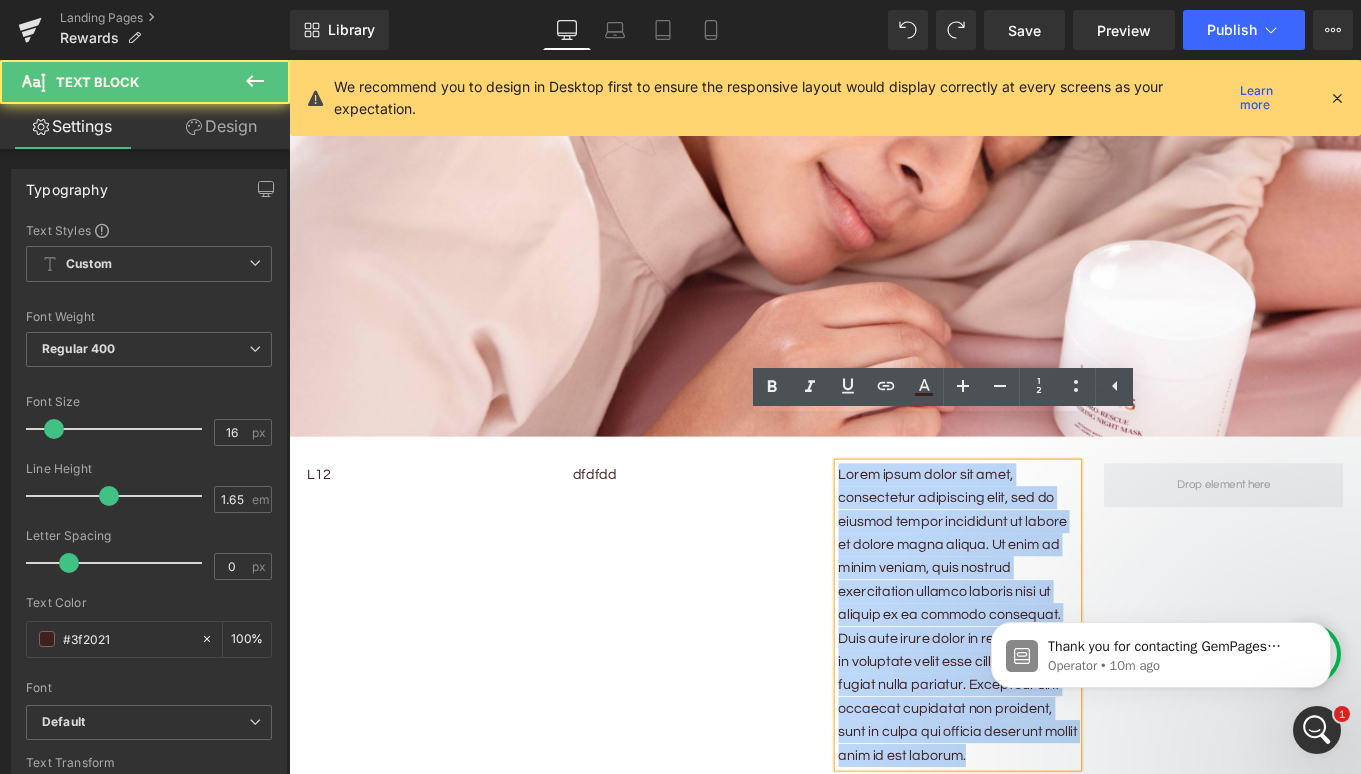 scroll, scrollTop: 1985, scrollLeft: 0, axis: vertical 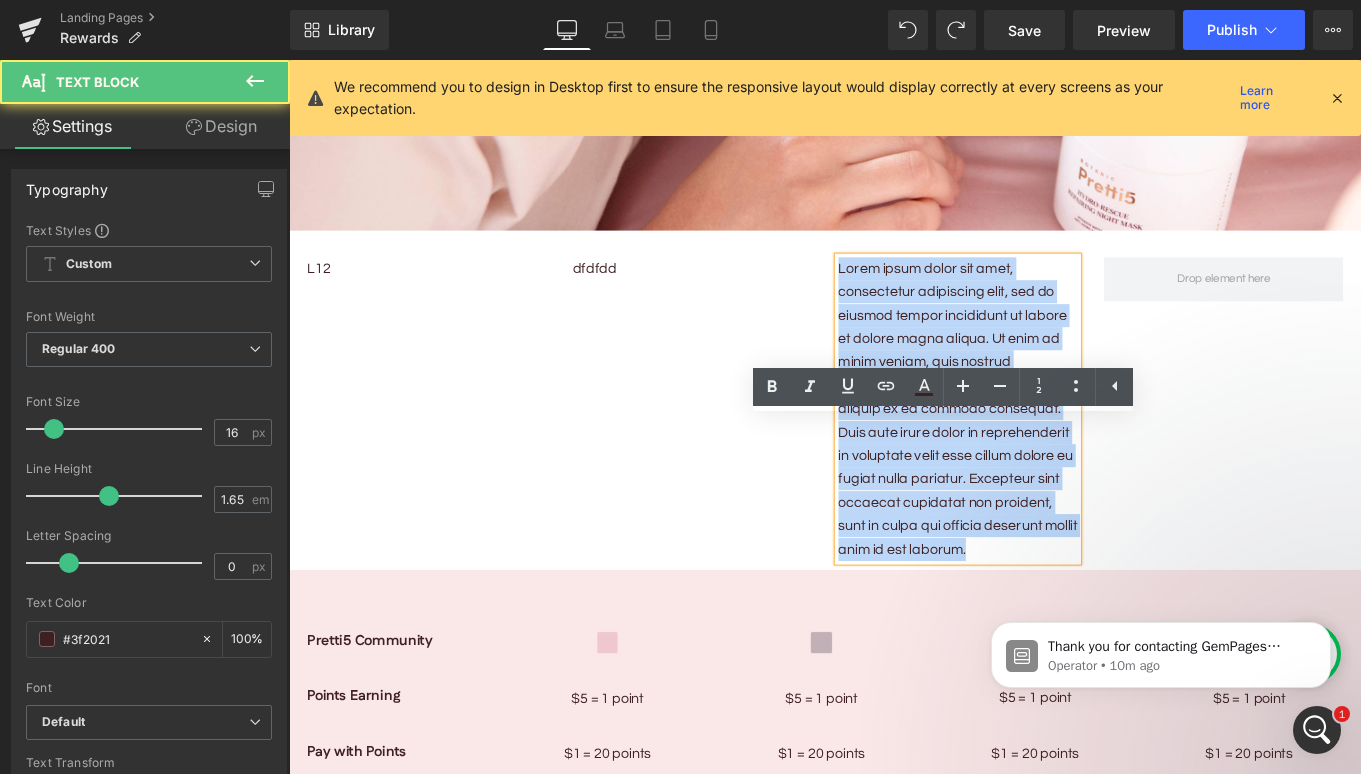 drag, startPoint x: 935, startPoint y: 536, endPoint x: 1120, endPoint y: 914, distance: 420.8432 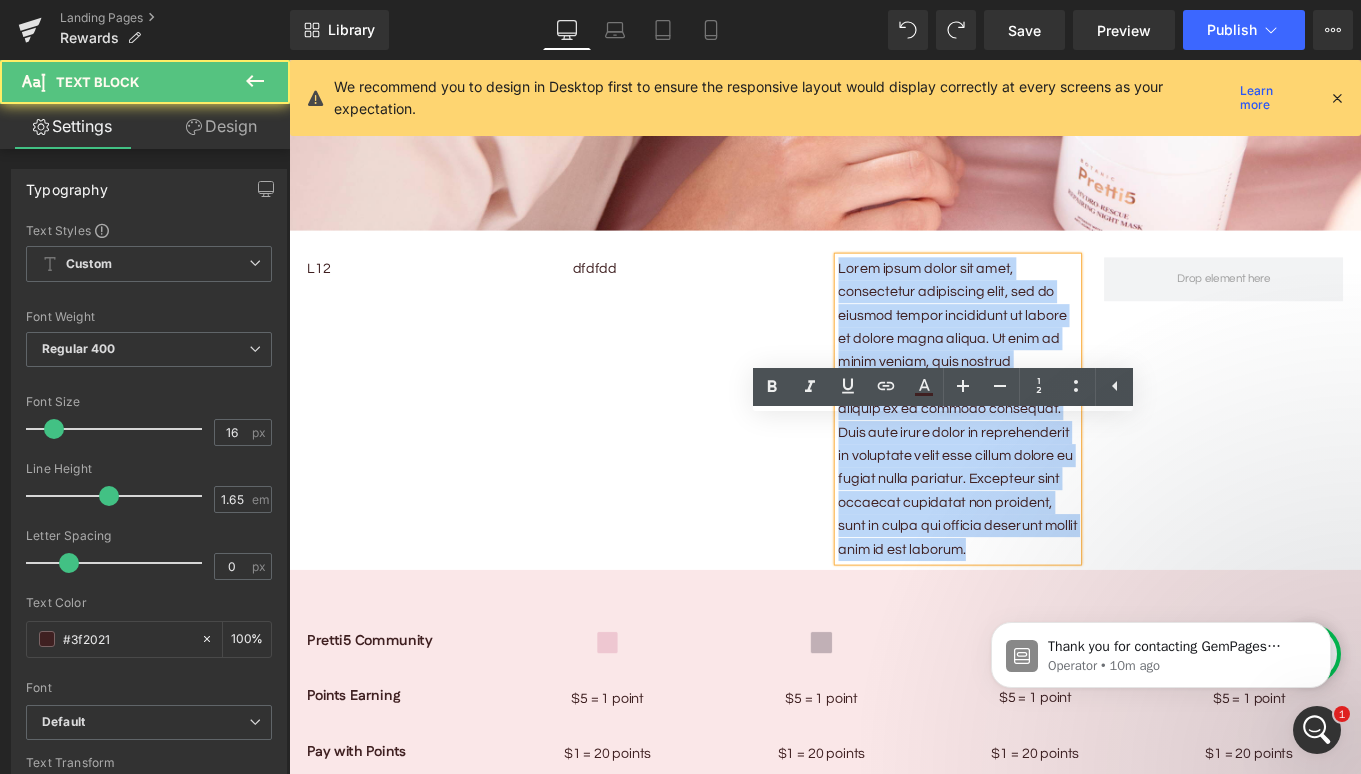 click on "Skip to content
Home About Us
Our Story Our 5 Beliefs Ingredients Glossary
Shop
Skin Concern
[MEDICAL_DATA]
Oily Skin
Combination Skin" at bounding box center [894, 926] 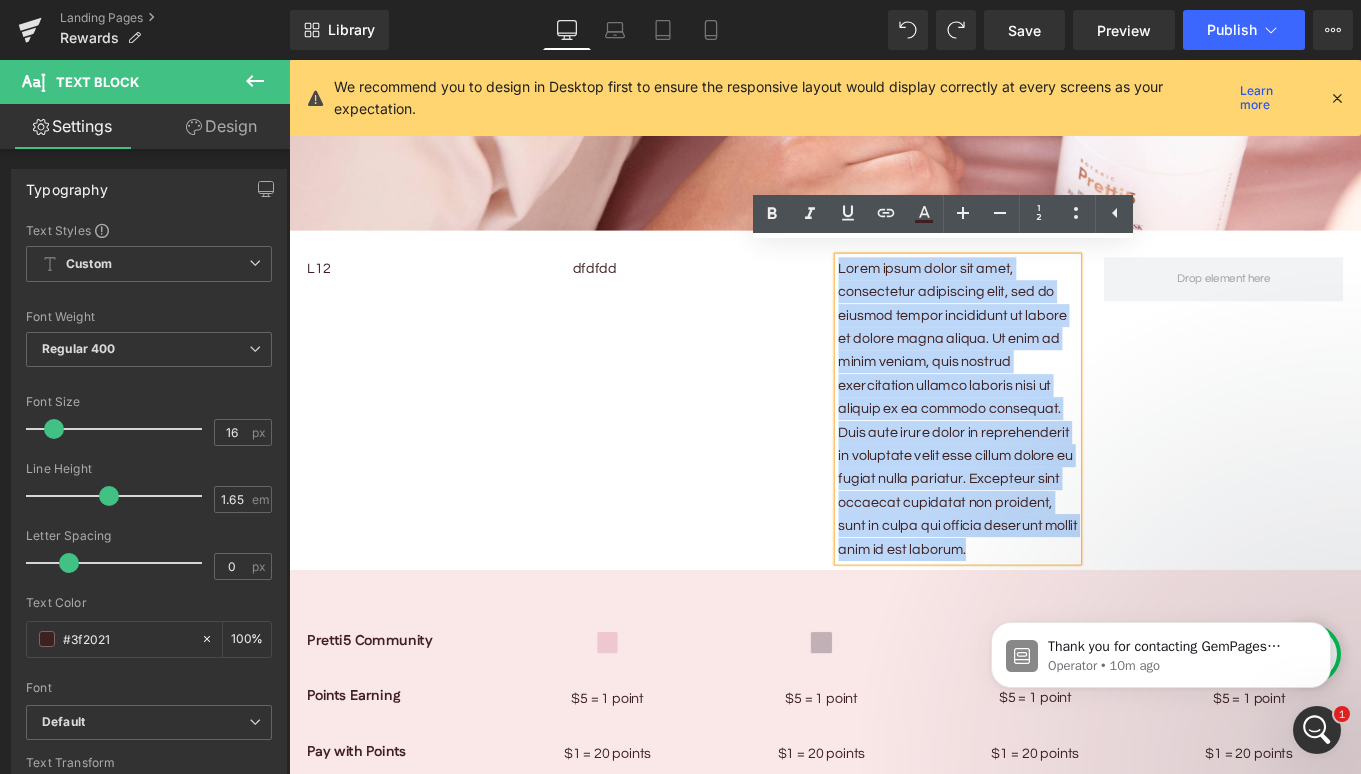 type 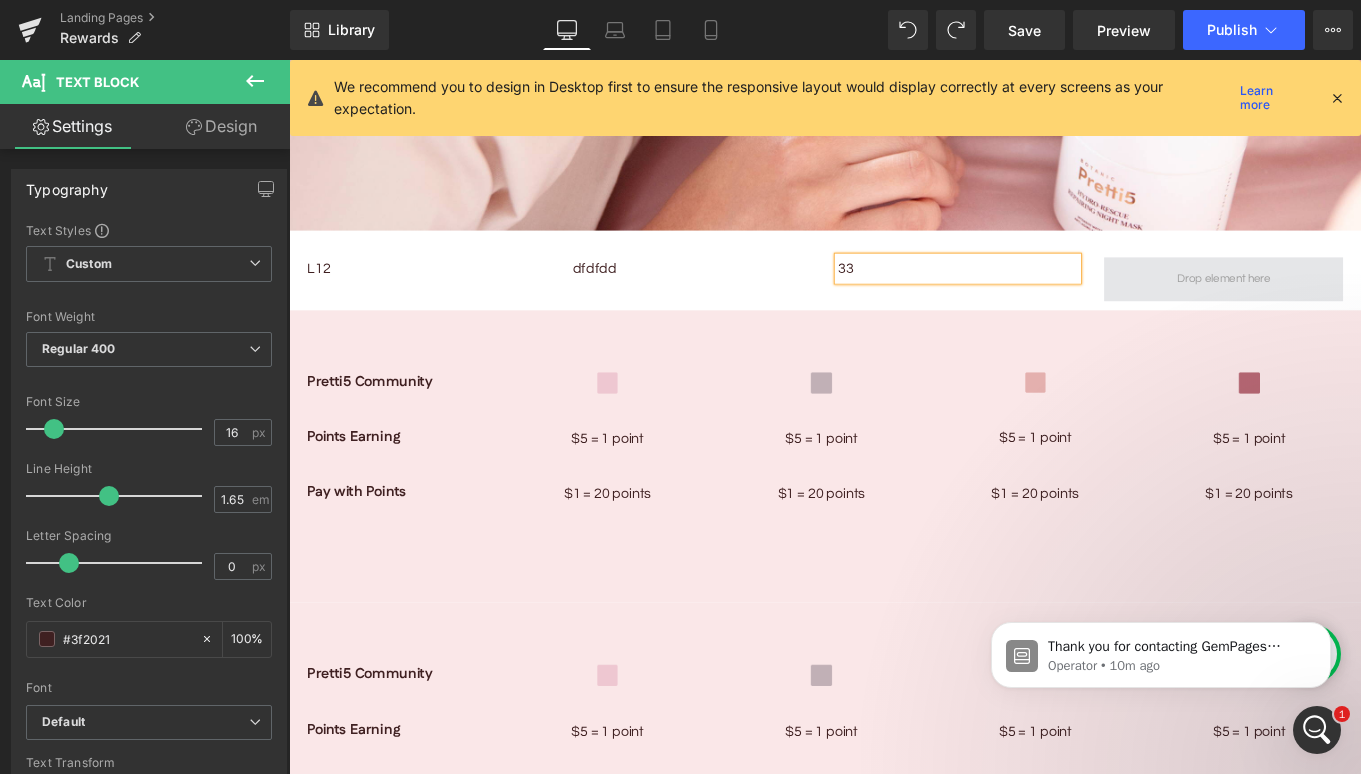 click at bounding box center [1344, 307] 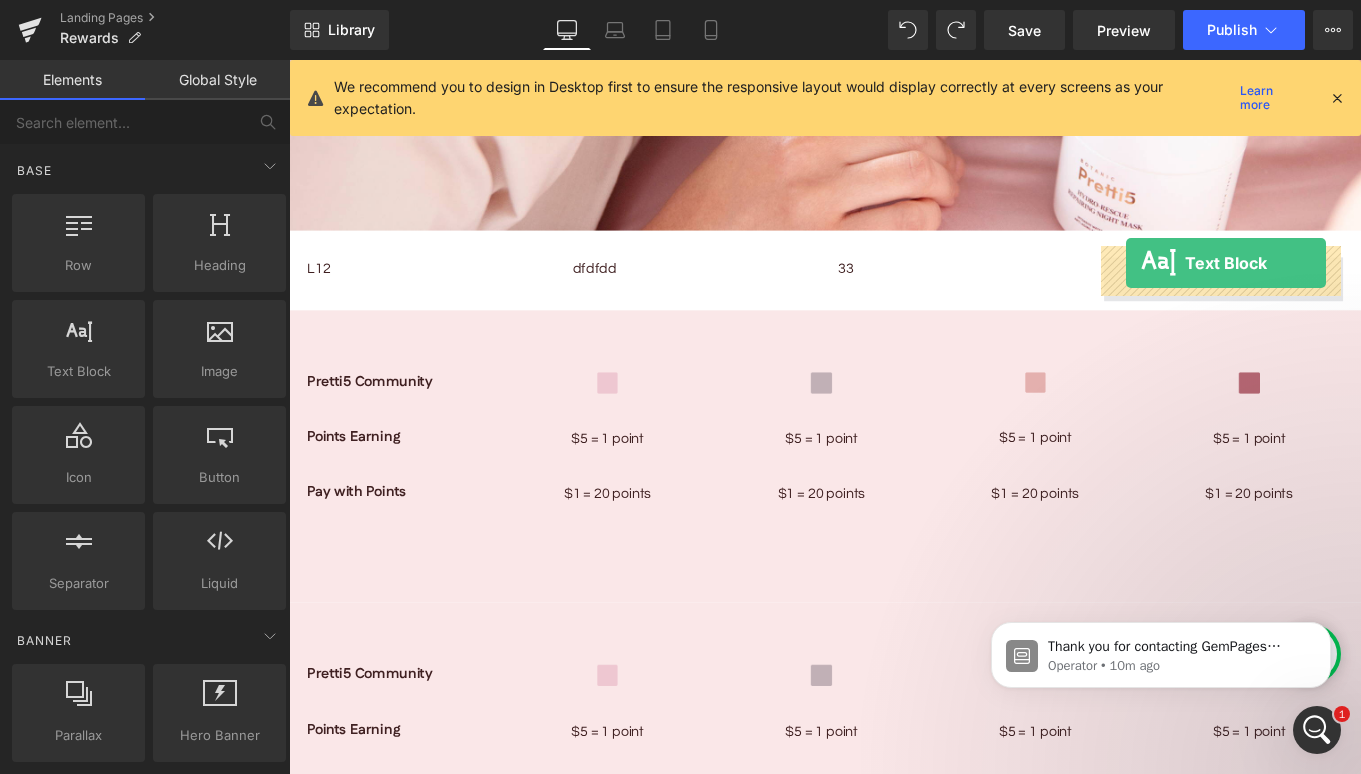 drag, startPoint x: 365, startPoint y: 432, endPoint x: 1234, endPoint y: 289, distance: 880.68726 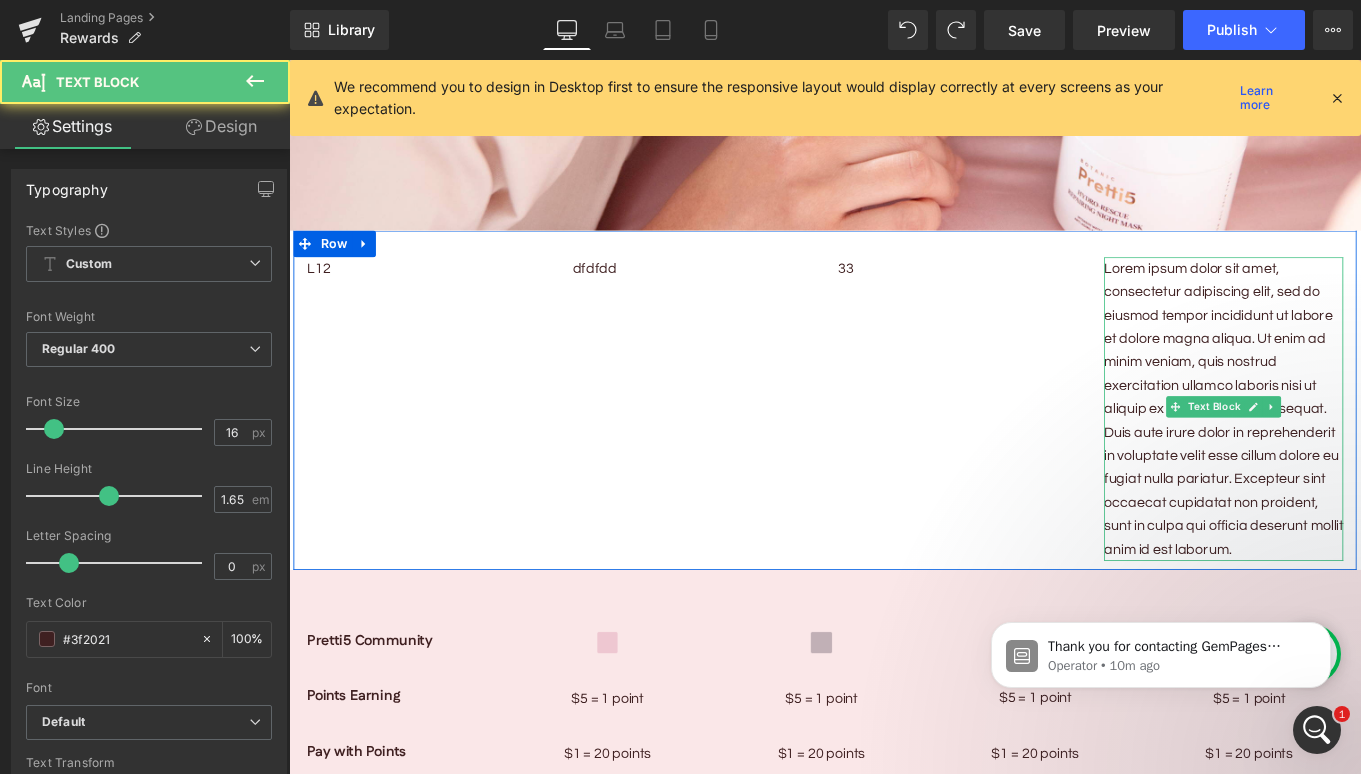 click on "Lorem ipsum dolor sit amet, consectetur adipiscing elit, sed do eiusmod tempor incididunt ut labore et dolore magna aliqua. Ut enim ad minim veniam, quis nostrud exercitation ullamco laboris nisi ut aliquip ex ea commodo consequat. Duis aute irure dolor in reprehenderit in voluptate velit esse cillum dolore eu fugiat nulla pariatur. Excepteur sint occaecat cupidatat non proident, sunt in culpa qui officia deserunt mollit anim id est laborum." at bounding box center (1344, 454) 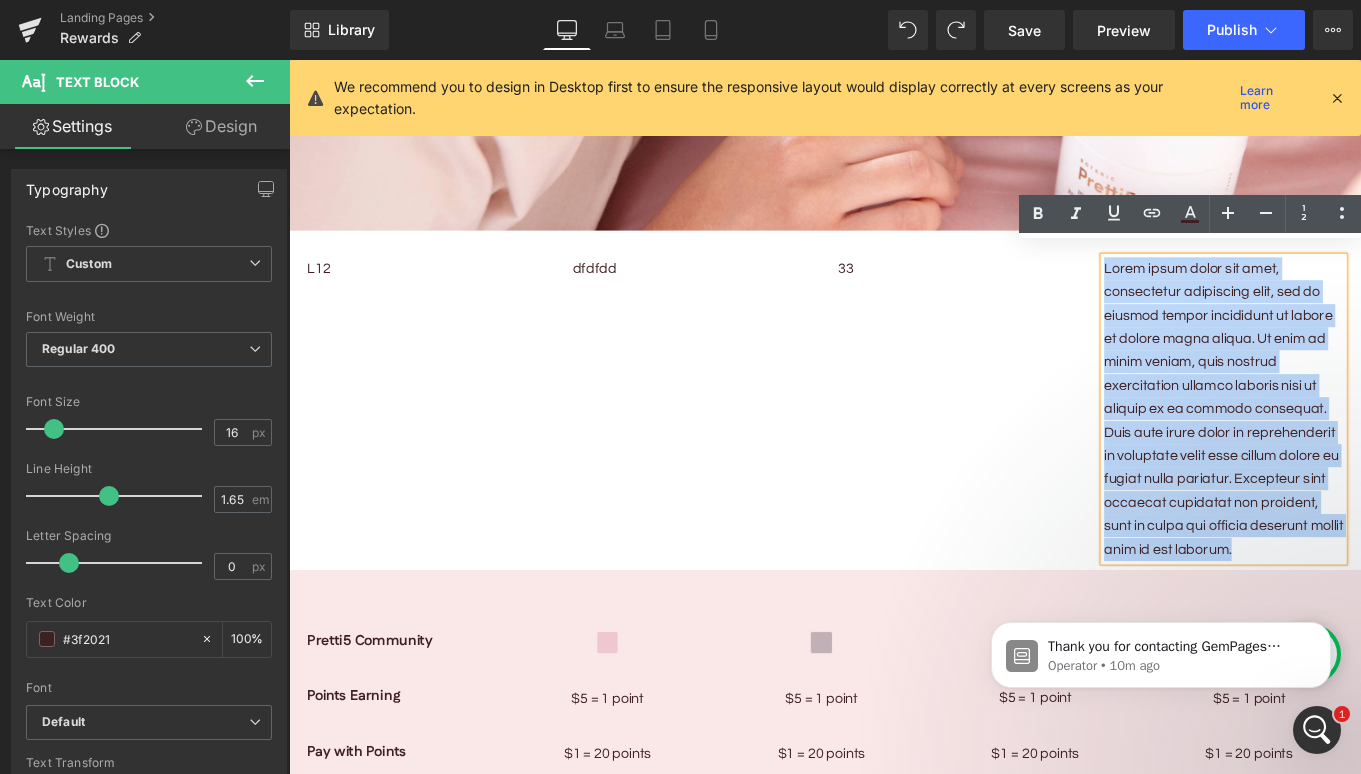 drag, startPoint x: 1207, startPoint y: 280, endPoint x: 1462, endPoint y: 638, distance: 439.5327 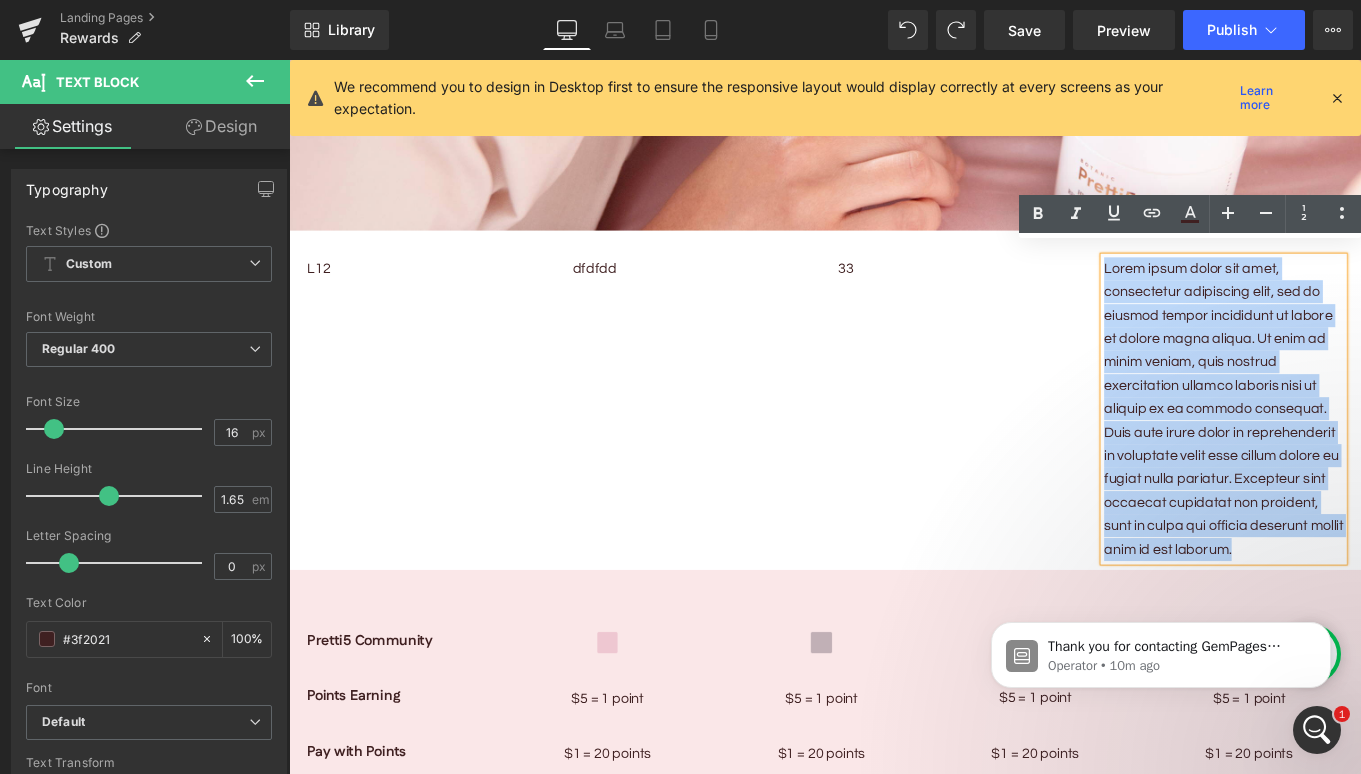 click on "Liquid         Image         Image         Rewards Text Block         Unlock exclusive benefits with every purchase Text Block         Row   56px   75px
HOW IT WORKS
Text Block
1
Text Block
Sign up
Text Block
Create account and instantly become tier 1
Text Block
2
Text Block
Earn points
Text Block
Earn points with every purchase
Text Block
3
Text Block
Redeem and pay with points
Text Block
Redeem points for exclusive discounts and free products
Text Block
Row     70px
[PERSON_NAME]
Text Block
Image
$5 = 1 point
Text Block
Upon signing up
Text Block
Shiny Silver
Text Block
Image
$4 = 1 point" at bounding box center [894, 339] 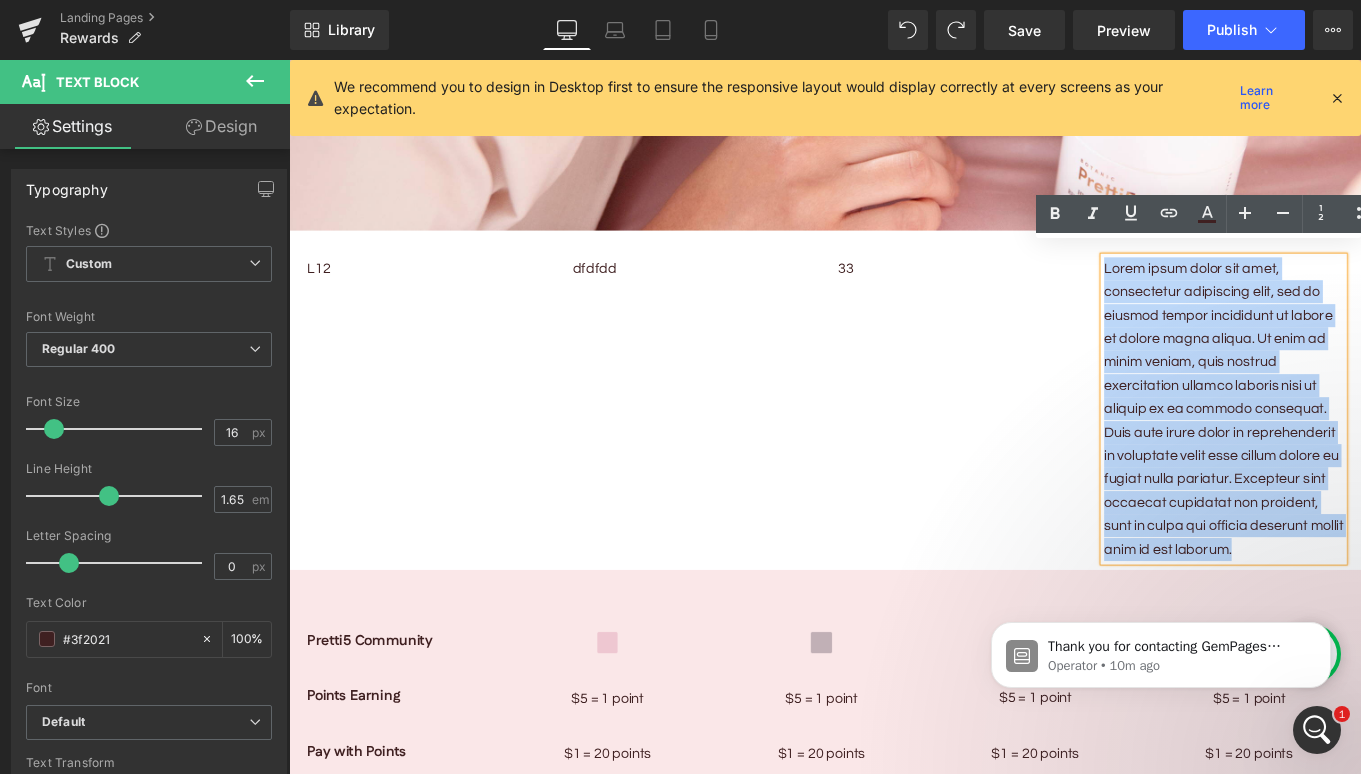 type 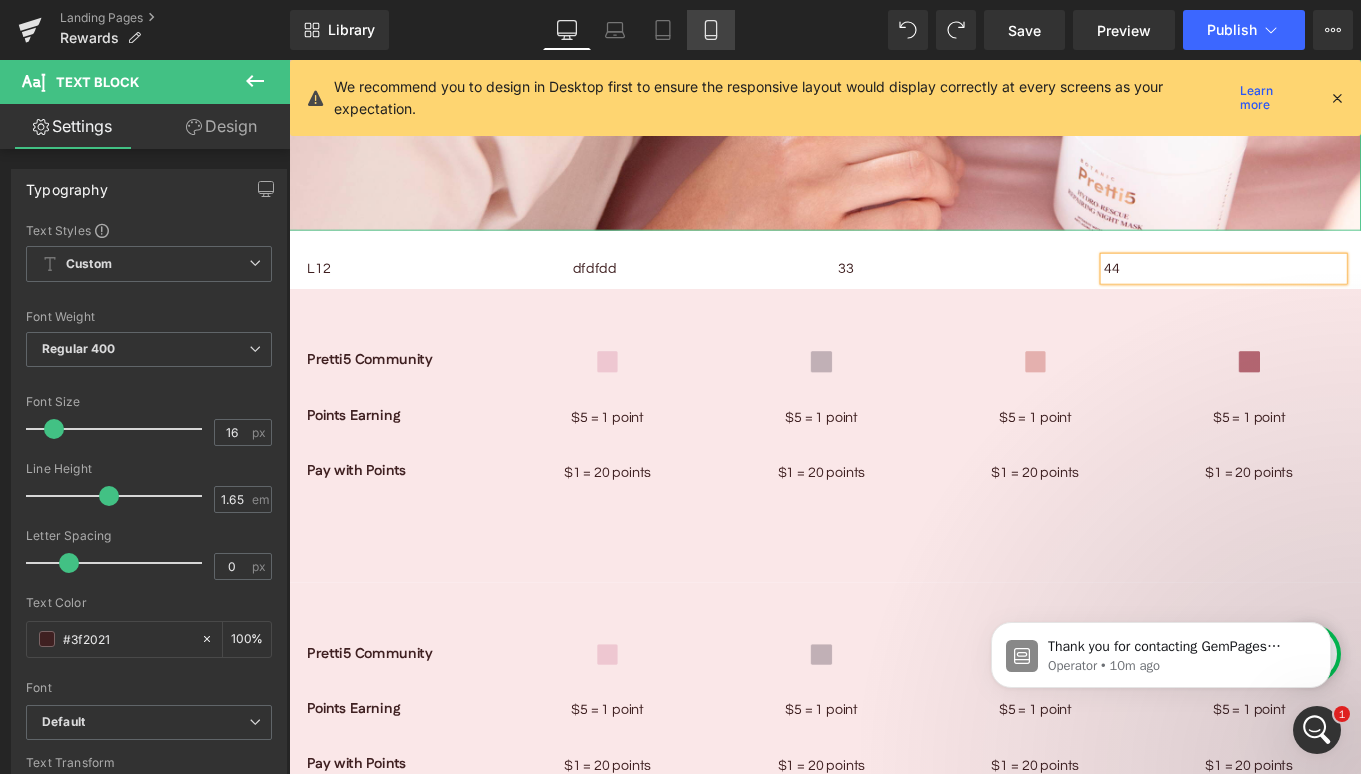 click 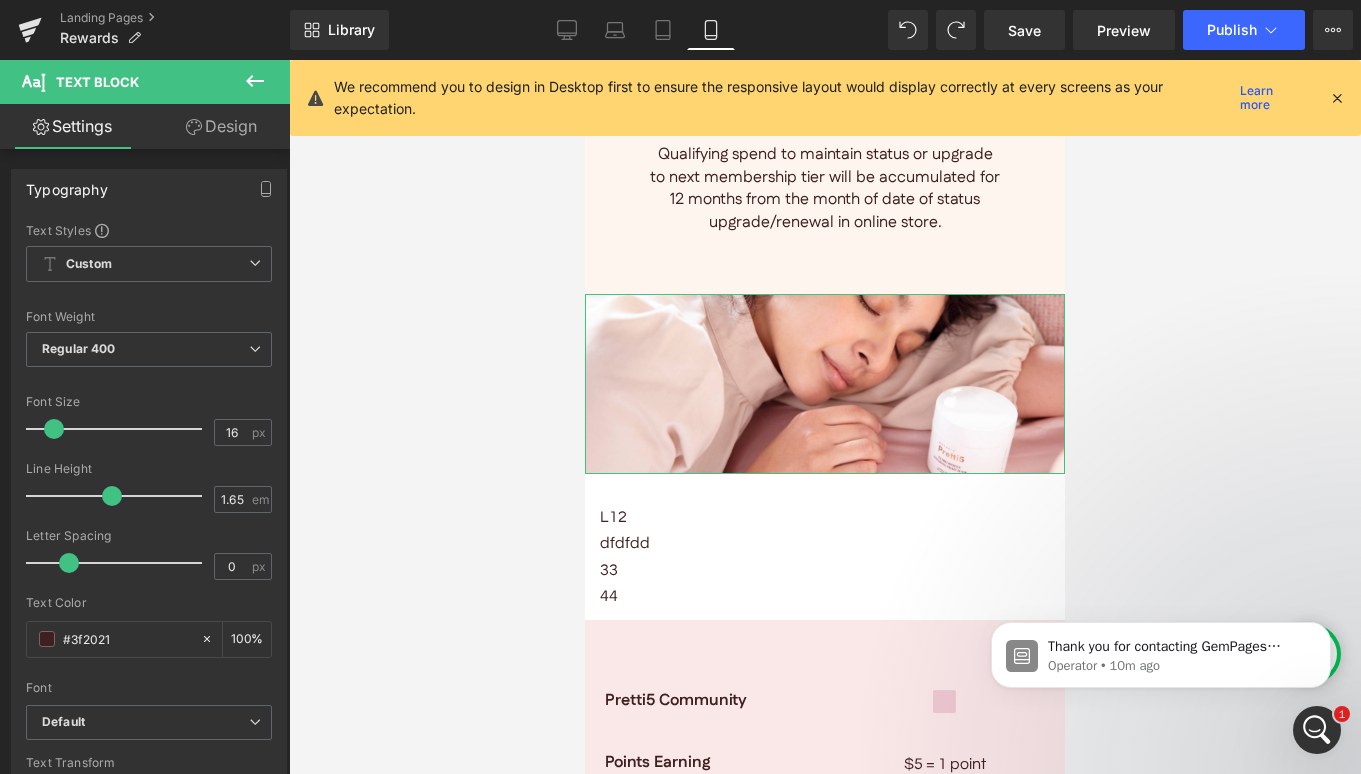 scroll, scrollTop: 2268, scrollLeft: 0, axis: vertical 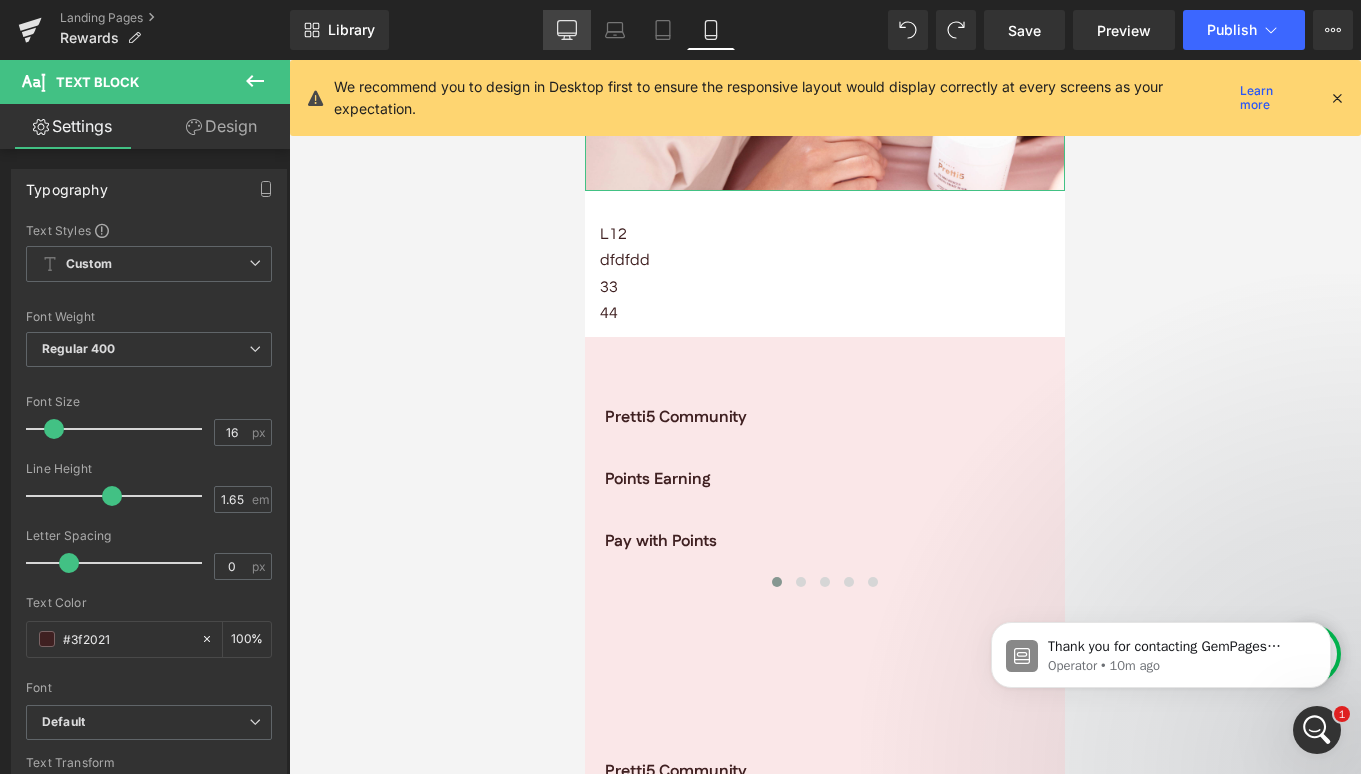 click 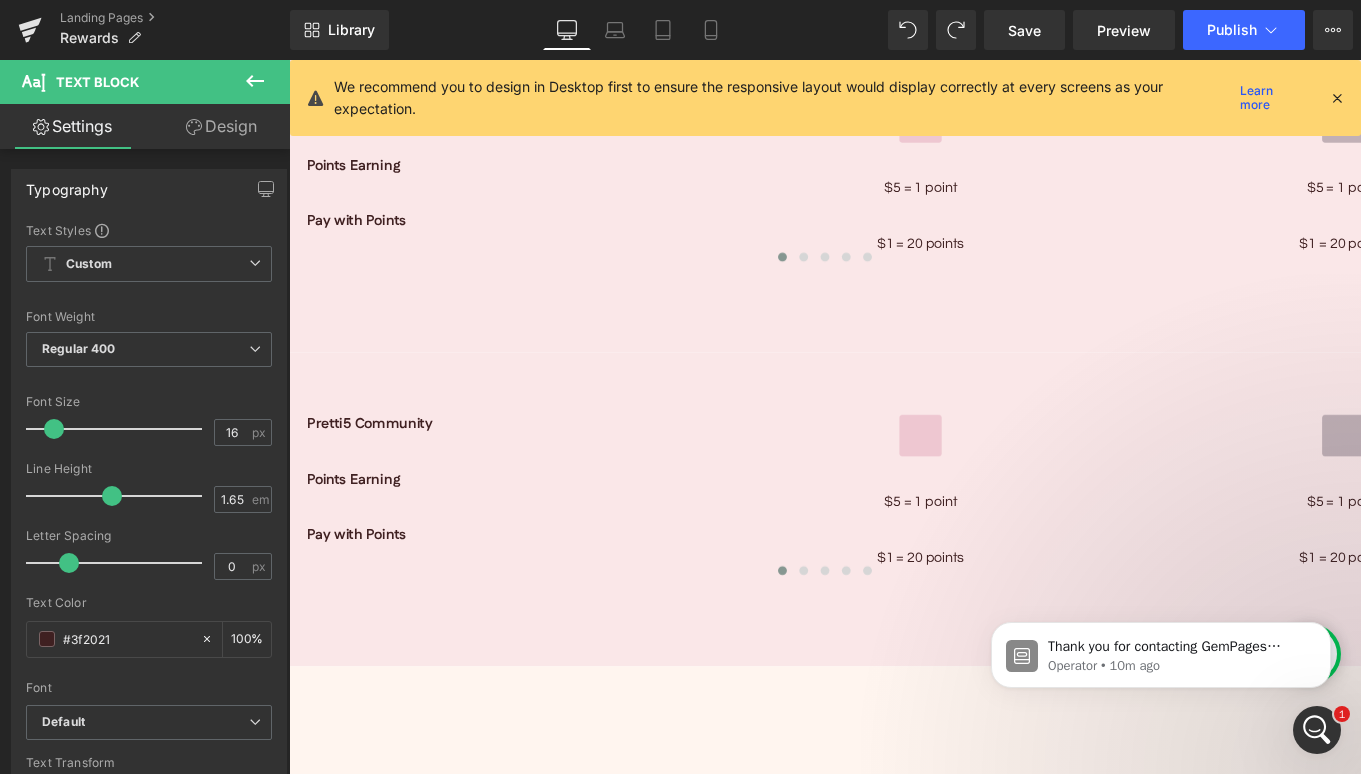 type on "100" 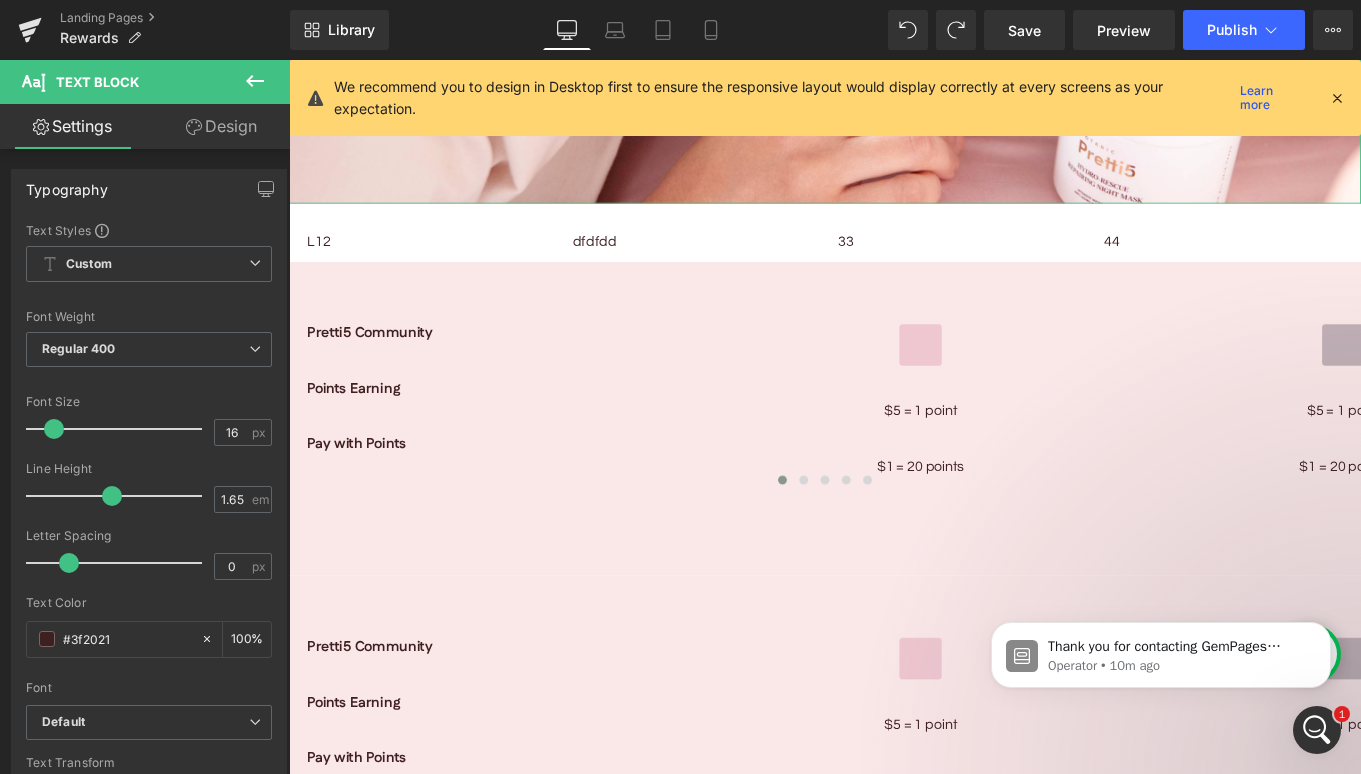 scroll, scrollTop: 2015, scrollLeft: 0, axis: vertical 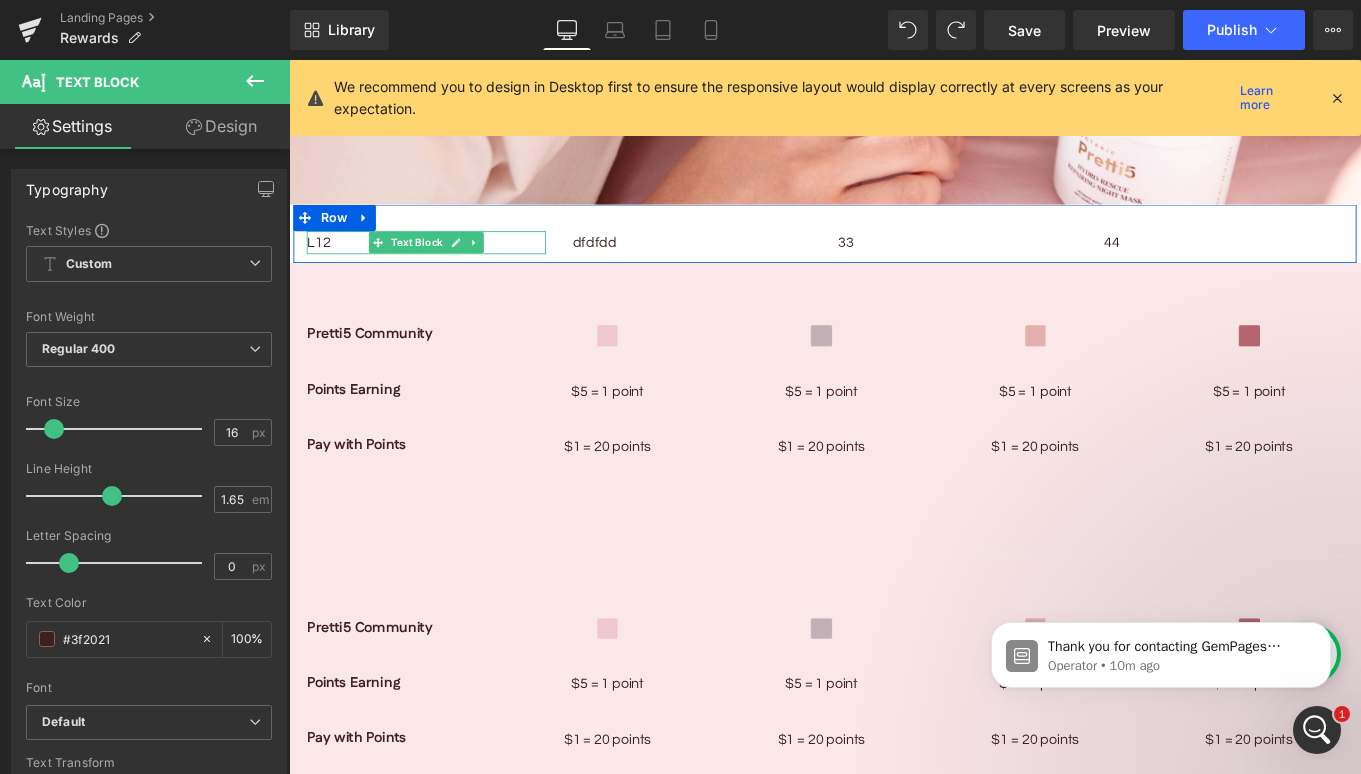 click on "L12" at bounding box center (444, 266) 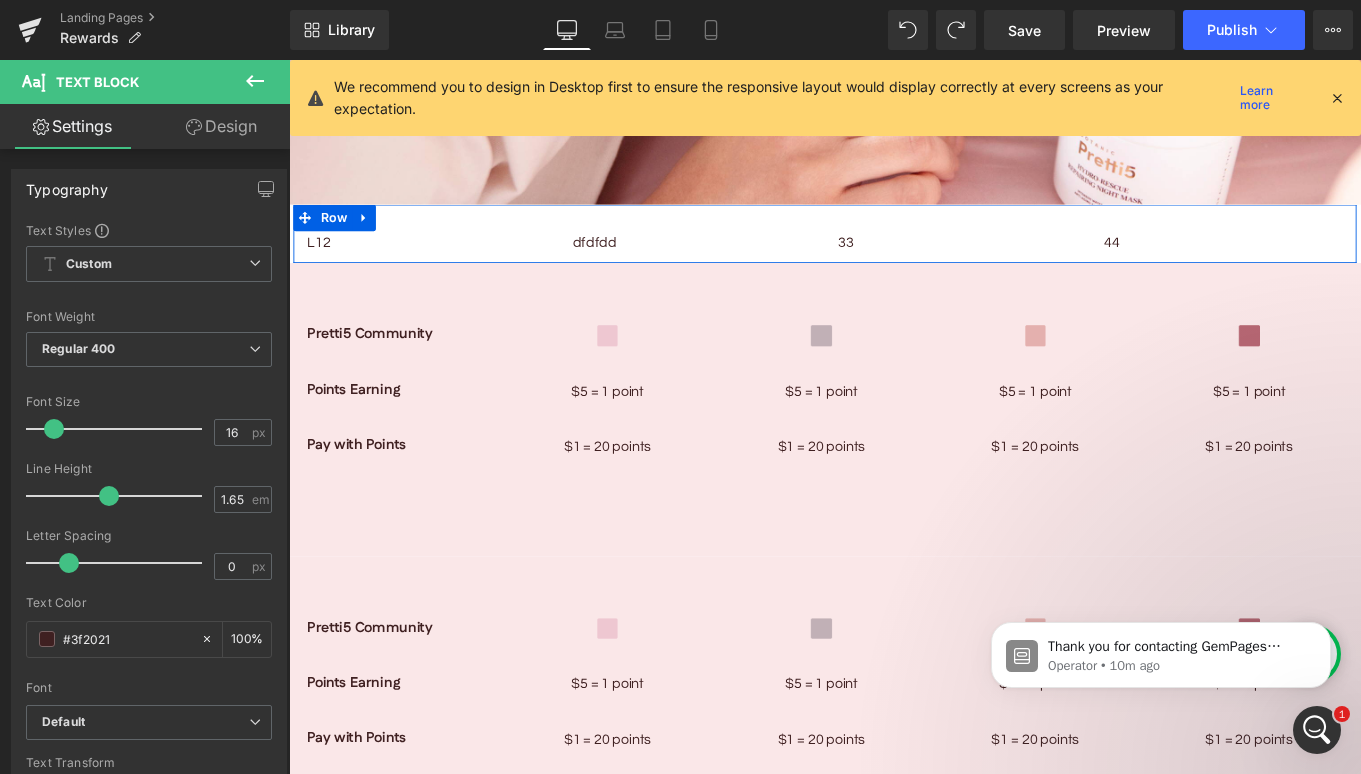 click on "Design" at bounding box center [221, 126] 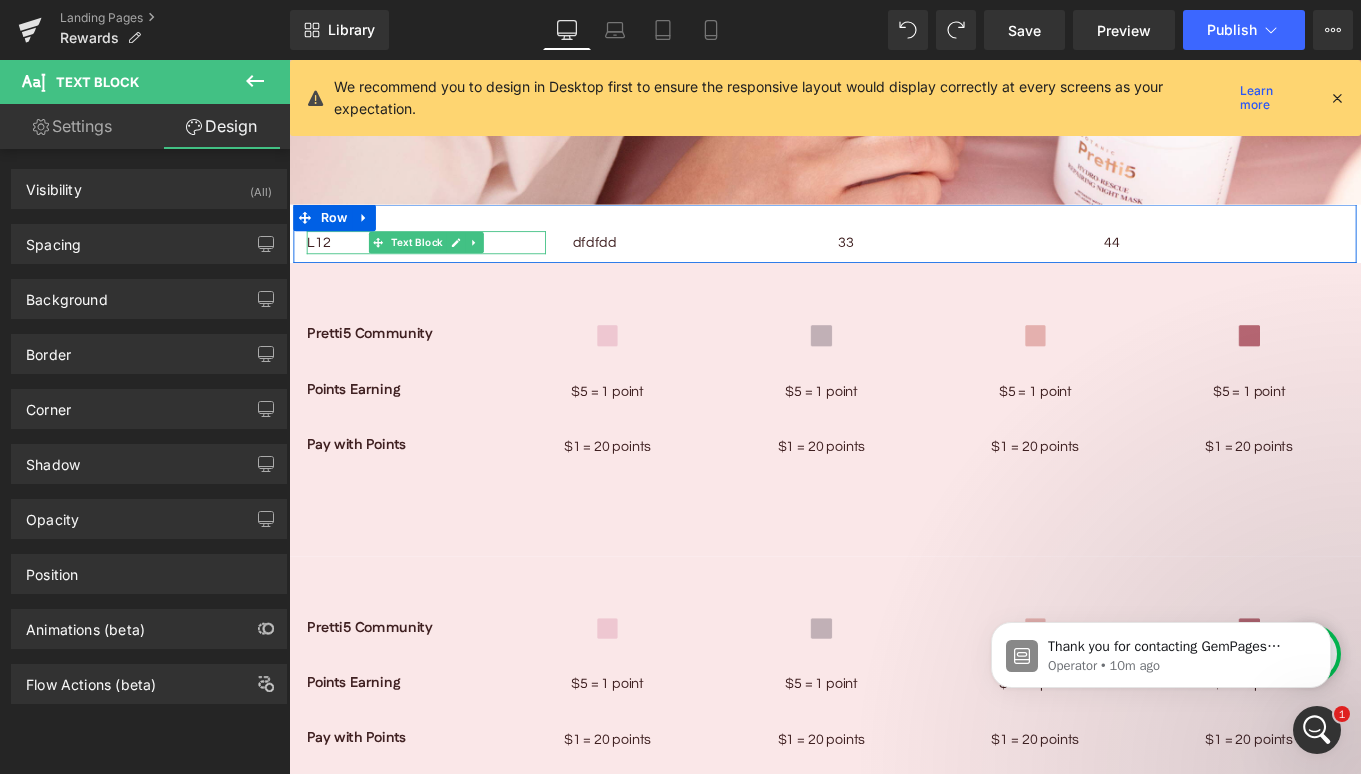 click on "L12" at bounding box center [444, 266] 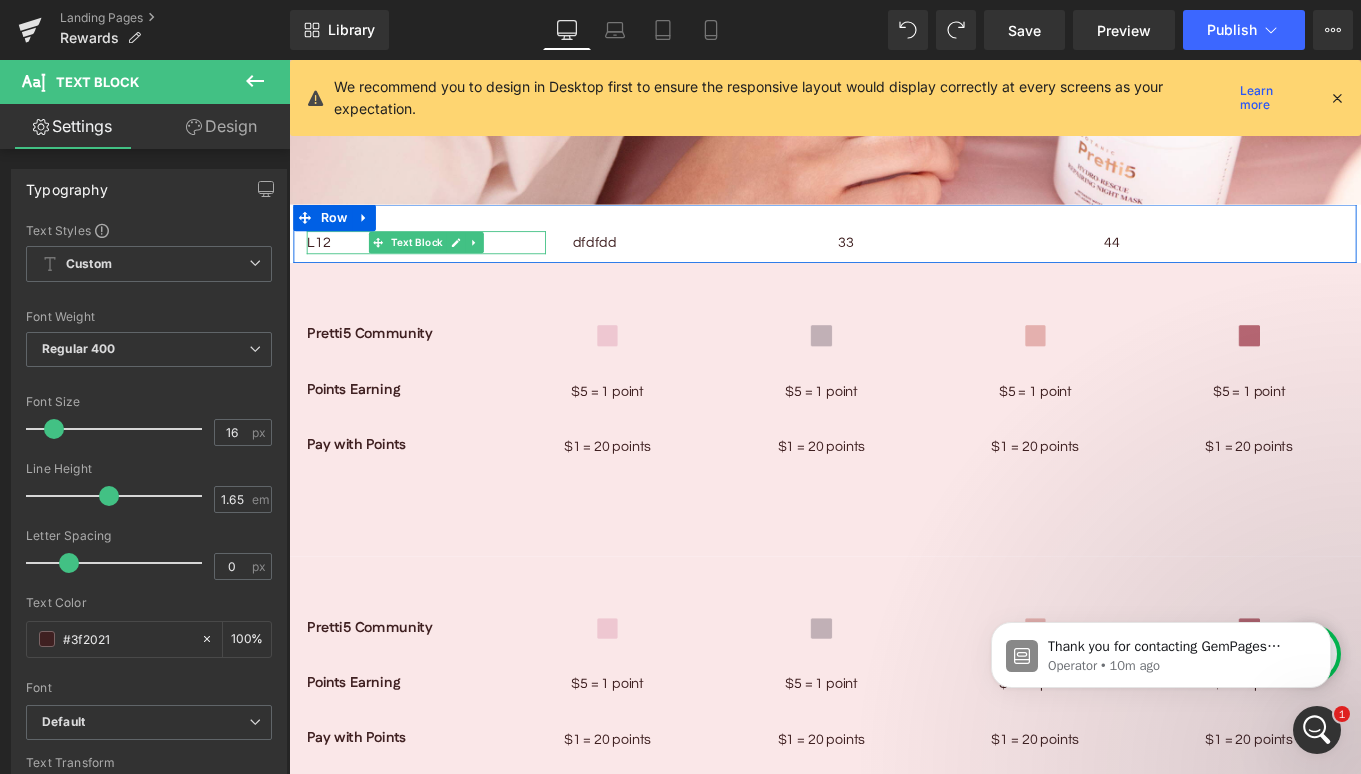 click on "L12" at bounding box center [444, 266] 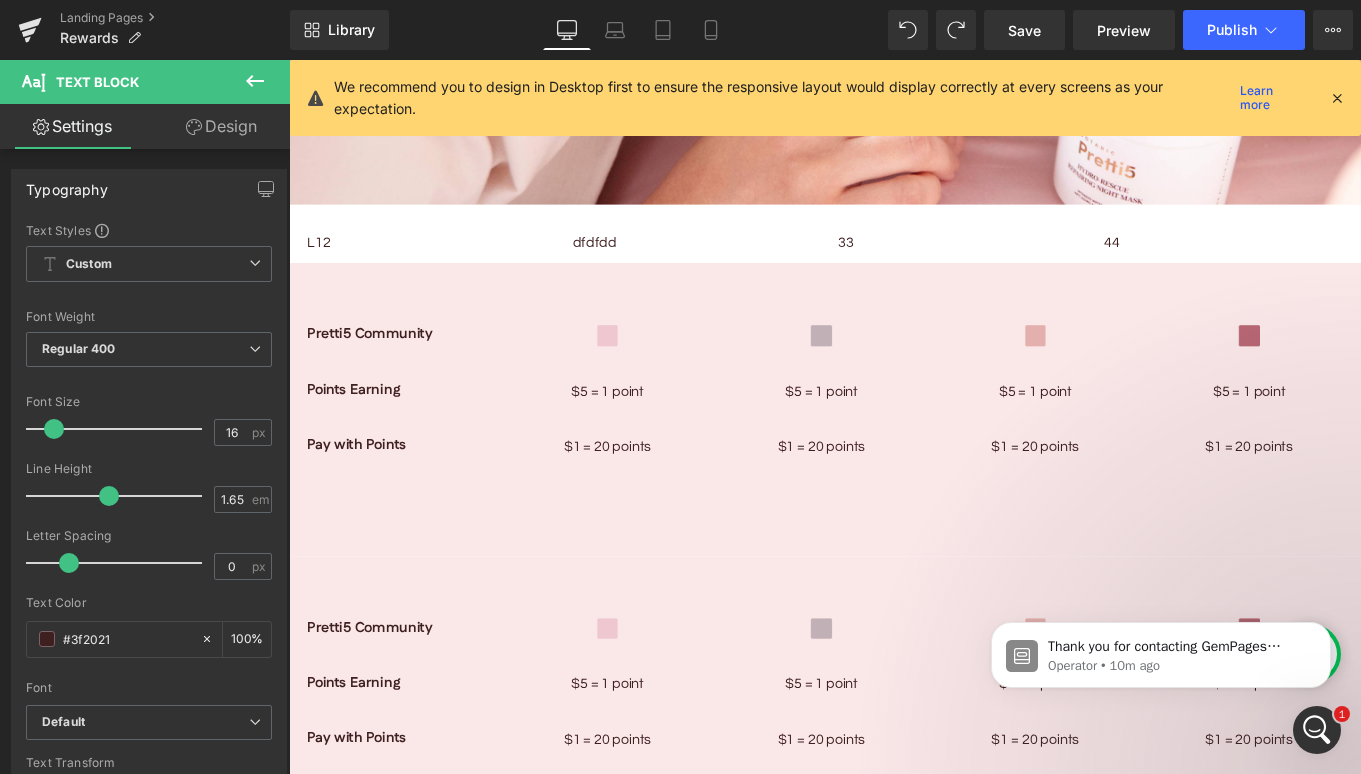 click on "Design" at bounding box center [221, 126] 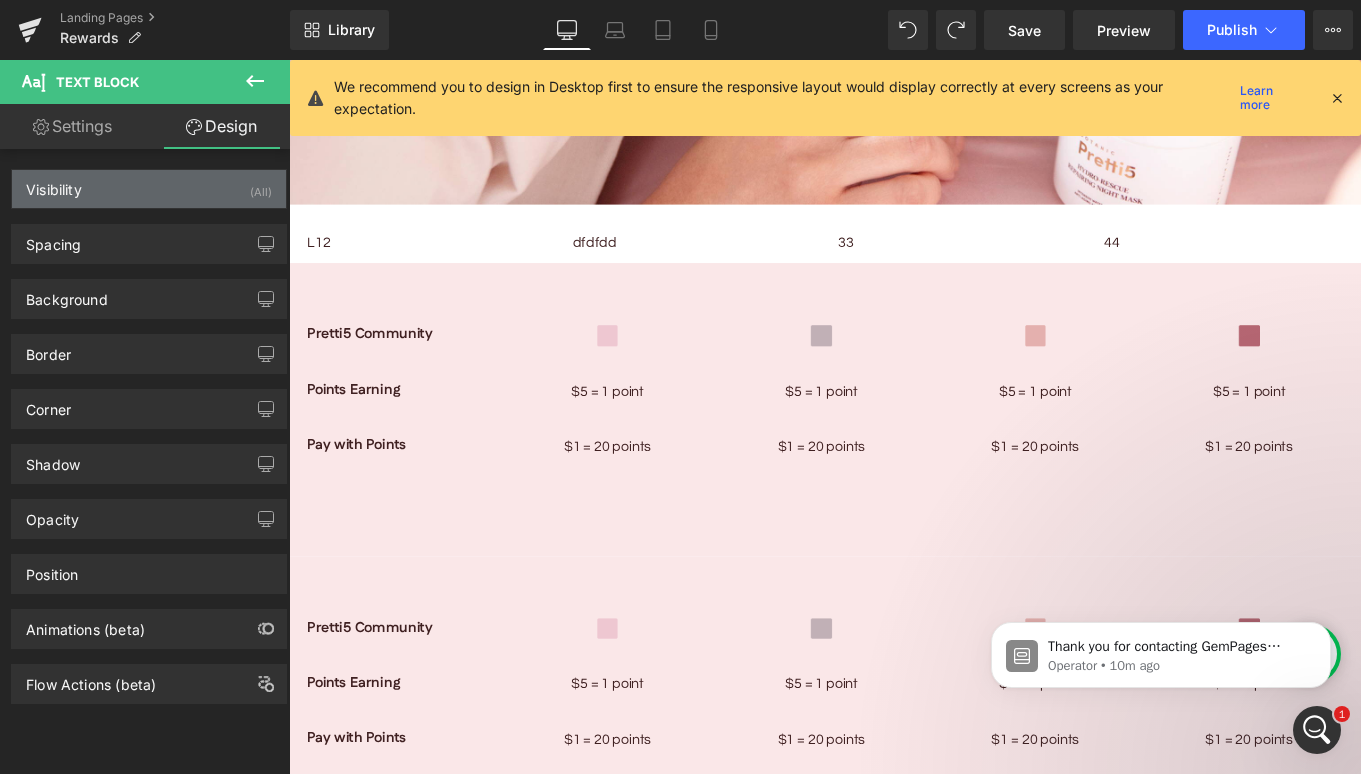 click on "Visibility
(All)" at bounding box center (149, 189) 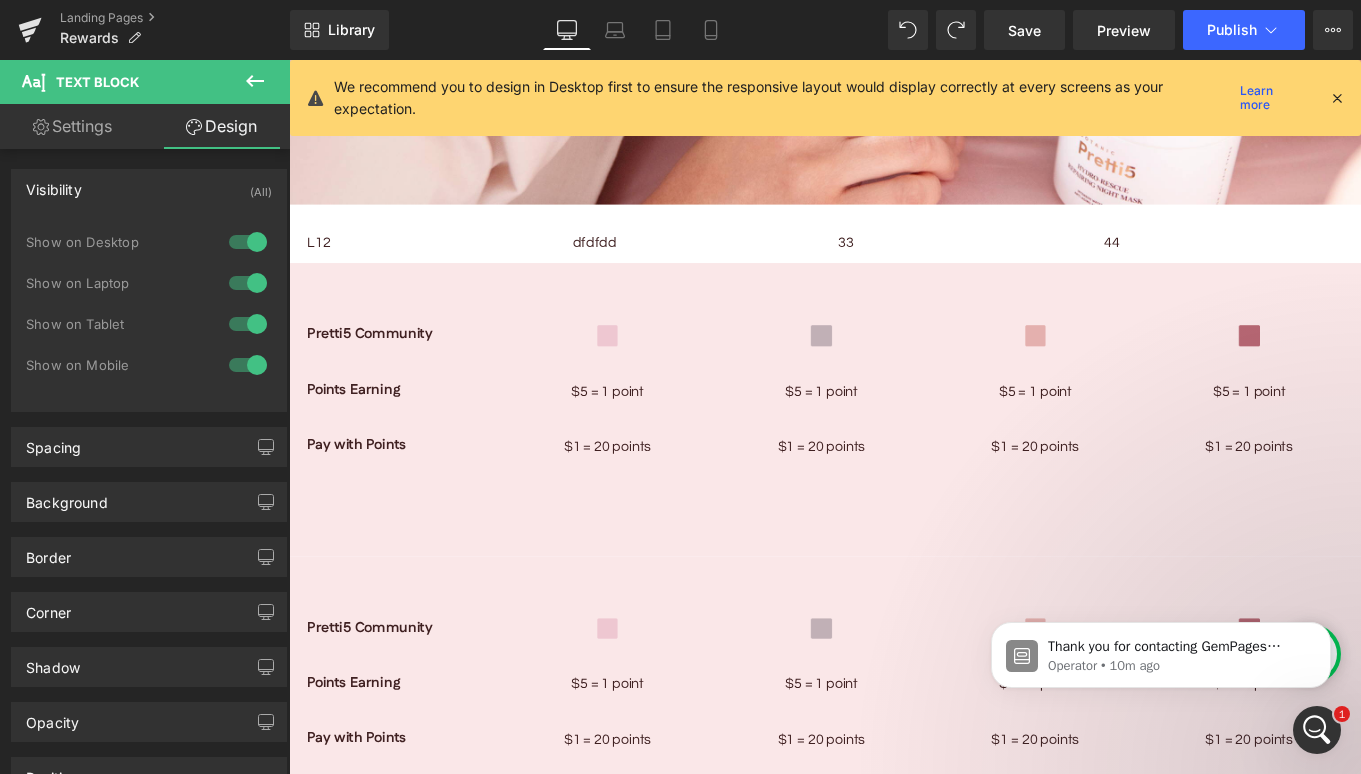 click on "Settings" at bounding box center (72, 126) 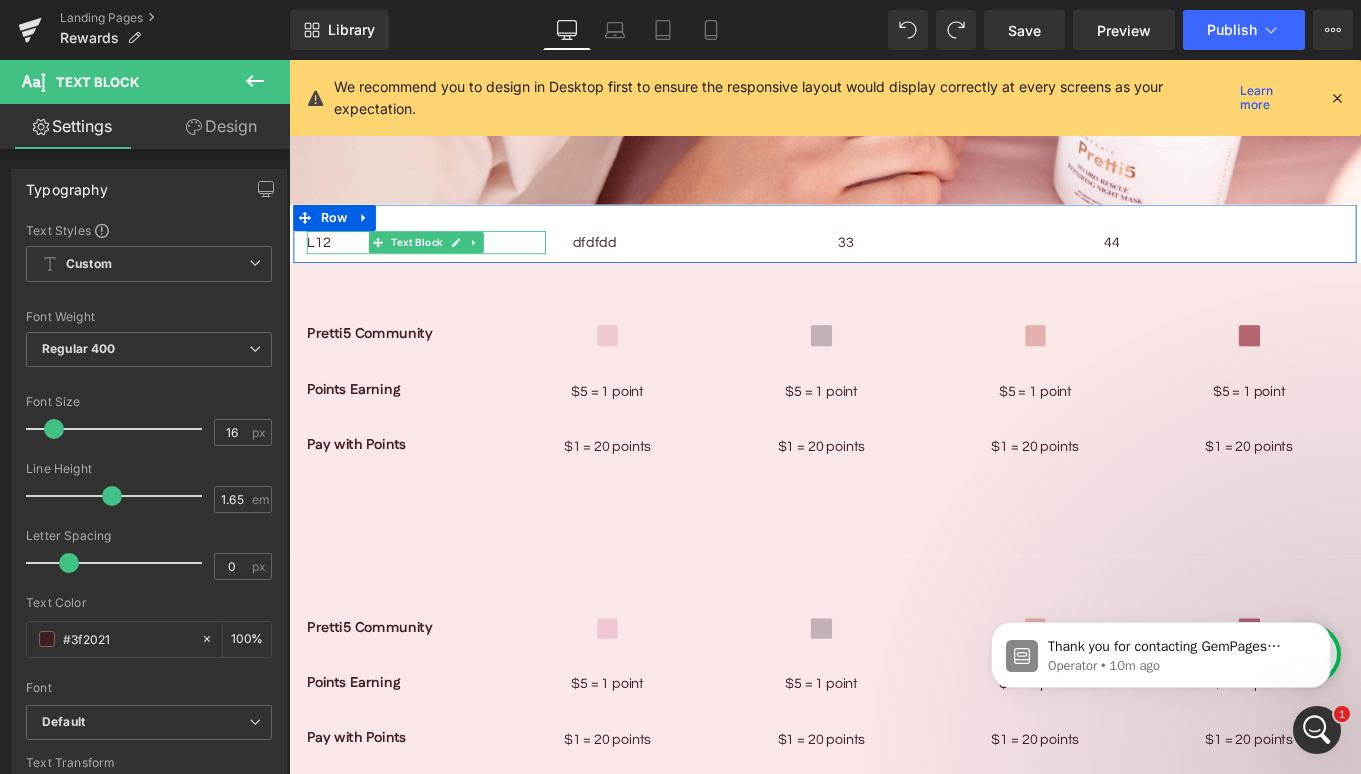 click on "L12" at bounding box center (444, 266) 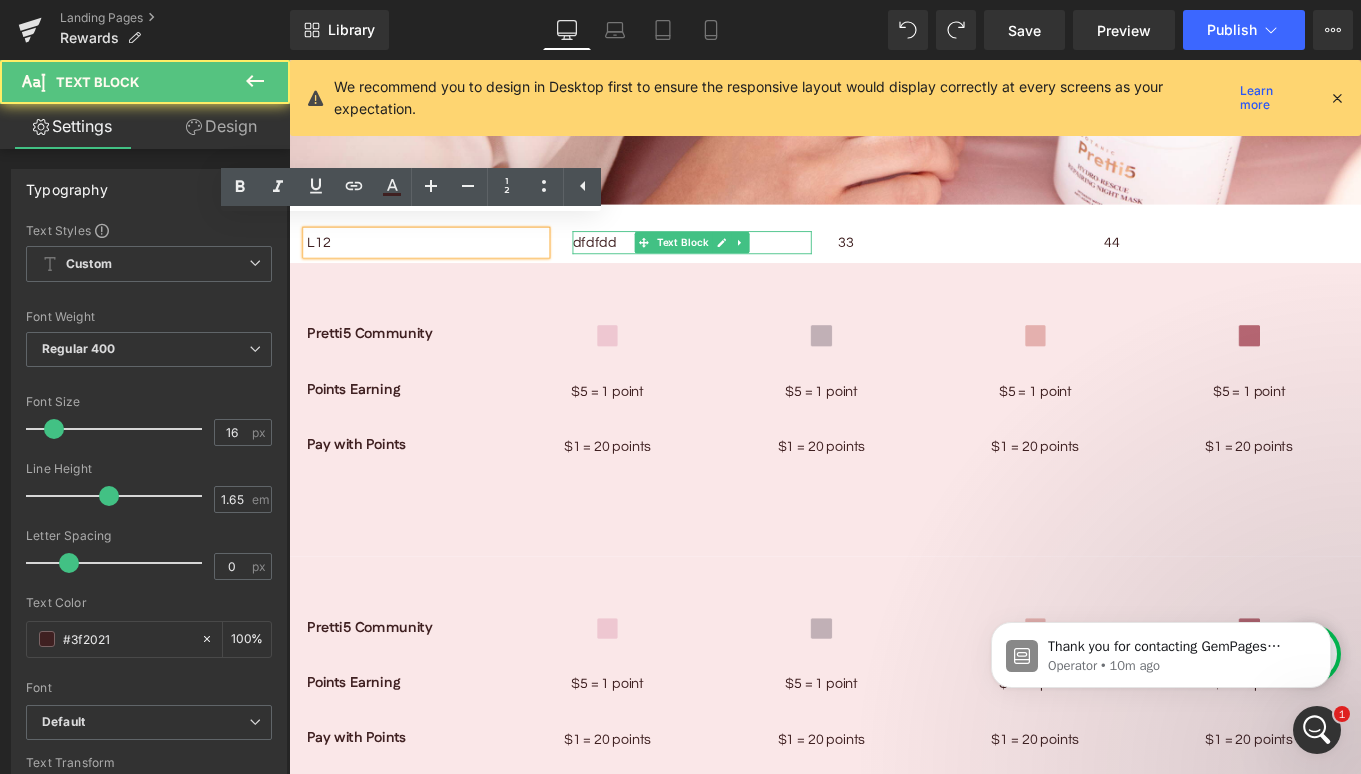 drag, startPoint x: 833, startPoint y: 258, endPoint x: 990, endPoint y: 252, distance: 157.11461 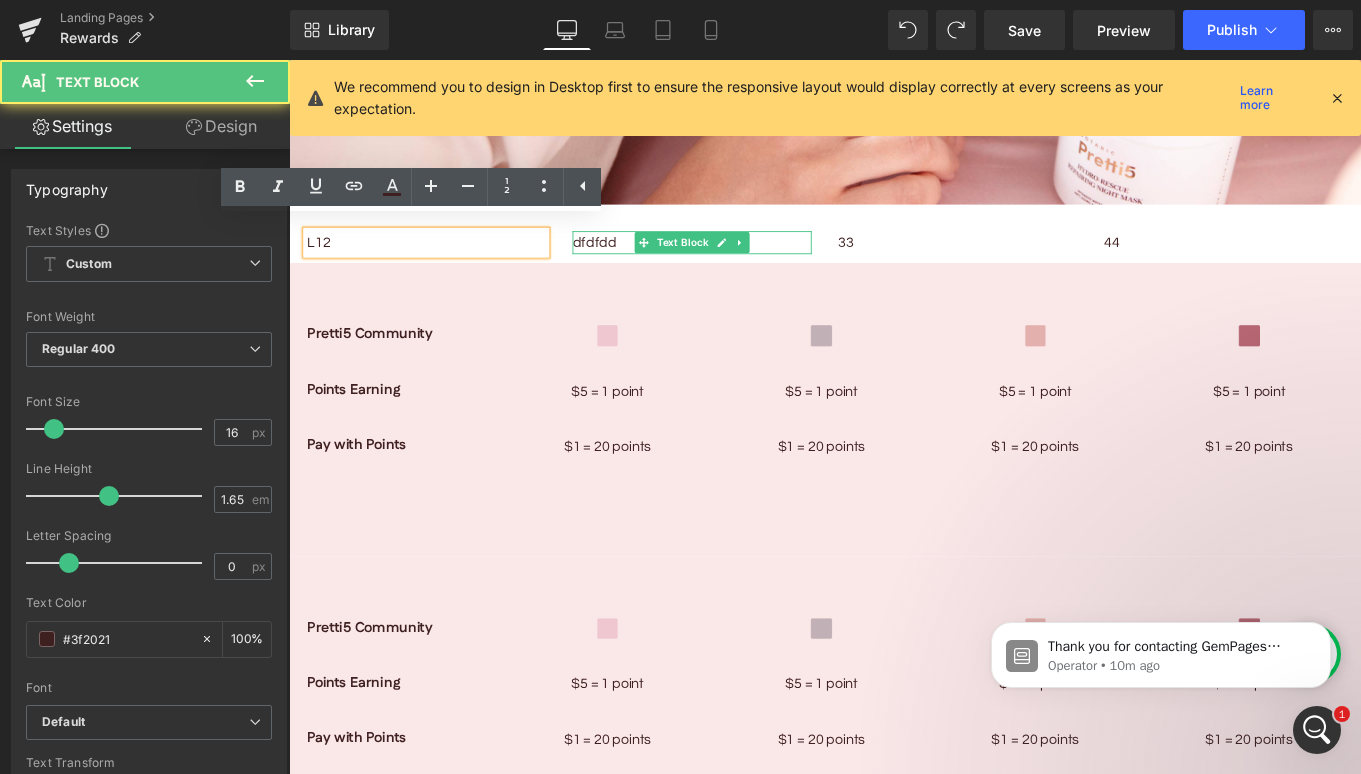 click on "dfdfdd" at bounding box center [744, 266] 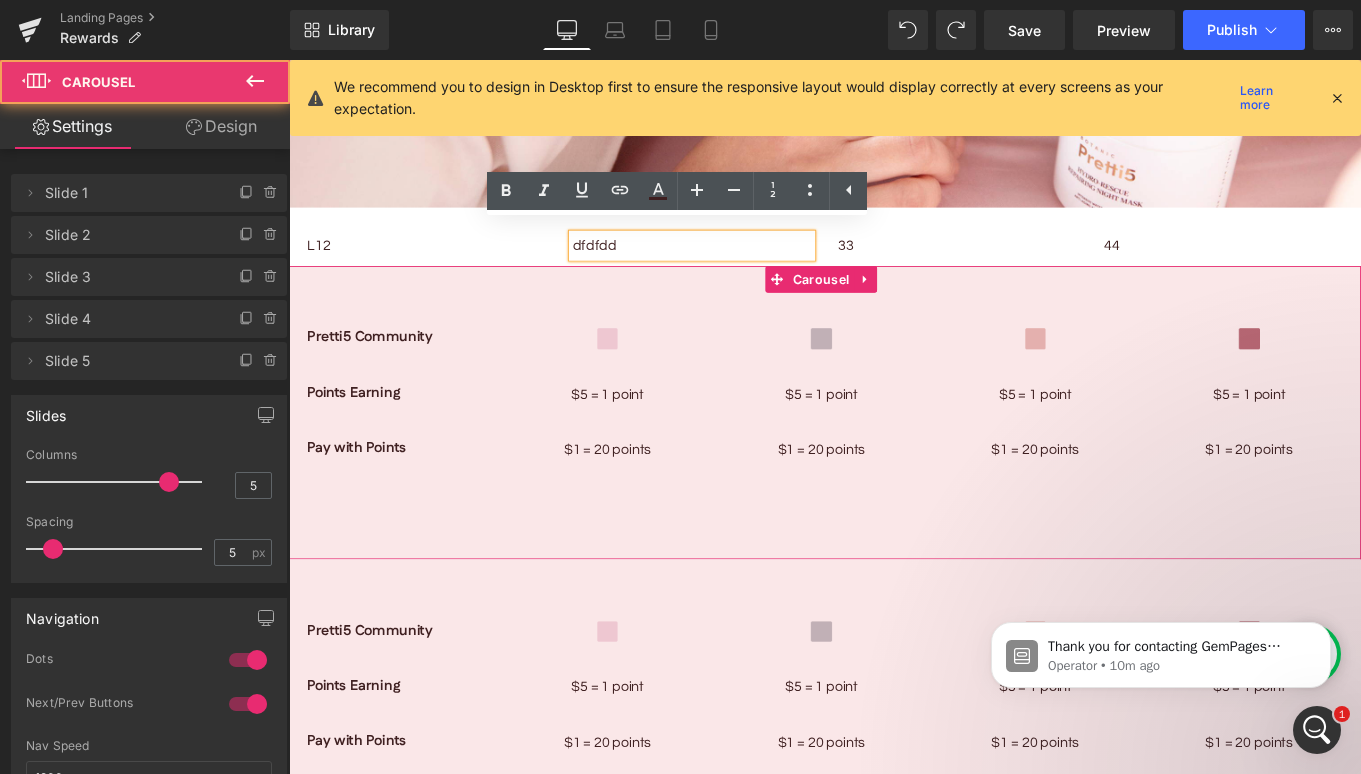 click on "Pretti5 Community
Text Block         Points Earning Text Block         Pay with Points Text Block
Image
$5 = 1 point
Text Block         $1 = 20 points Text Block
Image
$5 = 1 point
Text Block         $1 = 20 points Text Block
Image
$5 = 1 point
Text Block         $1 = 20 points Text Block
Image" at bounding box center [892, 437] 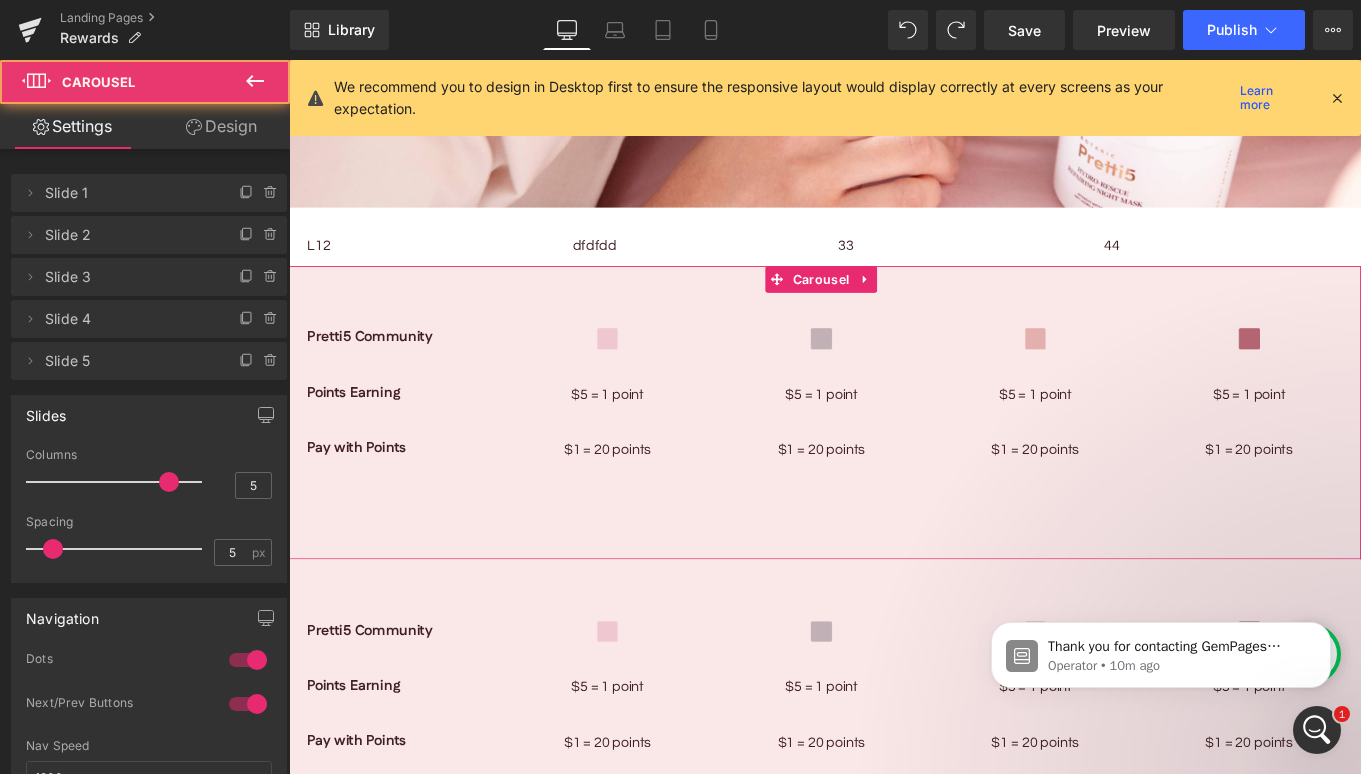 scroll, scrollTop: 1979, scrollLeft: 0, axis: vertical 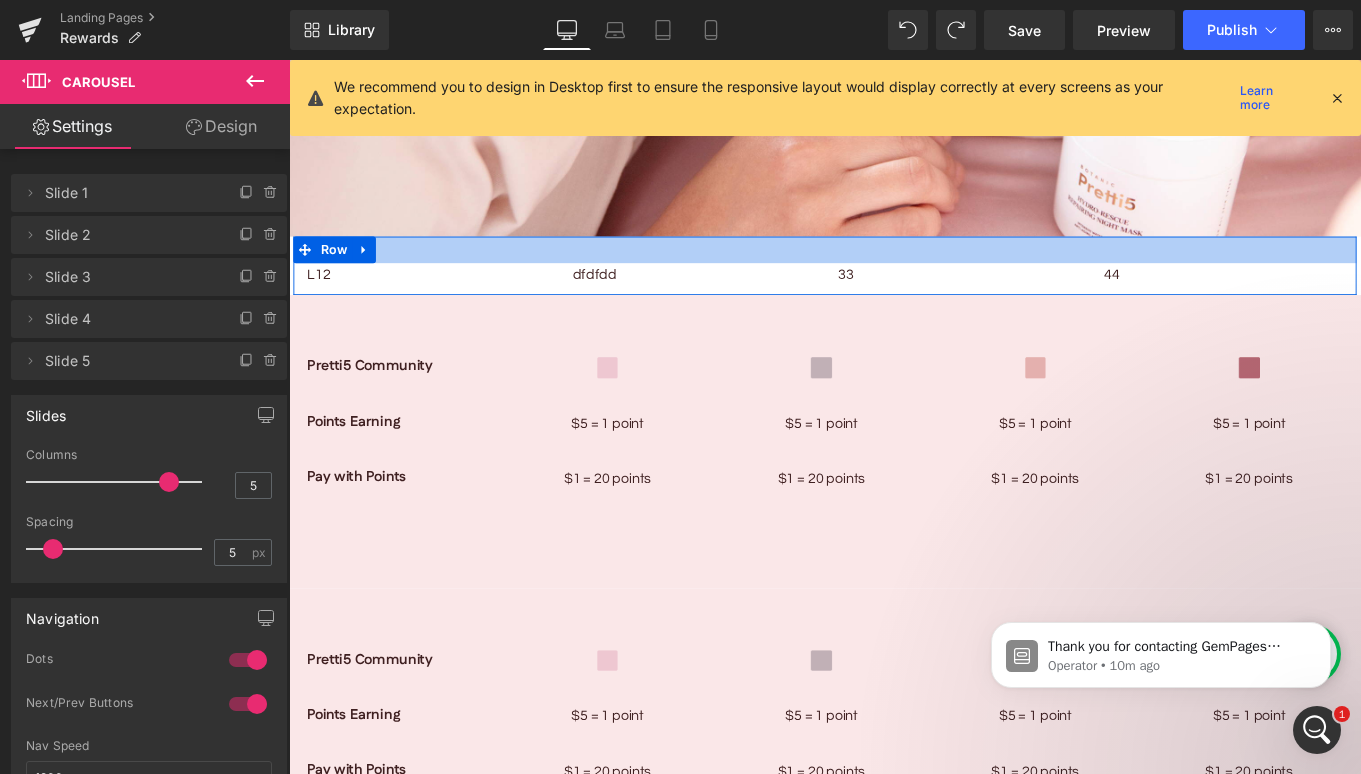 click at bounding box center (894, 274) 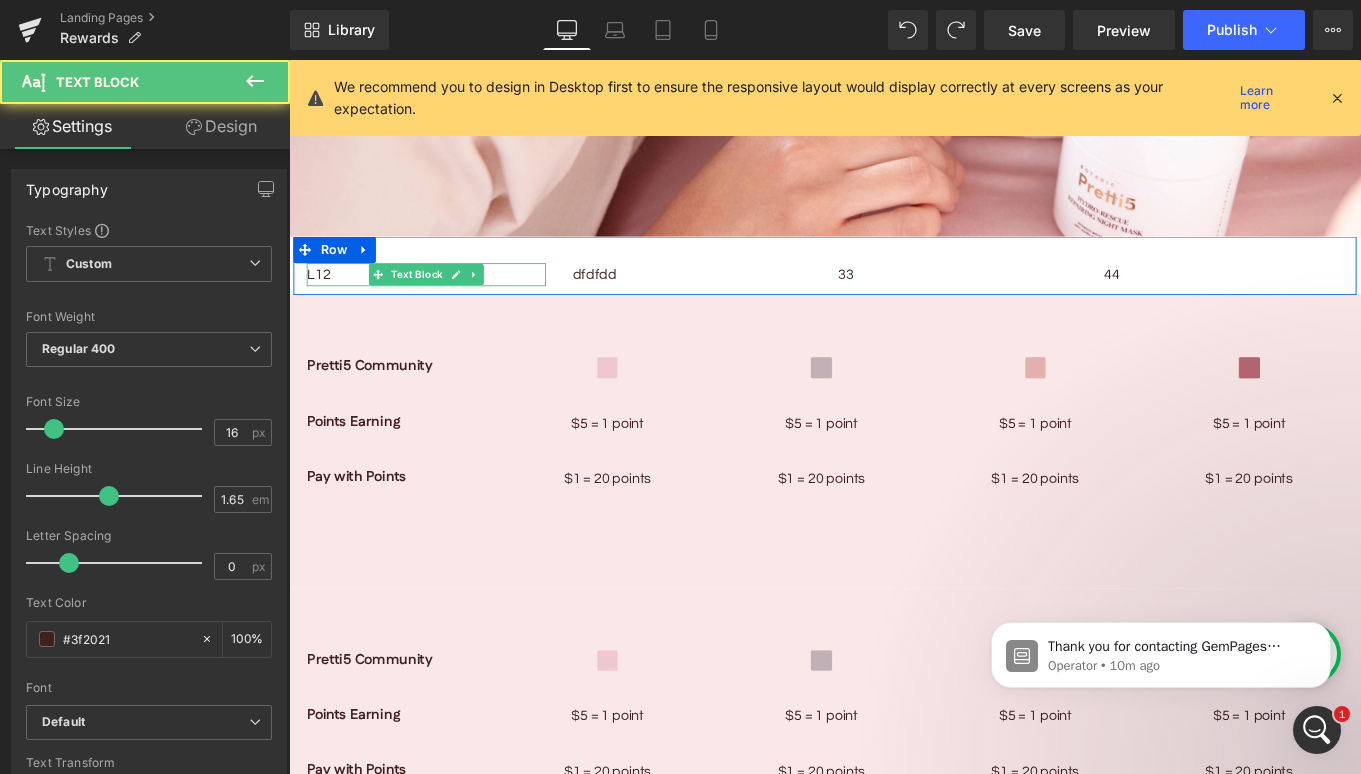 click on "L12" at bounding box center [444, 302] 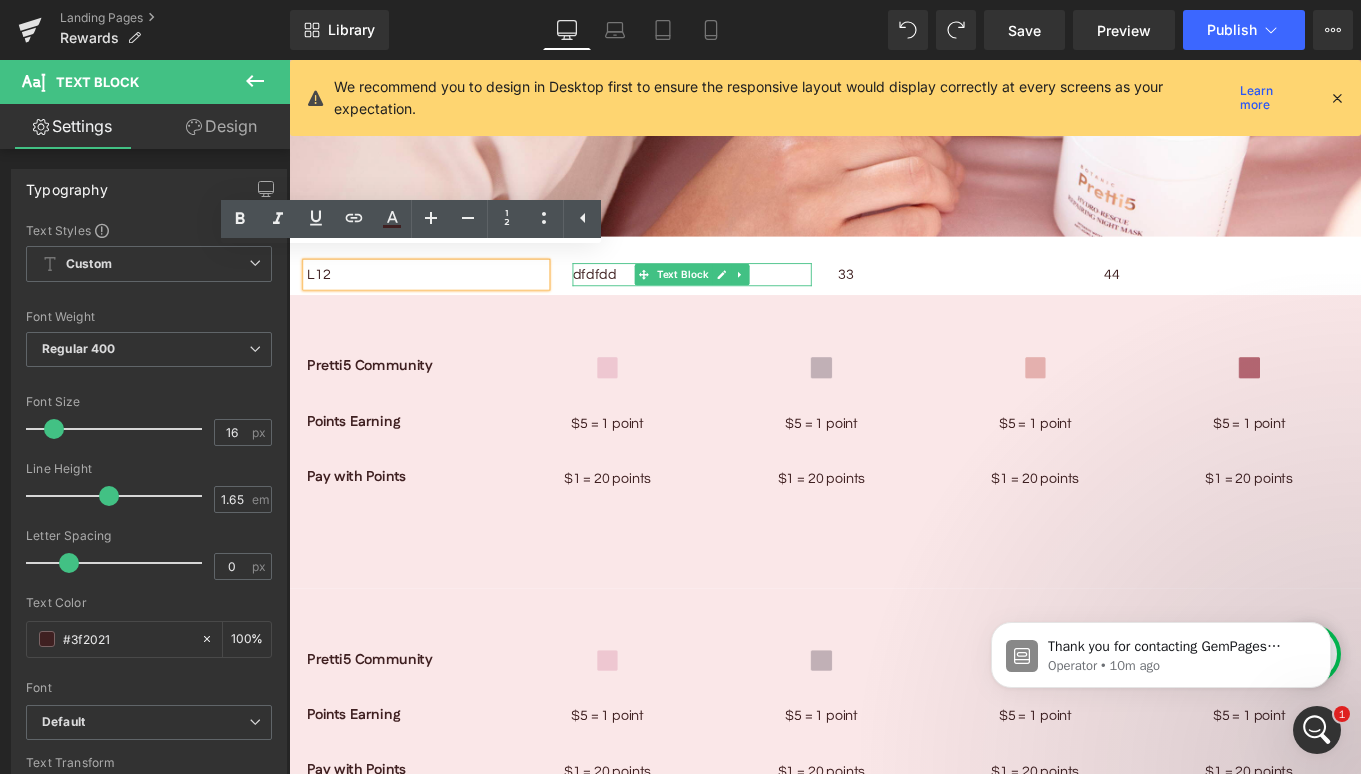 click at bounding box center (744, 291) 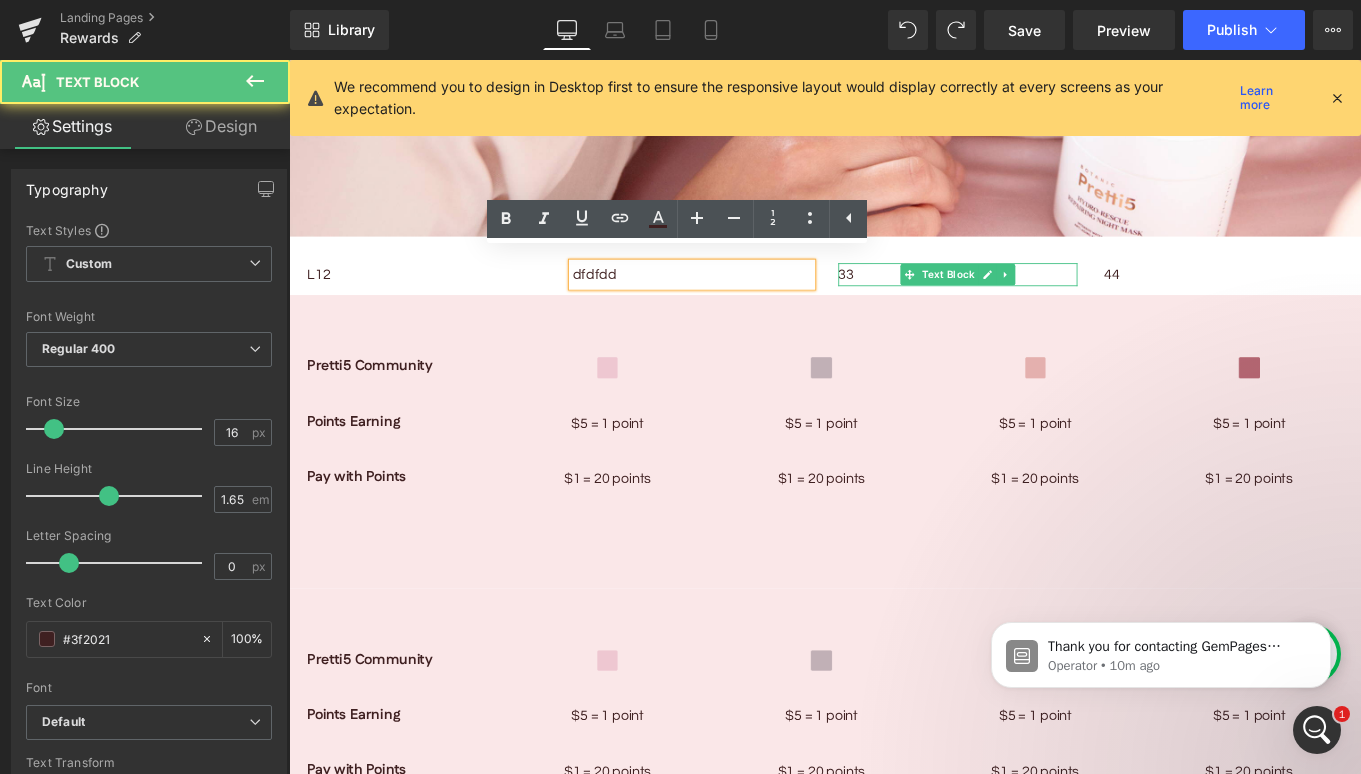 click on "Text Block" at bounding box center (1033, 302) 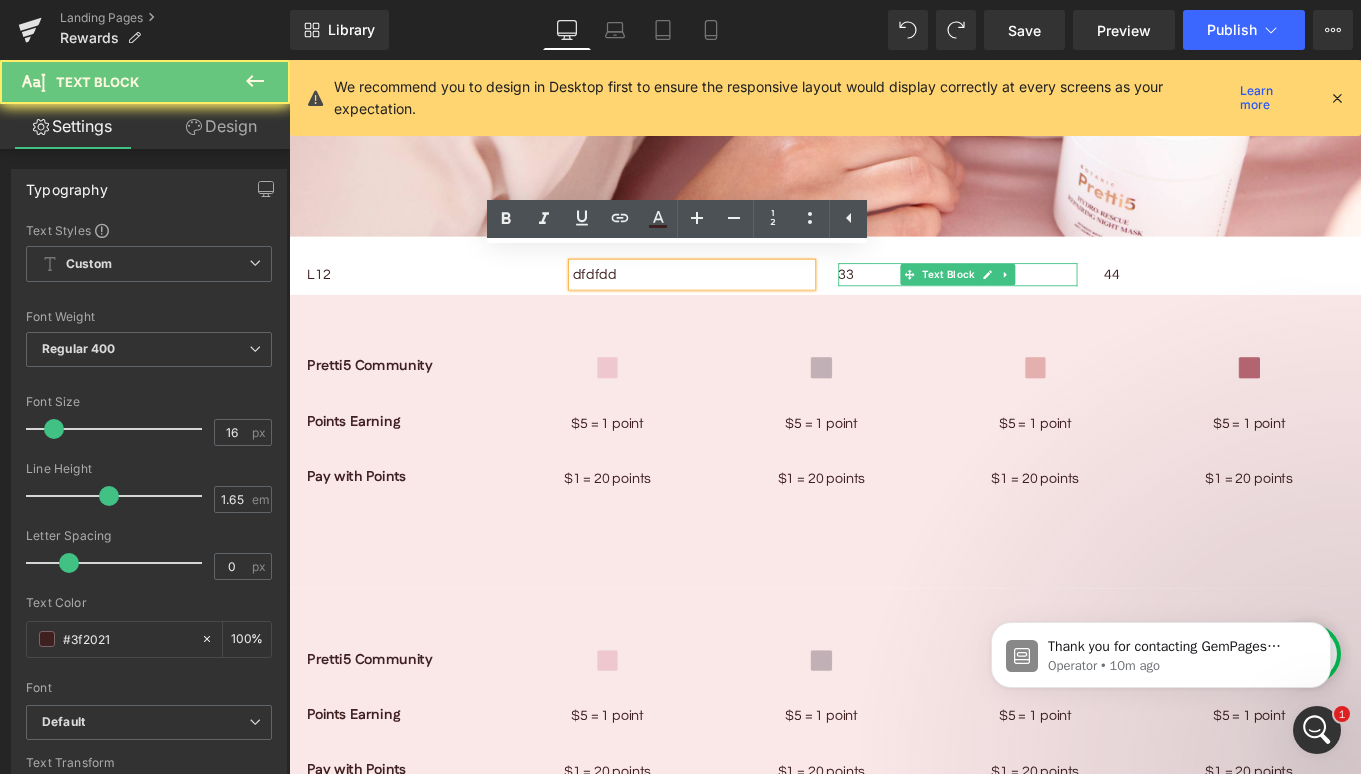 click on "Text Block" at bounding box center (1333, 458) 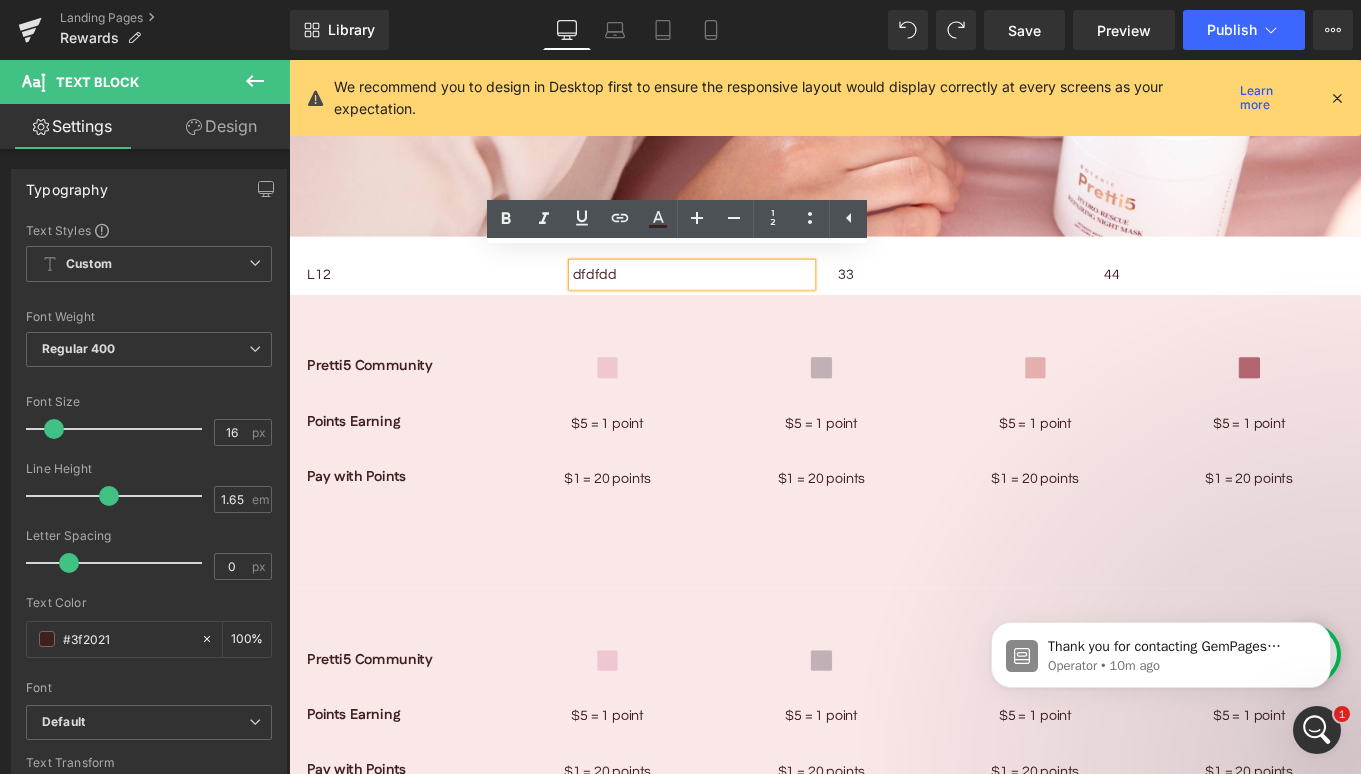click on "L12
Text Block
dfdfdd
Text Block
33
Text Block
44
Text Block
Row" at bounding box center (894, 292) 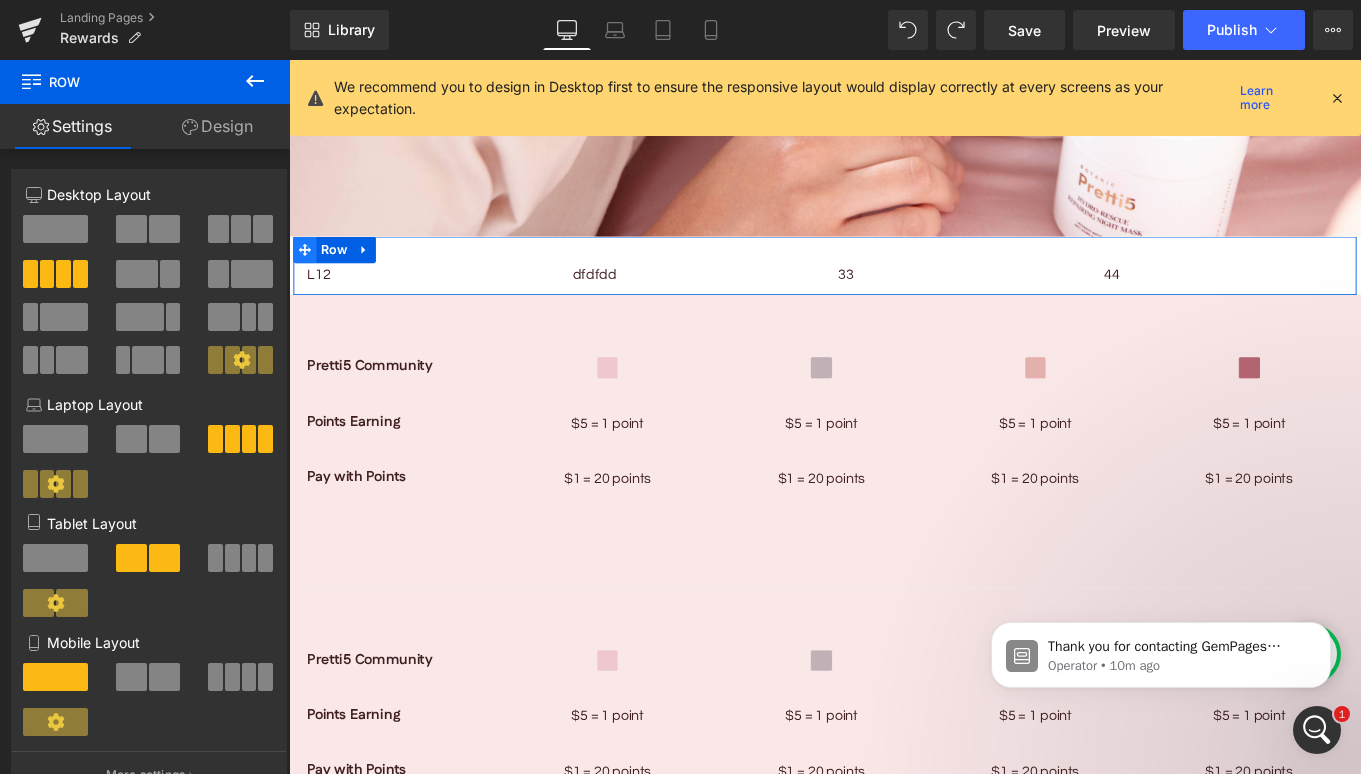click 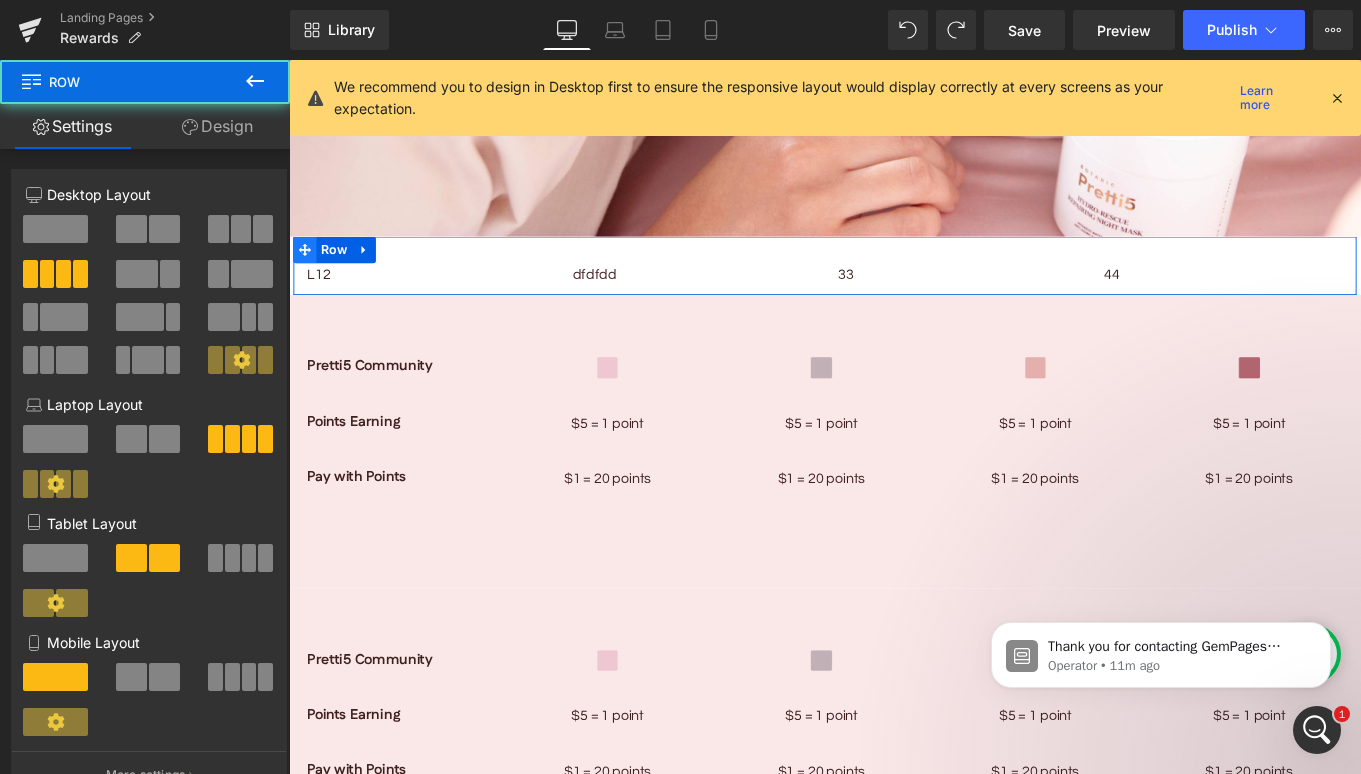 click 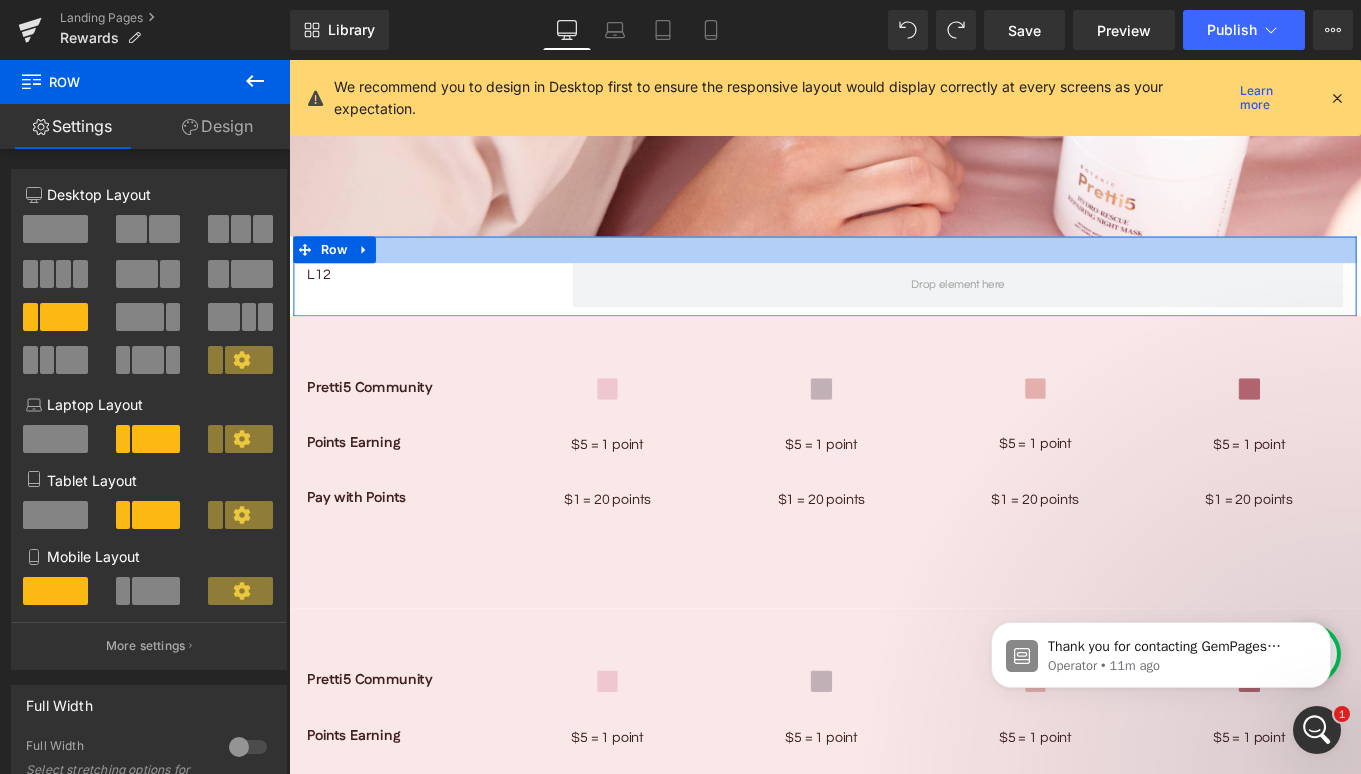 click at bounding box center (894, 274) 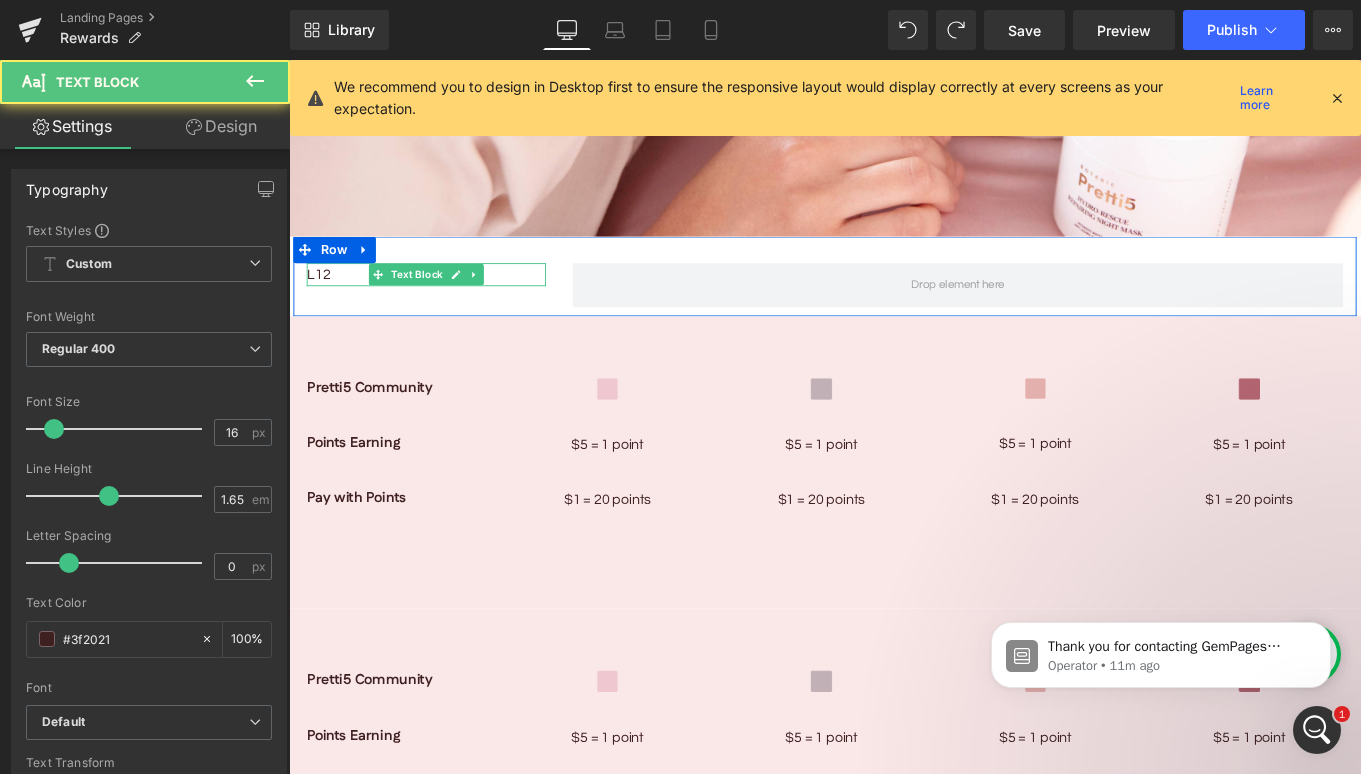 click on "L12" at bounding box center (444, 302) 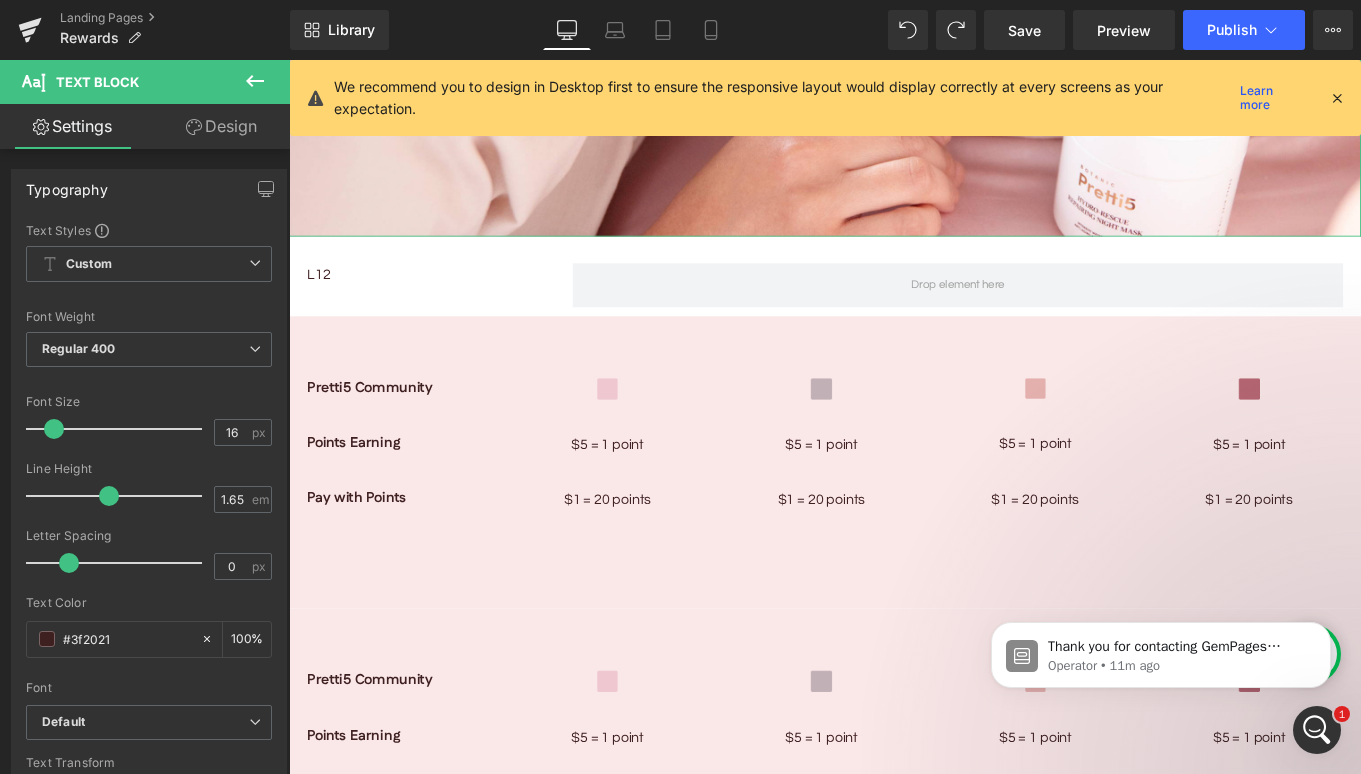 click on "Design" at bounding box center (221, 126) 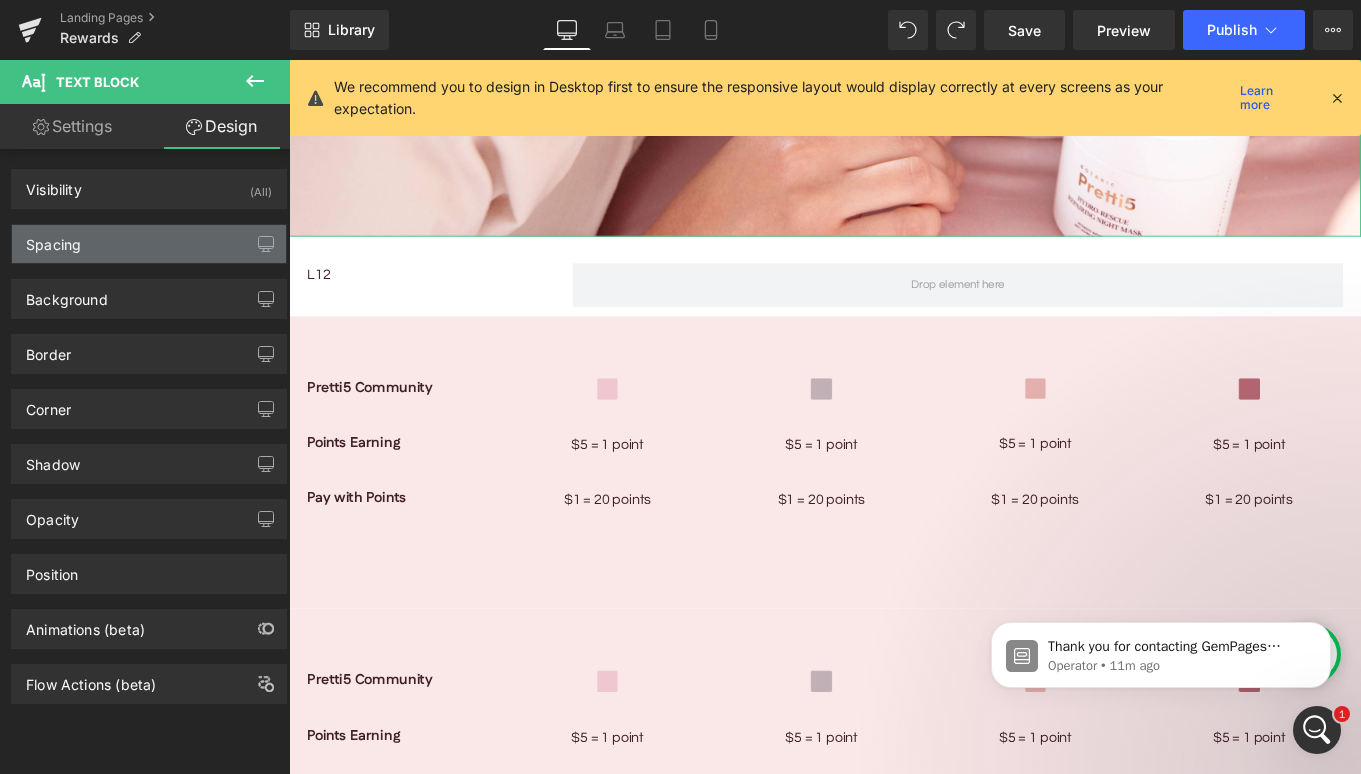 click on "Spacing" at bounding box center (149, 244) 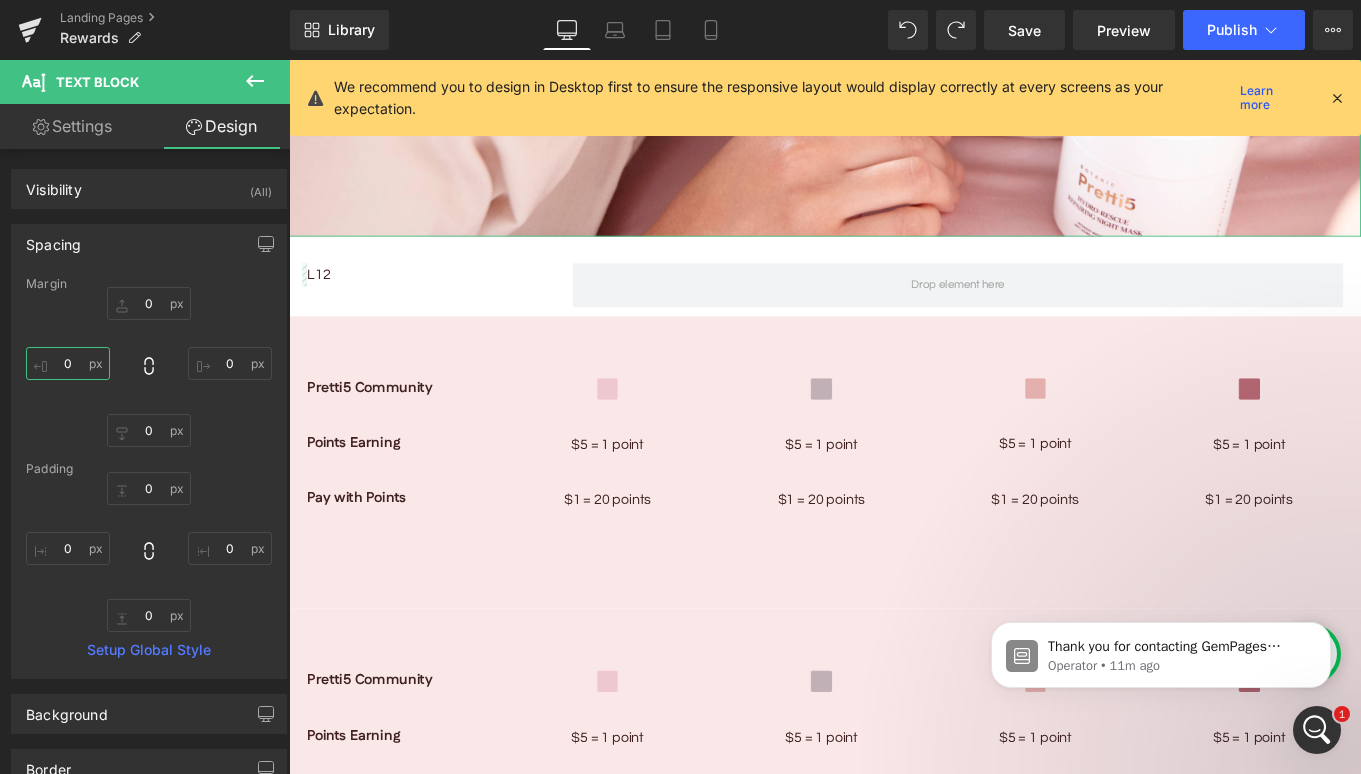 click on "0" at bounding box center [68, 363] 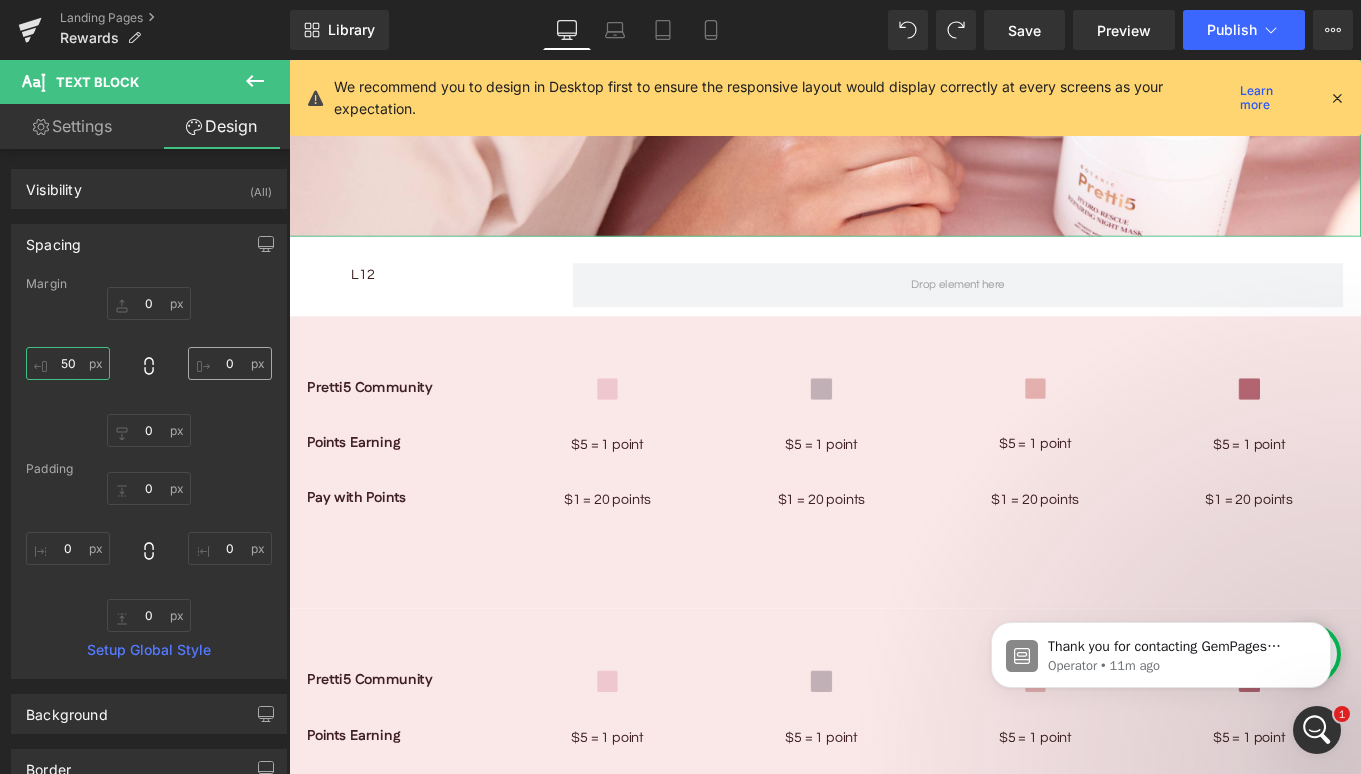 type on "50" 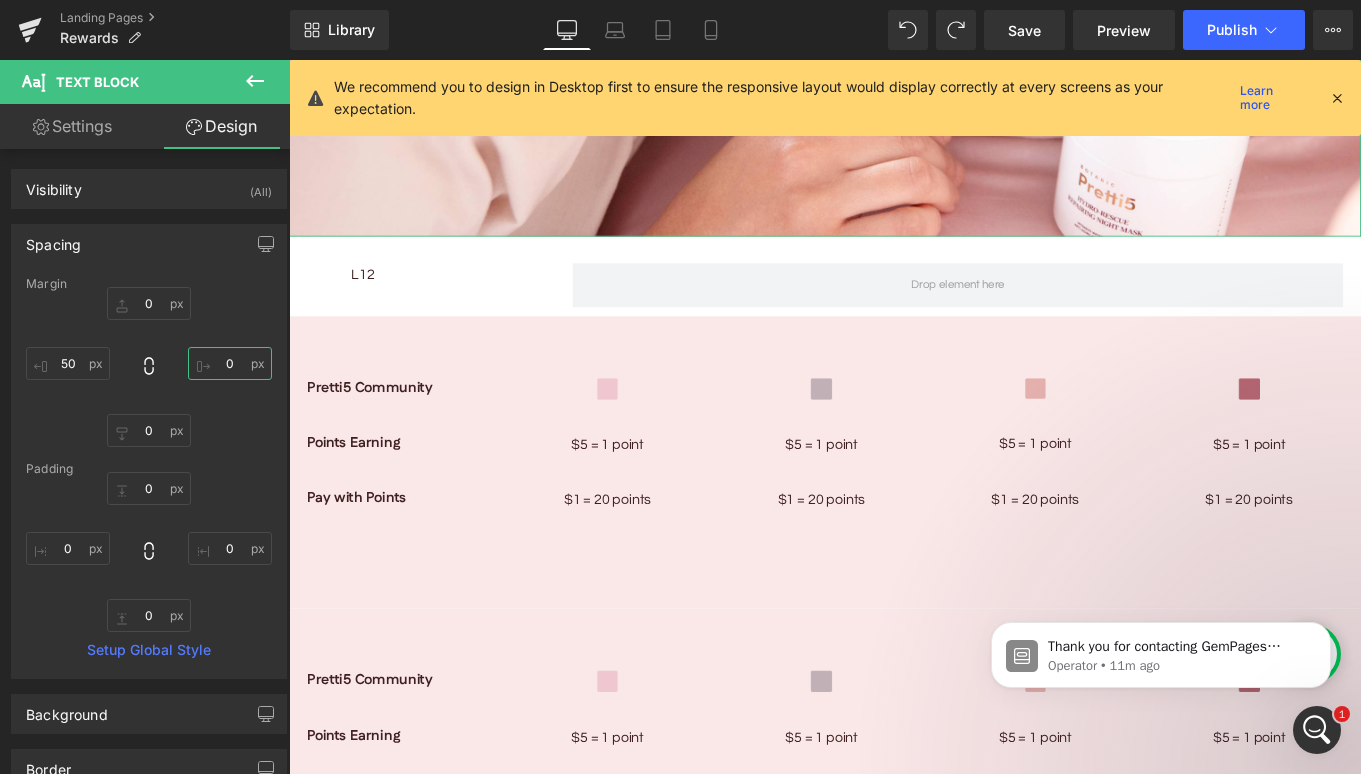 click on "0" at bounding box center (230, 363) 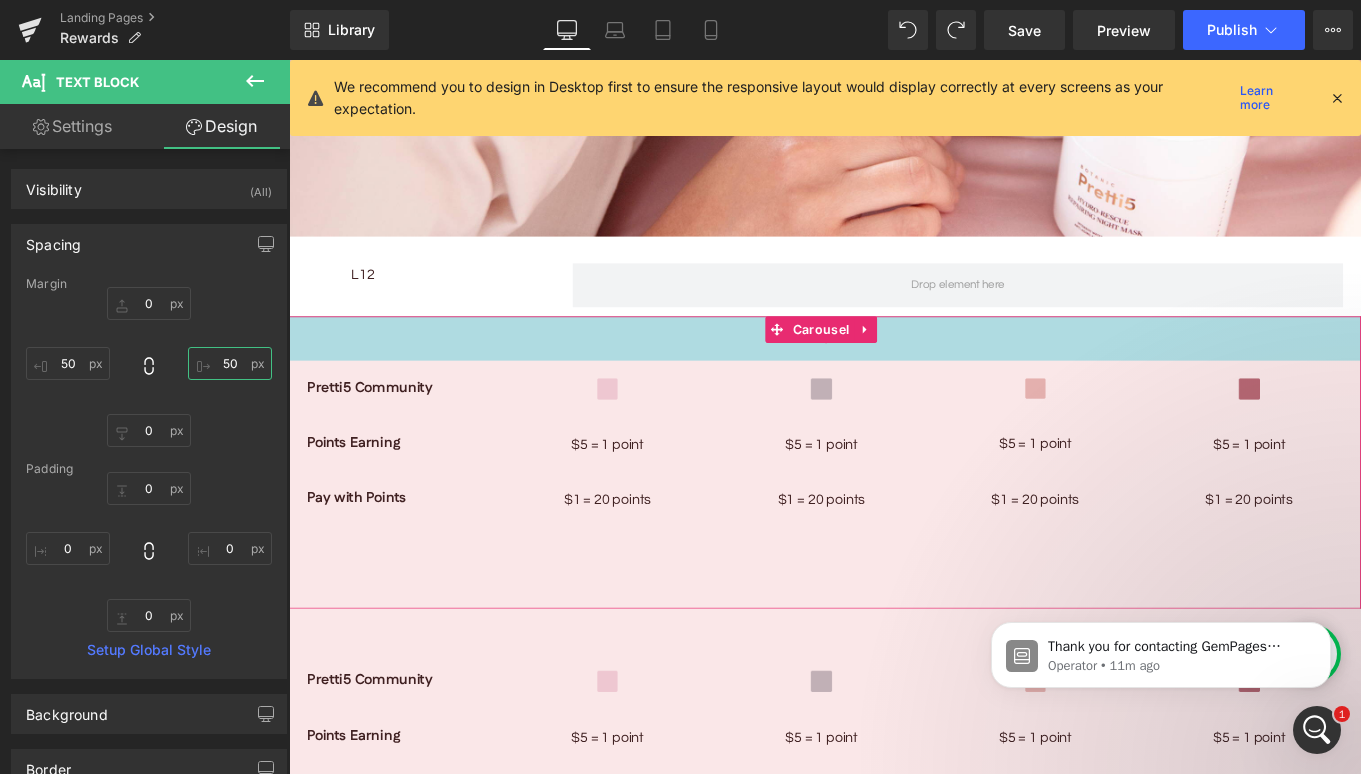 click on "50px" at bounding box center [894, 374] 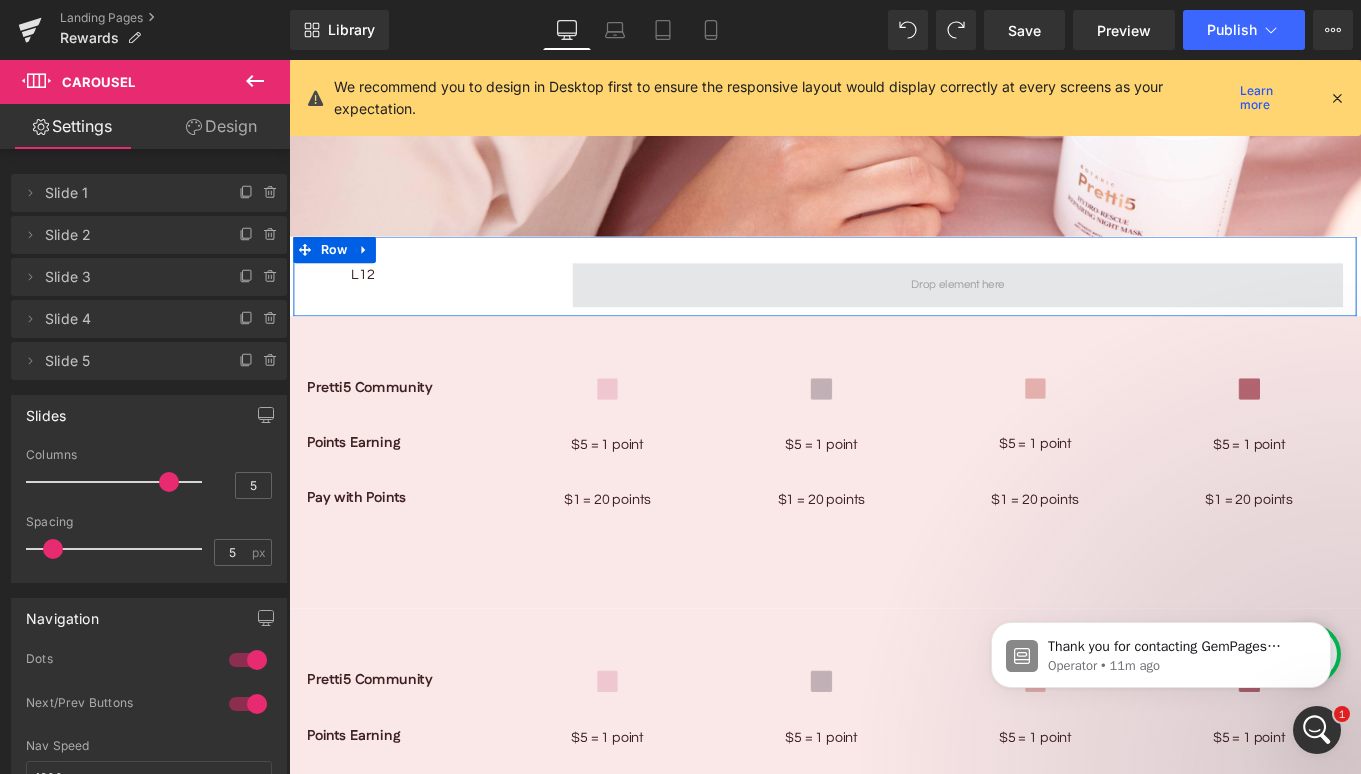 click at bounding box center (1044, 314) 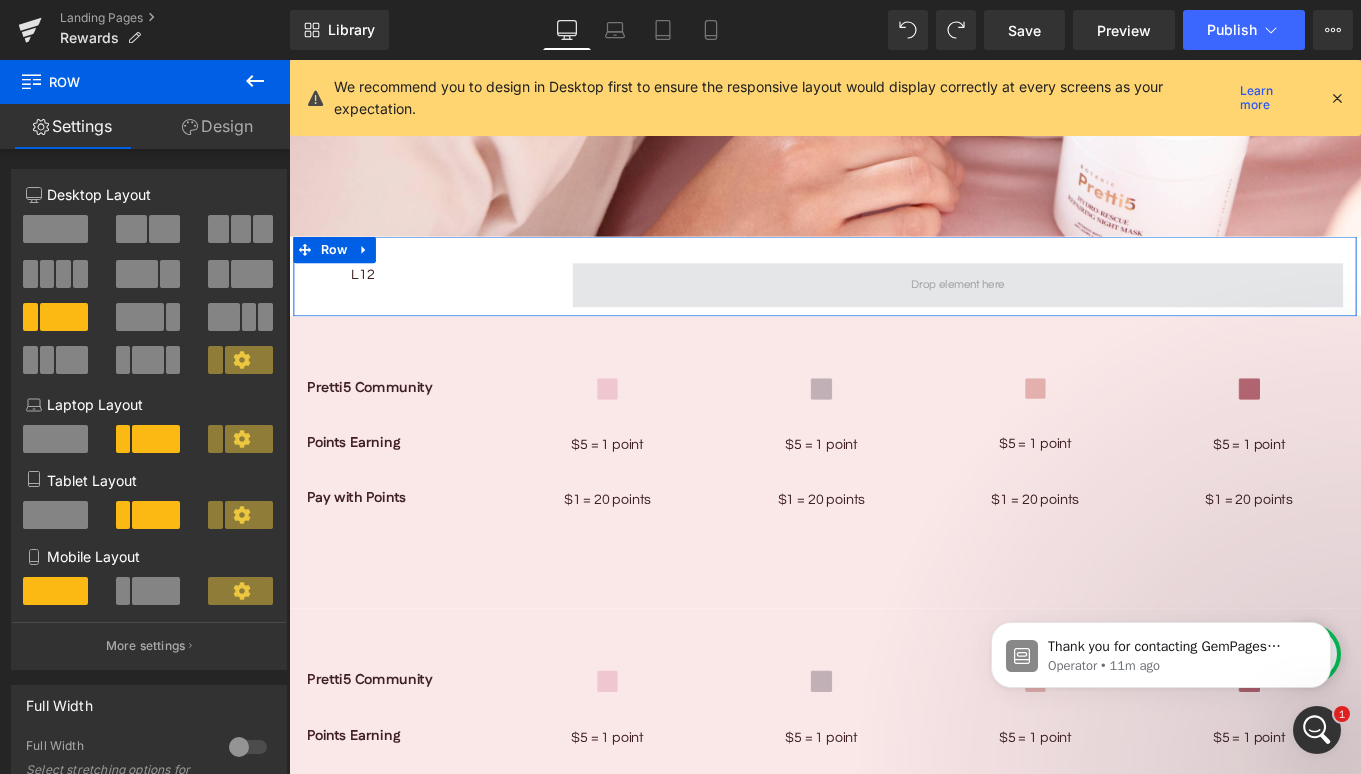 drag, startPoint x: 339, startPoint y: 339, endPoint x: 657, endPoint y: 313, distance: 319.06113 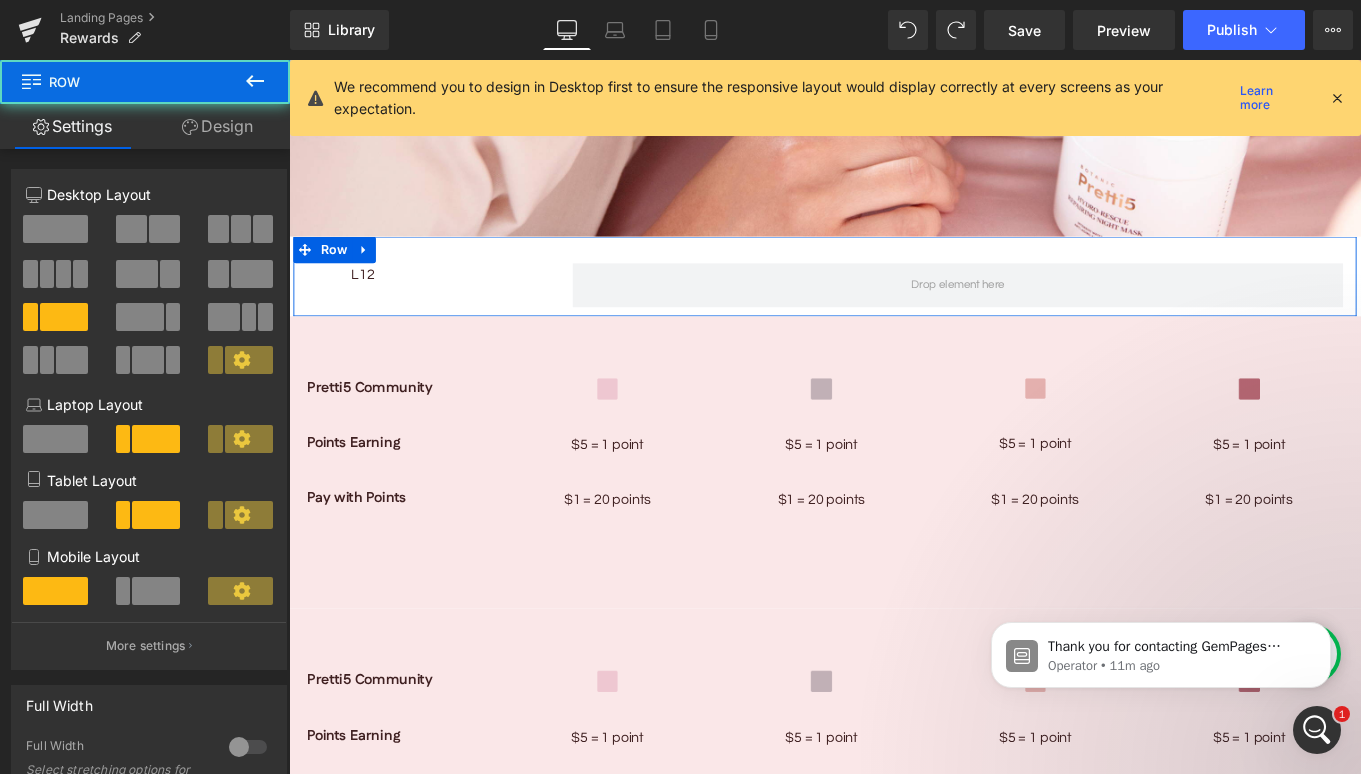 click at bounding box center (80, 274) 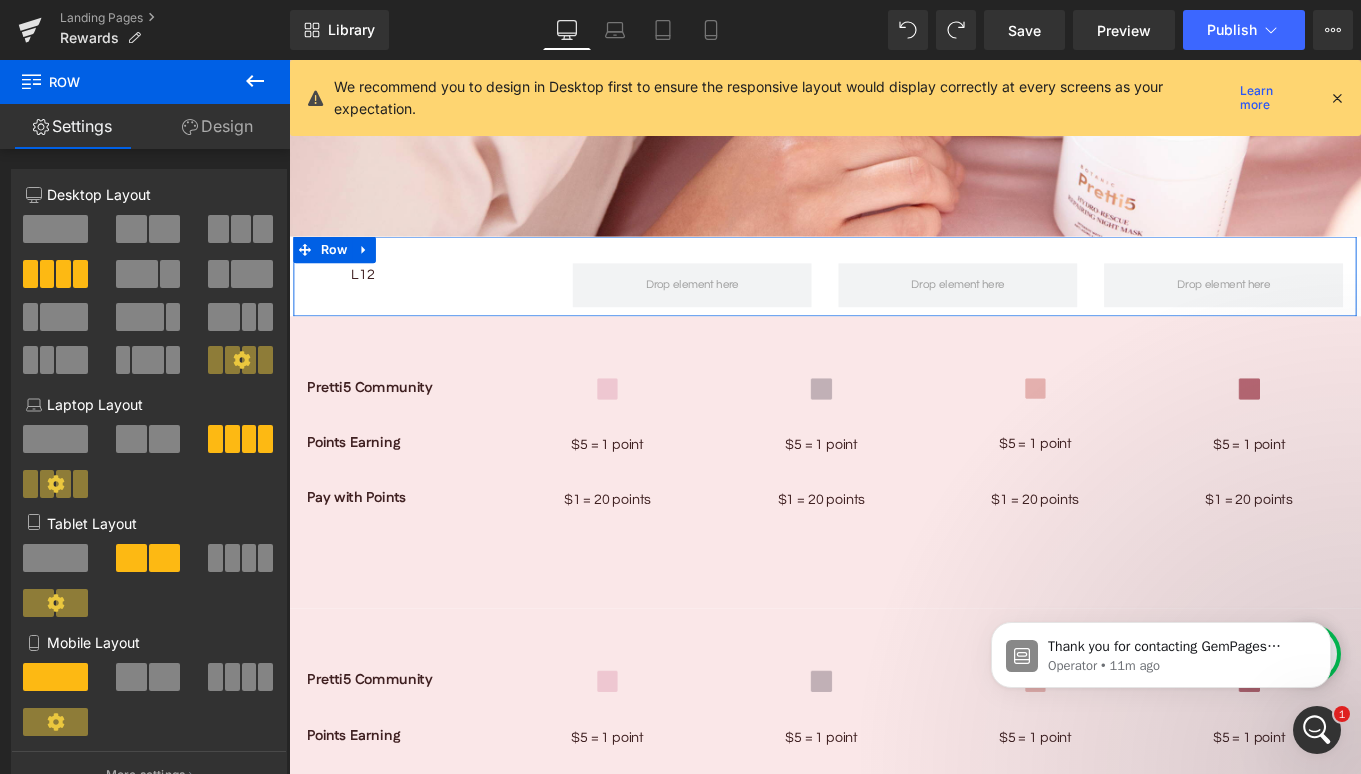 click at bounding box center [164, 229] 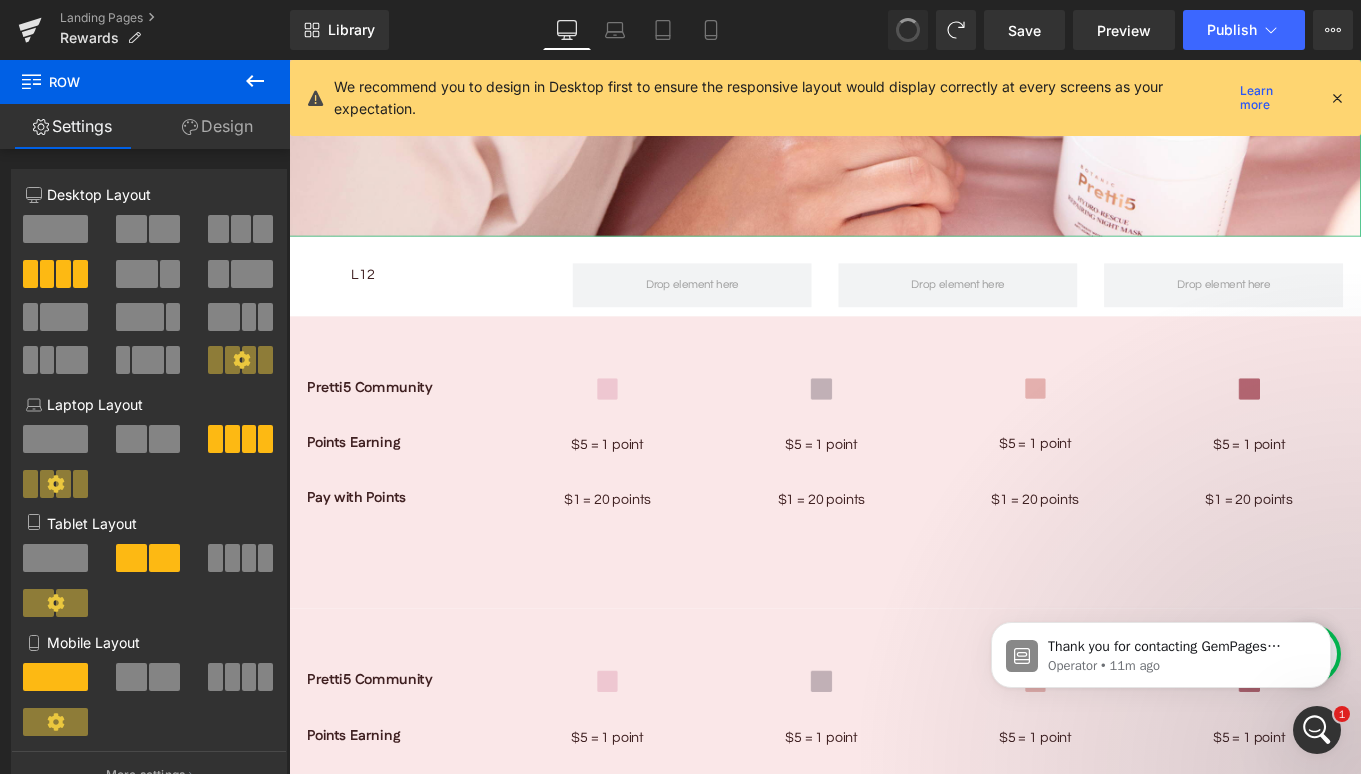 click at bounding box center (908, 30) 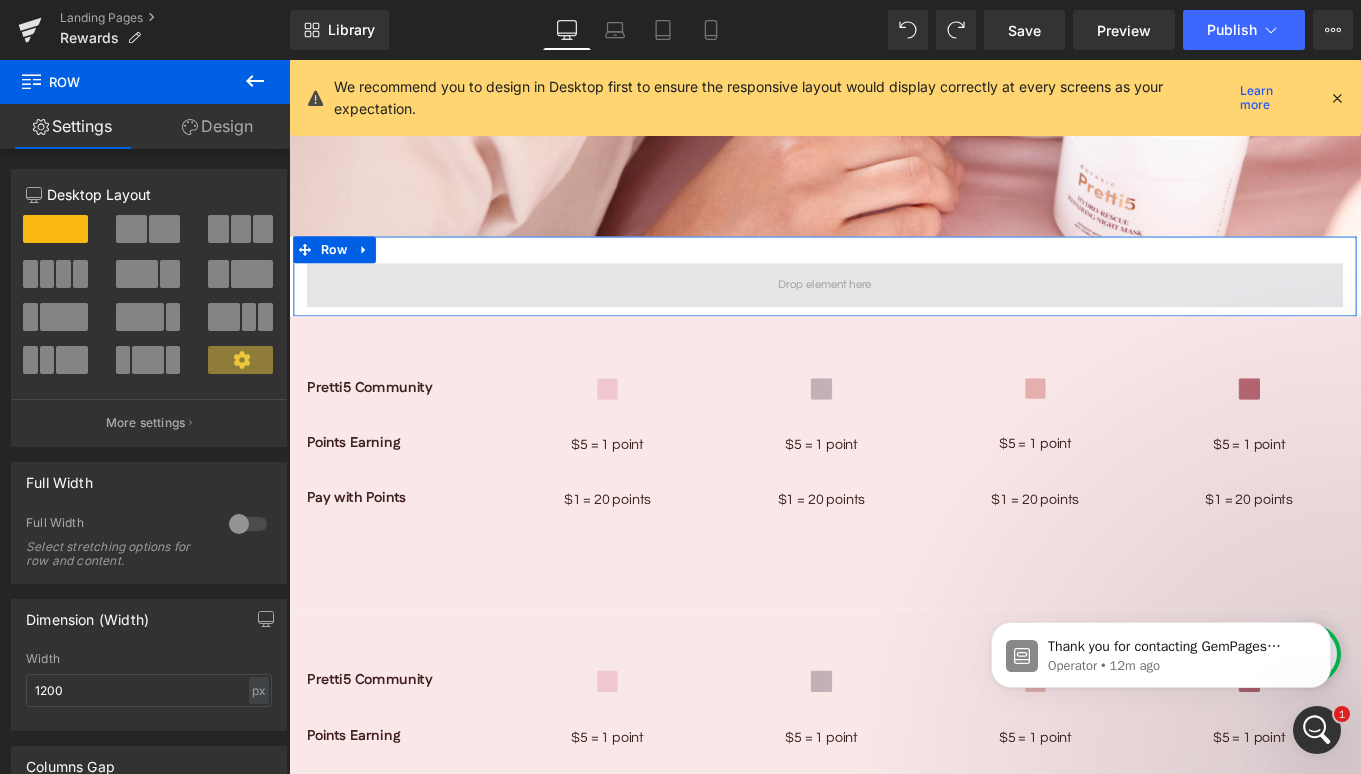 drag, startPoint x: 358, startPoint y: 293, endPoint x: 404, endPoint y: 305, distance: 47.539455 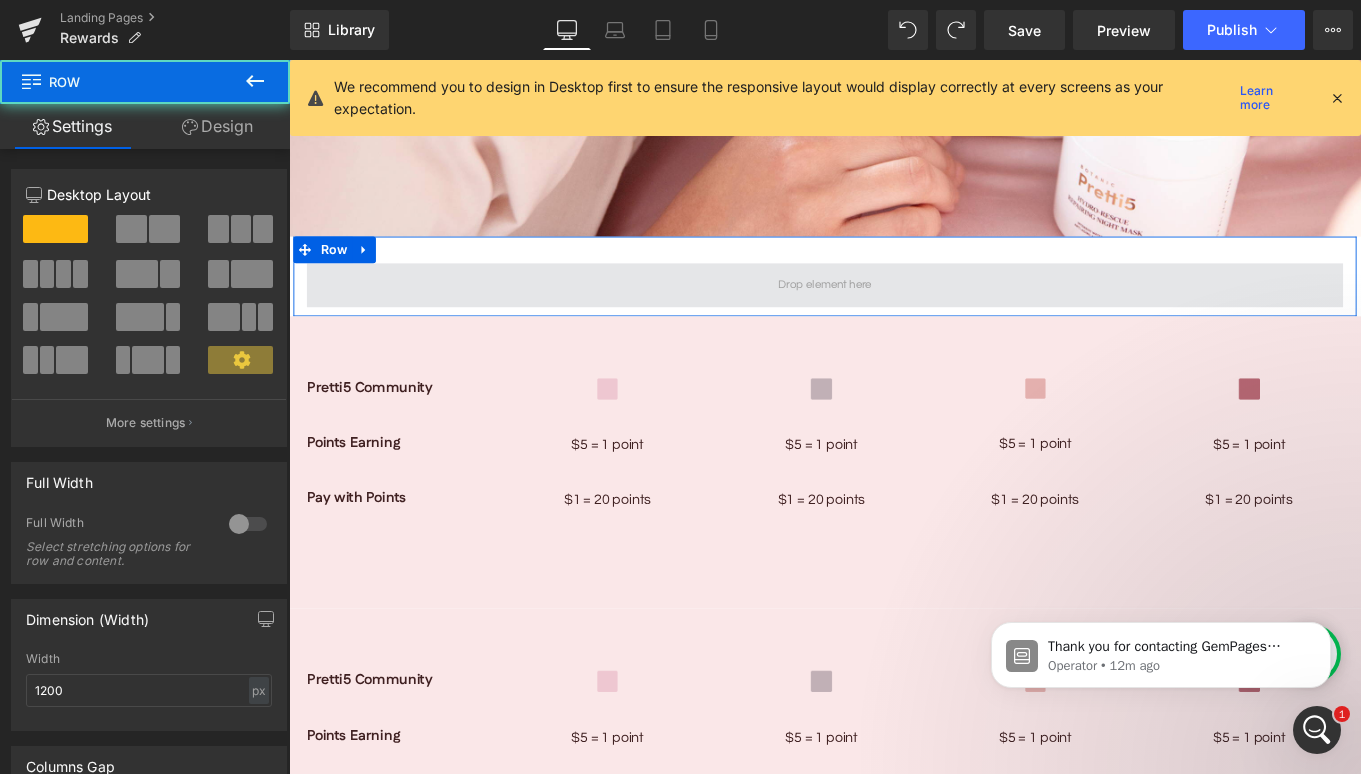 click at bounding box center [894, 314] 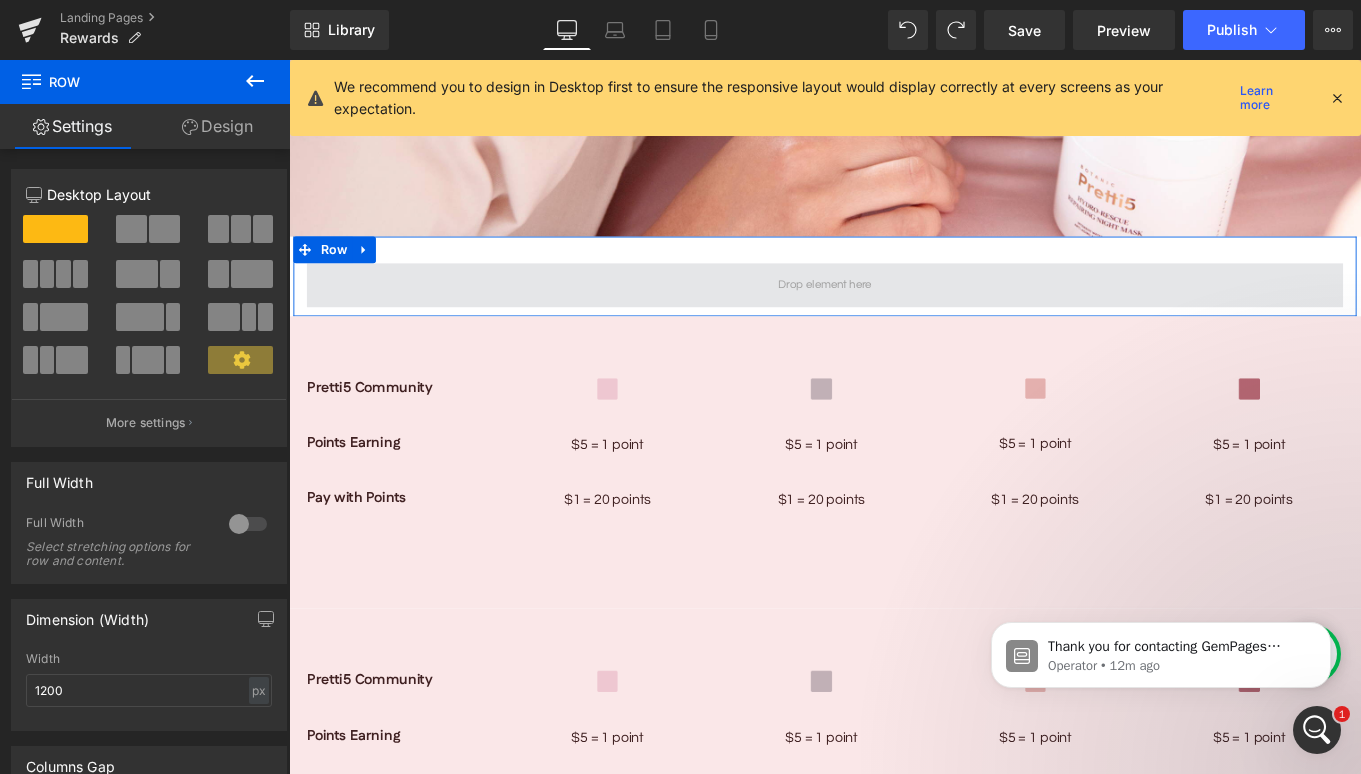 click at bounding box center [894, 314] 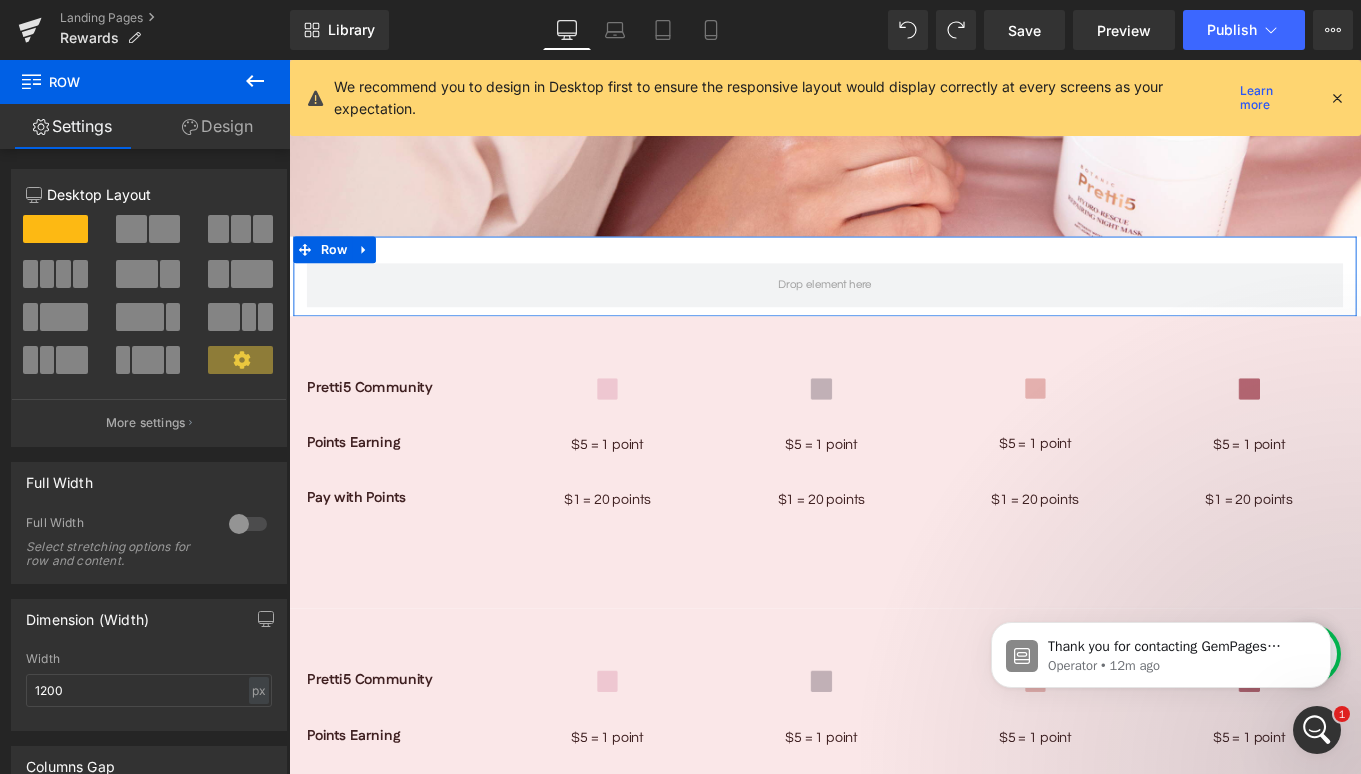 click at bounding box center (55, 229) 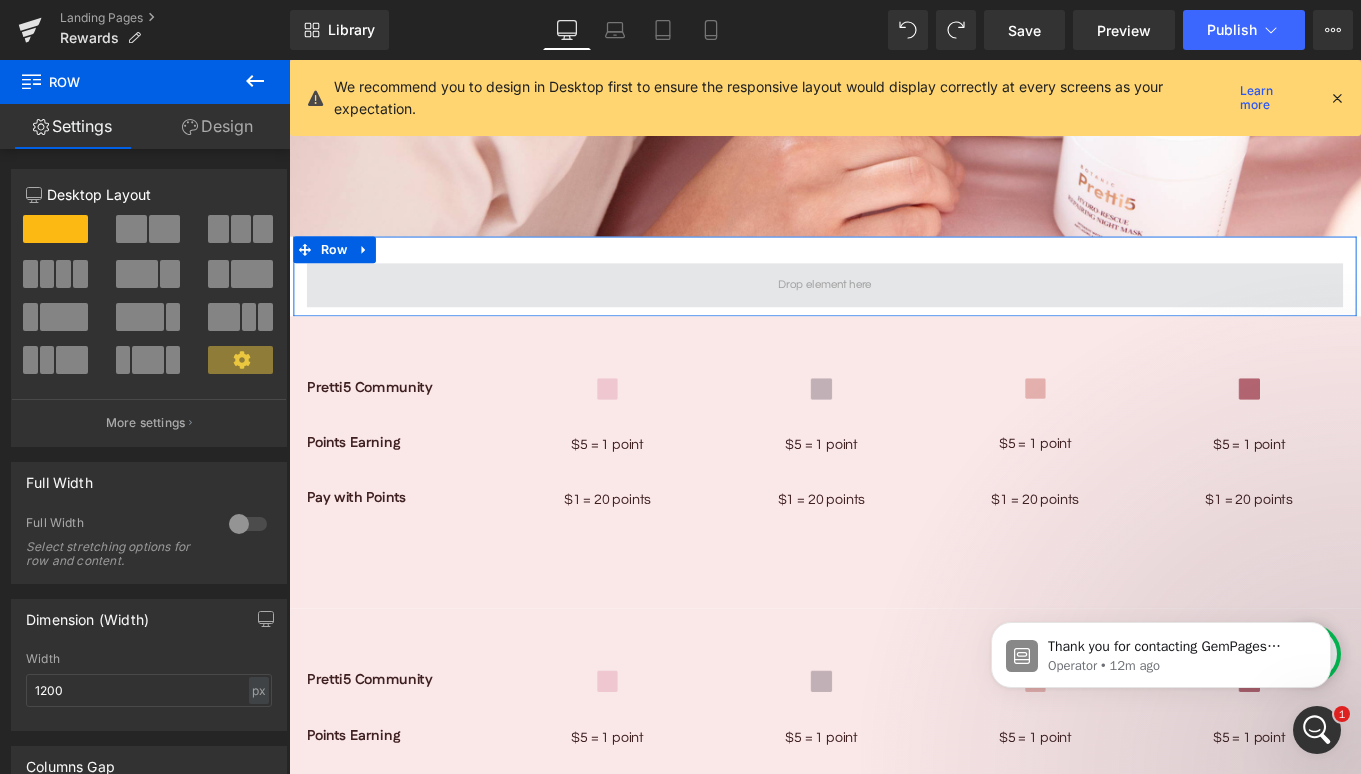 click at bounding box center [894, 314] 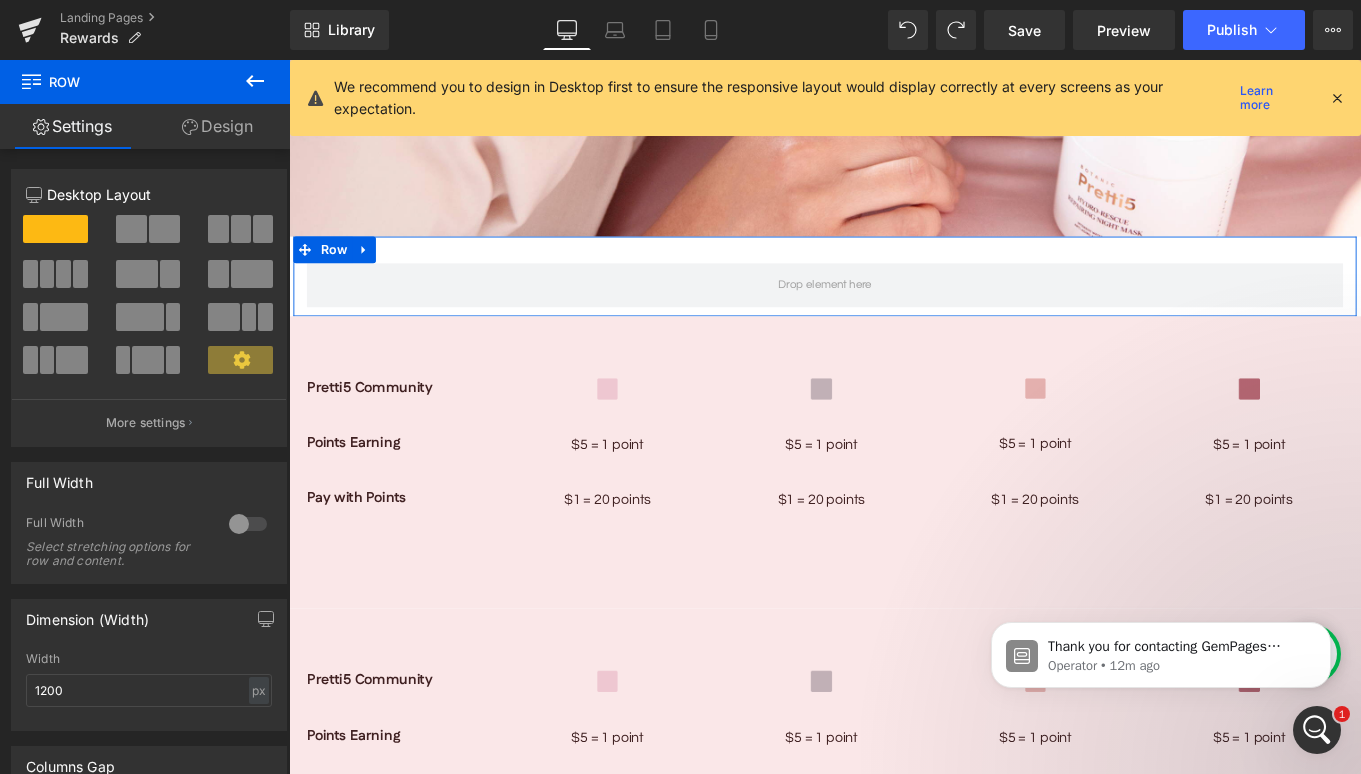 click at bounding box center (64, 317) 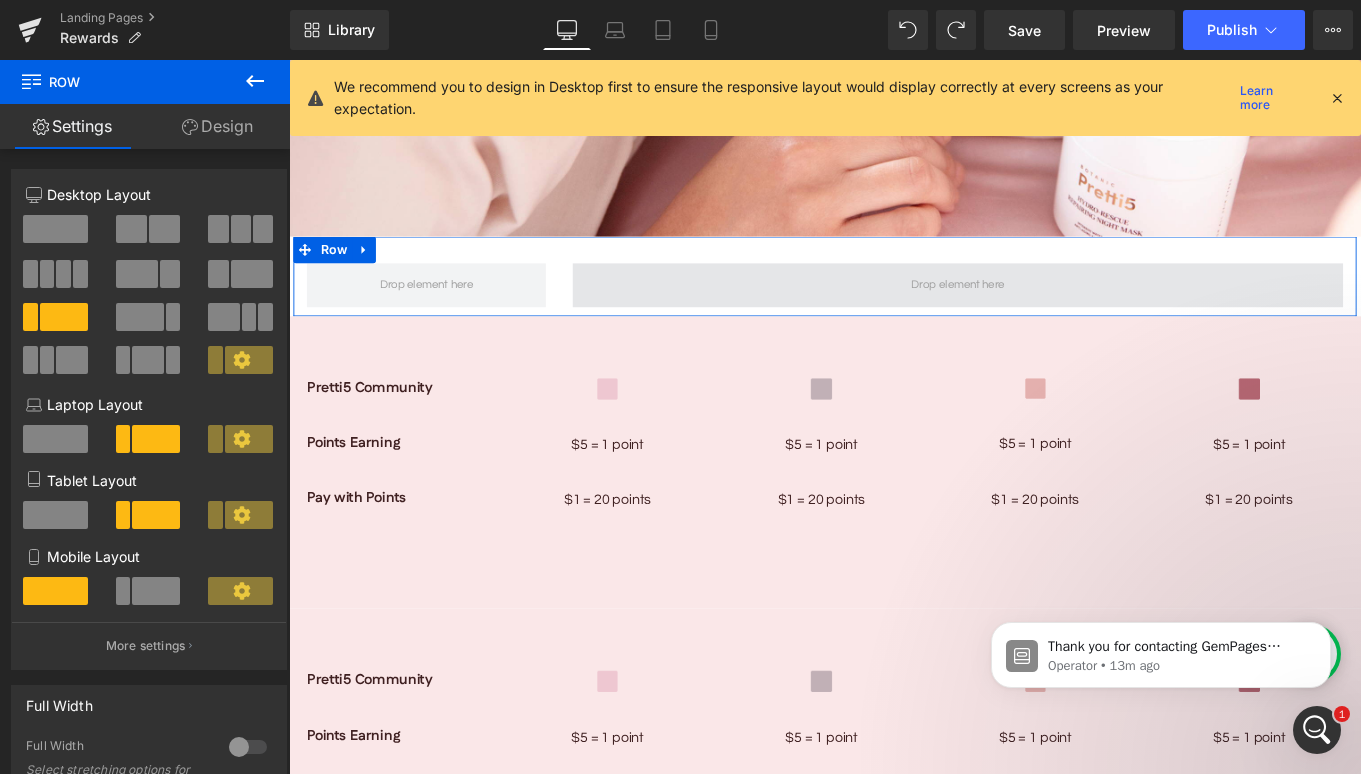 click at bounding box center [1044, 314] 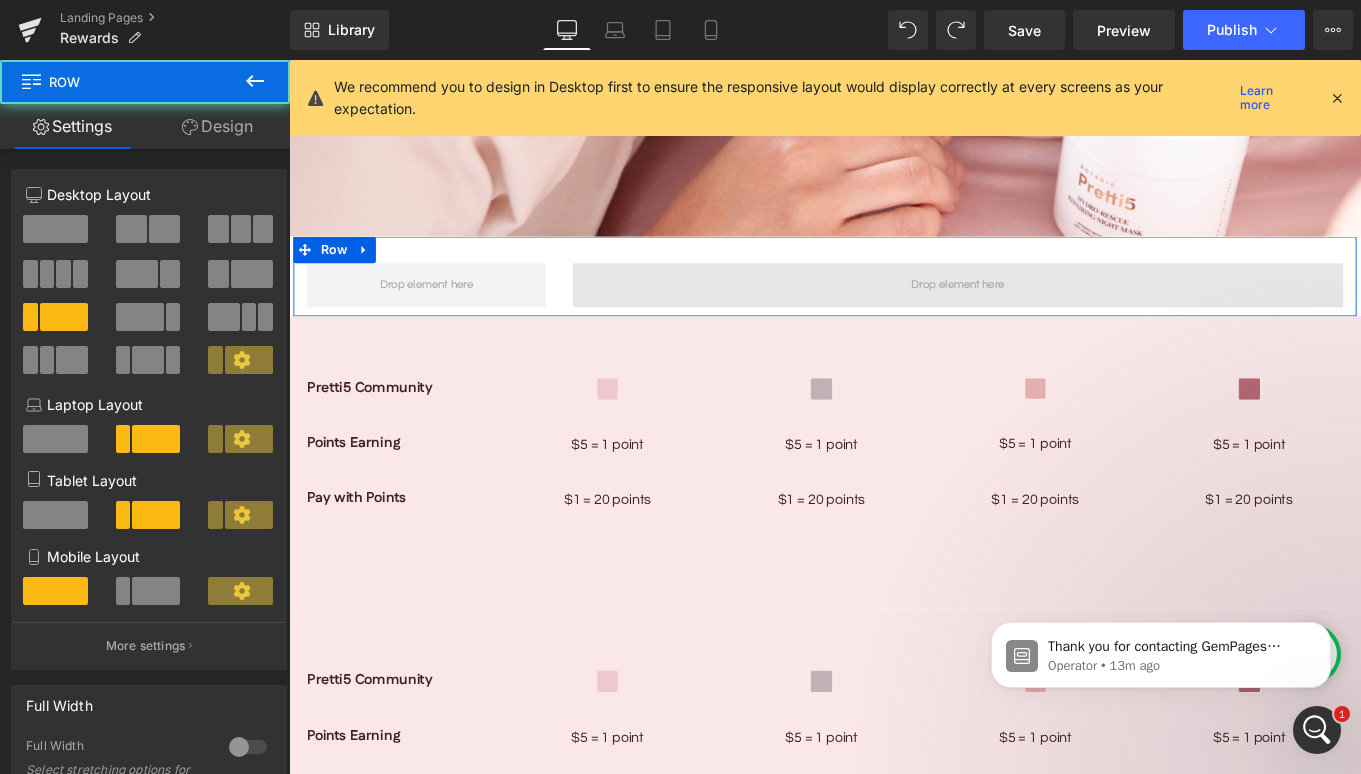 click at bounding box center [1044, 314] 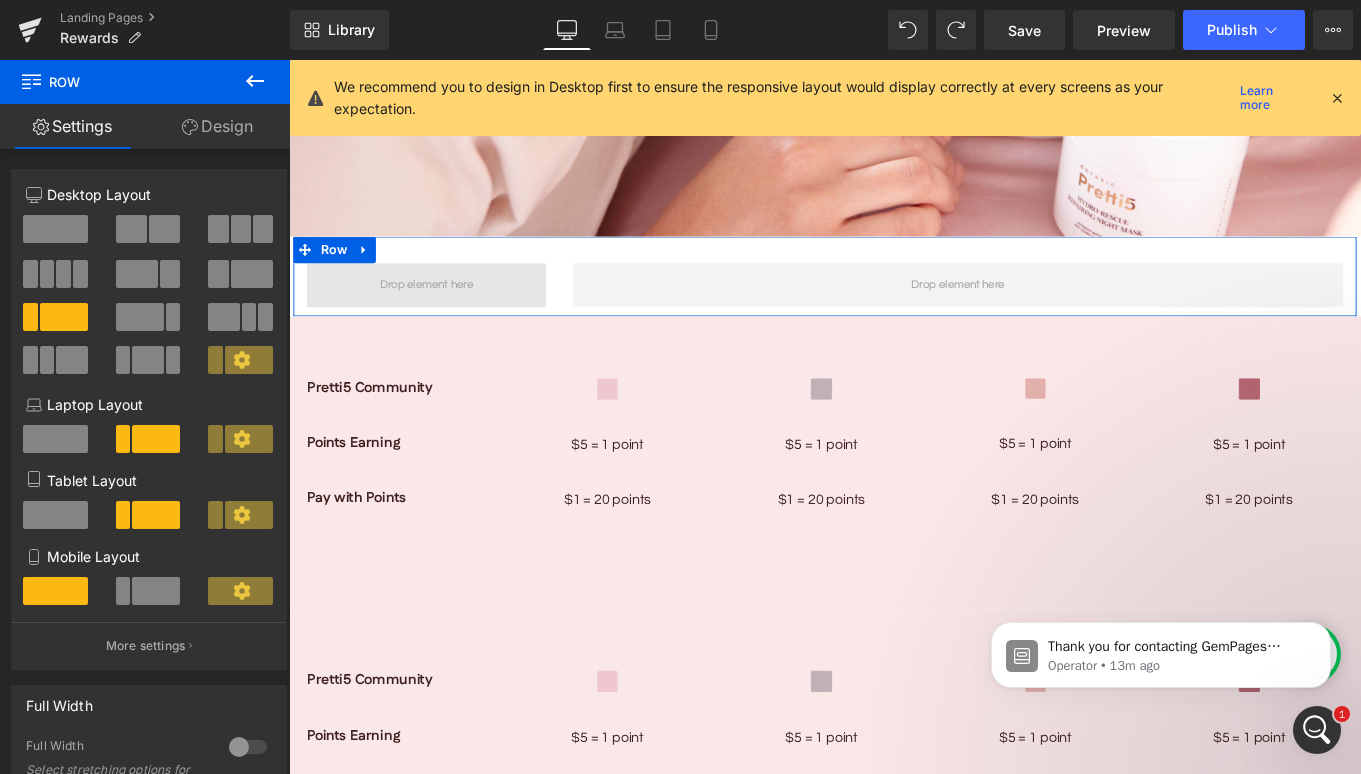 click at bounding box center (444, 313) 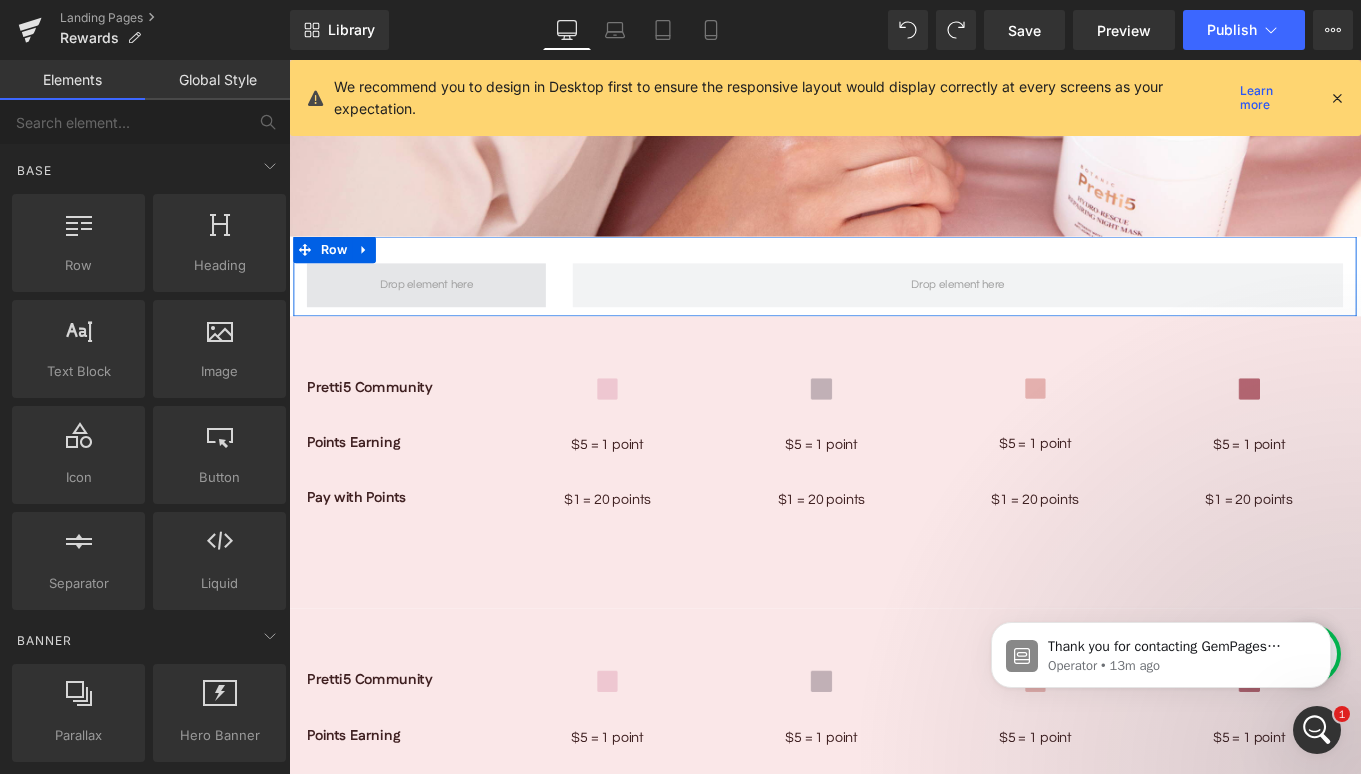 click at bounding box center [444, 314] 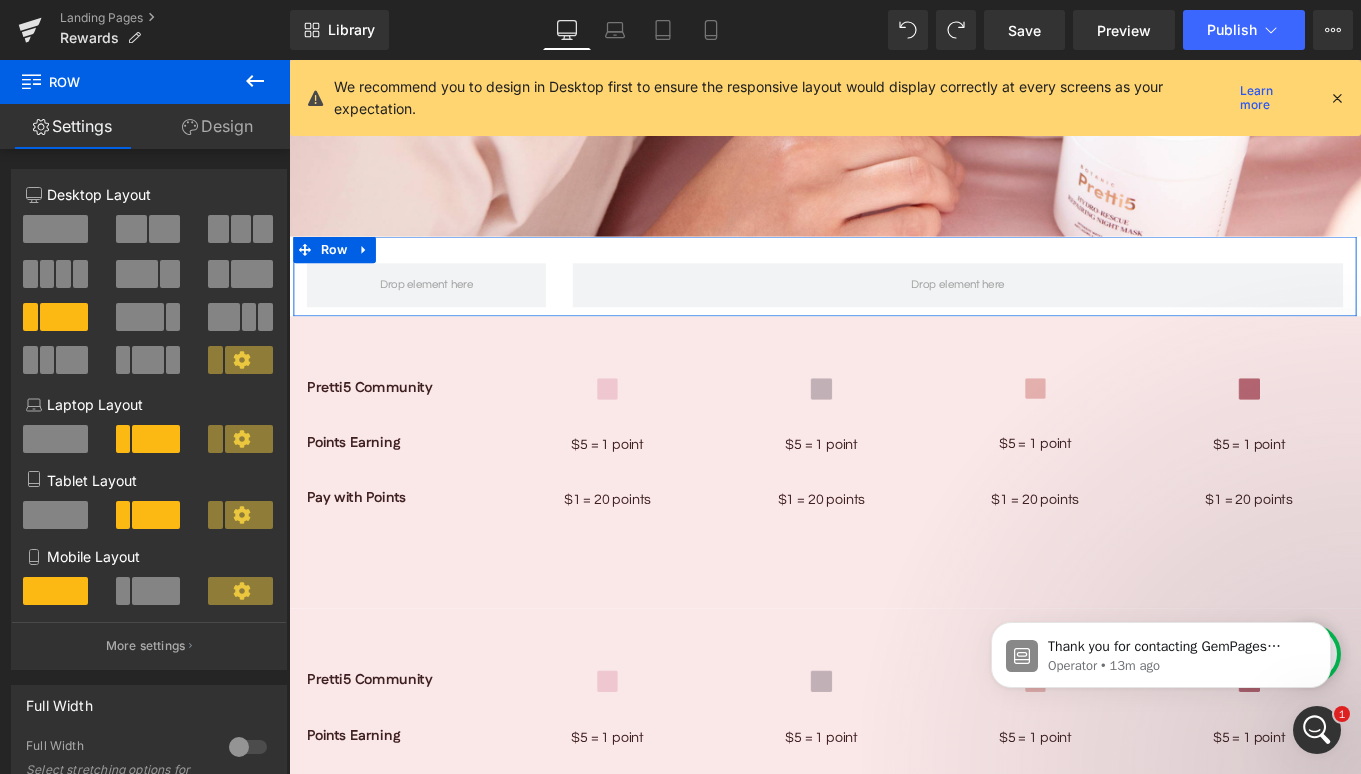 click on "Design" at bounding box center [217, 126] 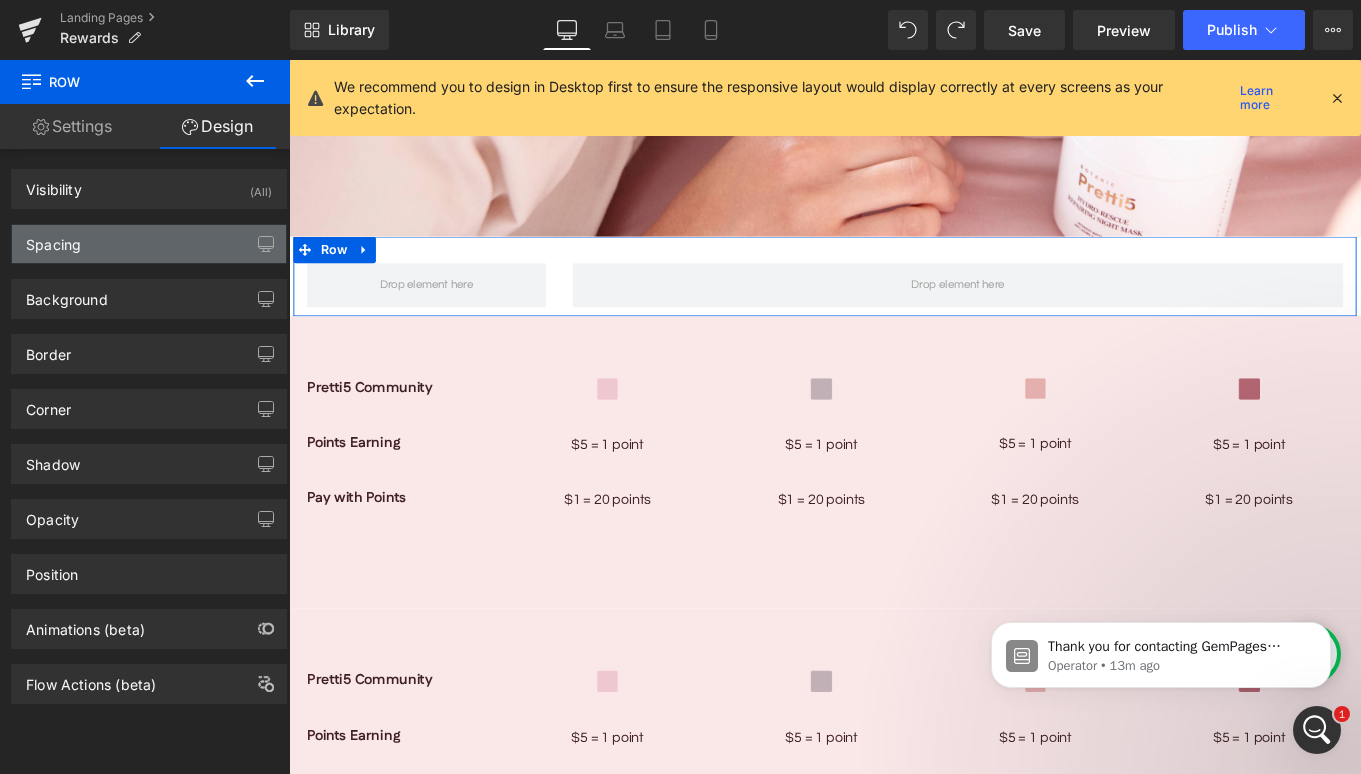 click on "Spacing" at bounding box center [149, 244] 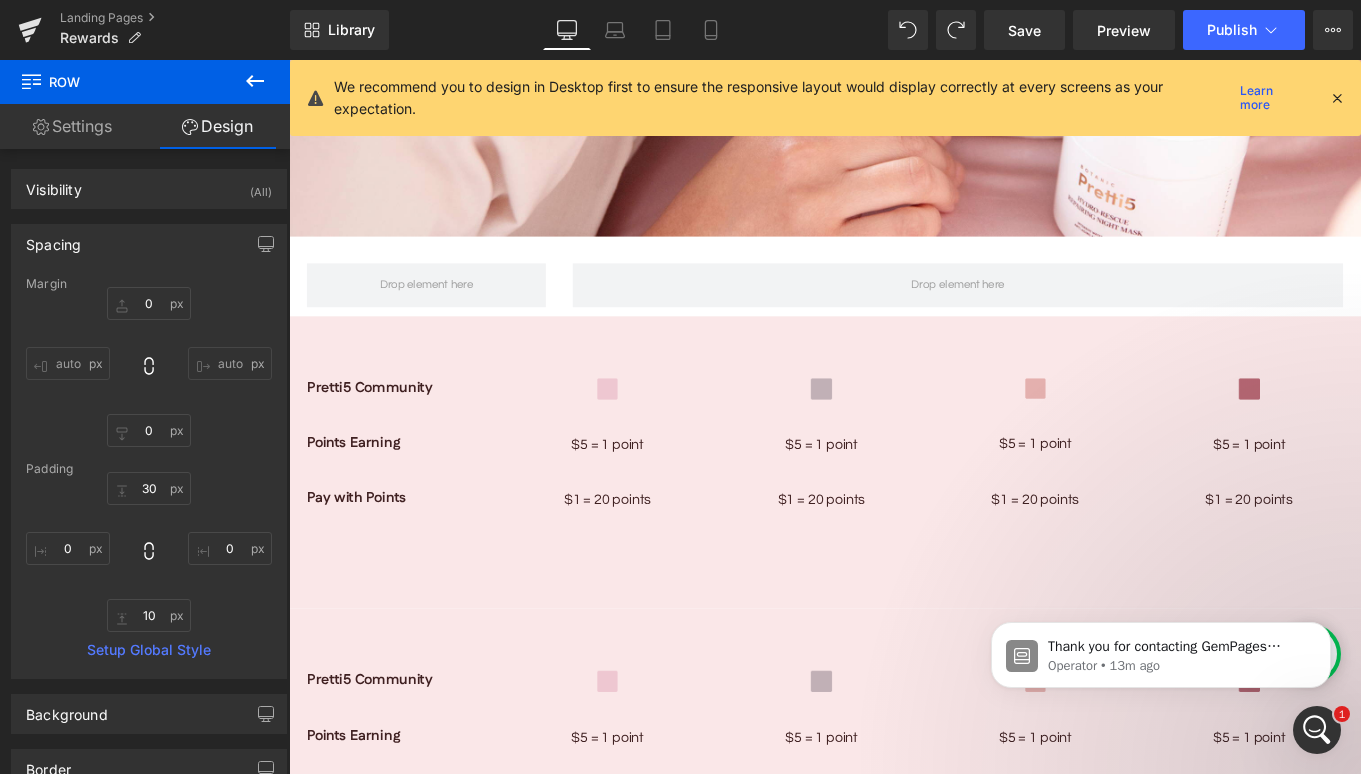 click 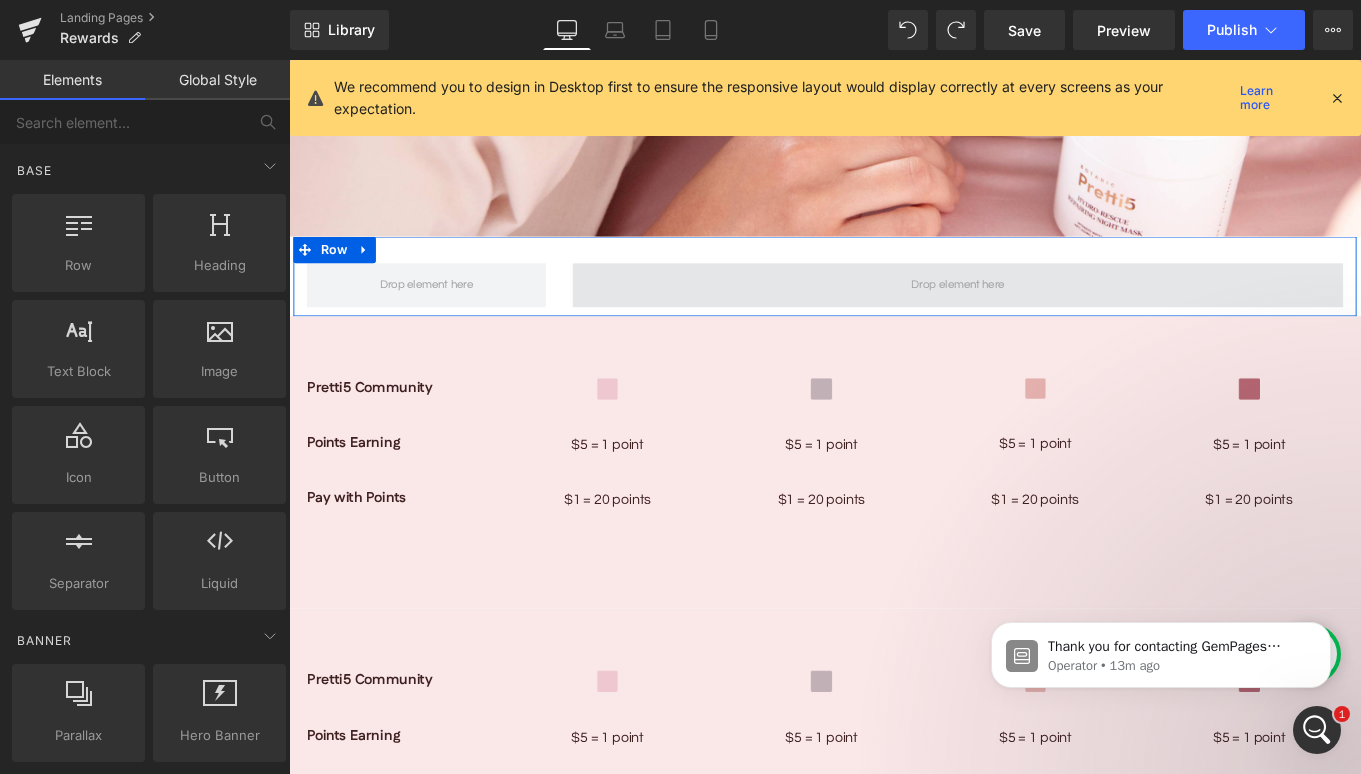 click at bounding box center (1044, 314) 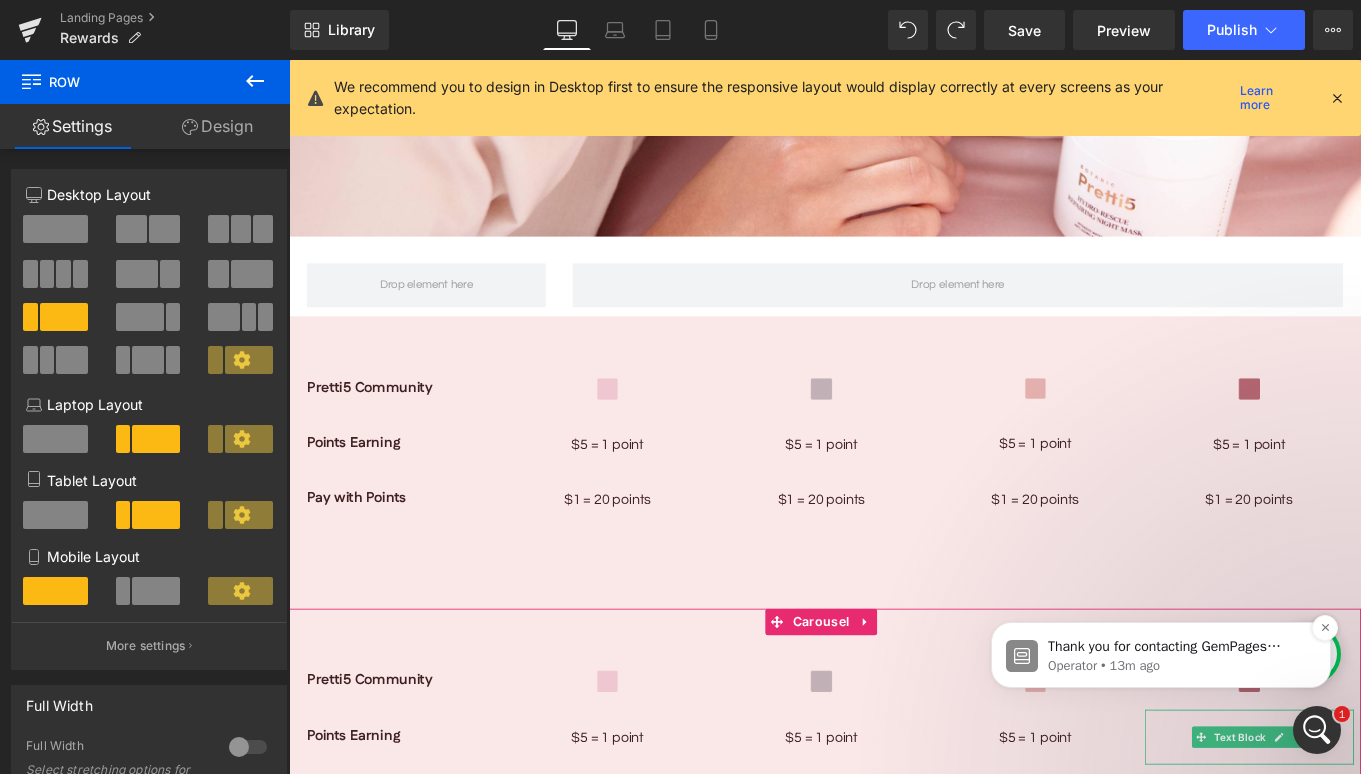 click on "Thank you for contacting GemPages Support! 👋 ​ Our support team will assist you shortly.  Meanwhile, feel free to explore our Help Center for helpful troubleshooting steps. We greatly appreciate your patience! 🙌" at bounding box center [1177, 647] 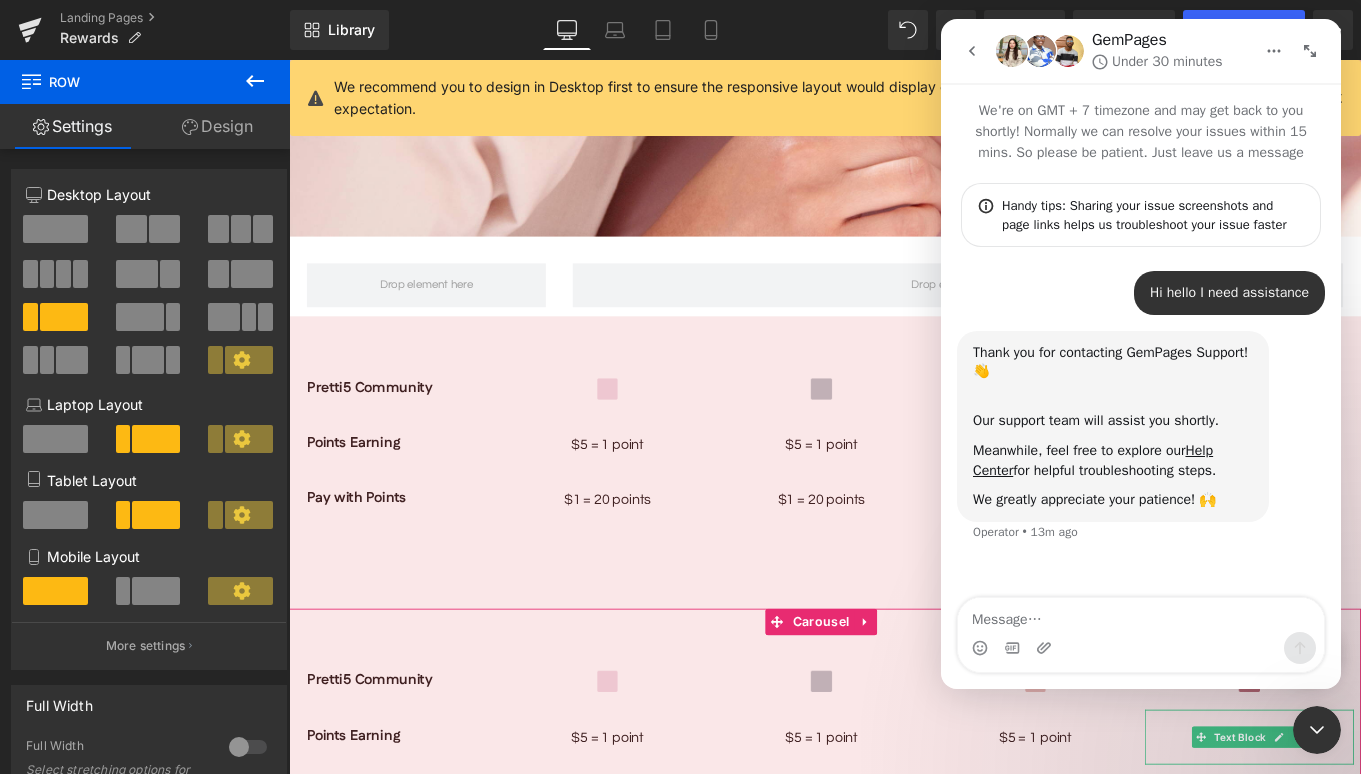 click at bounding box center [1141, 615] 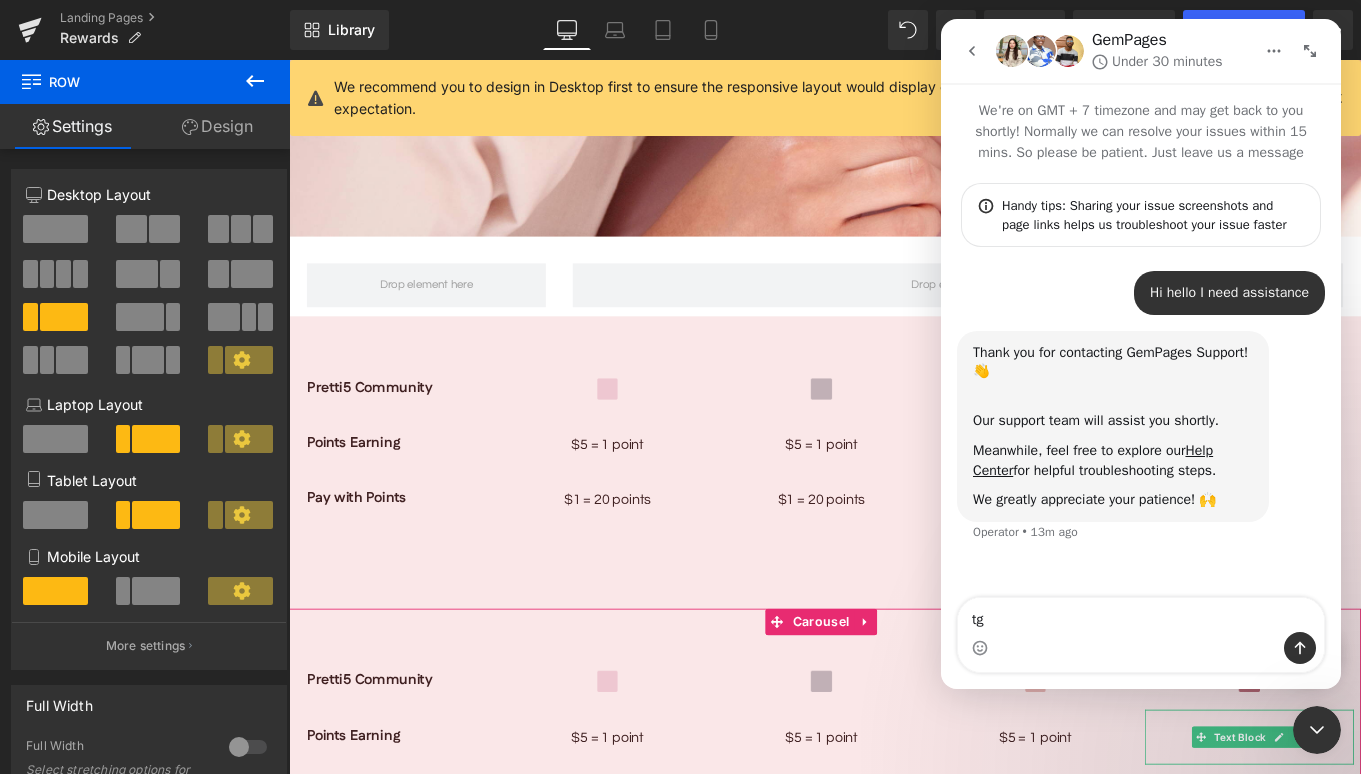 type on "t" 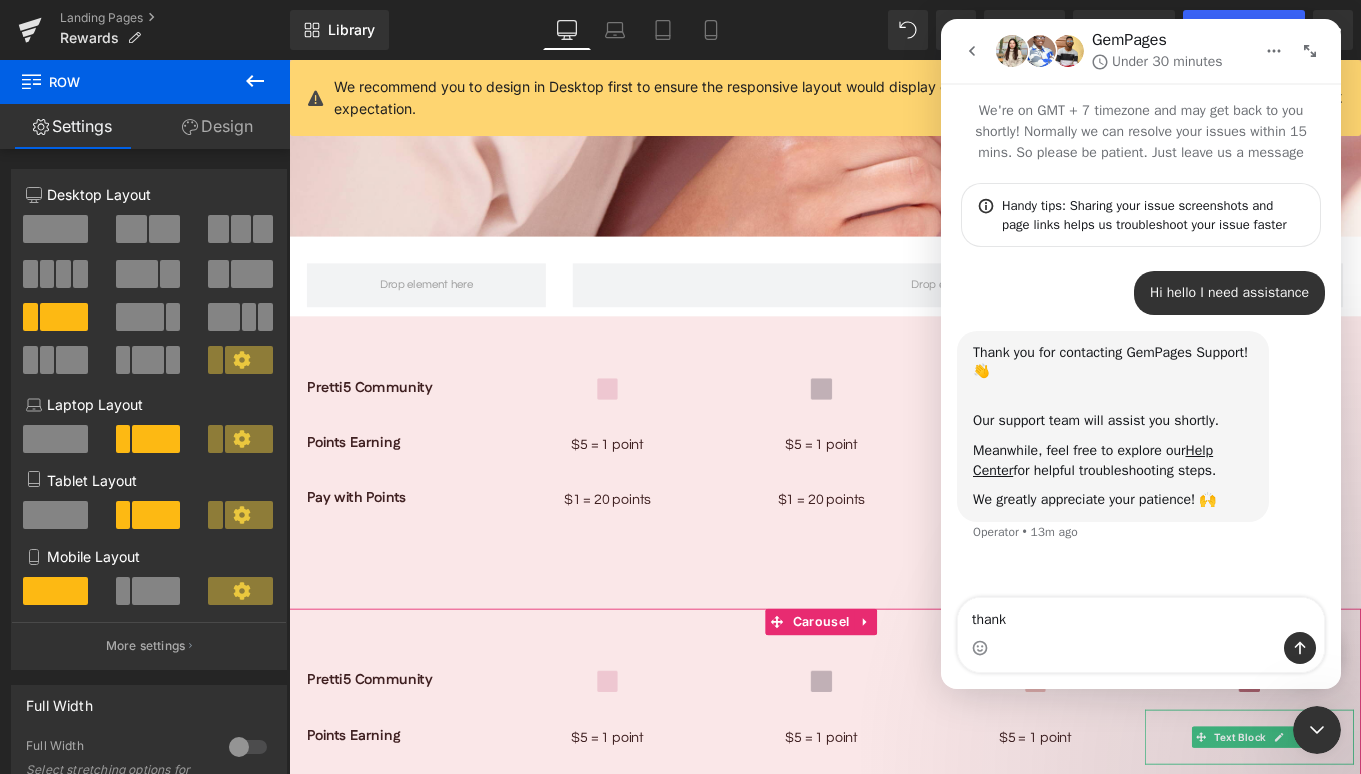 type on "thanks" 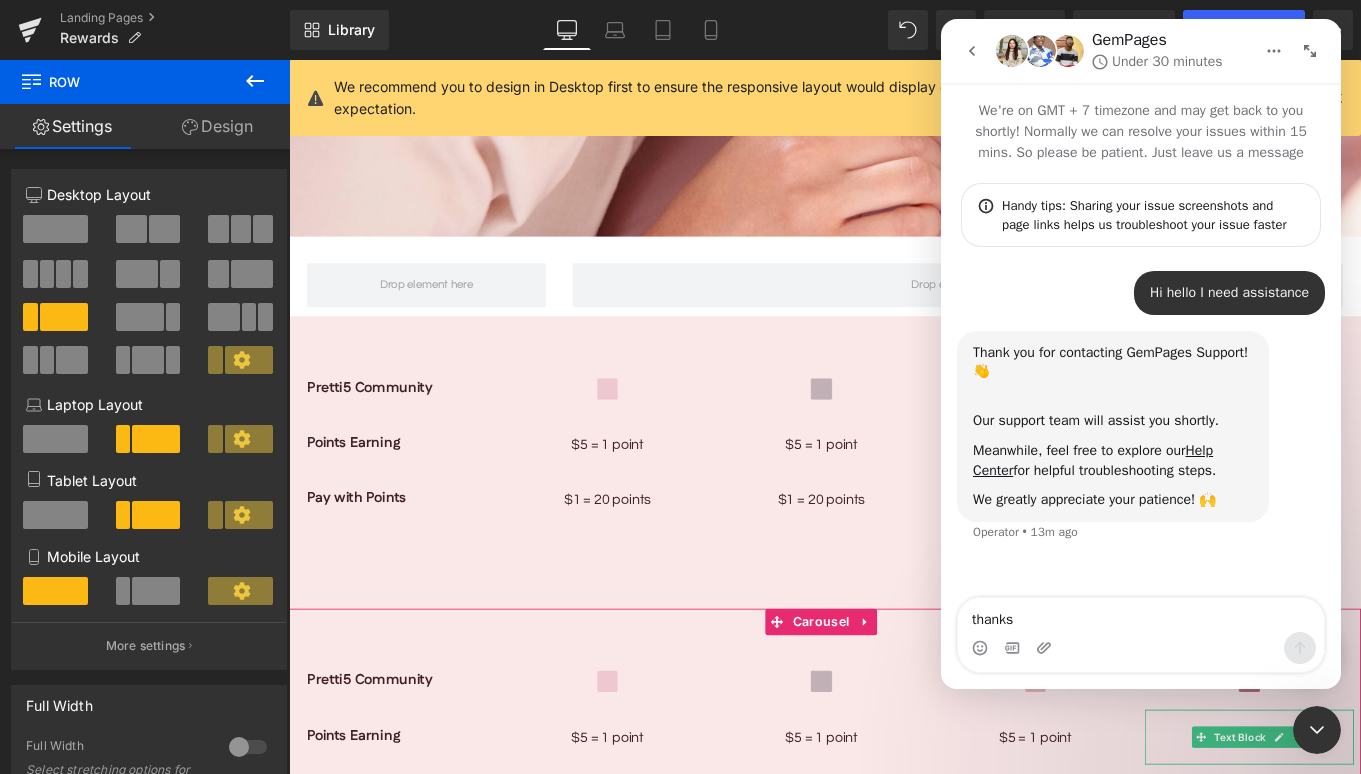 type 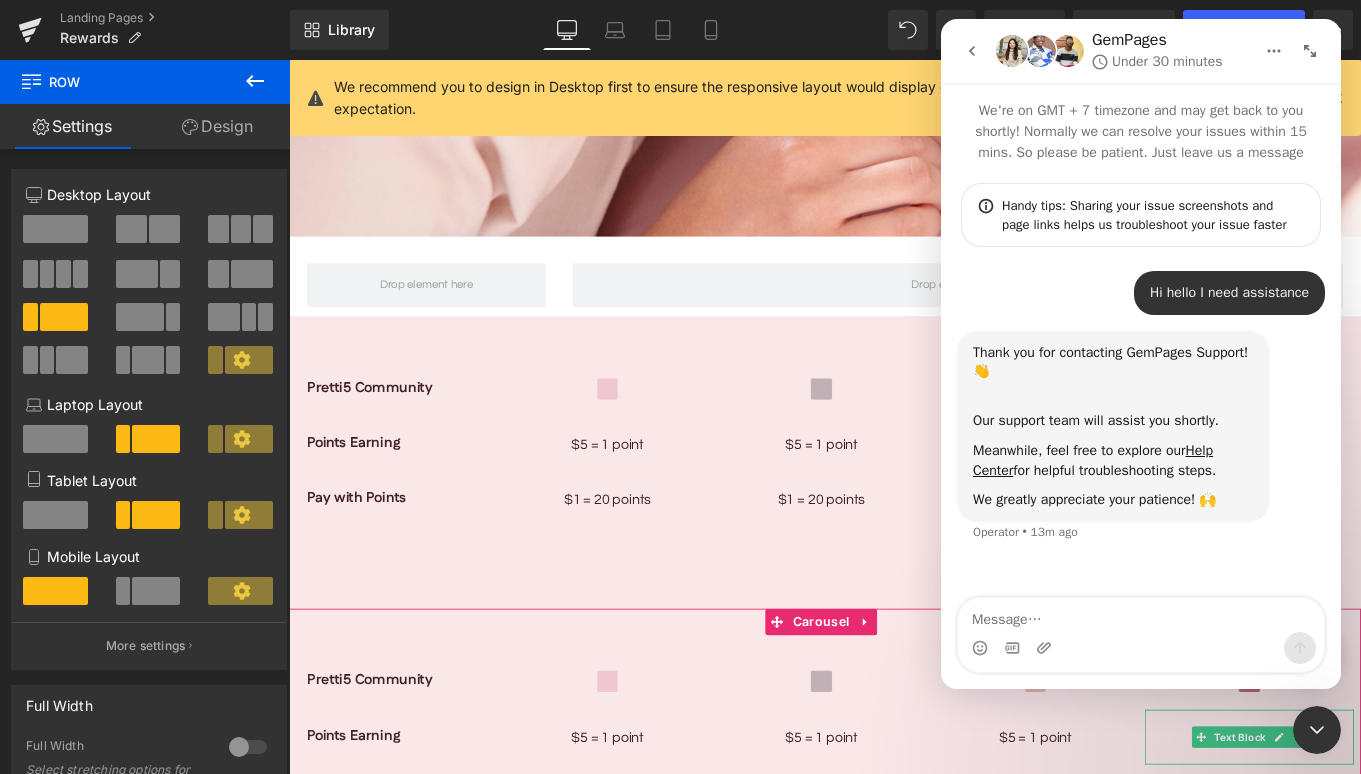 scroll, scrollTop: 39, scrollLeft: 0, axis: vertical 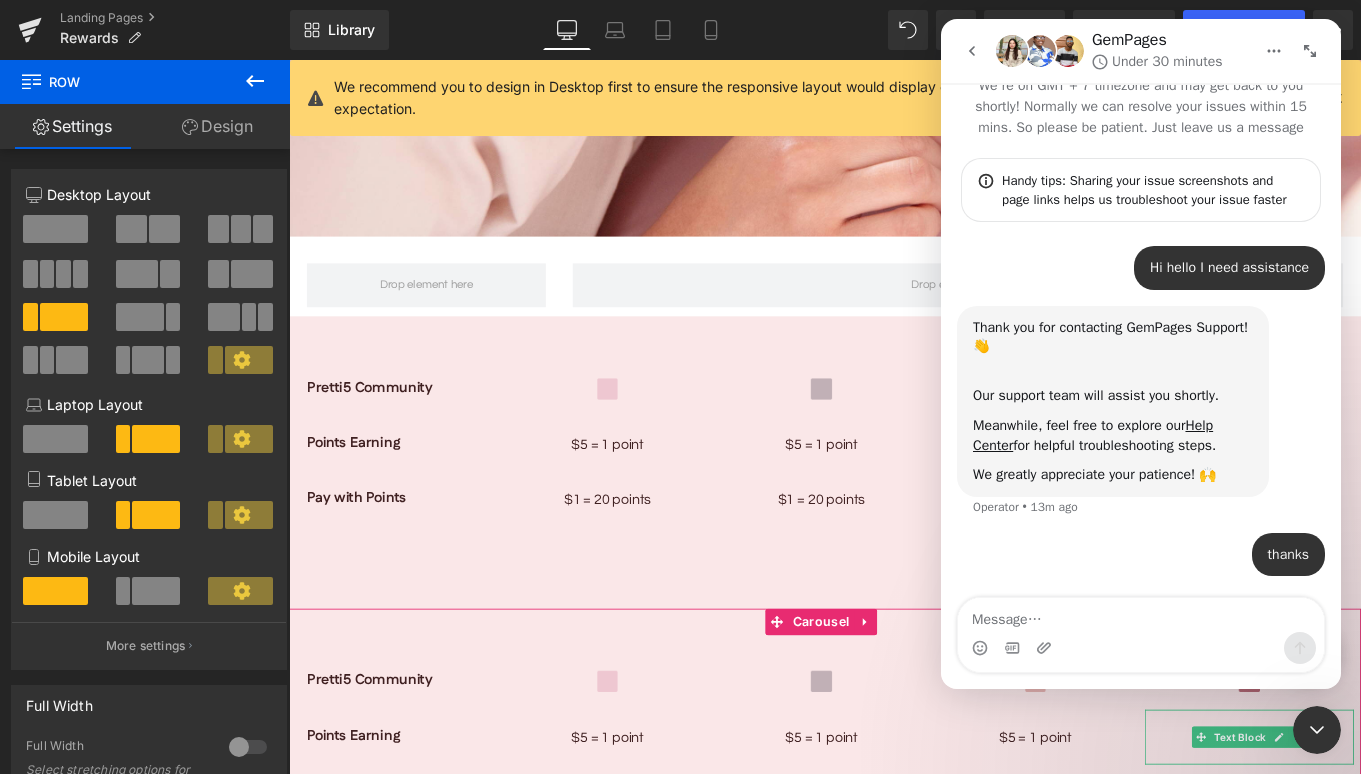 click at bounding box center [680, 357] 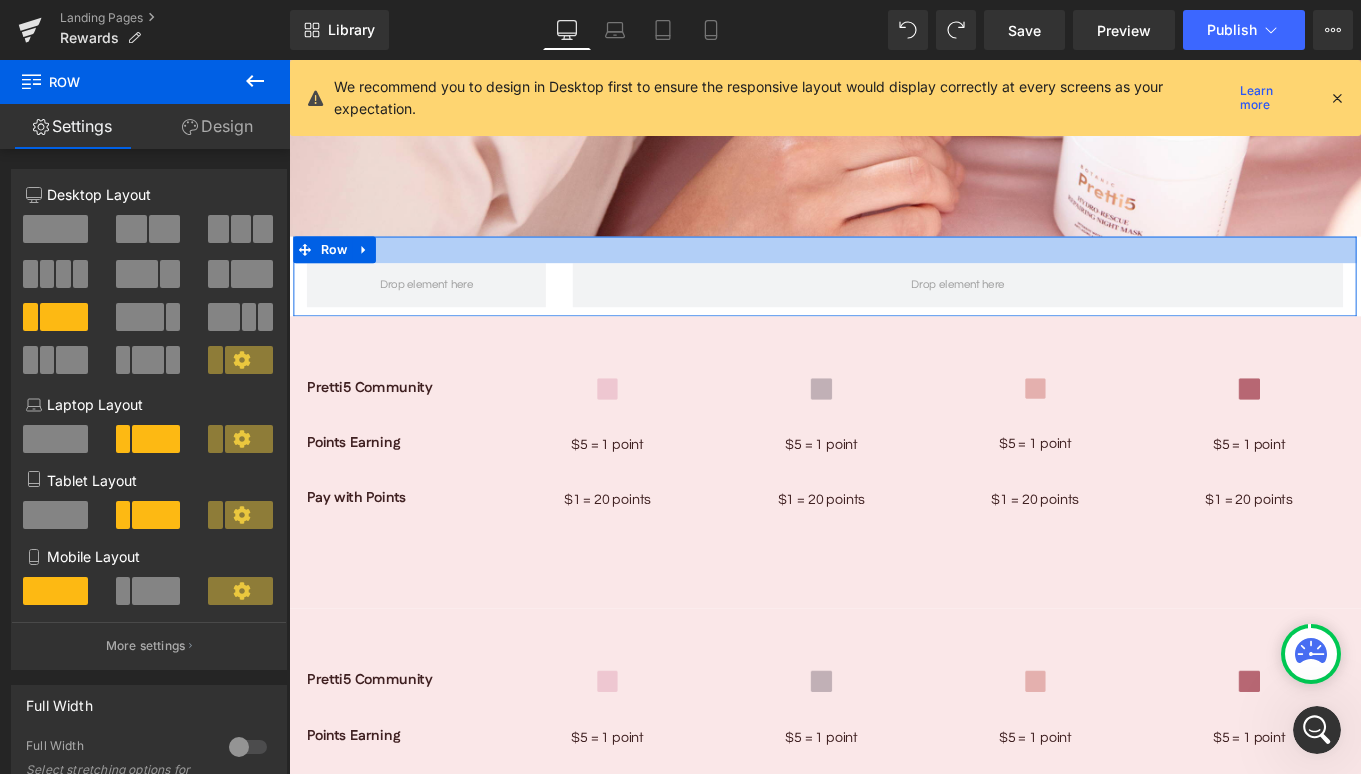 click at bounding box center (894, 274) 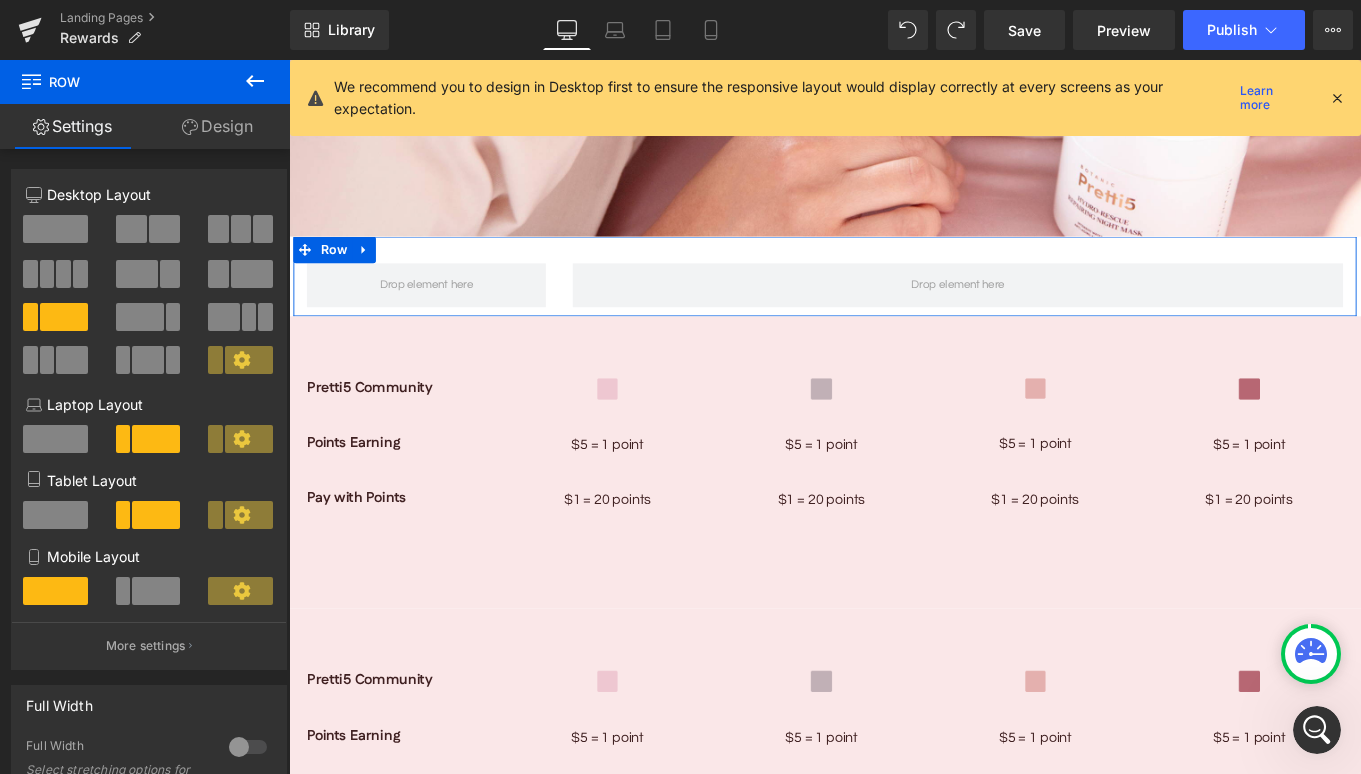 click on "Design" at bounding box center (217, 126) 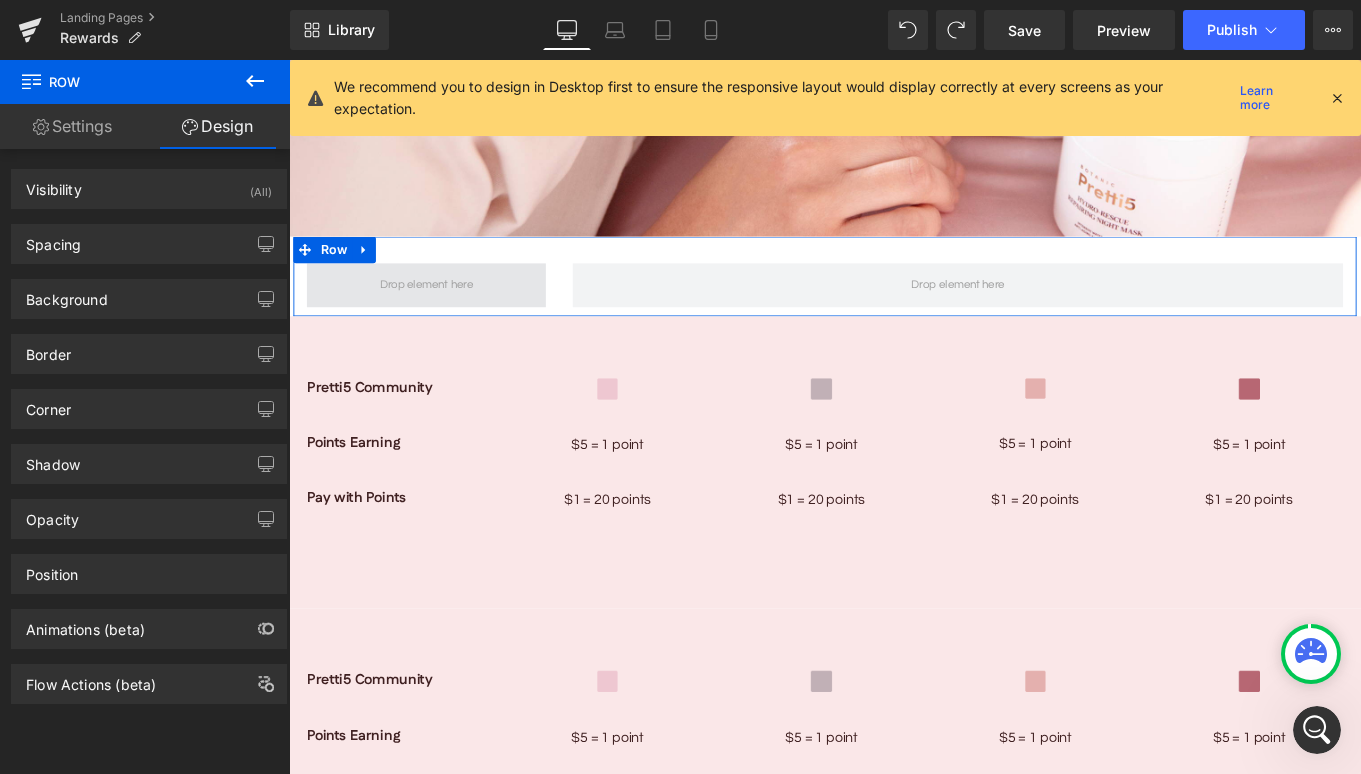 click at bounding box center (444, 314) 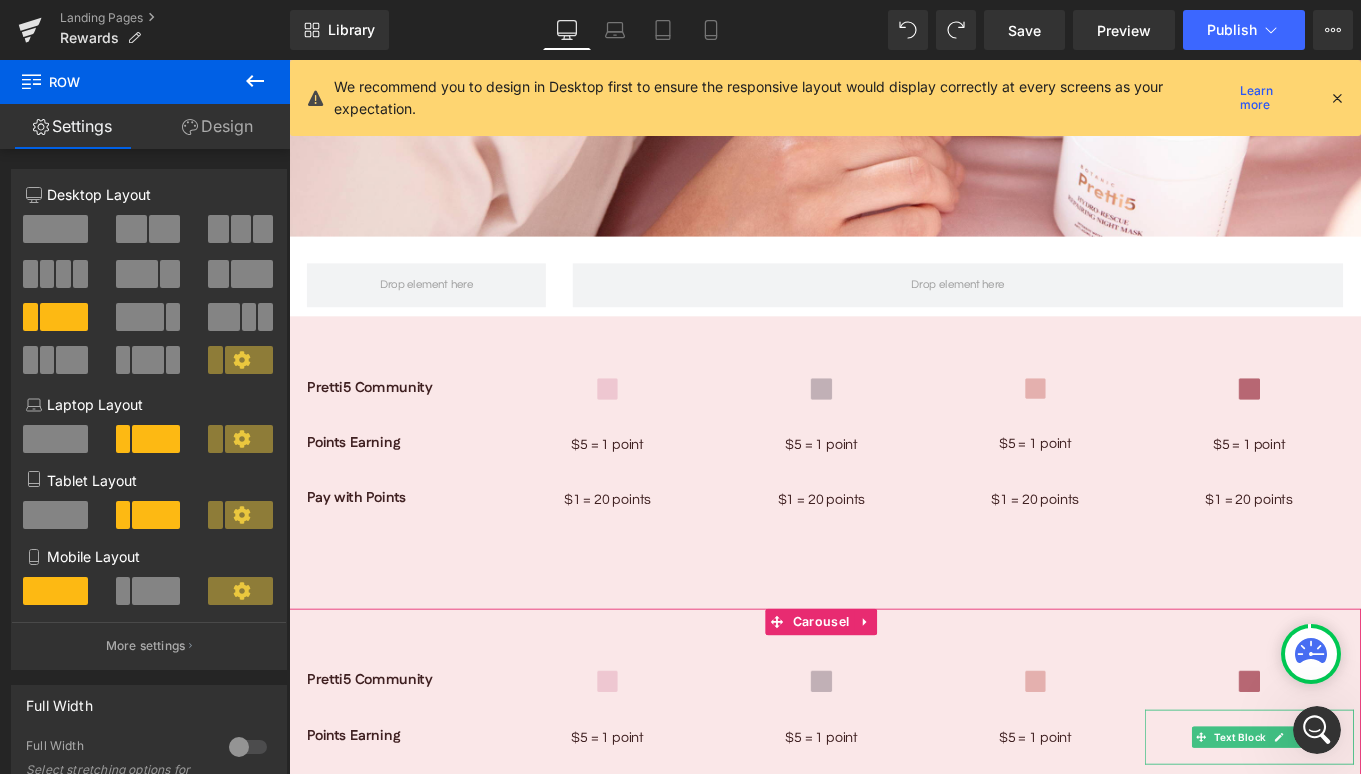 click 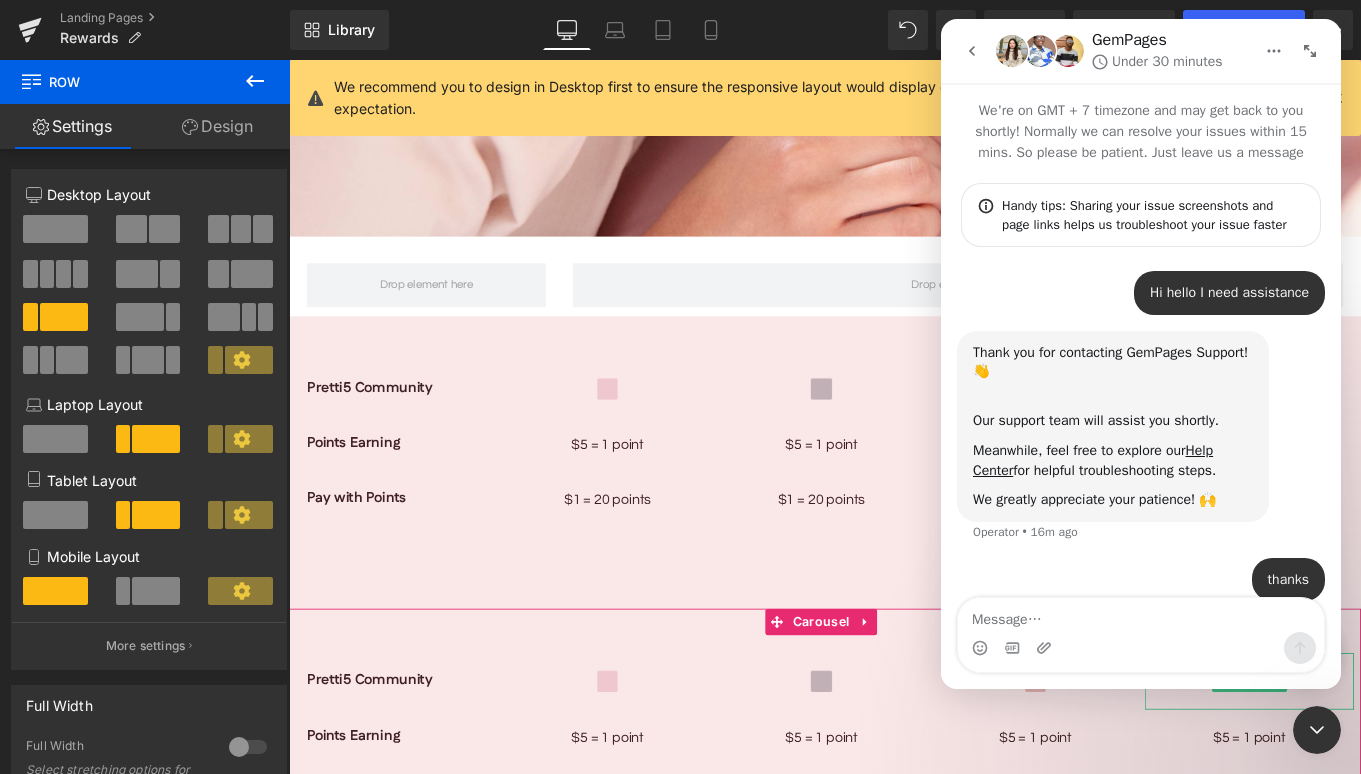 scroll, scrollTop: 39, scrollLeft: 0, axis: vertical 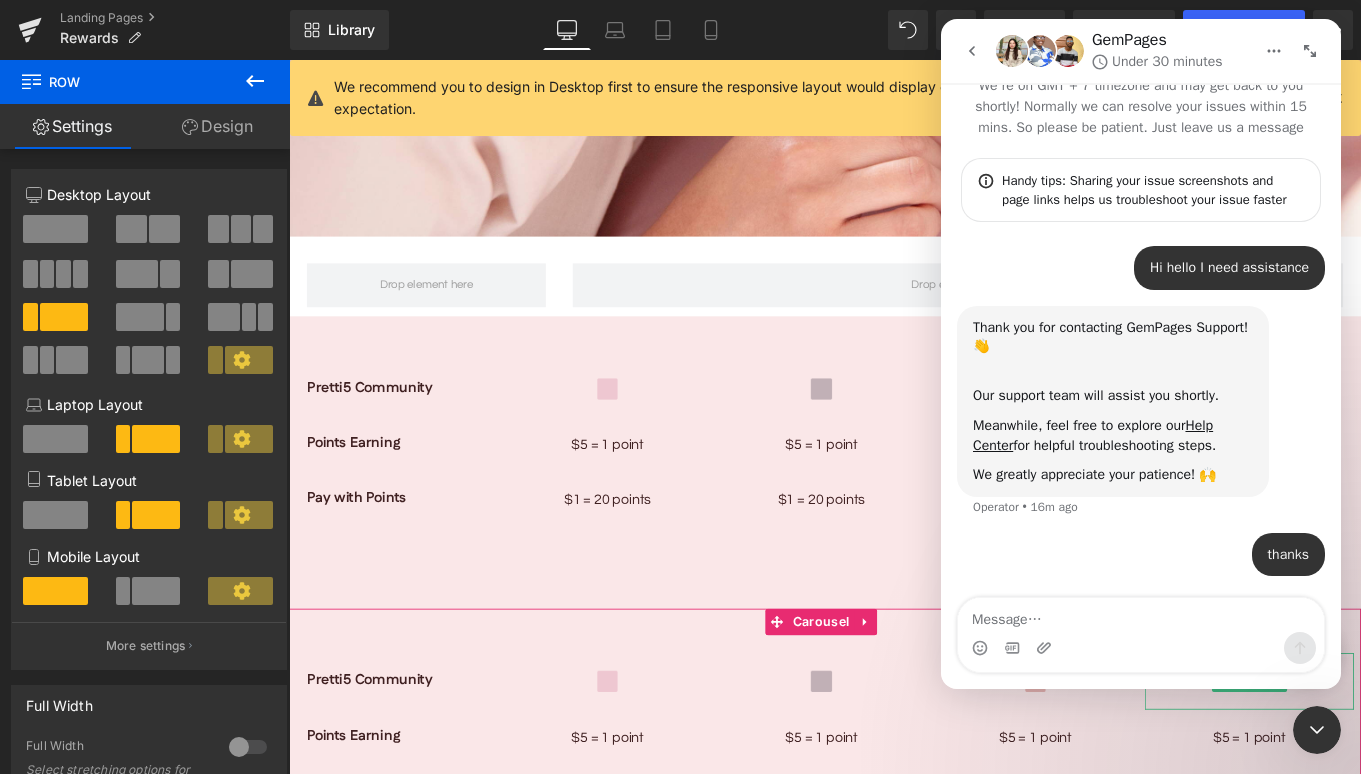 click at bounding box center (680, 357) 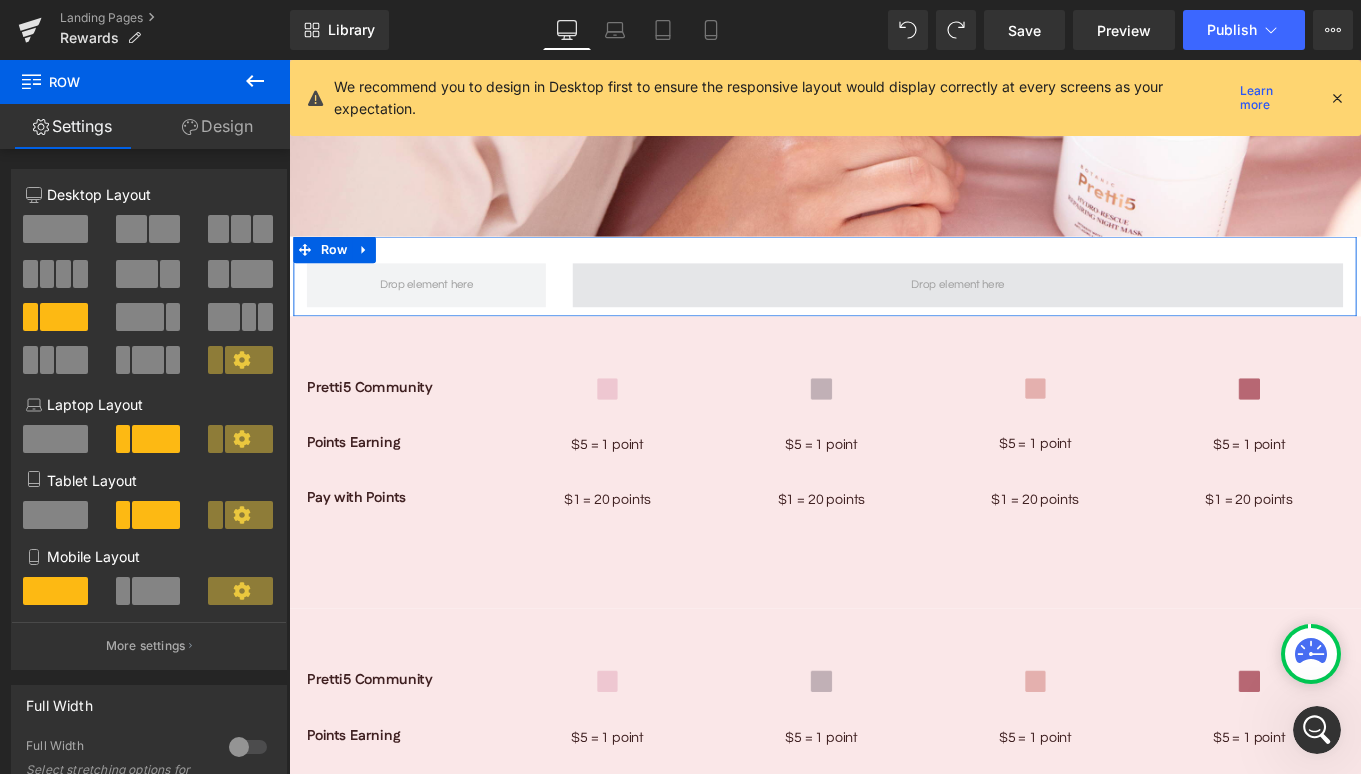 click at bounding box center (1044, 314) 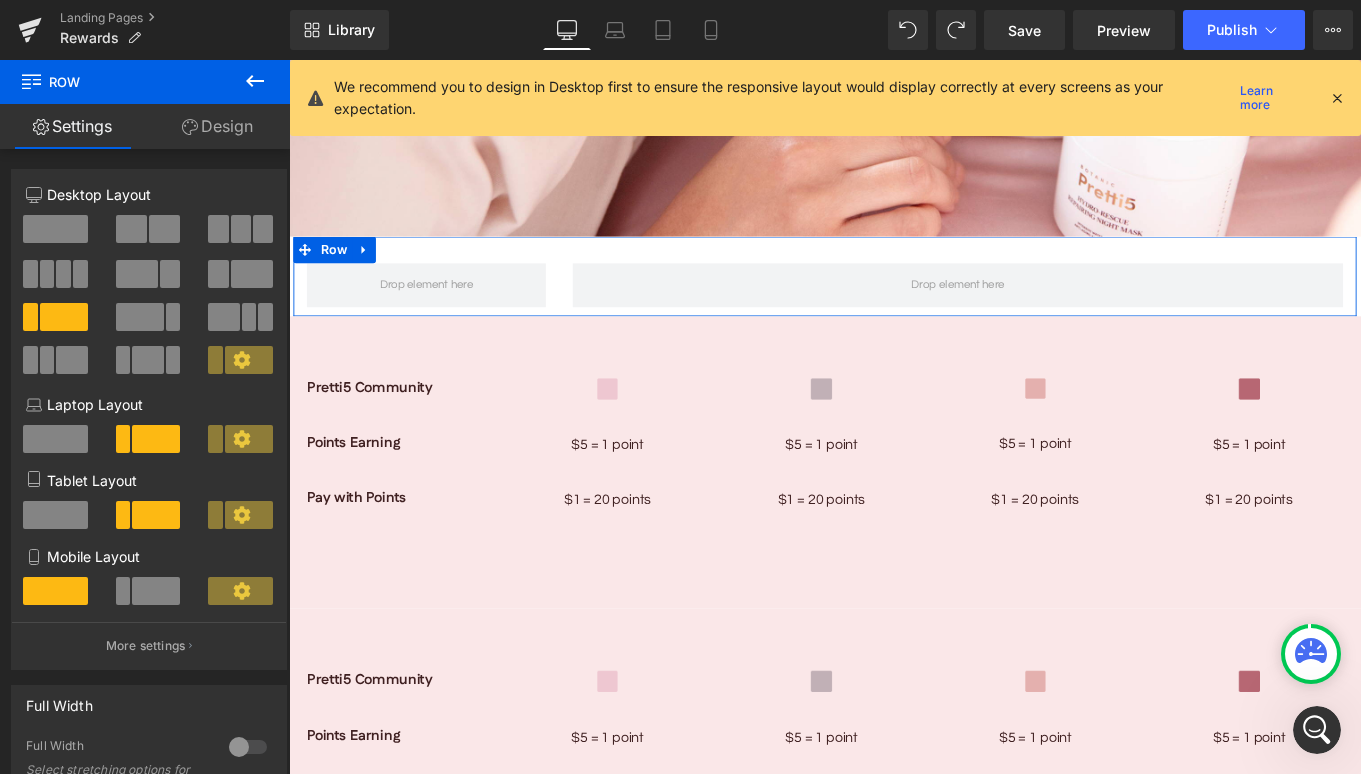 click at bounding box center (47, 274) 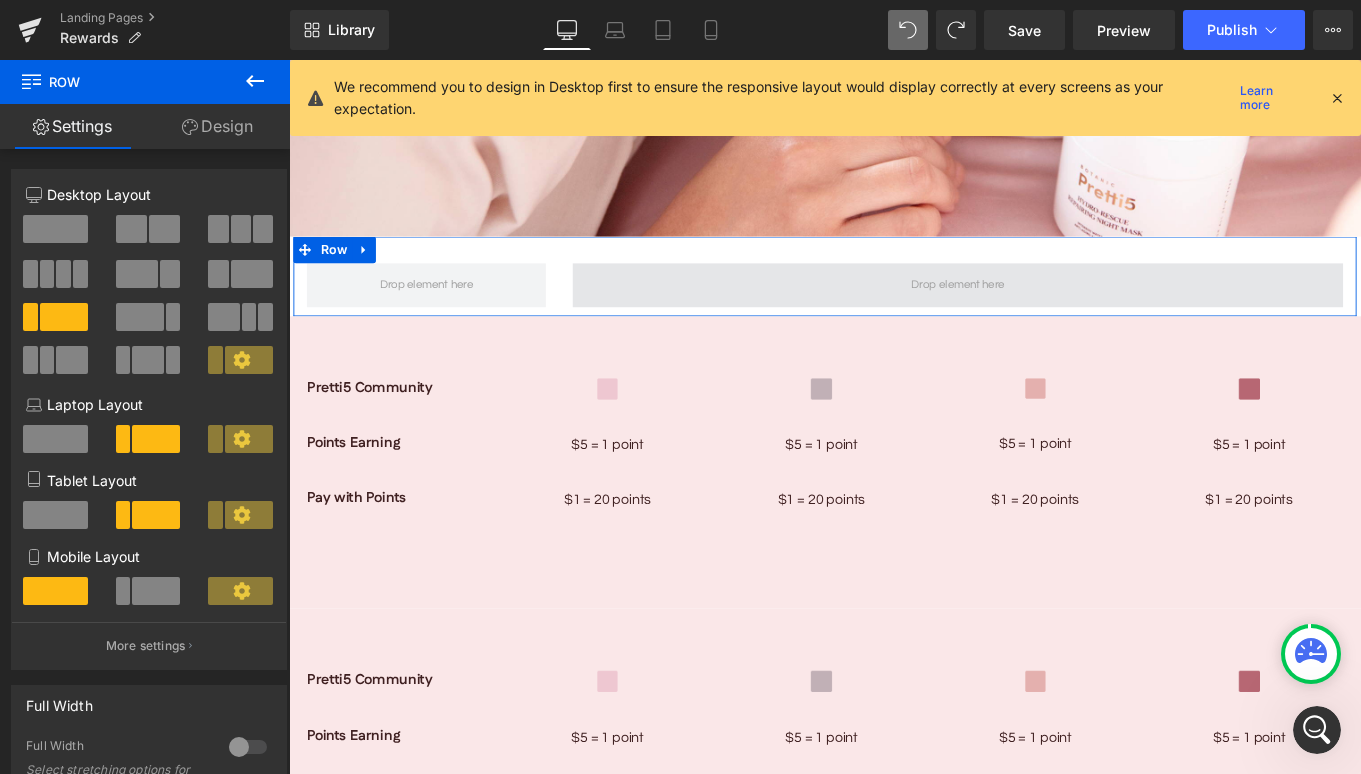 click at bounding box center [1044, 314] 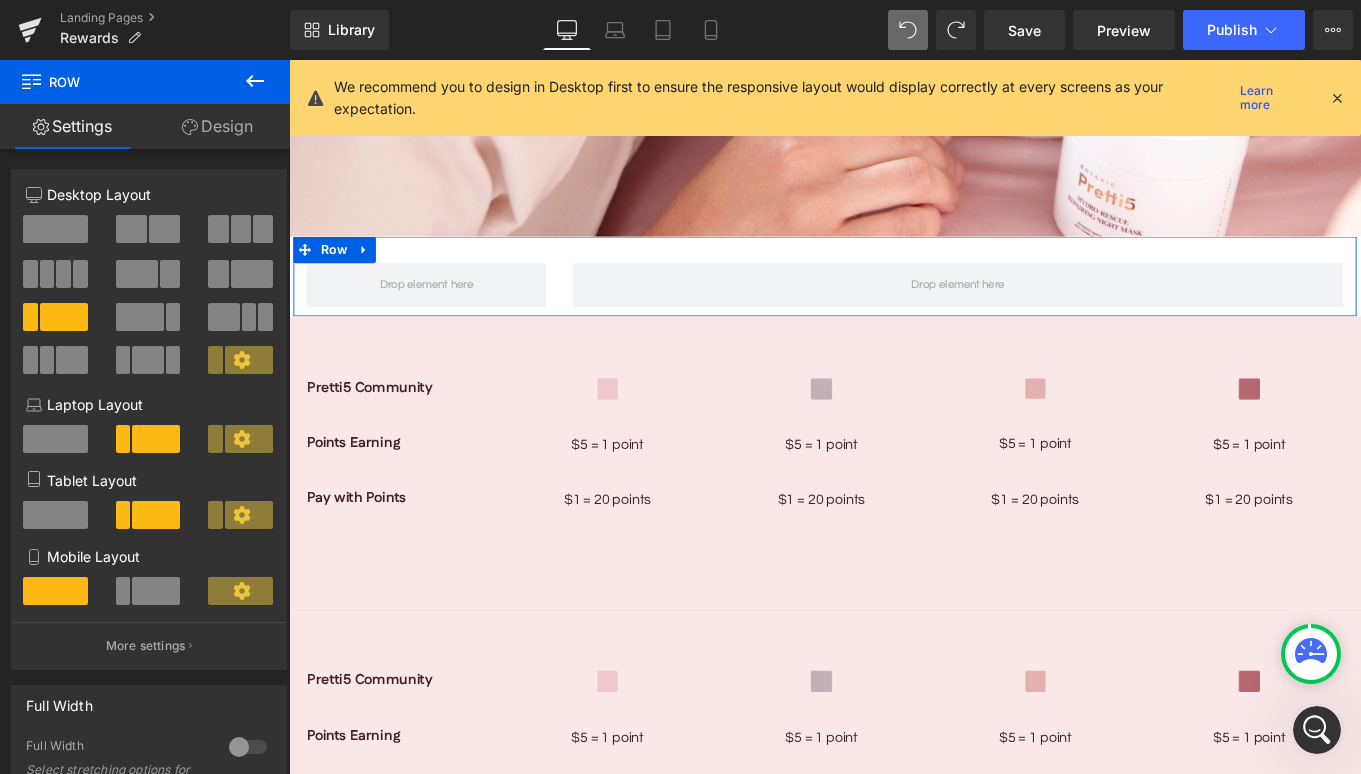 click at bounding box center (241, 229) 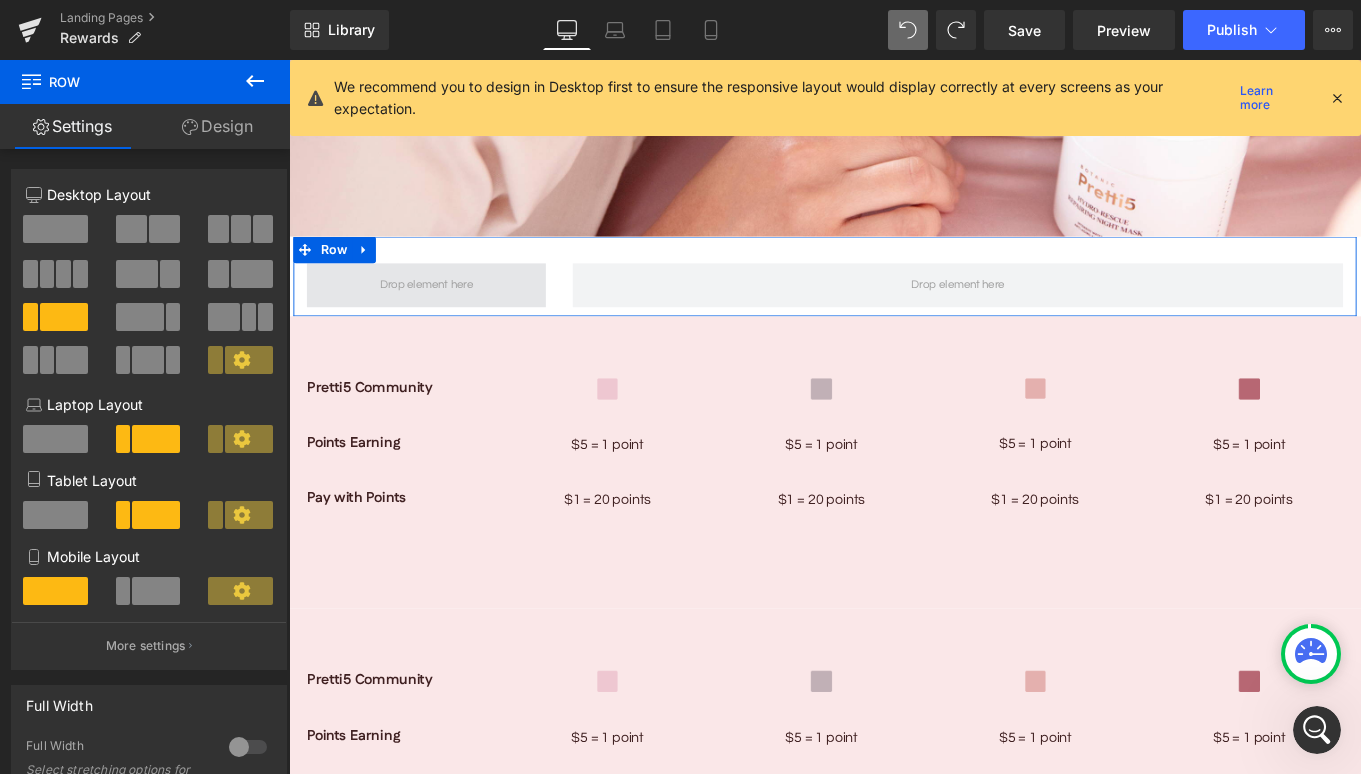 click at bounding box center [444, 314] 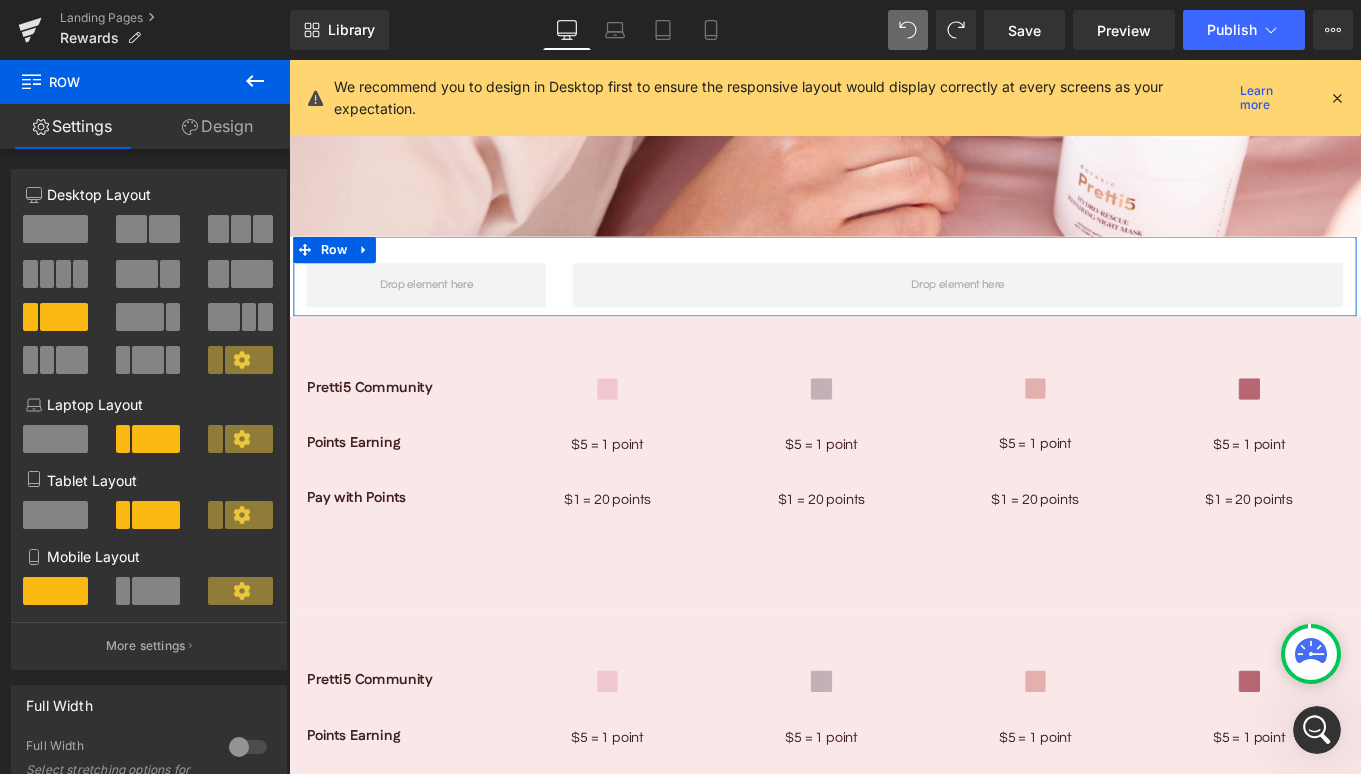 click 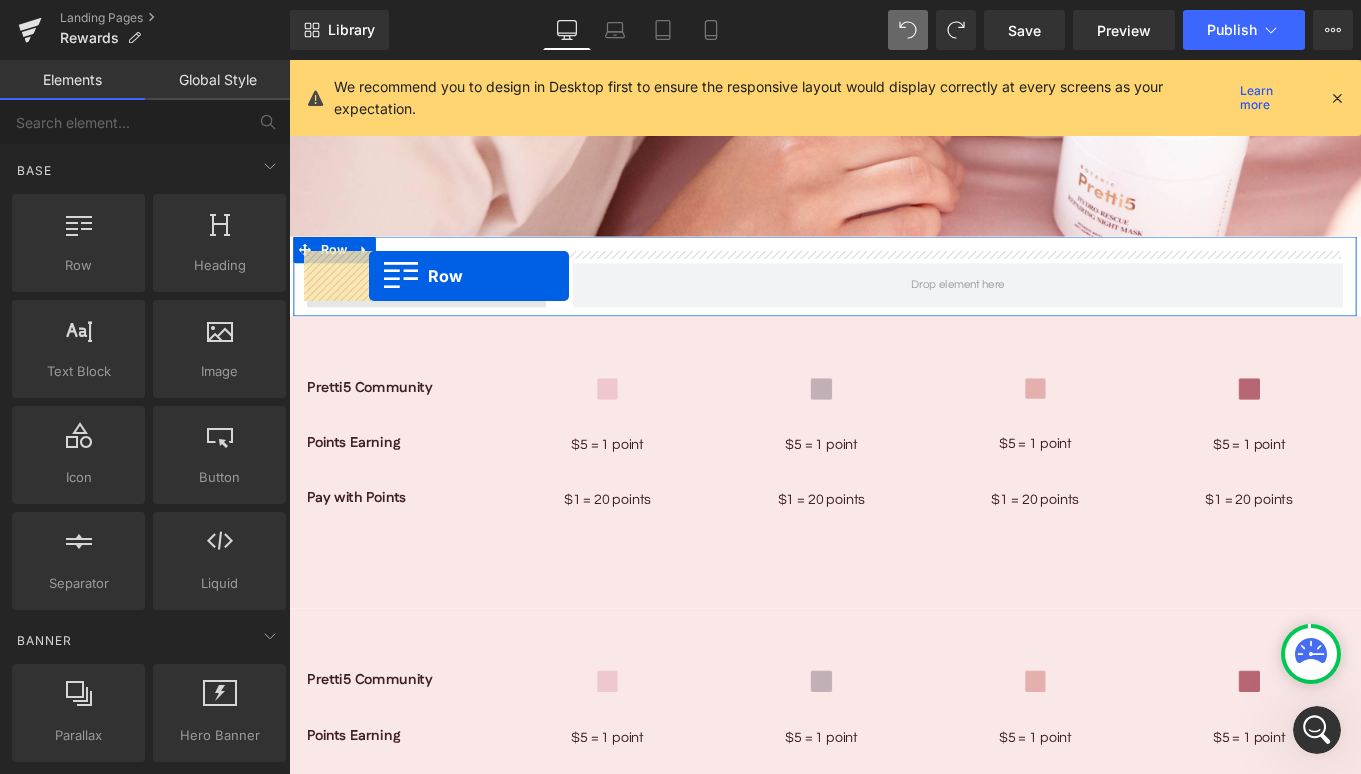 drag, startPoint x: 353, startPoint y: 308, endPoint x: 379, endPoint y: 304, distance: 26.305893 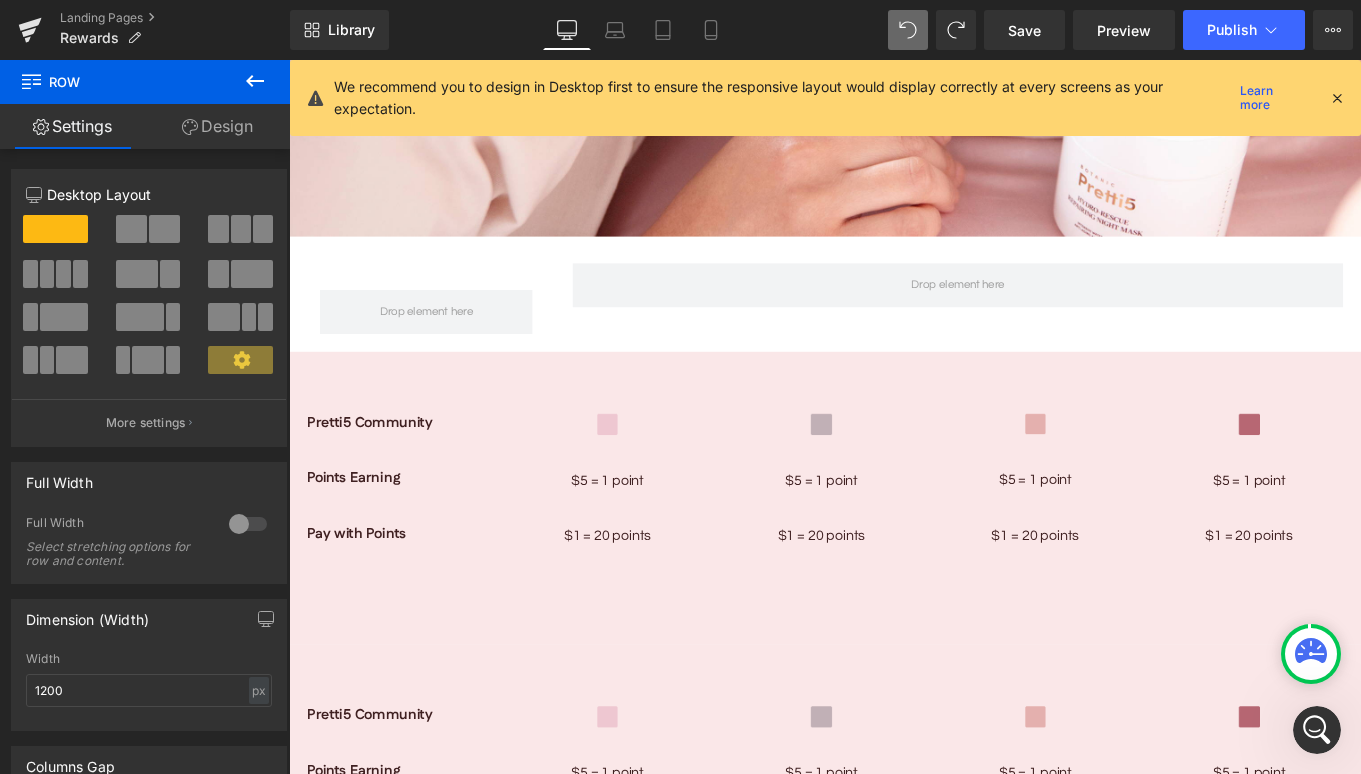 click 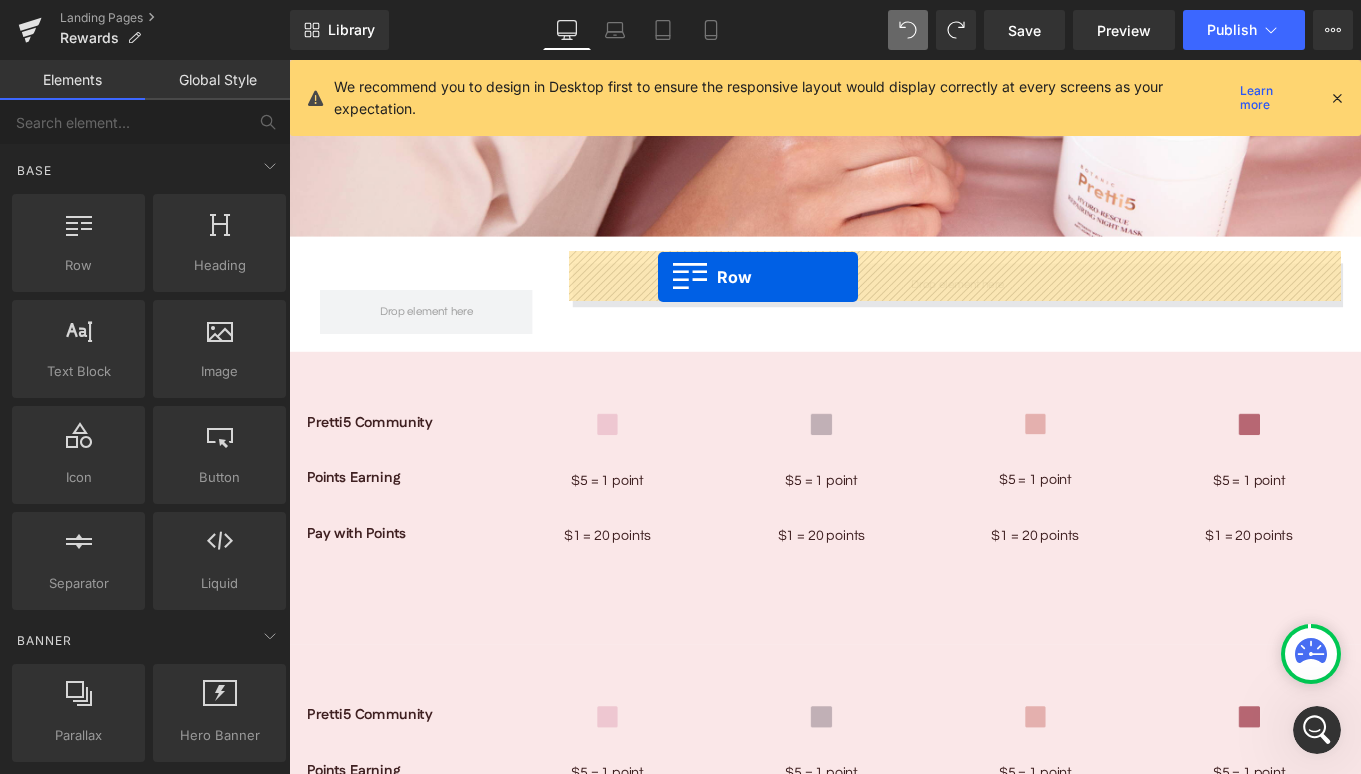 drag, startPoint x: 345, startPoint y: 322, endPoint x: 706, endPoint y: 305, distance: 361.40005 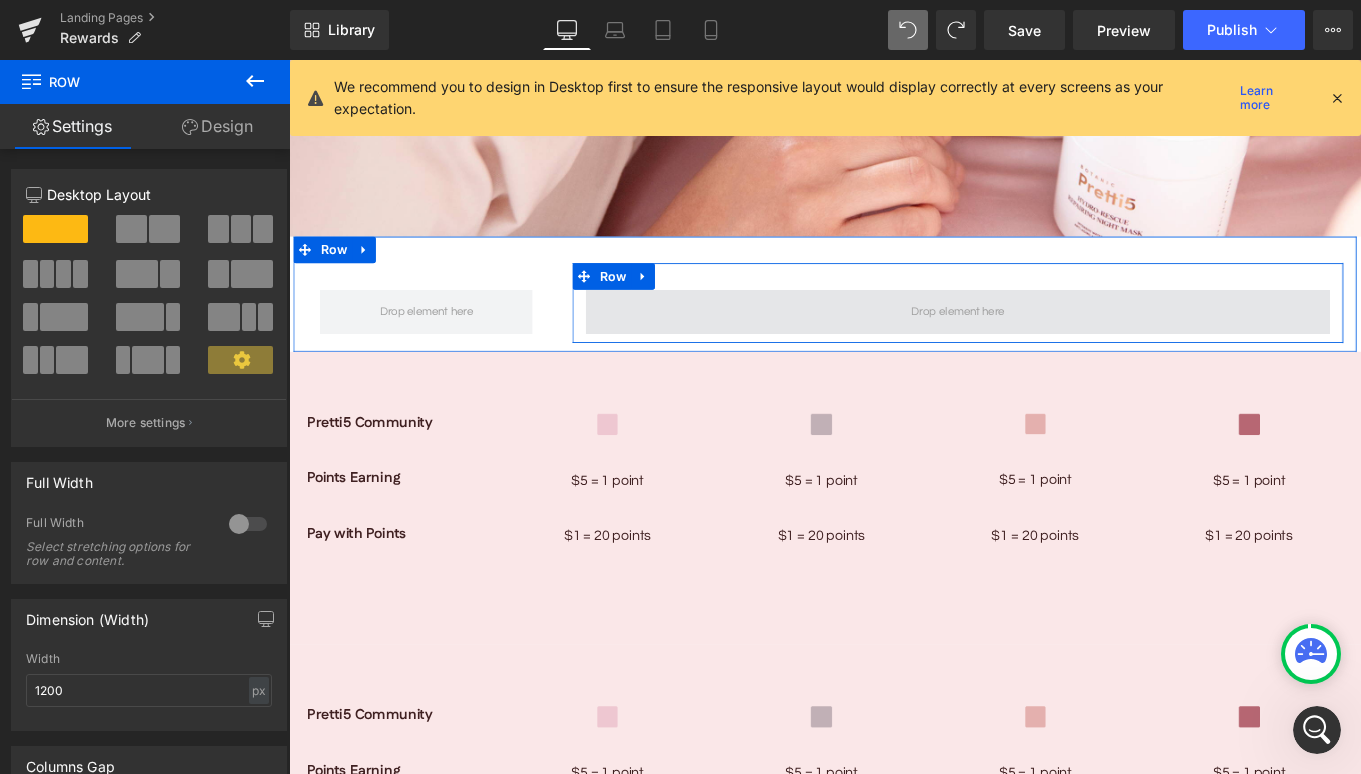 click at bounding box center [1044, 344] 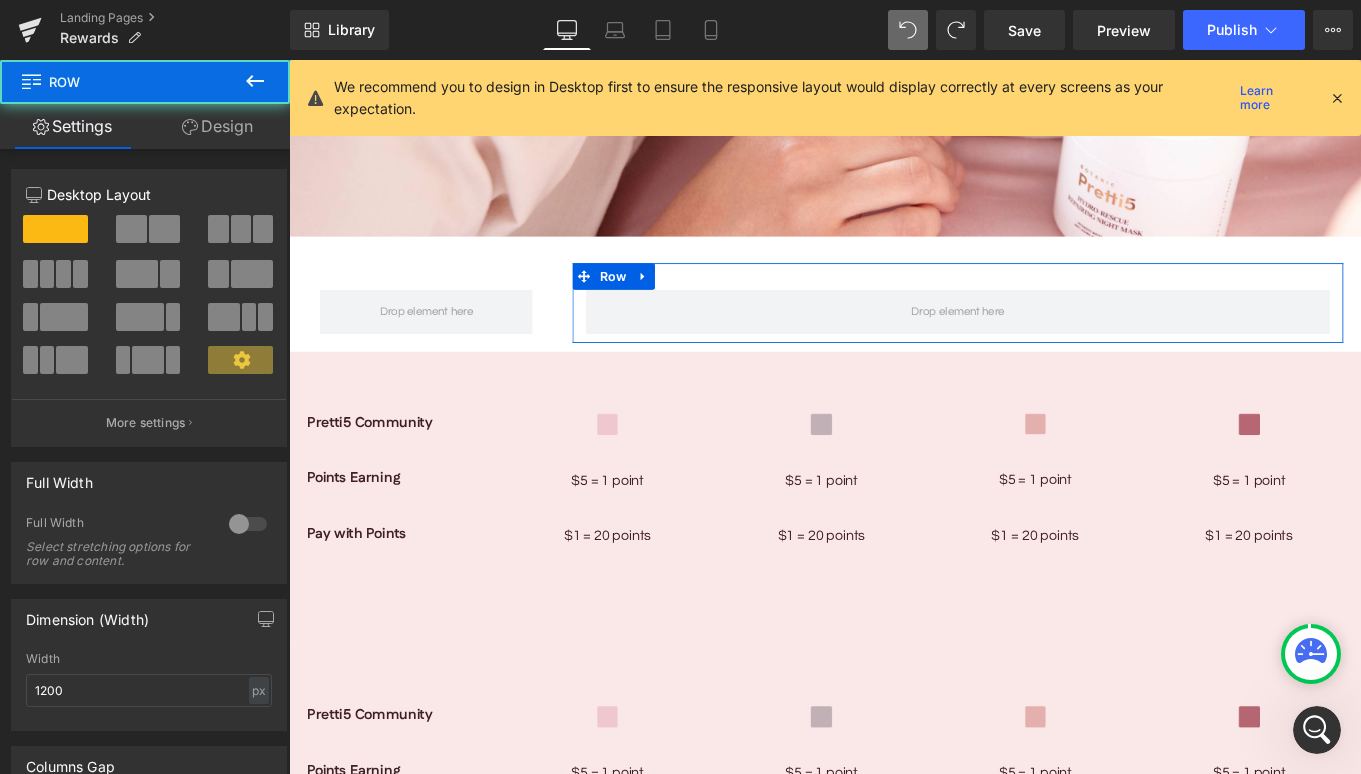 click at bounding box center [30, 274] 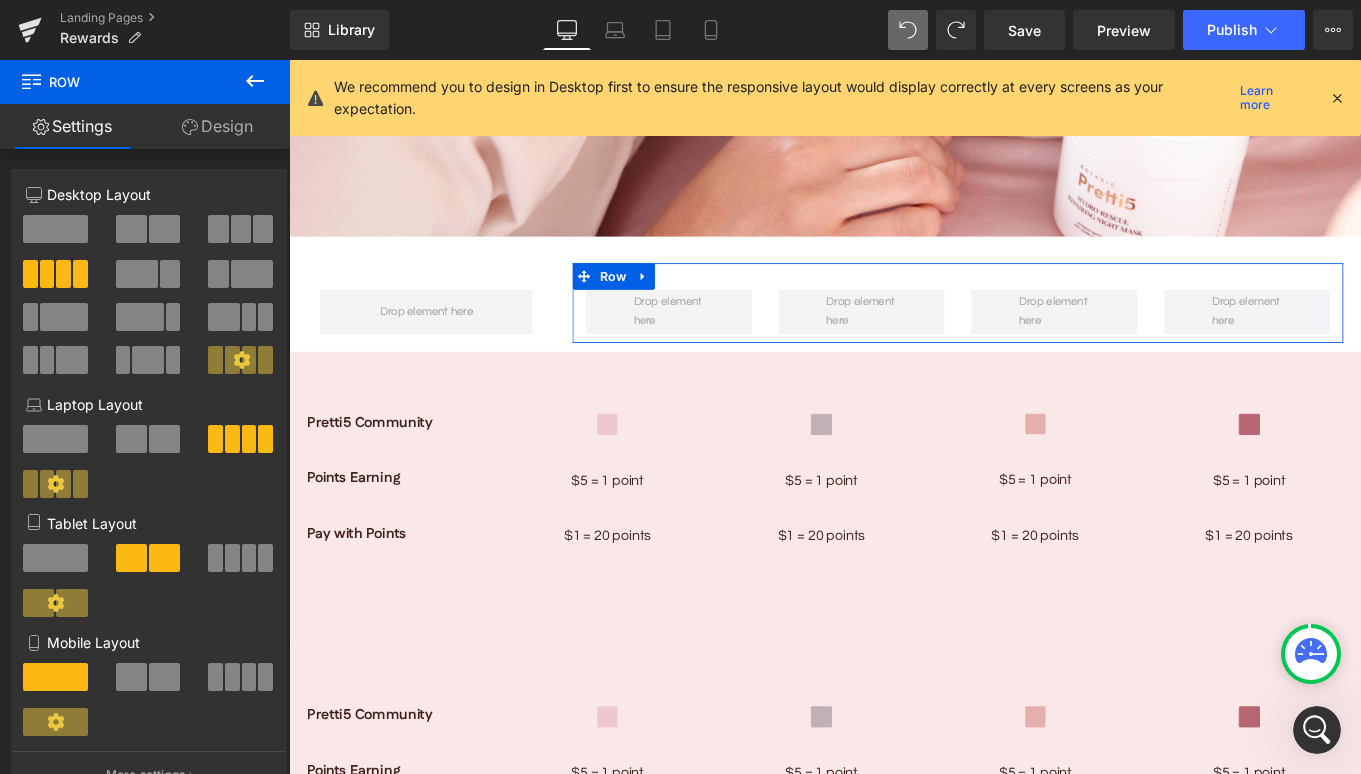 click on "Design" at bounding box center [217, 126] 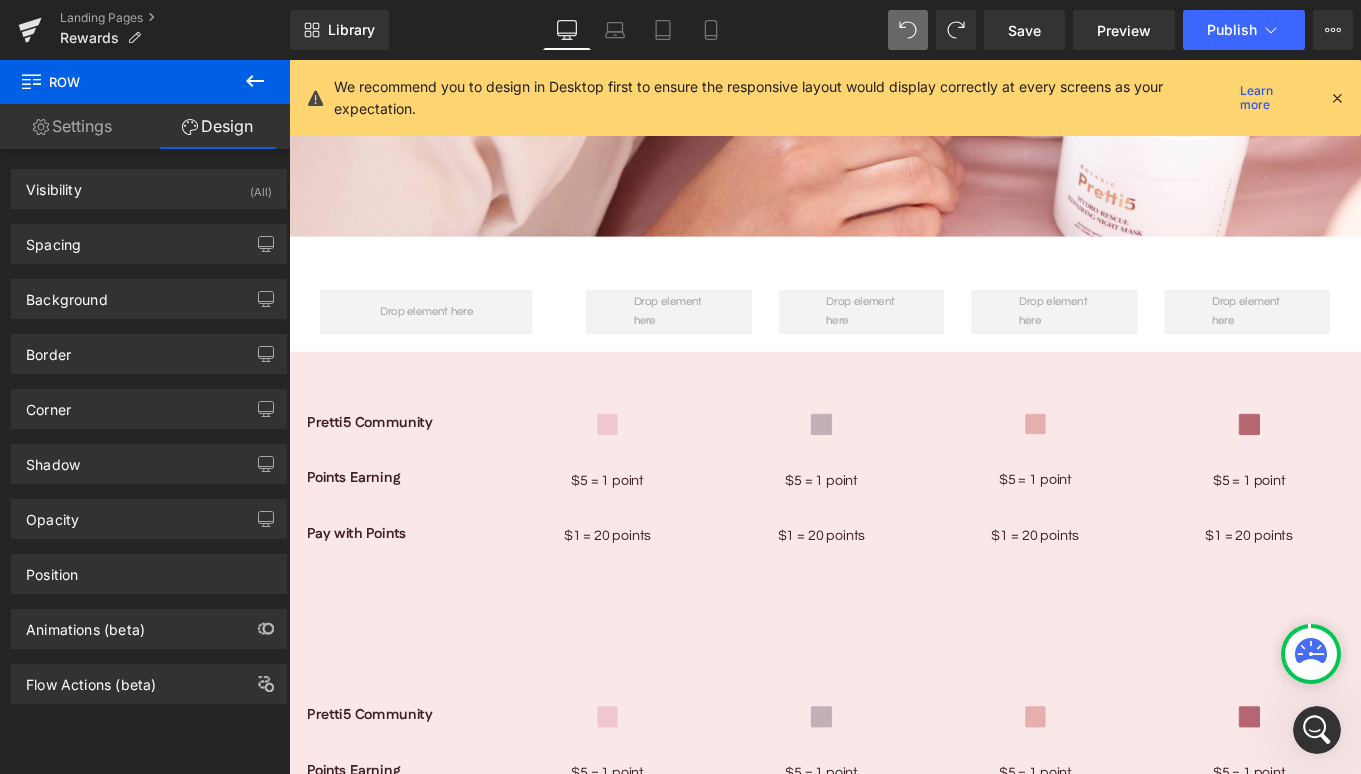 click at bounding box center [255, 82] 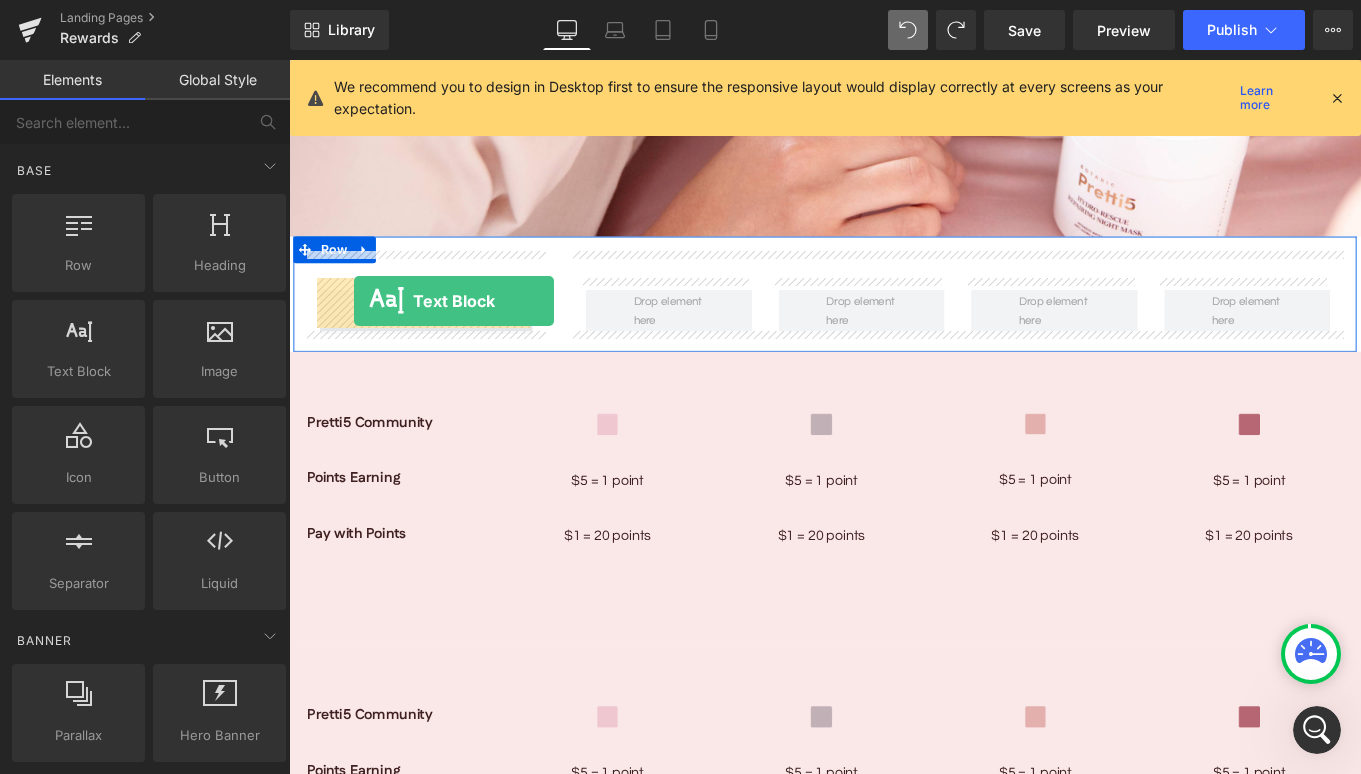 drag, startPoint x: 370, startPoint y: 418, endPoint x: 362, endPoint y: 332, distance: 86.37129 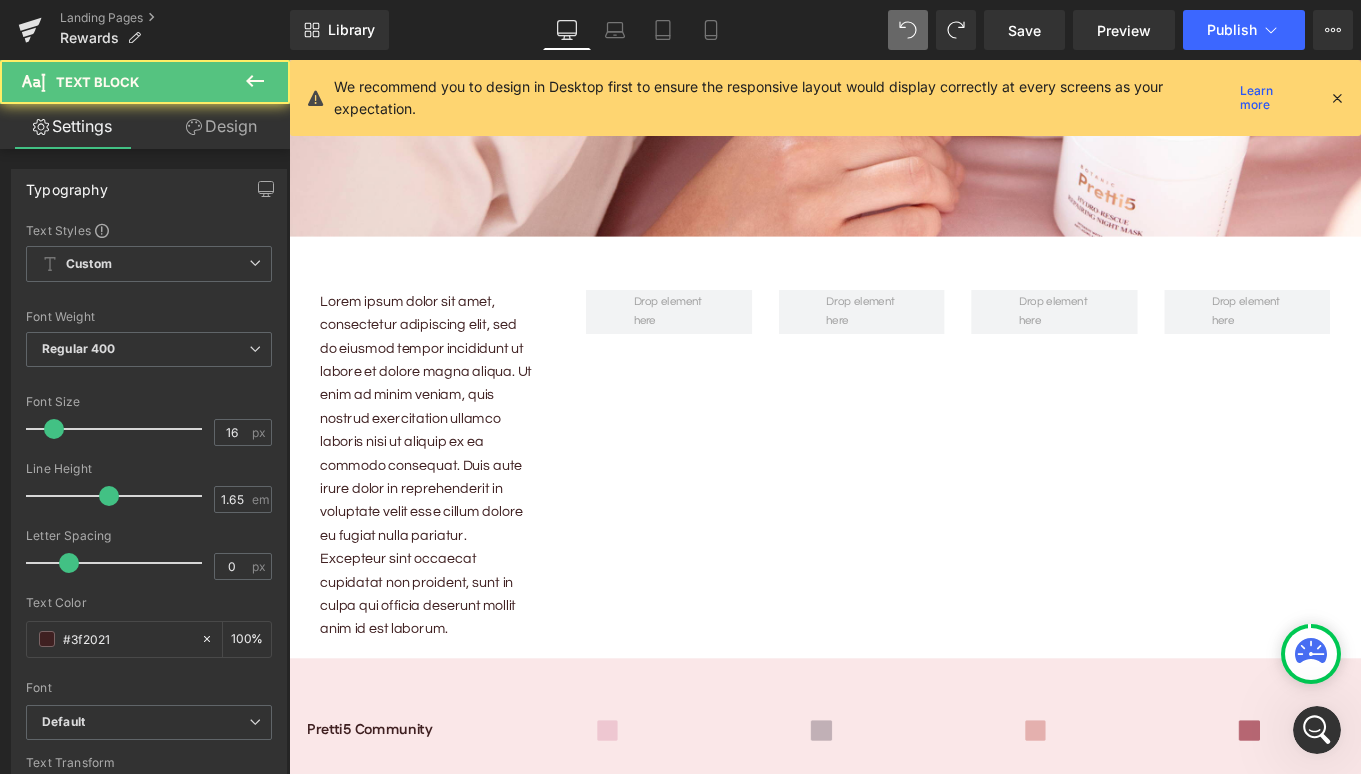 click on "Lorem ipsum dolor sit amet, consectetur adipiscing elit, sed do eiusmod tempor incididunt ut labore et dolore magna aliqua. Ut enim ad minim veniam, quis nostrud exercitation ullamco laboris nisi ut aliquip ex ea commodo consequat. Duis aute irure dolor in reprehenderit in voluptate velit esse cillum dolore eu fugiat nulla pariatur. Excepteur sint occaecat cupidatat non proident, sunt in culpa qui officia deserunt mollit anim id est laborum." at bounding box center [444, 517] 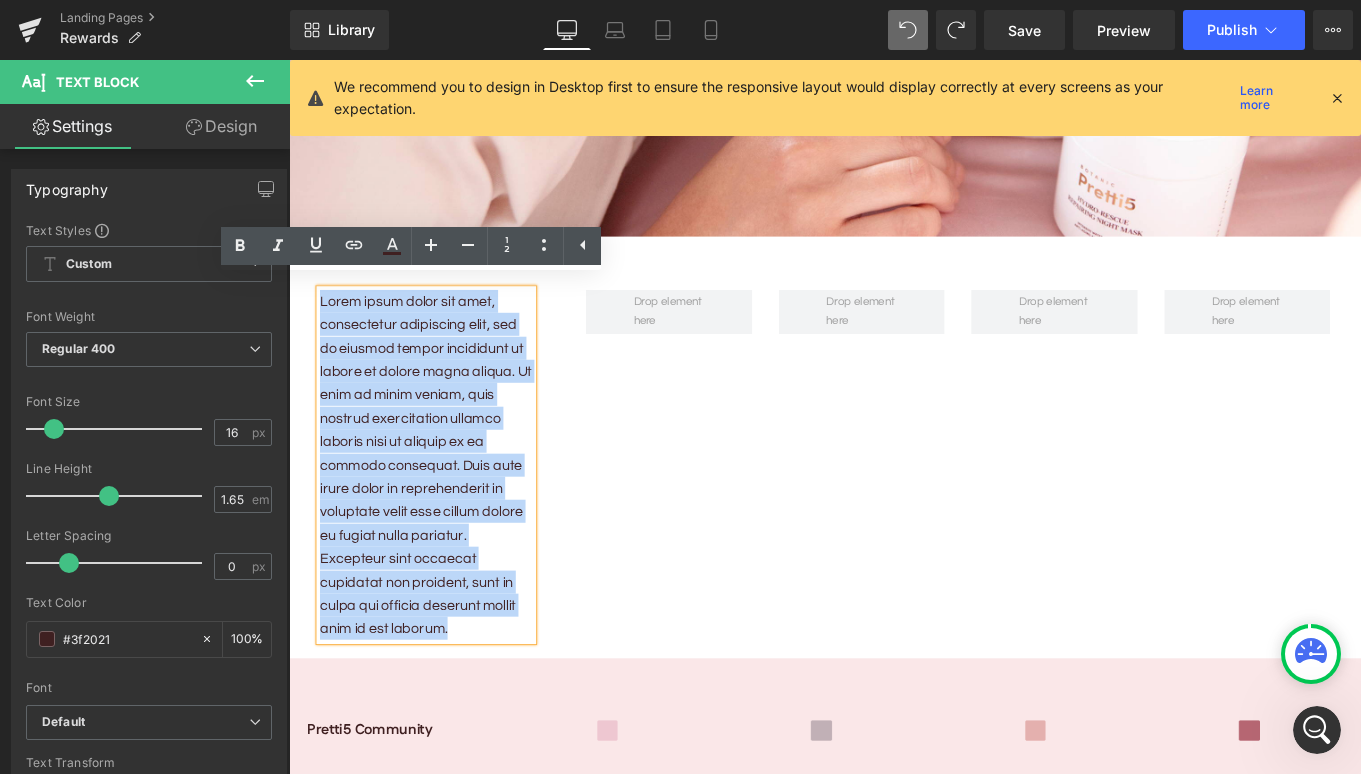 drag, startPoint x: 323, startPoint y: 316, endPoint x: 520, endPoint y: 702, distance: 433.36475 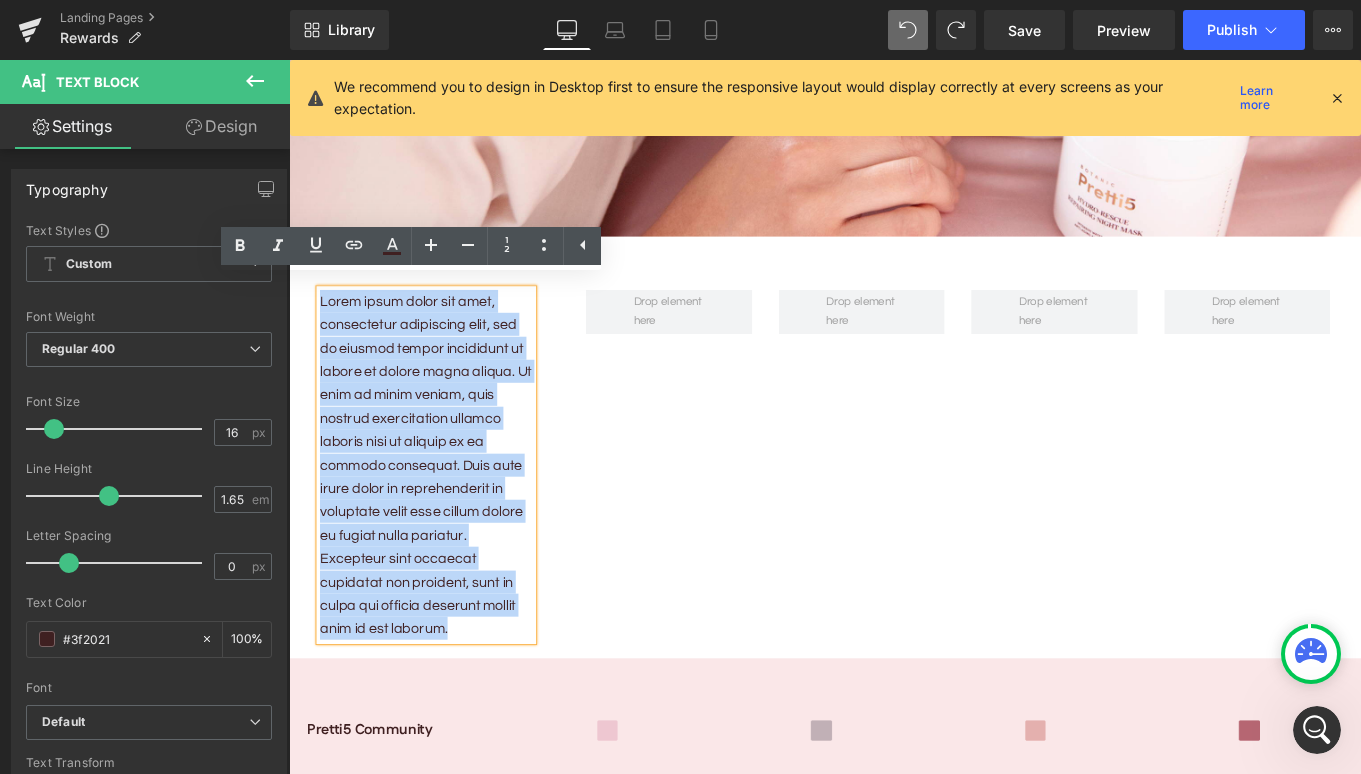 click on "Lorem ipsum dolor sit amet, consectetur adipiscing elit, sed do eiusmod tempor incididunt ut labore et dolore magna aliqua. Ut enim ad minim veniam, quis nostrud exercitation ullamco laboris nisi ut aliquip ex ea commodo consequat. Duis aute irure dolor in reprehenderit in voluptate velit esse cillum dolore eu fugiat nulla pariatur. Excepteur sint occaecat cupidatat non proident, sunt in culpa qui officia deserunt mollit anim id est laborum.
Text Block
Row" at bounding box center (444, 507) 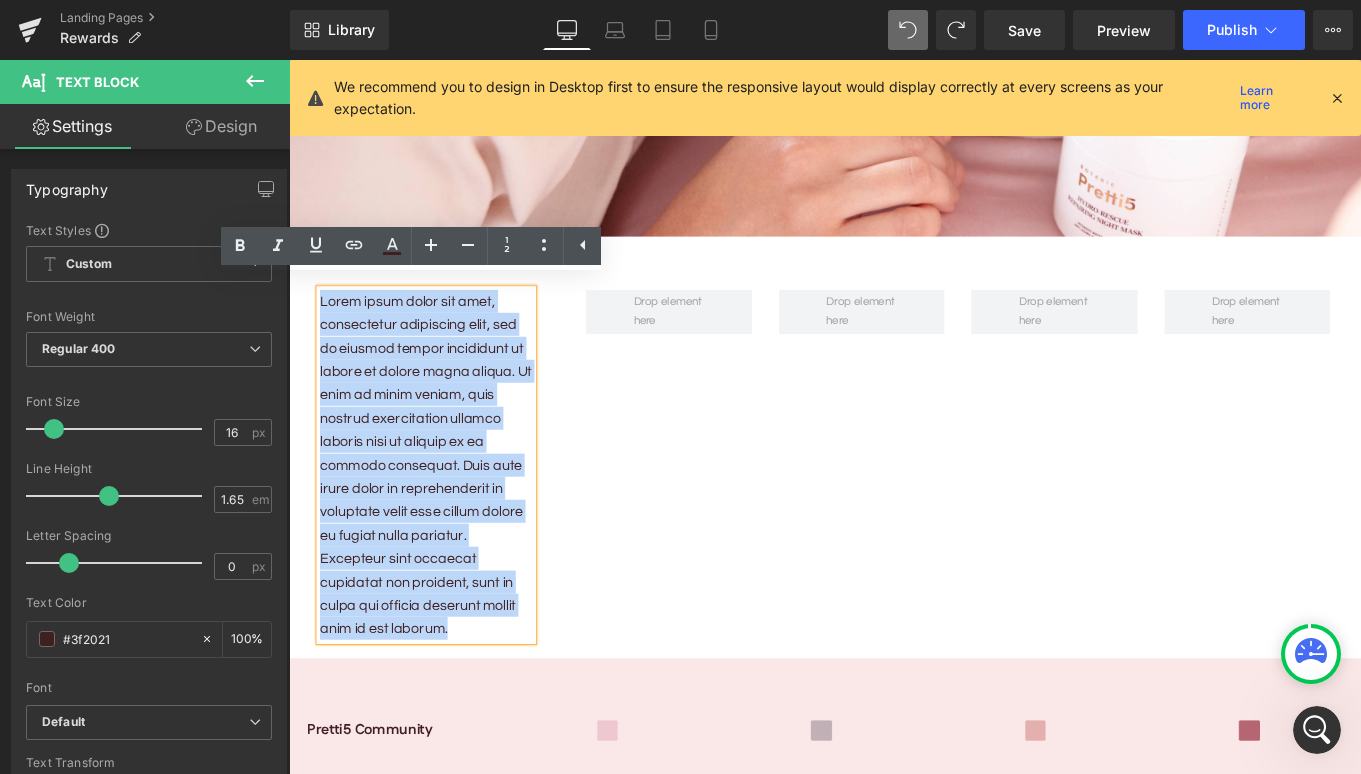 type 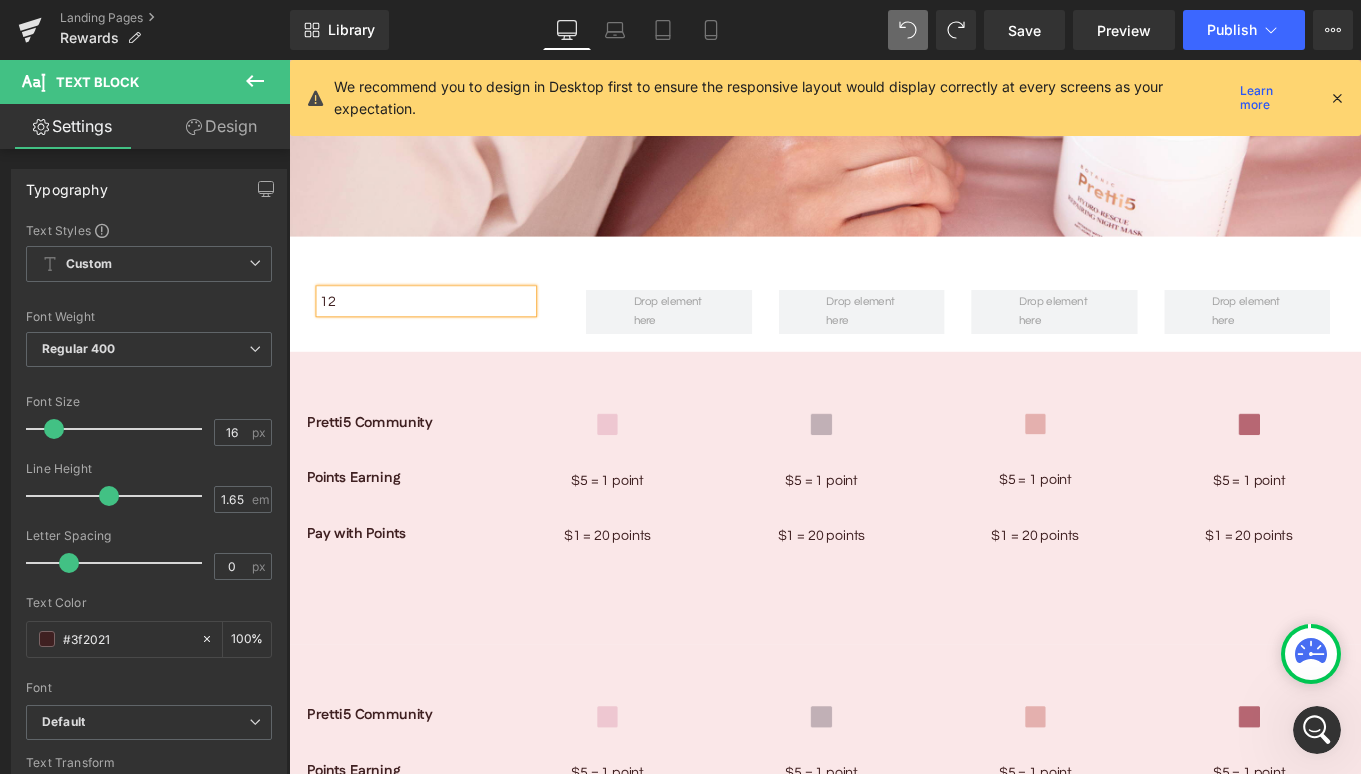 click on "12
Text Block
Row
[GEOGRAPHIC_DATA]" at bounding box center [894, 324] 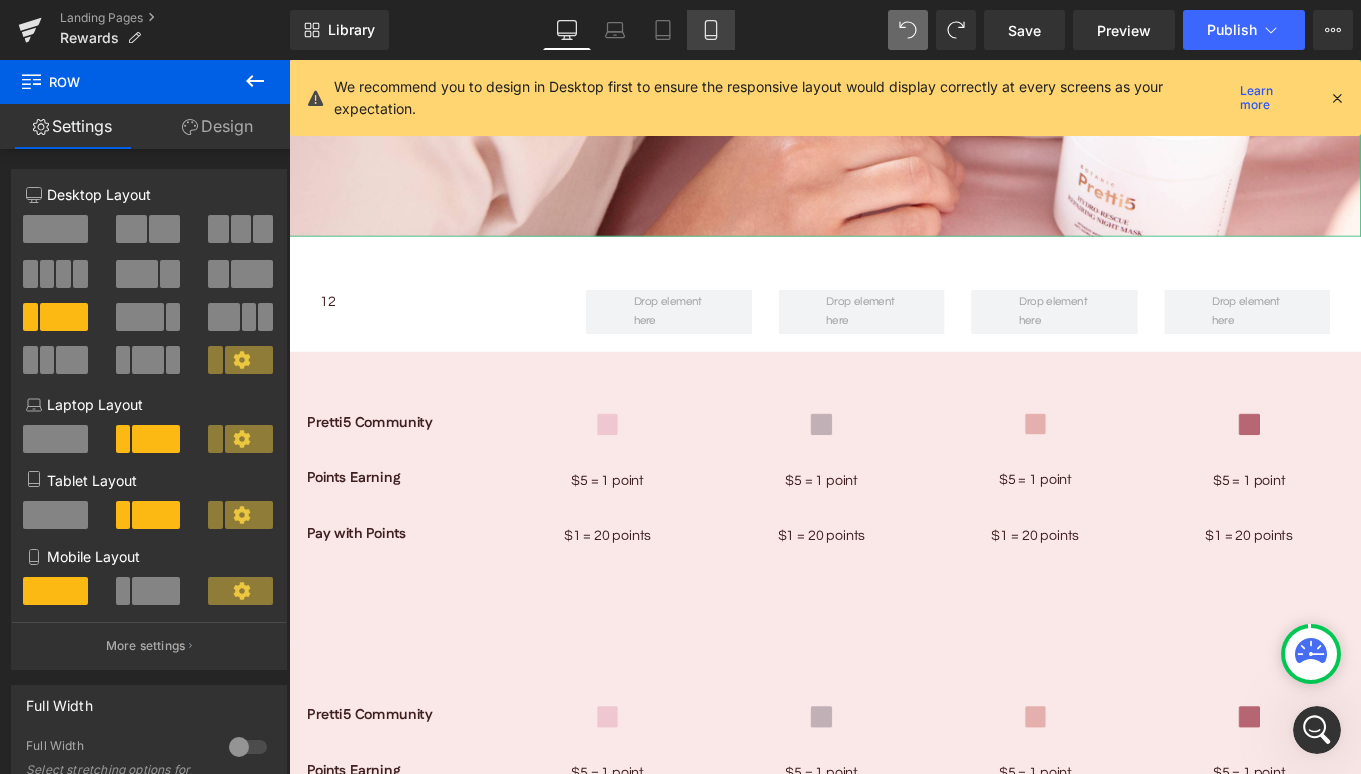 click 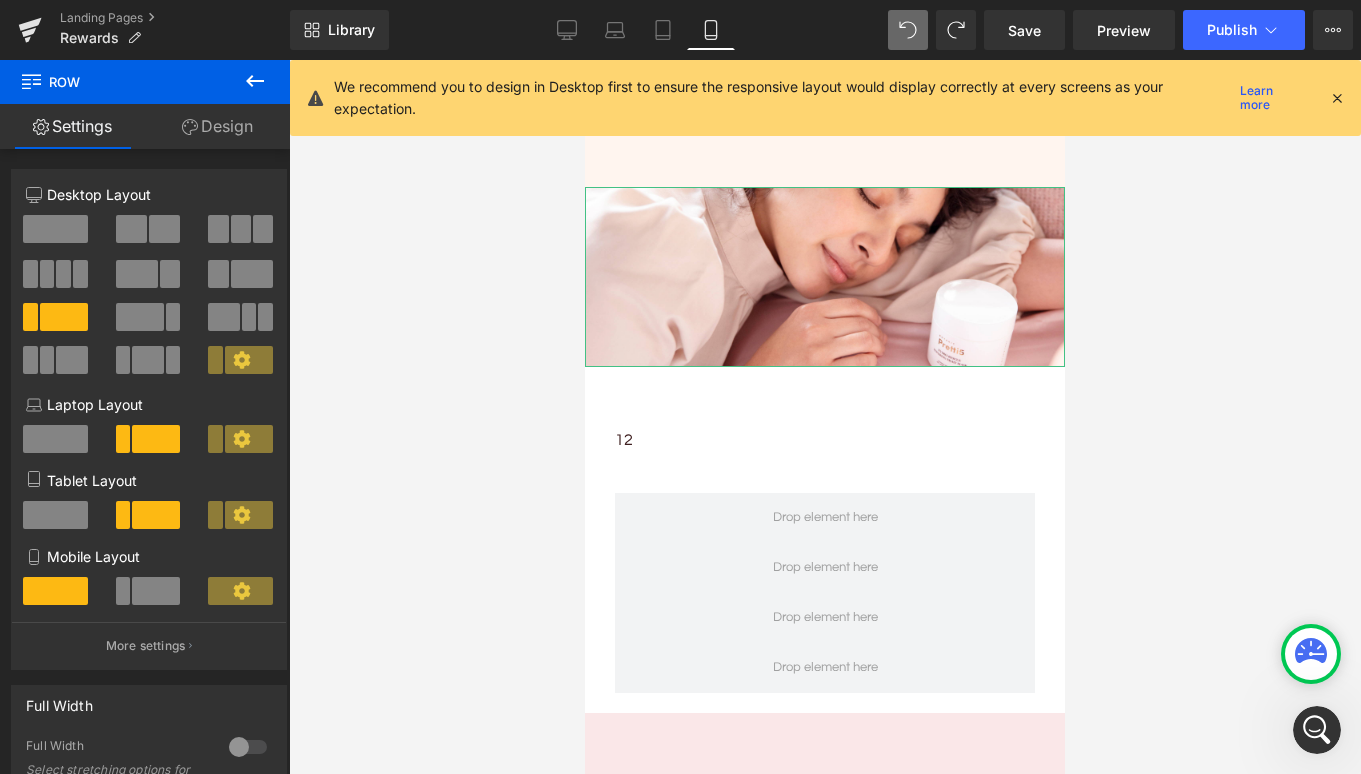scroll, scrollTop: 2184, scrollLeft: 0, axis: vertical 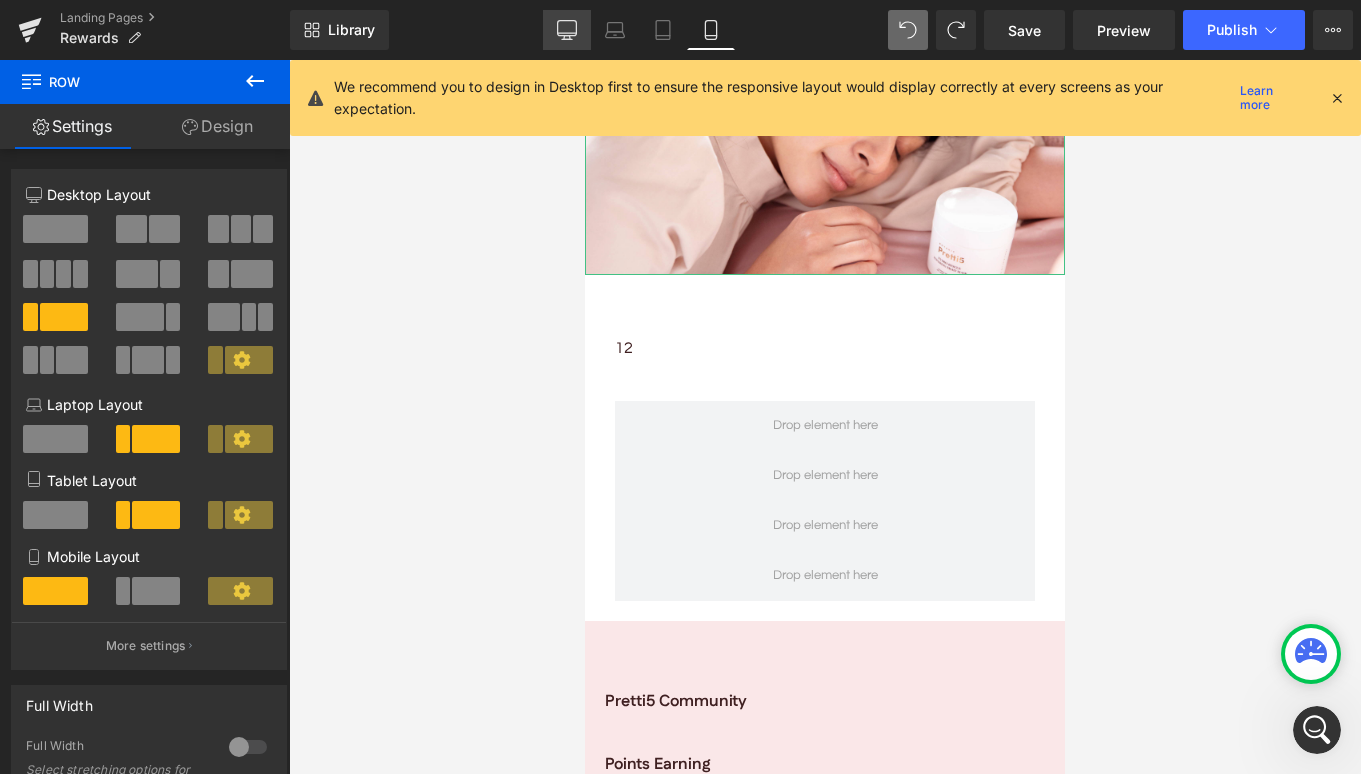 click 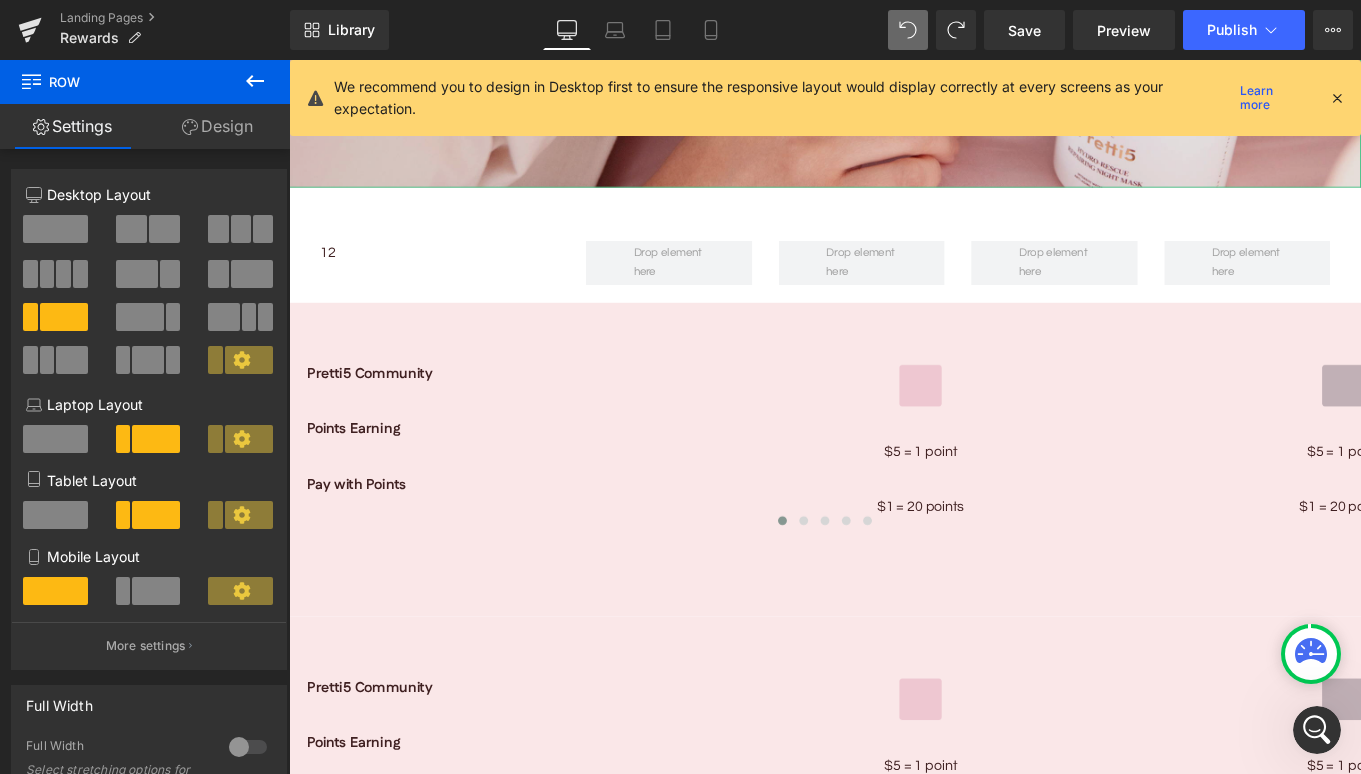 scroll, scrollTop: 2009, scrollLeft: 0, axis: vertical 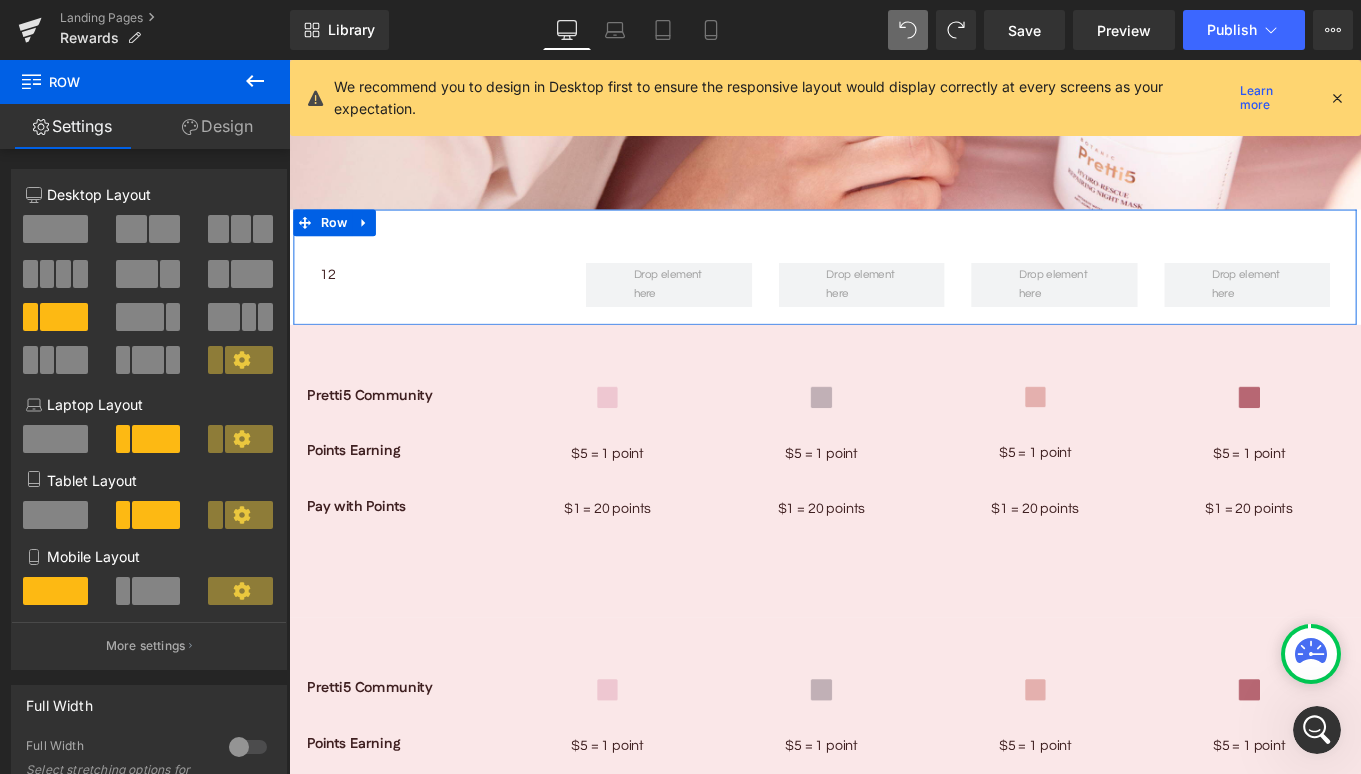 click 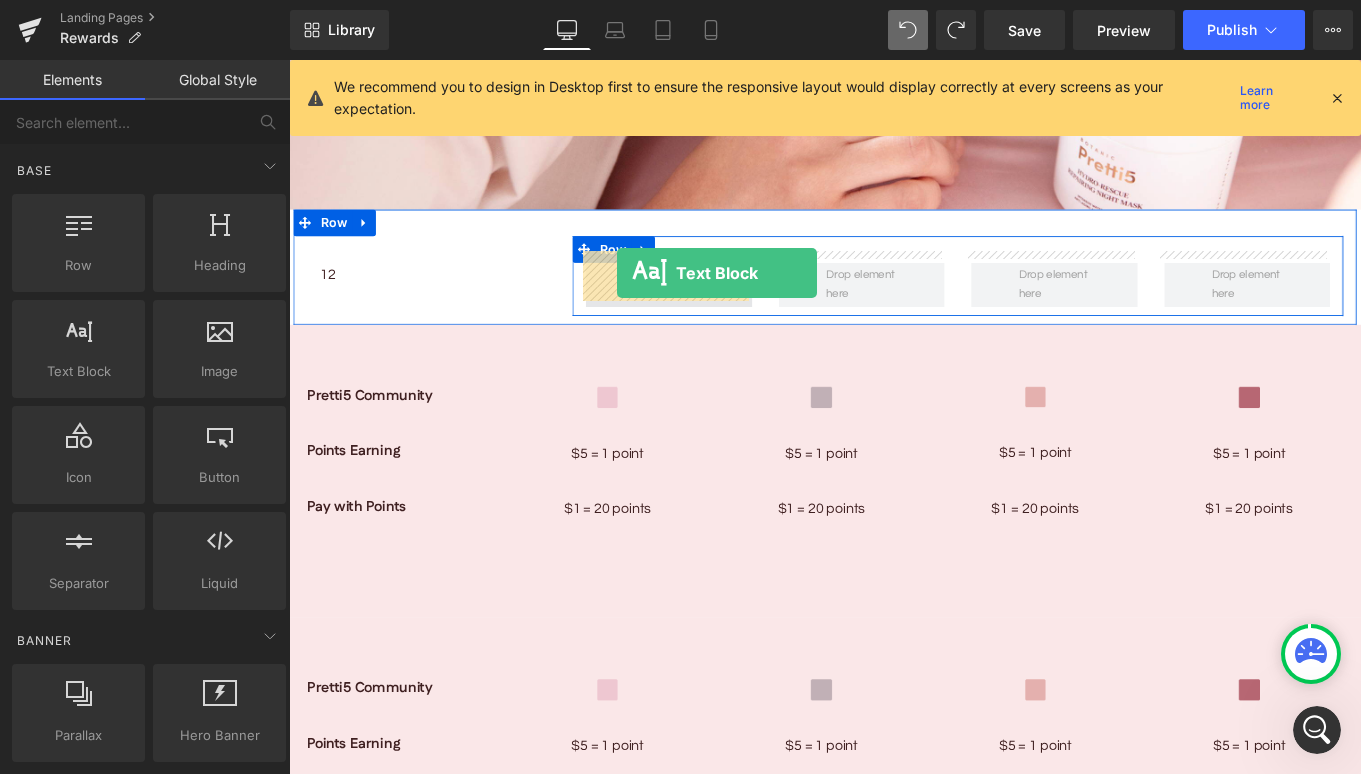 drag, startPoint x: 372, startPoint y: 413, endPoint x: 659, endPoint y: 300, distance: 308.4445 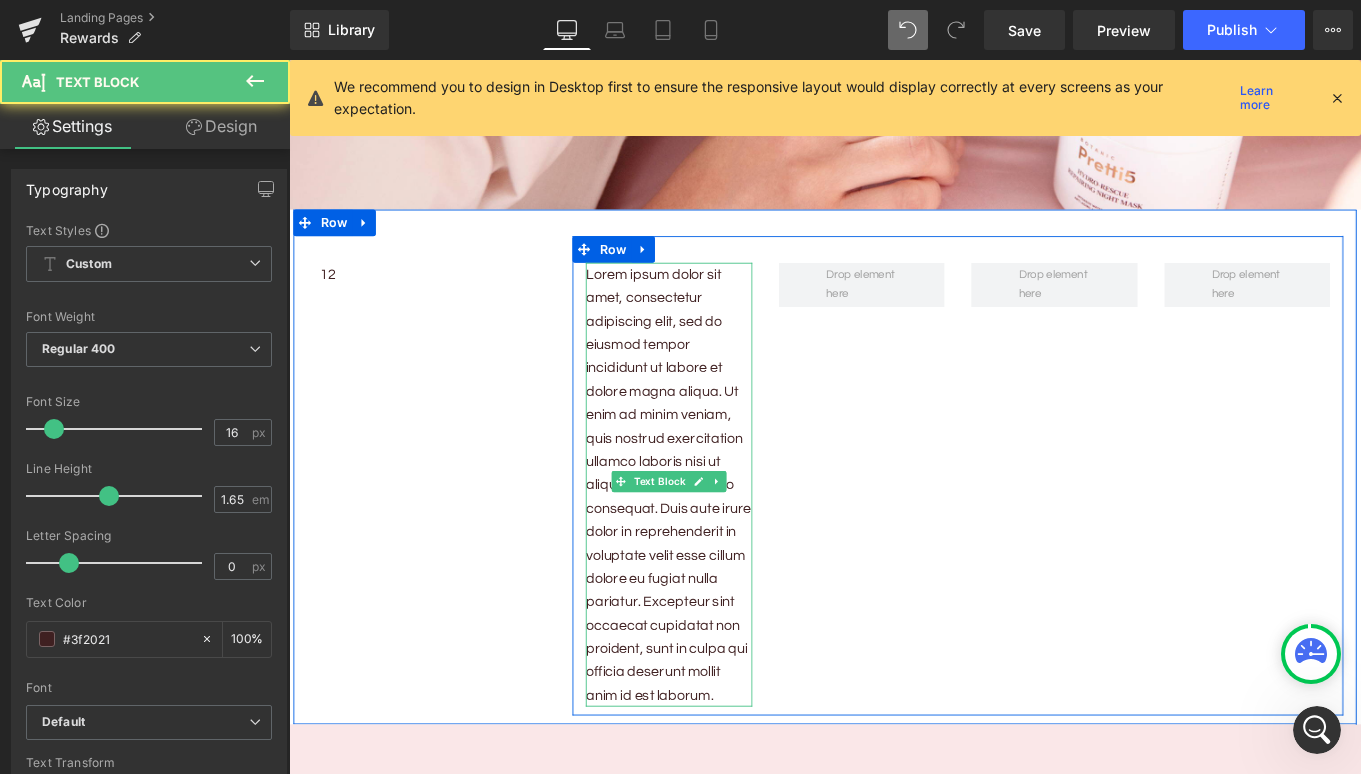 drag, startPoint x: 707, startPoint y: 330, endPoint x: 681, endPoint y: 313, distance: 31.06445 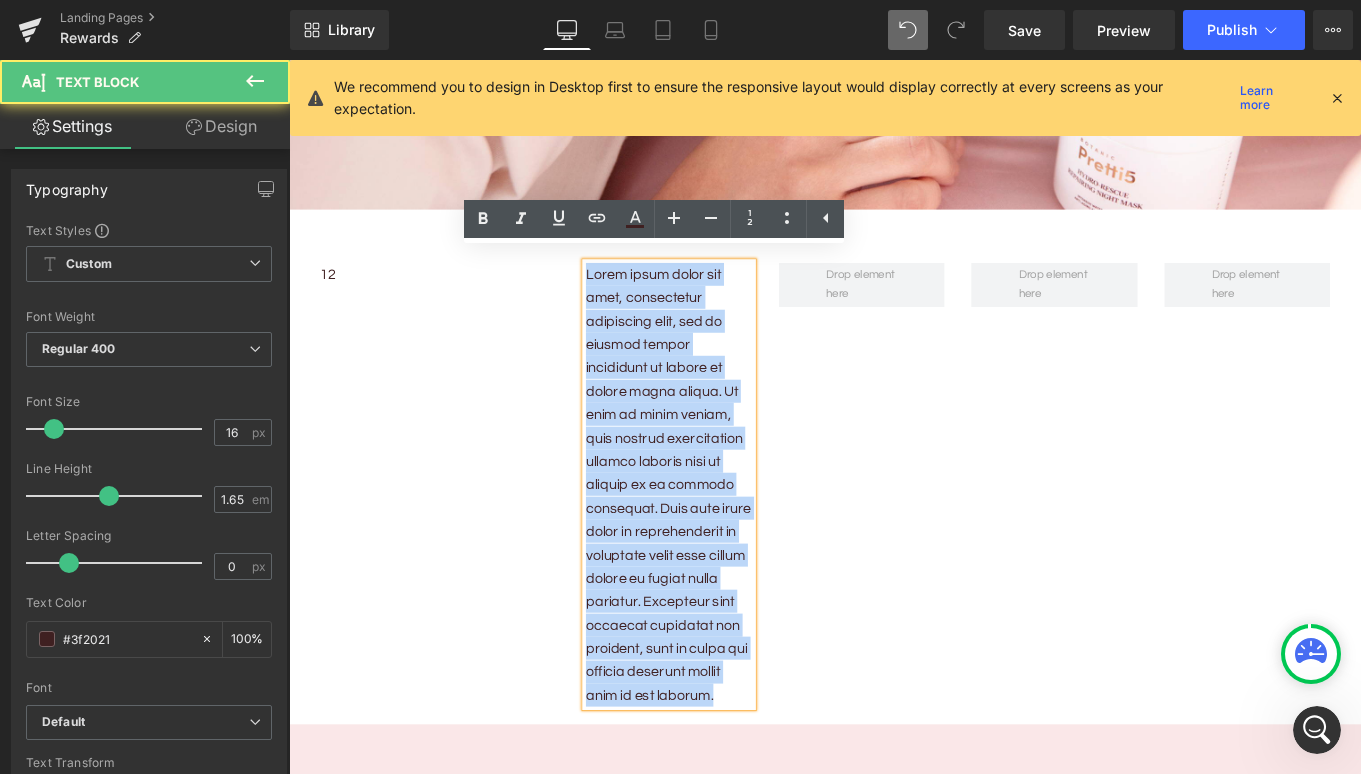 drag, startPoint x: 647, startPoint y: 322, endPoint x: 851, endPoint y: 762, distance: 484.99072 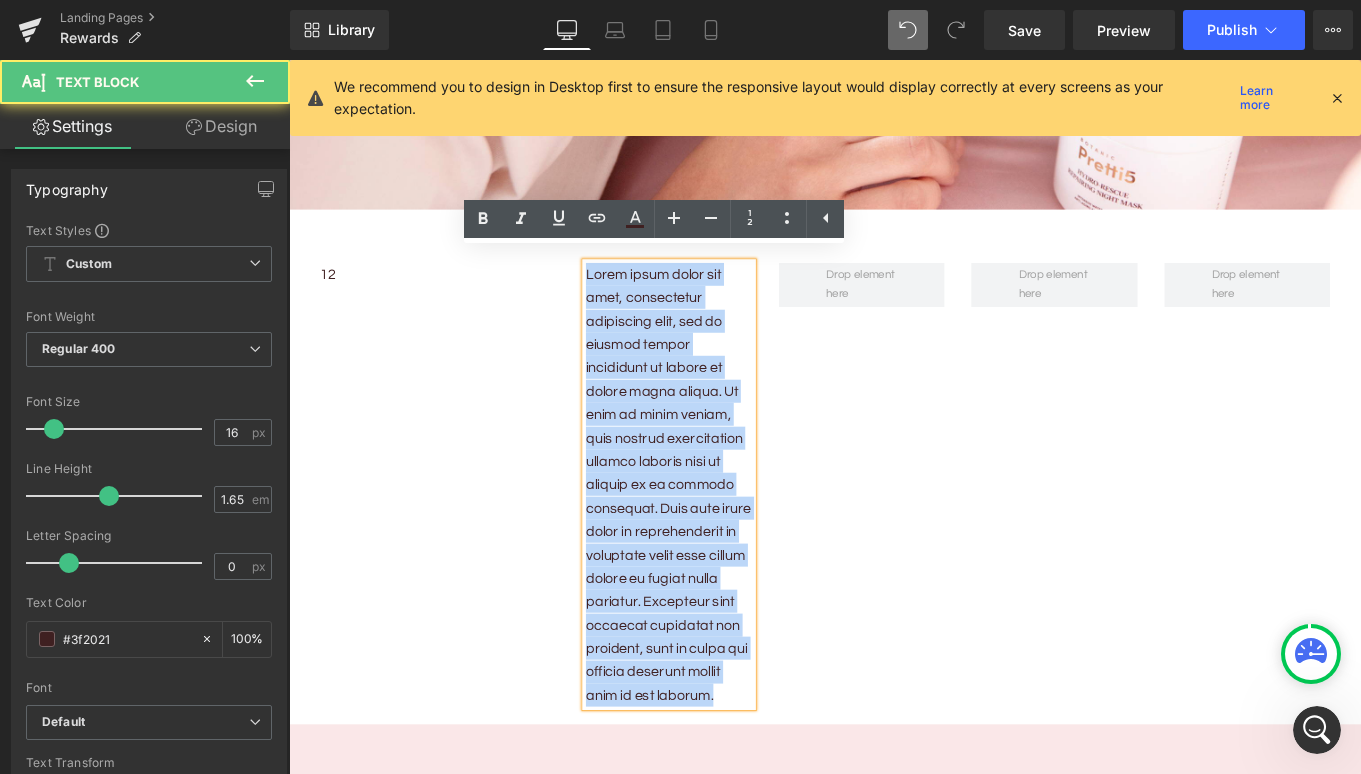 click on "Lorem ipsum dolor sit amet, consectetur adipiscing elit, sed do eiusmod tempor incididunt ut labore et dolore magna aliqua. Ut enim ad minim veniam, quis nostrud exercitation ullamco laboris nisi ut aliquip ex ea commodo consequat. Duis aute irure dolor in reprehenderit in voluptate velit esse cillum dolore eu fugiat nulla pariatur. Excepteur sint occaecat cupidatat non proident, sunt in culpa qui officia deserunt mollit anim id est laborum.
Text Block
Row" at bounding box center [1044, 529] 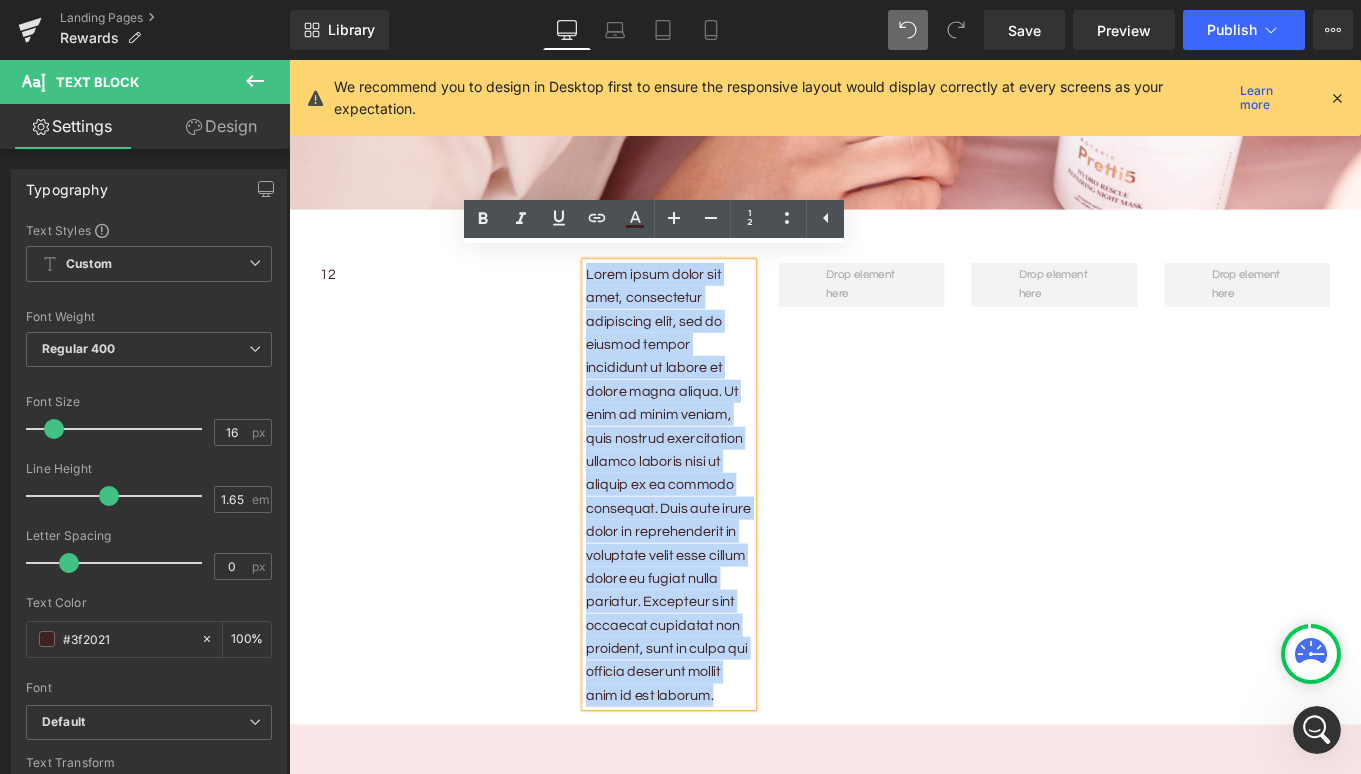 type 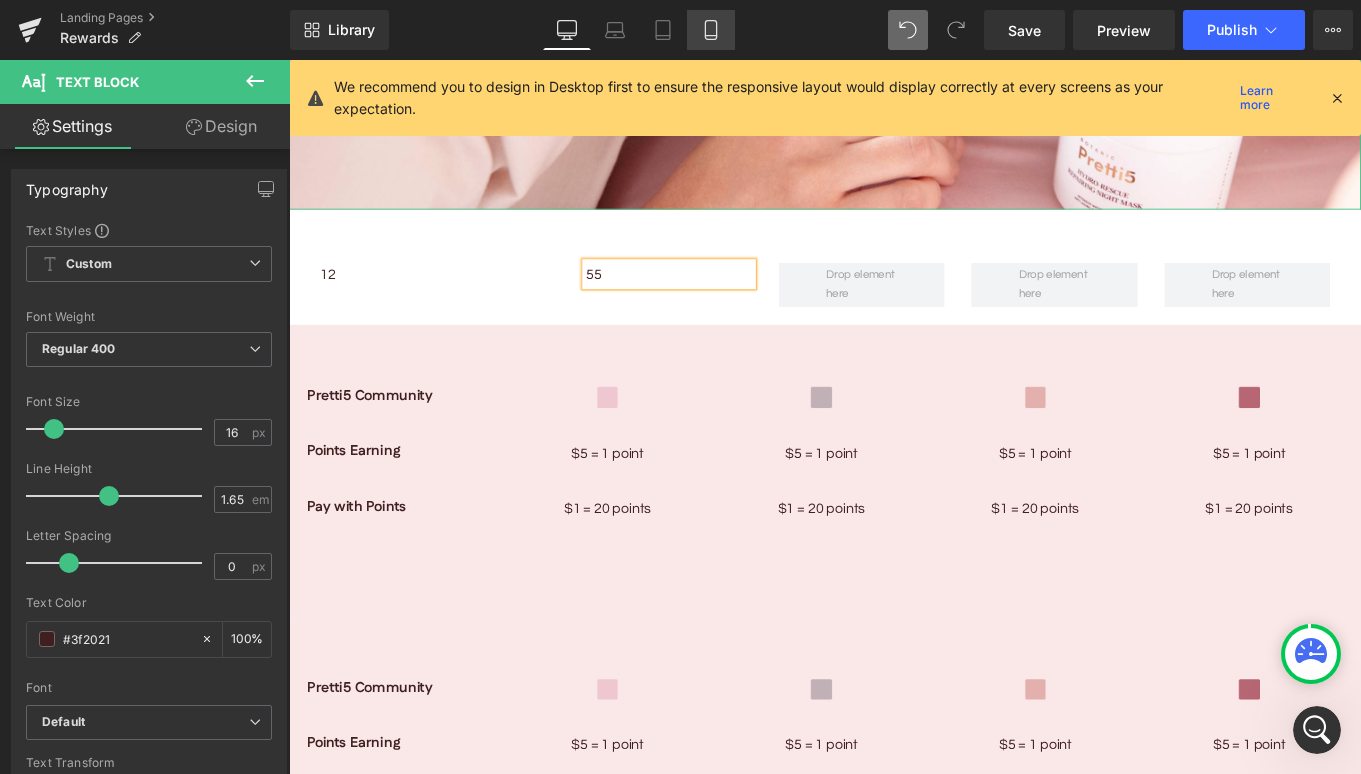 click 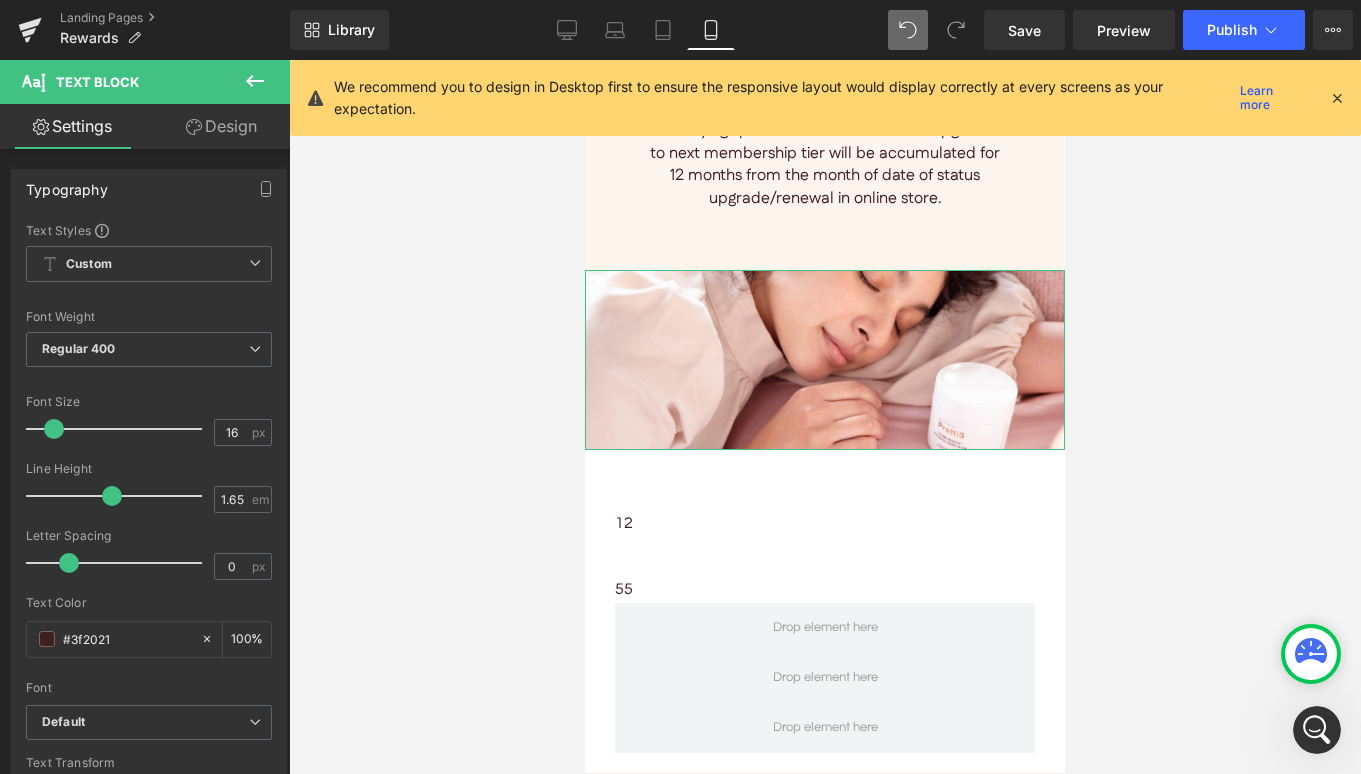 scroll, scrollTop: 2280, scrollLeft: 0, axis: vertical 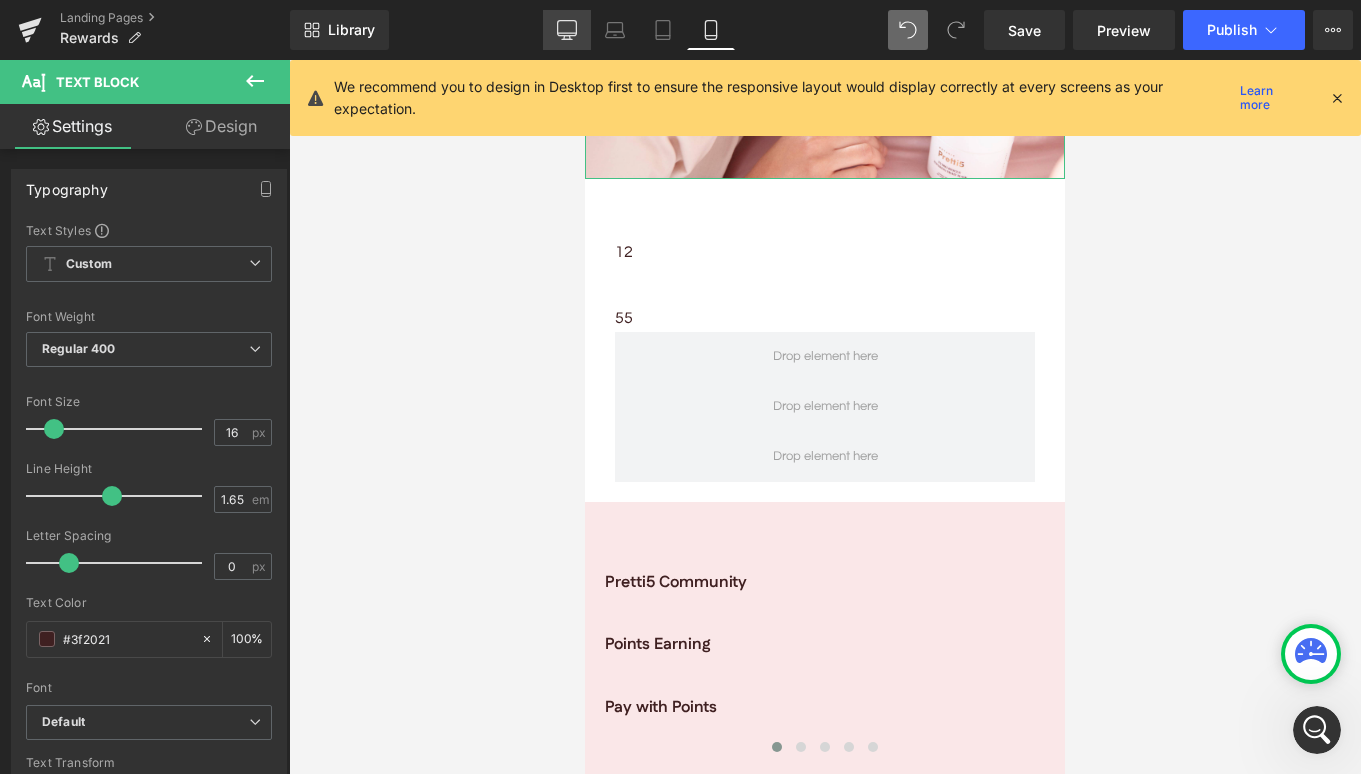 click 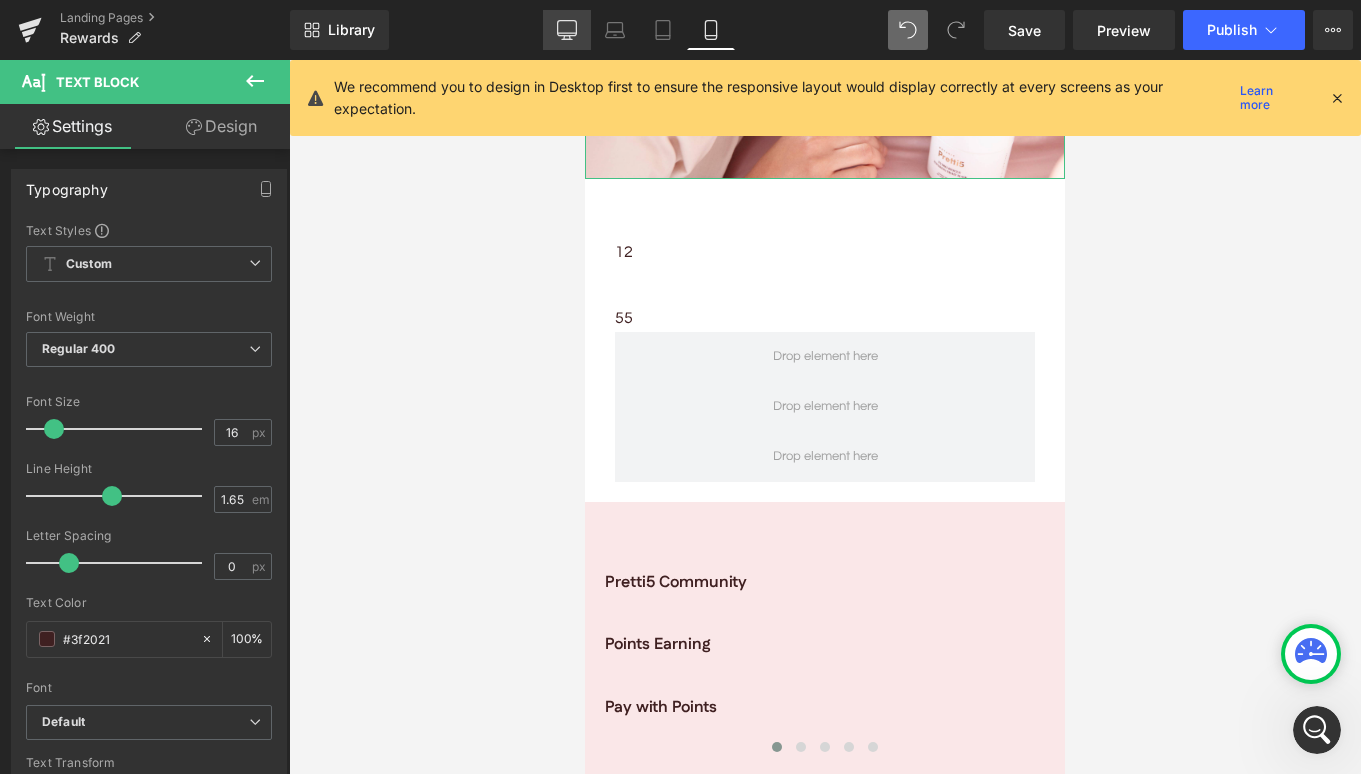 type on "100" 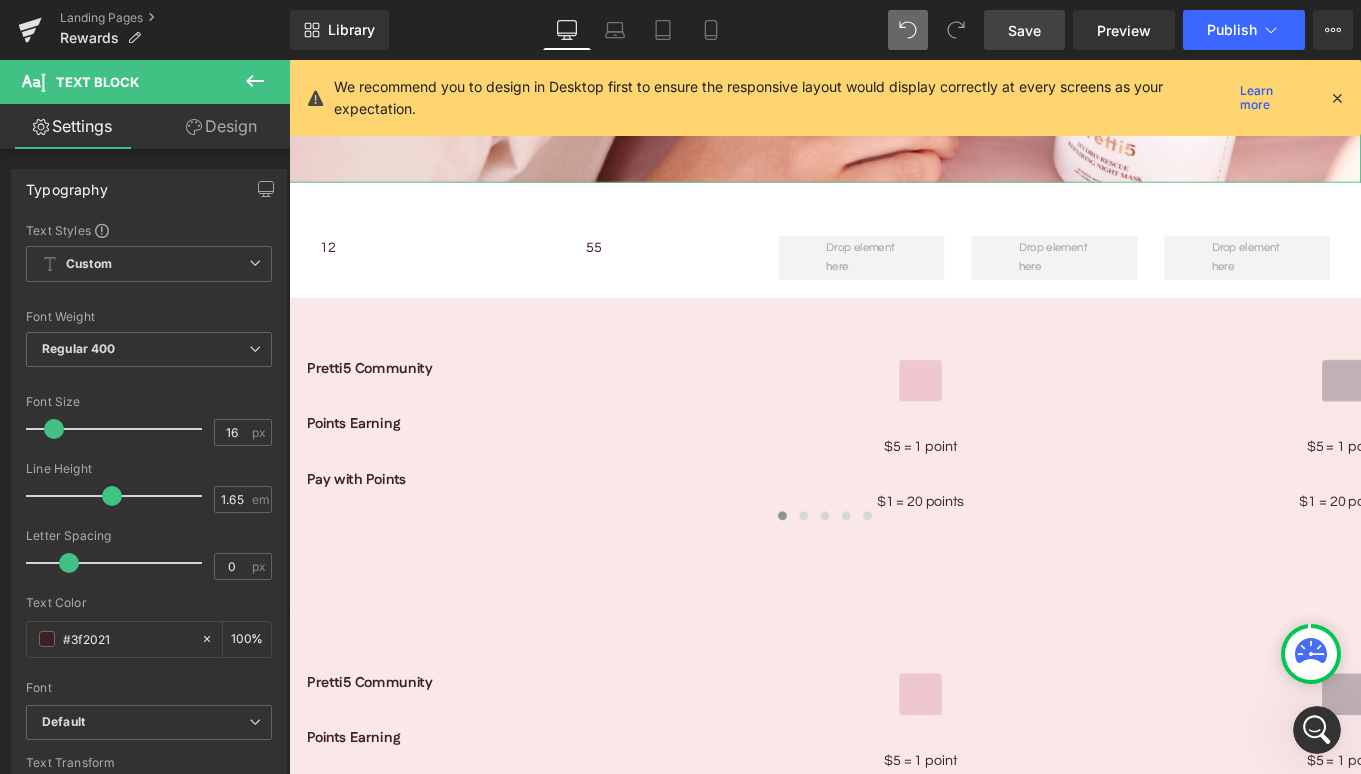 scroll, scrollTop: 2039, scrollLeft: 0, axis: vertical 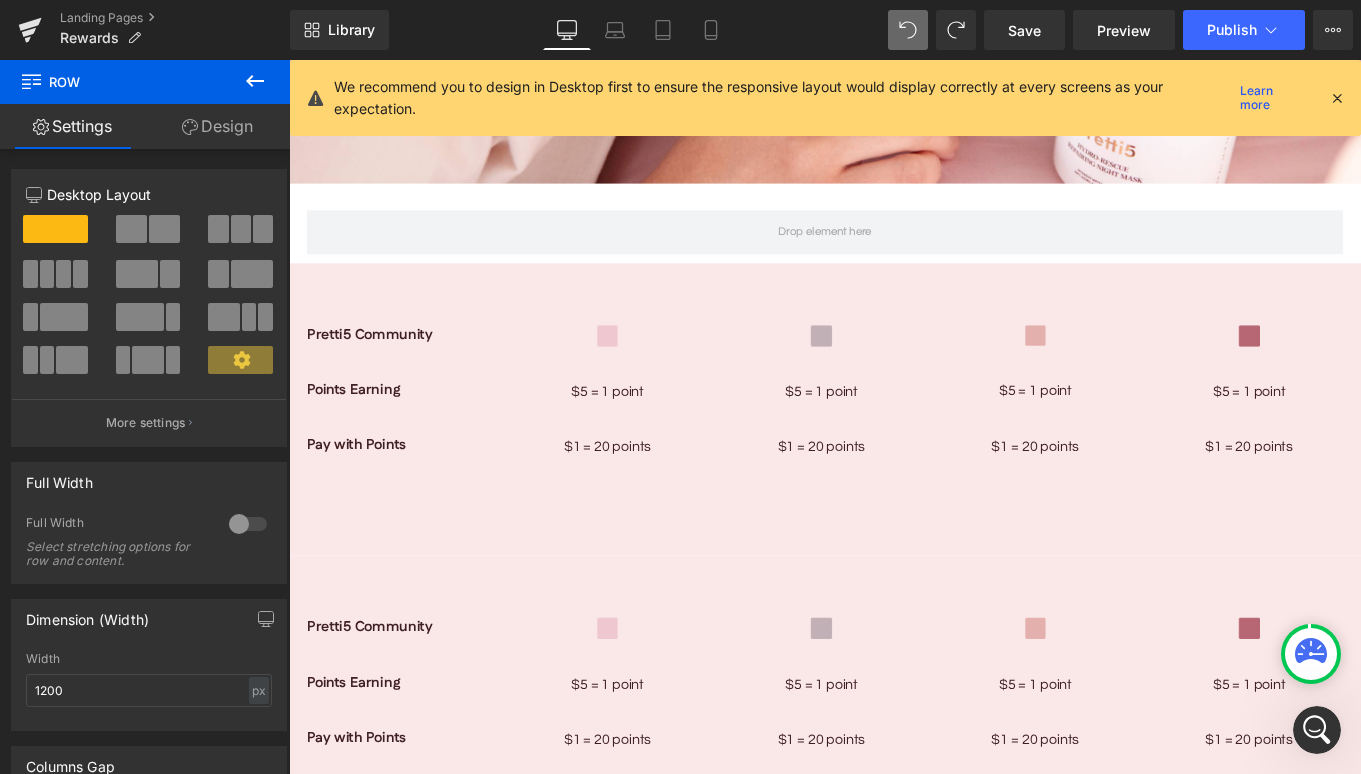 click 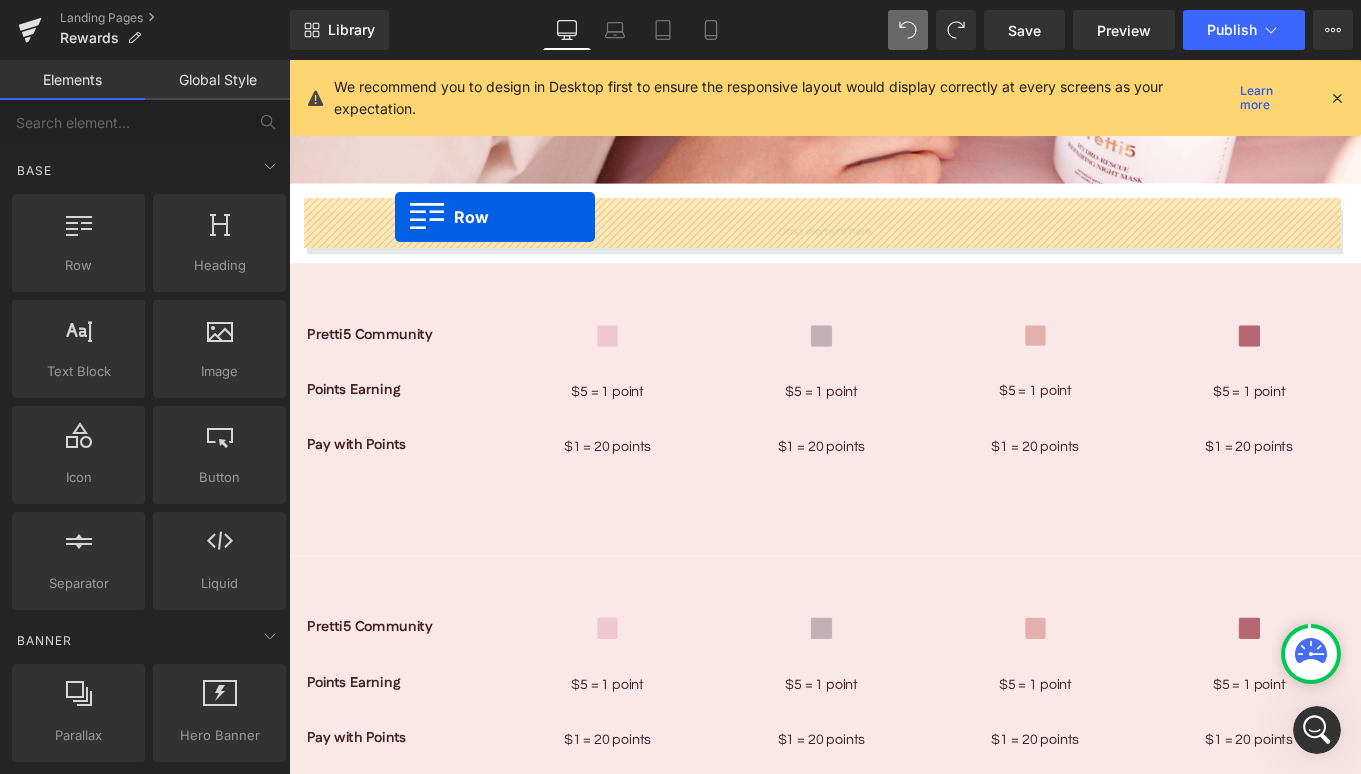 drag, startPoint x: 370, startPoint y: 305, endPoint x: 409, endPoint y: 237, distance: 78.39005 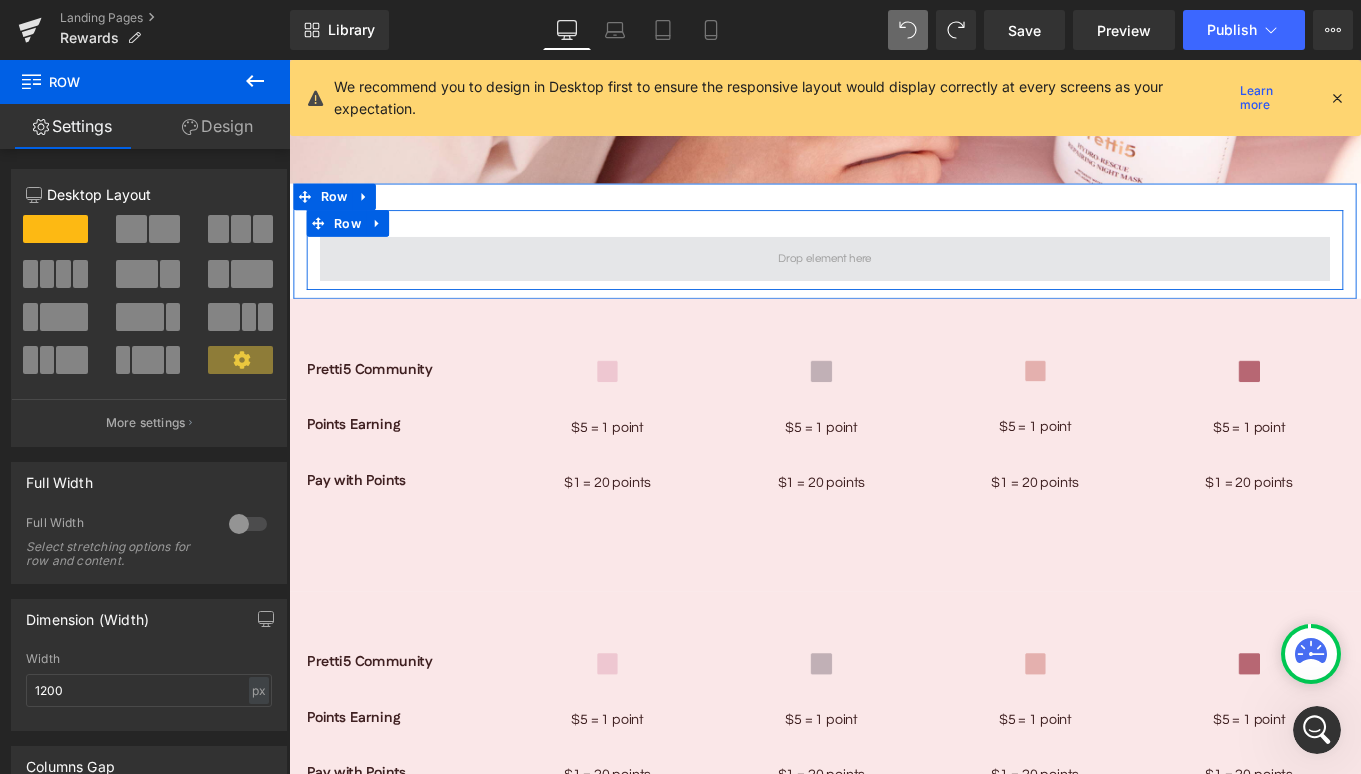 click at bounding box center [894, 284] 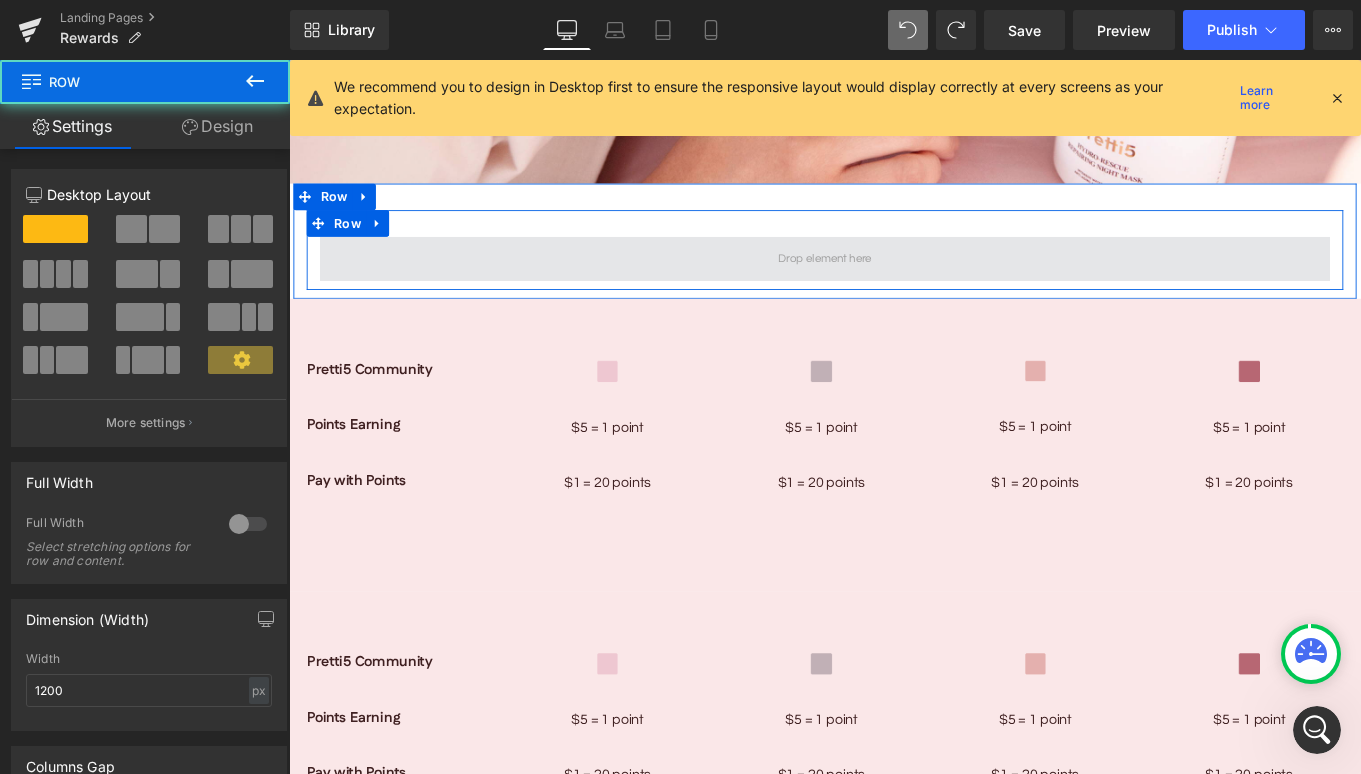 click at bounding box center [894, 284] 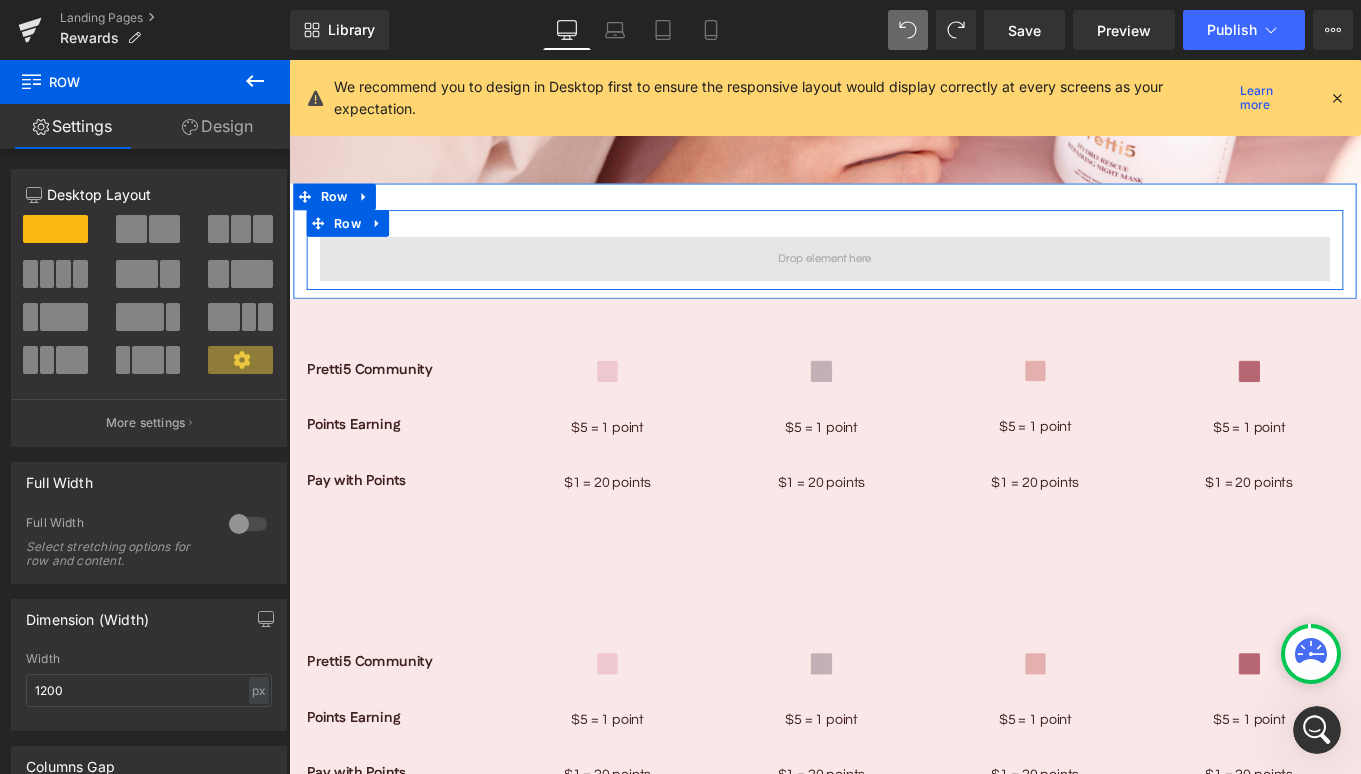click at bounding box center (894, 284) 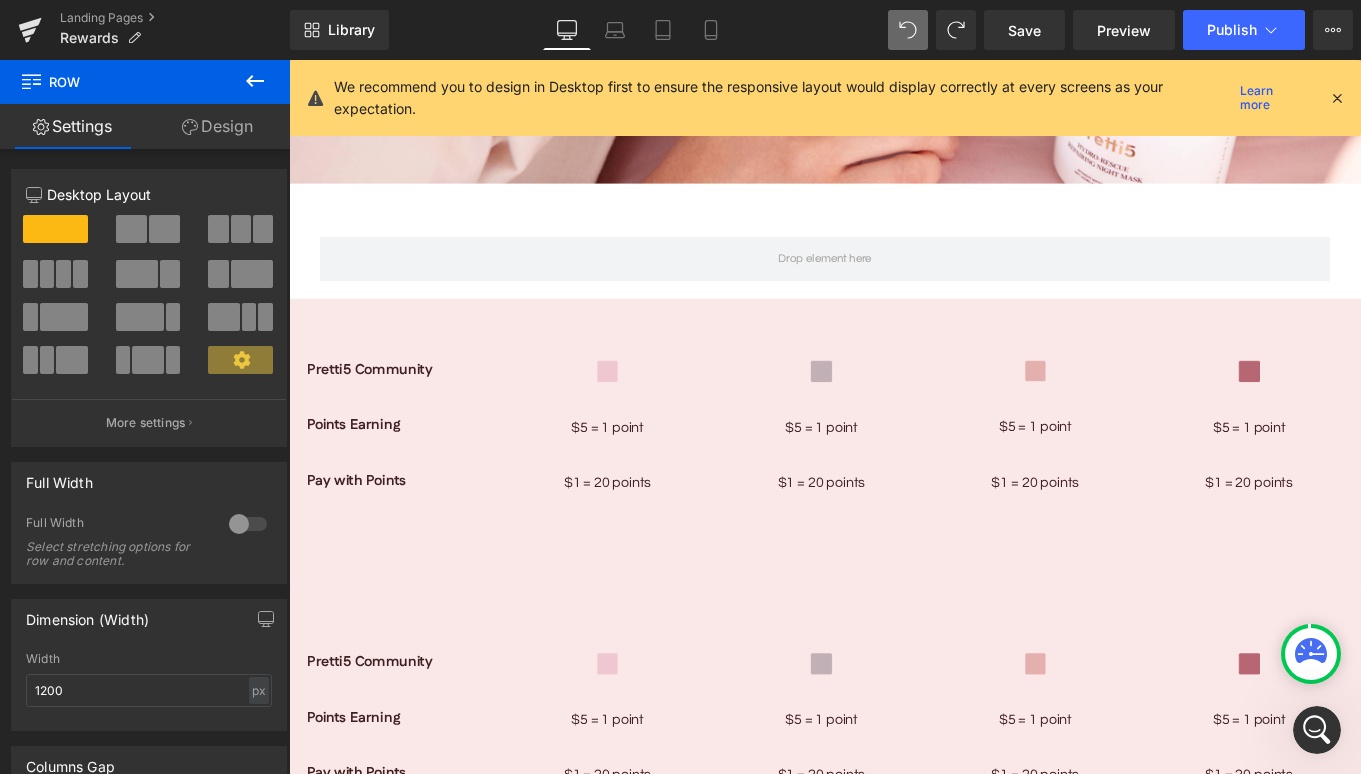 click 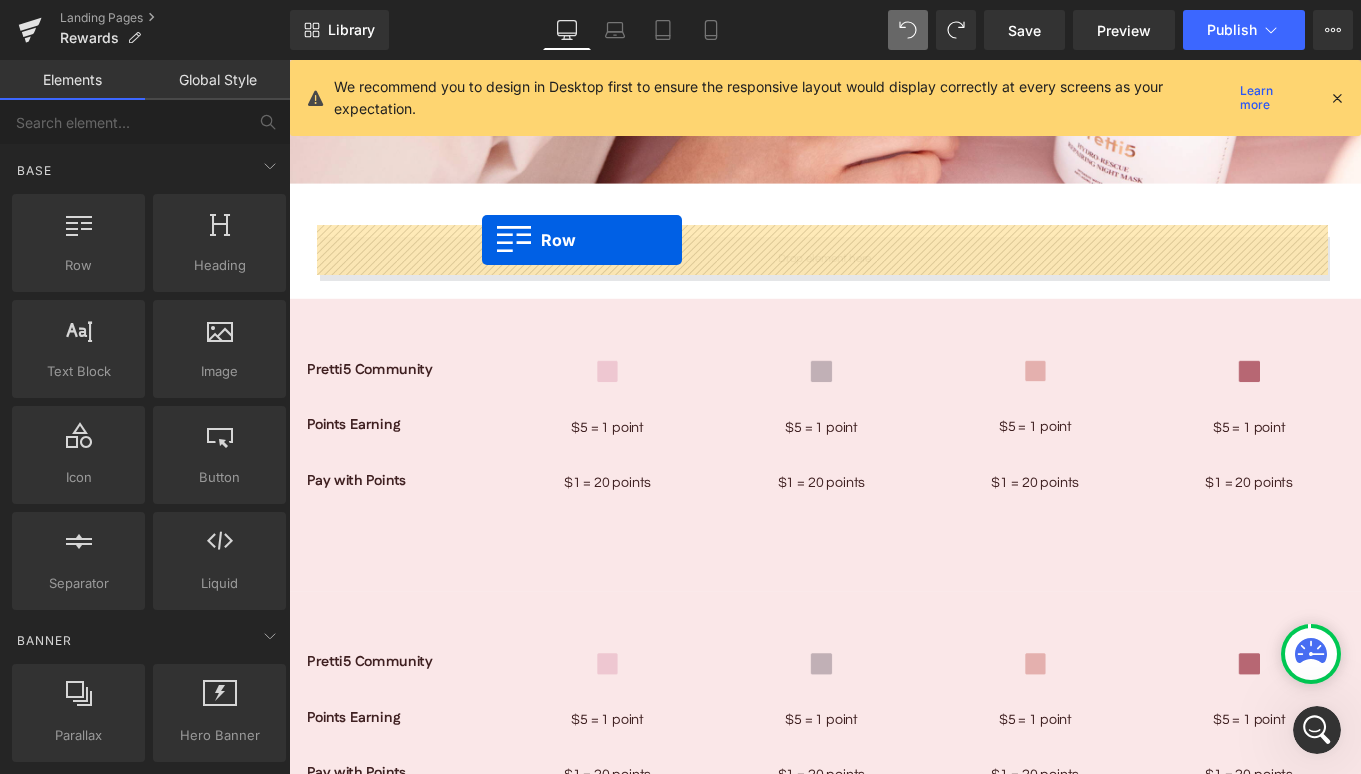 drag, startPoint x: 368, startPoint y: 317, endPoint x: 507, endPoint y: 263, distance: 149.12076 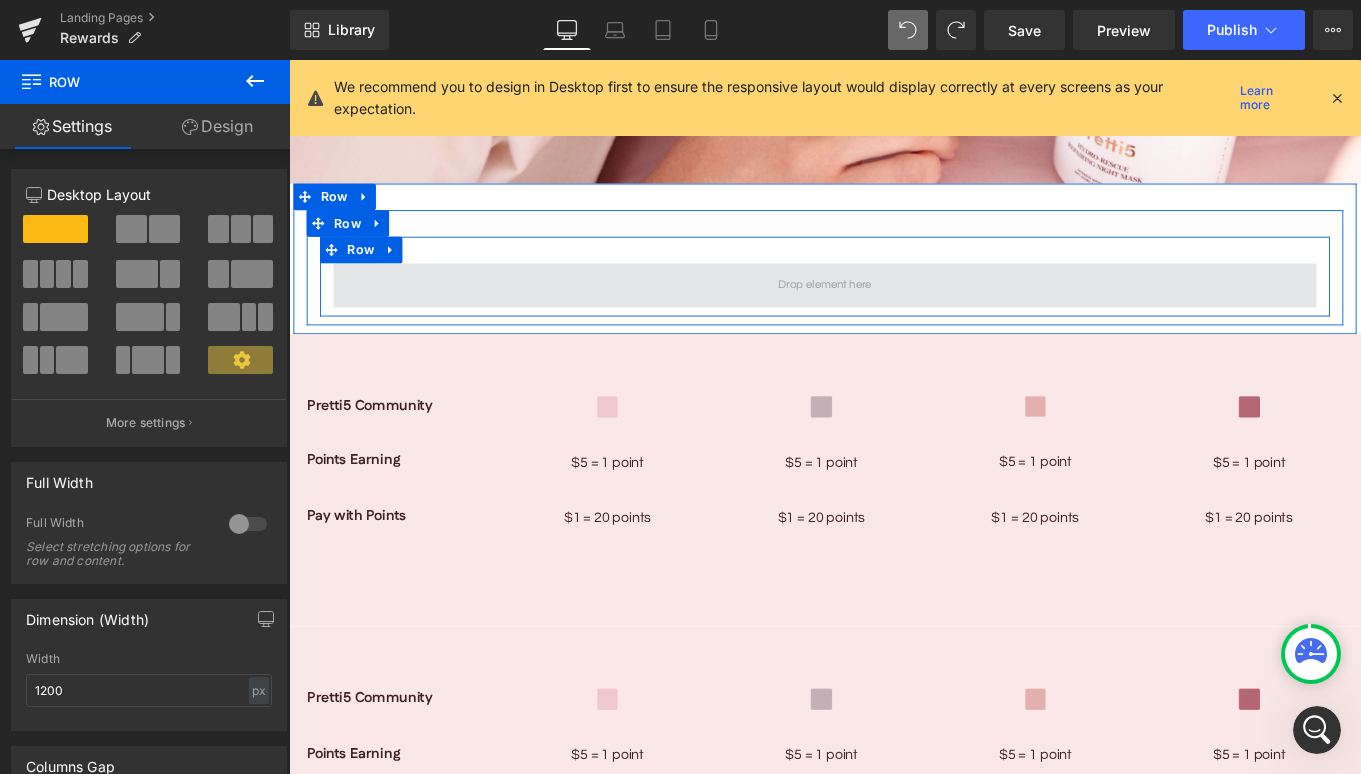 click at bounding box center [894, 314] 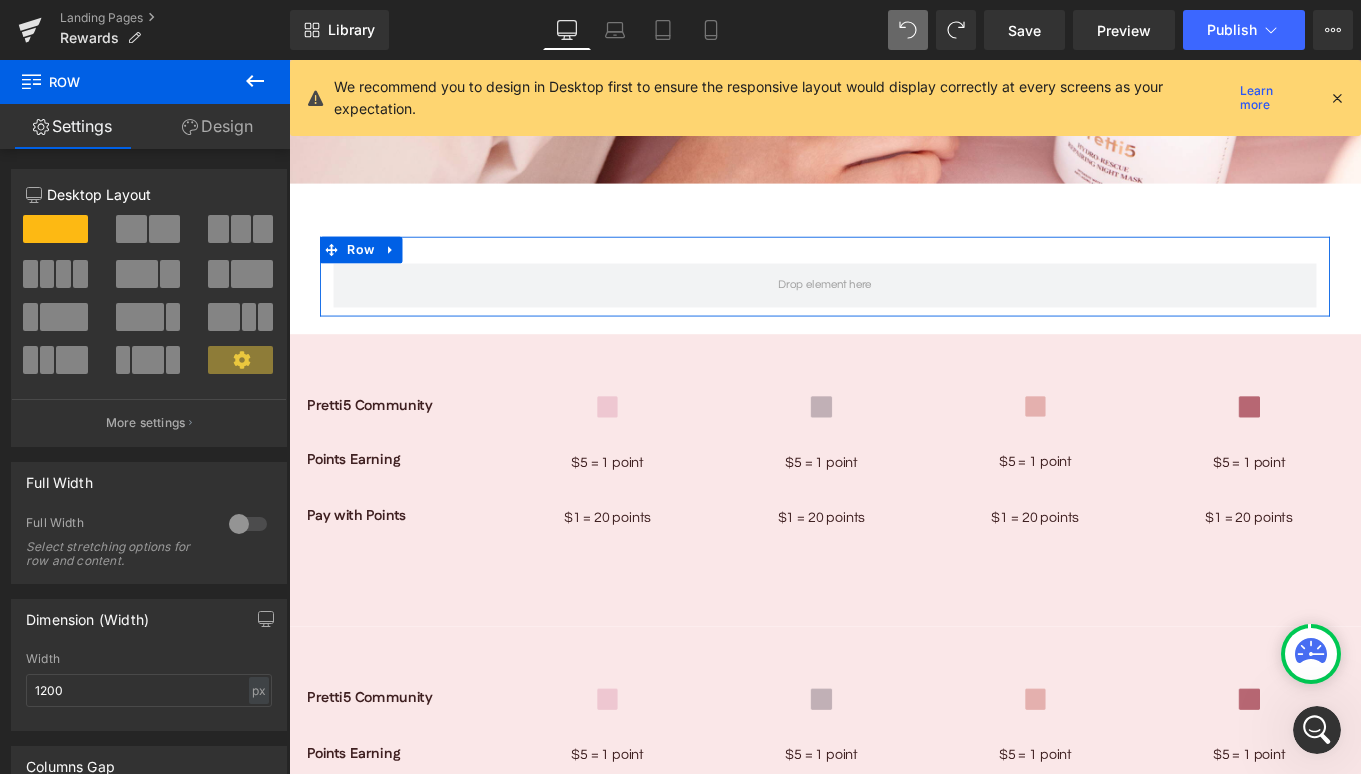 click at bounding box center [64, 317] 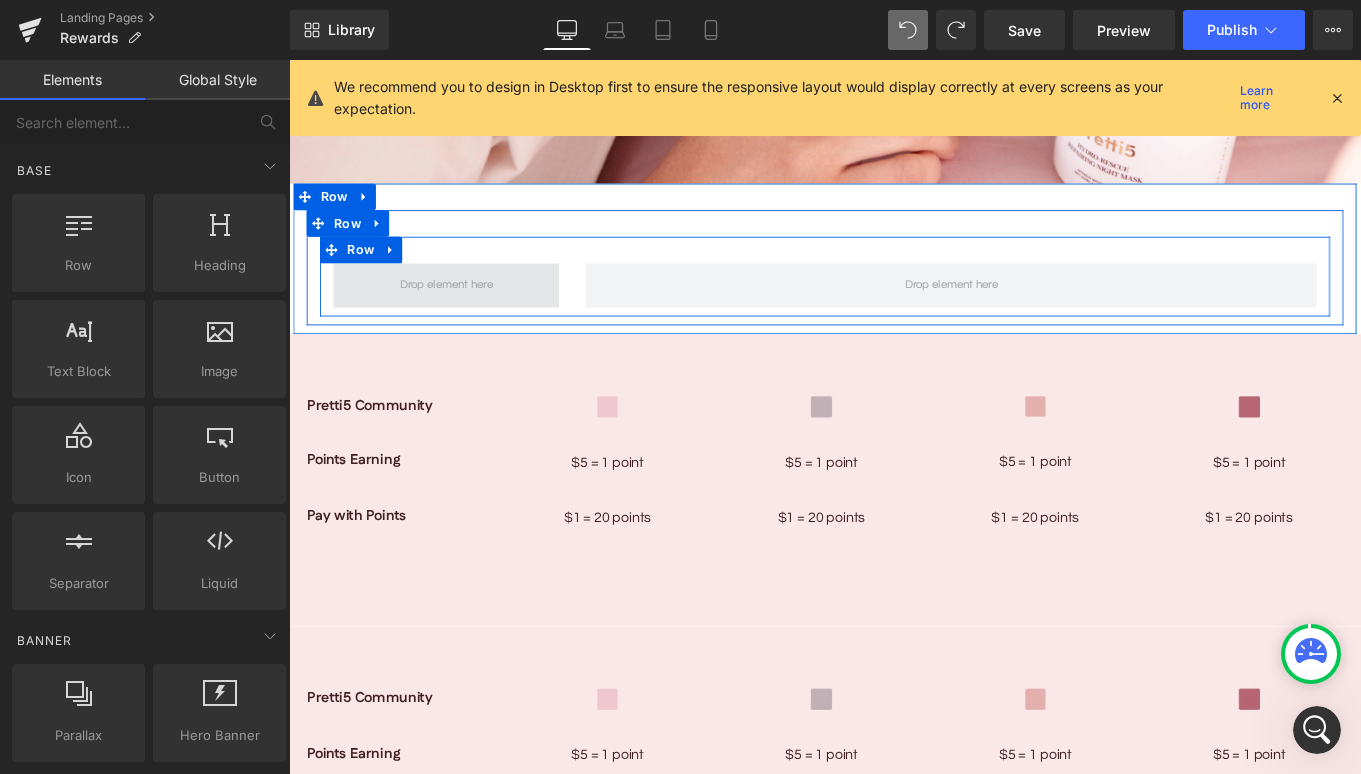 click at bounding box center [466, 313] 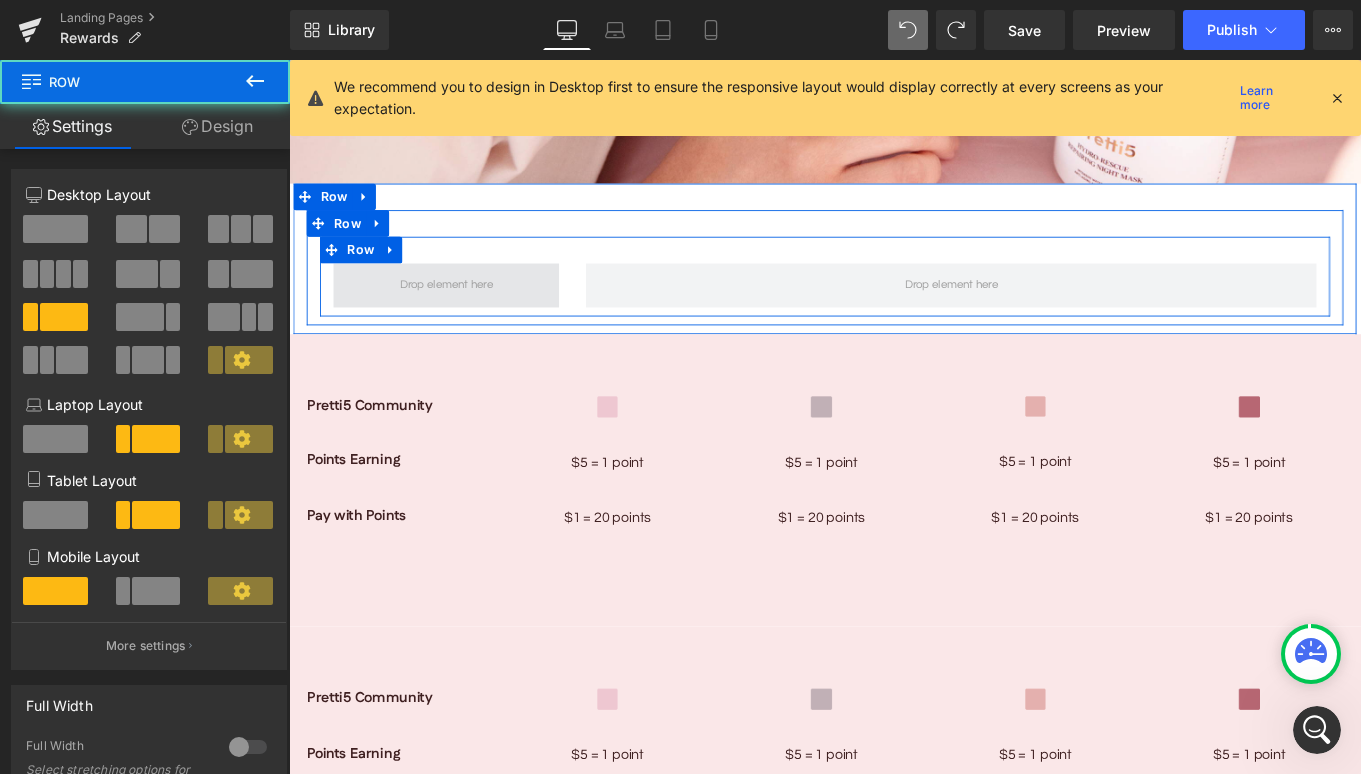 click at bounding box center [466, 314] 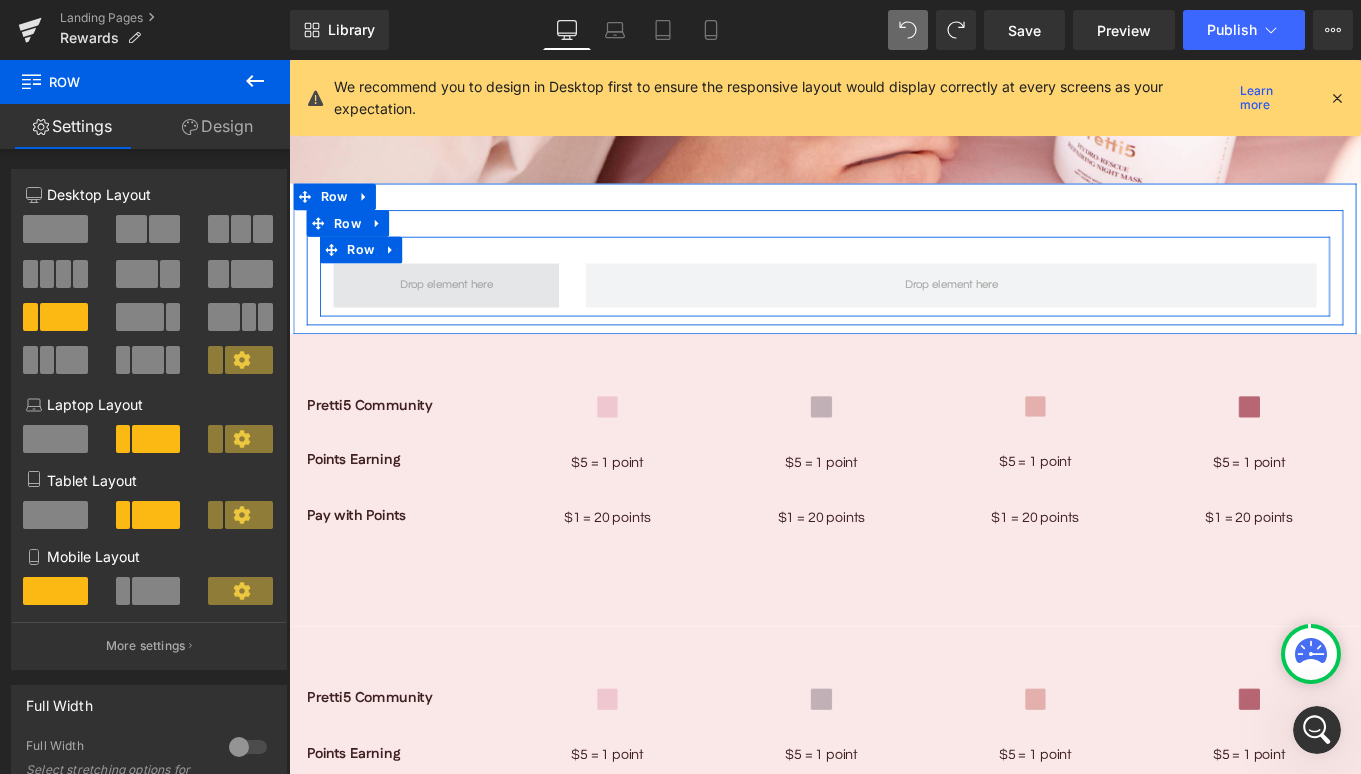 click at bounding box center [466, 313] 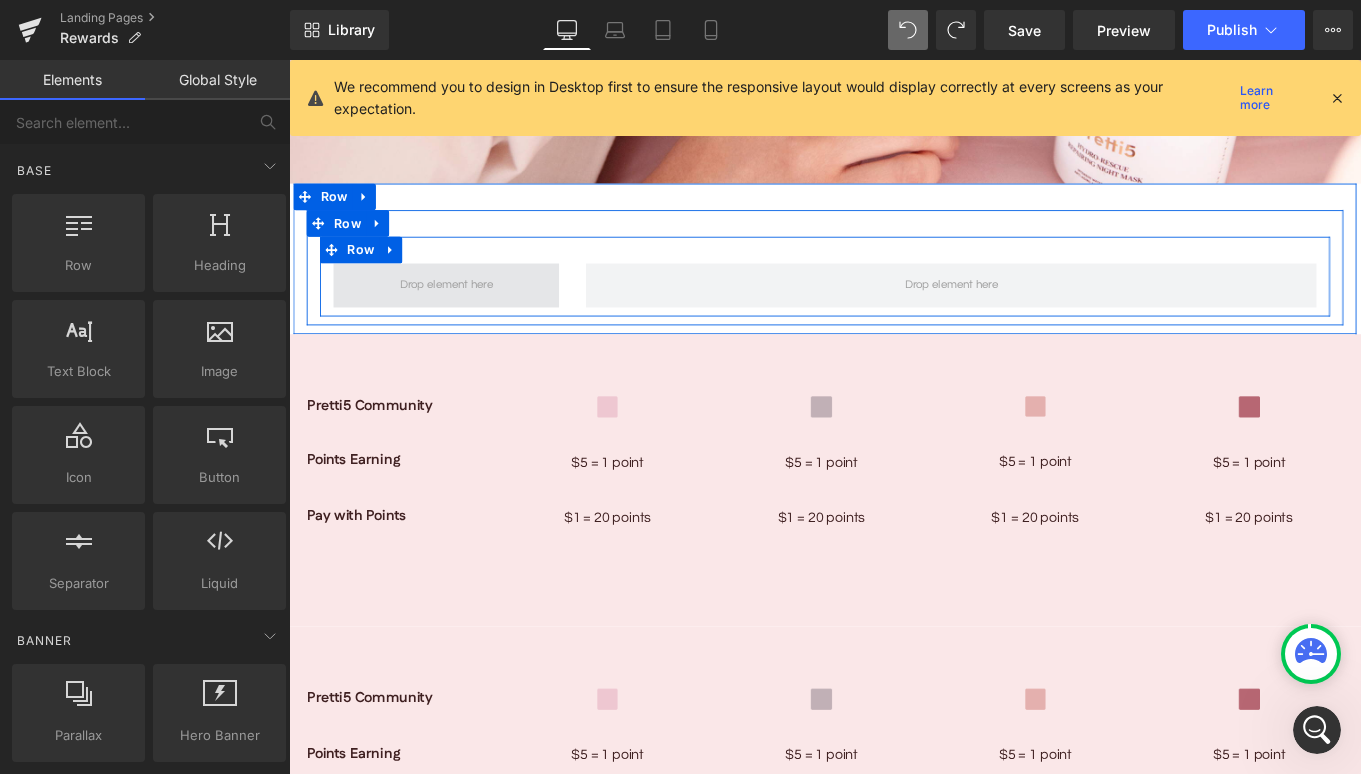 click at bounding box center (466, 313) 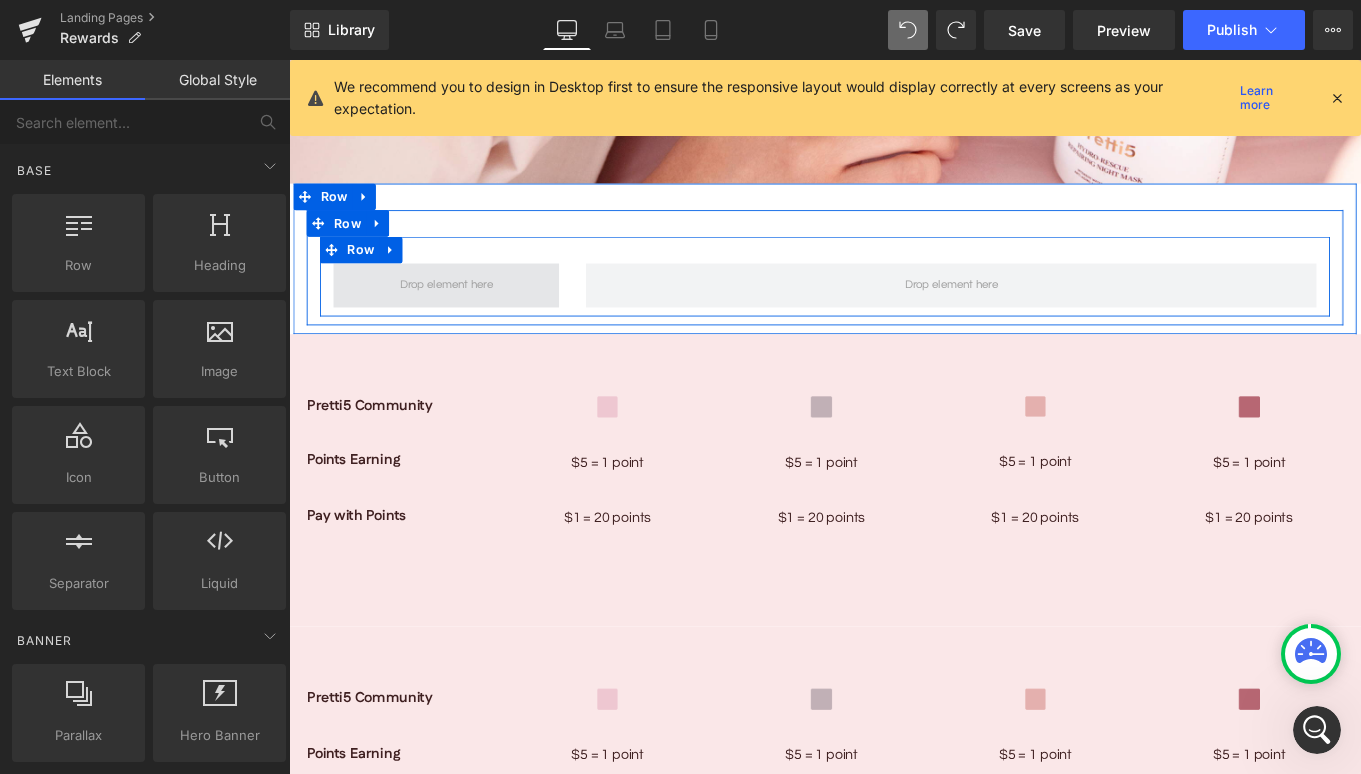 click at bounding box center (466, 314) 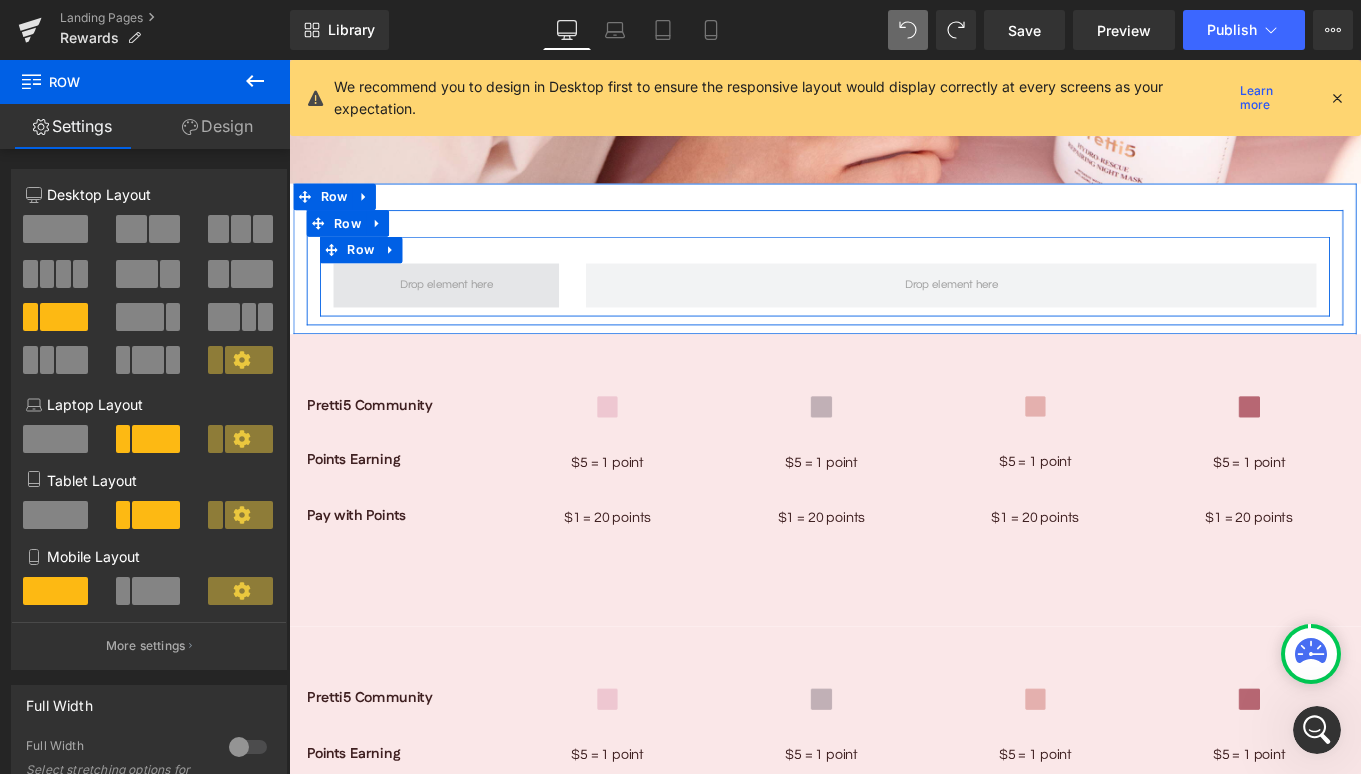 drag, startPoint x: 354, startPoint y: 287, endPoint x: 474, endPoint y: 293, distance: 120.14991 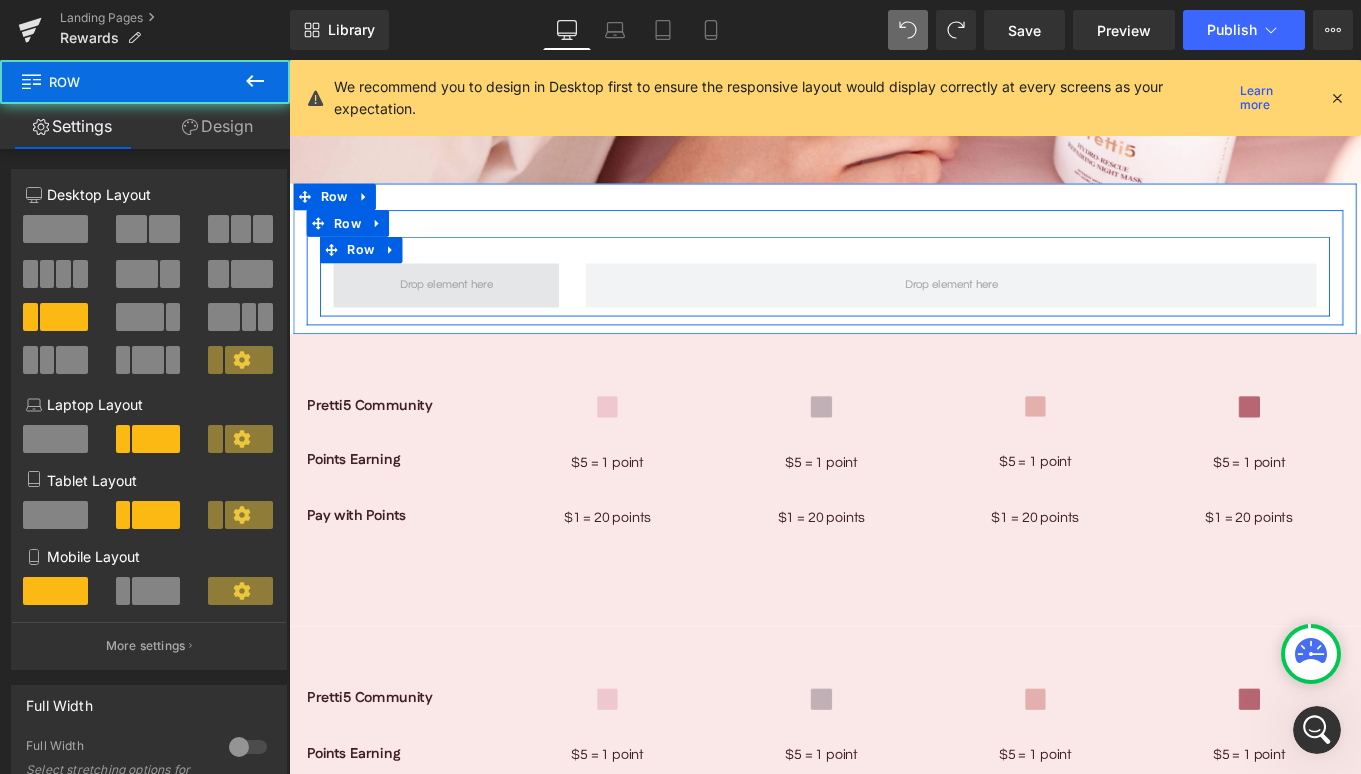 click at bounding box center (466, 314) 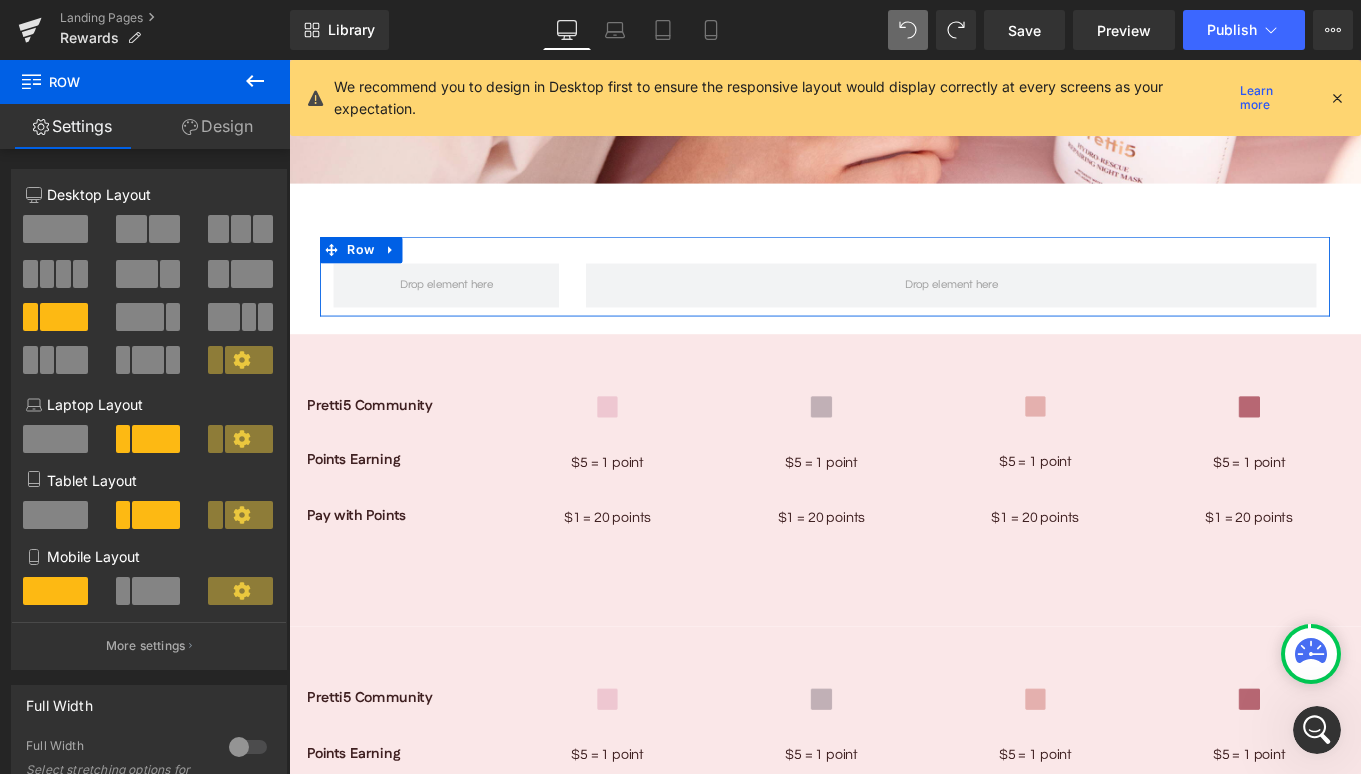 click at bounding box center (55, 229) 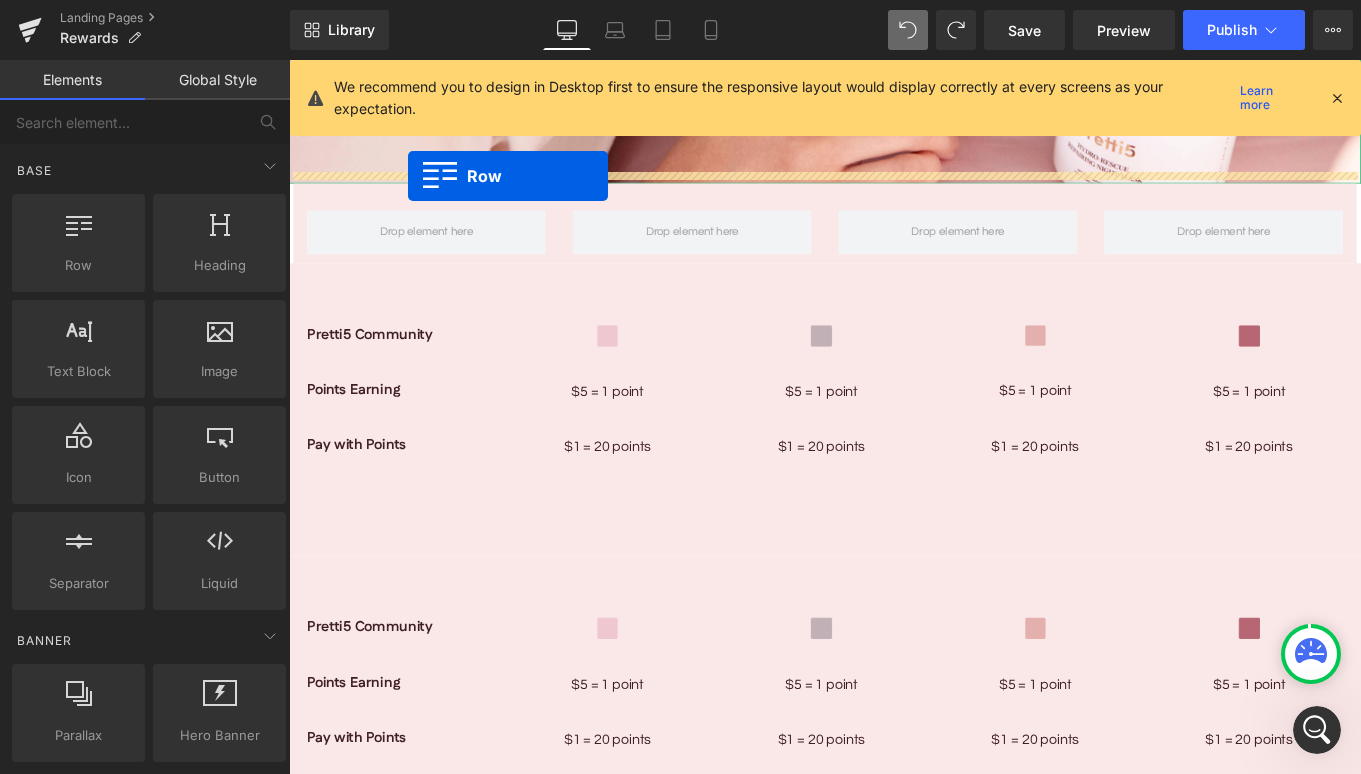 drag, startPoint x: 341, startPoint y: 327, endPoint x: 423, endPoint y: 191, distance: 158.80806 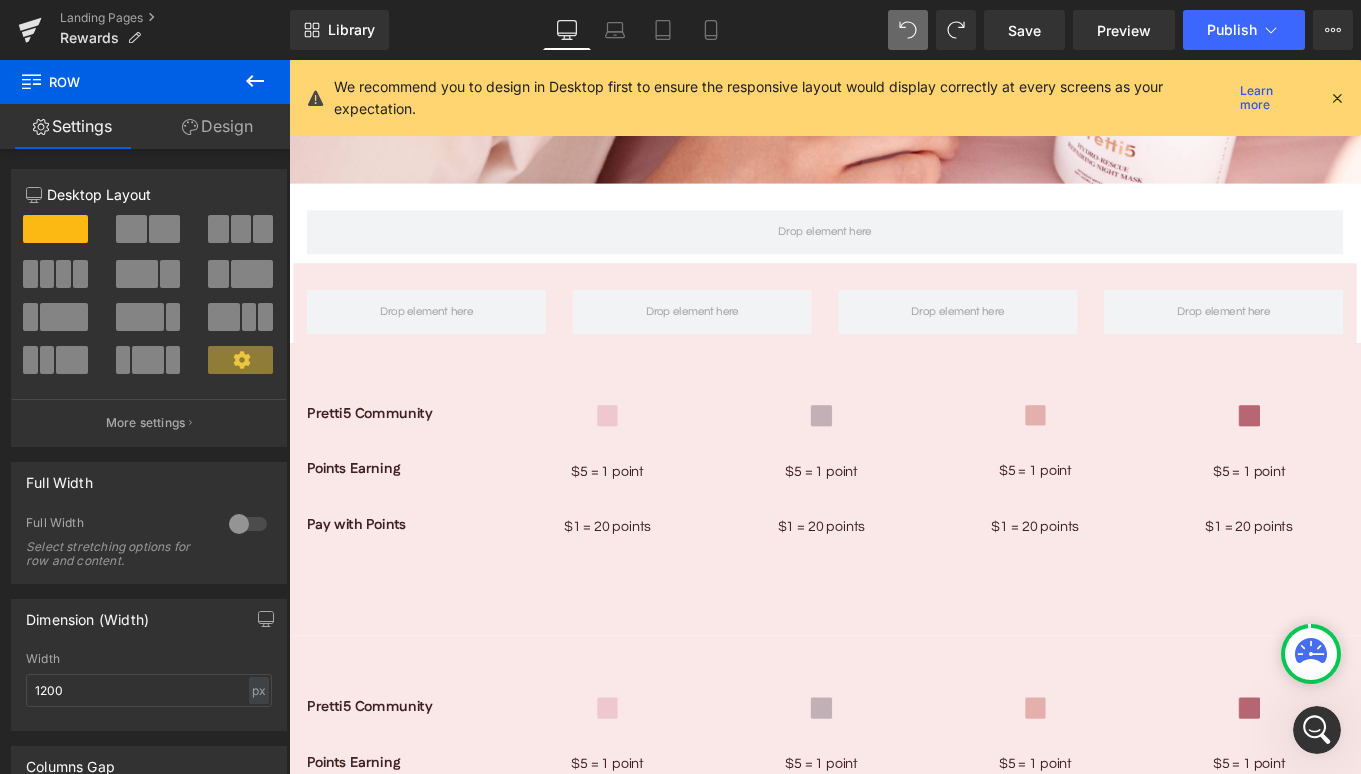 click 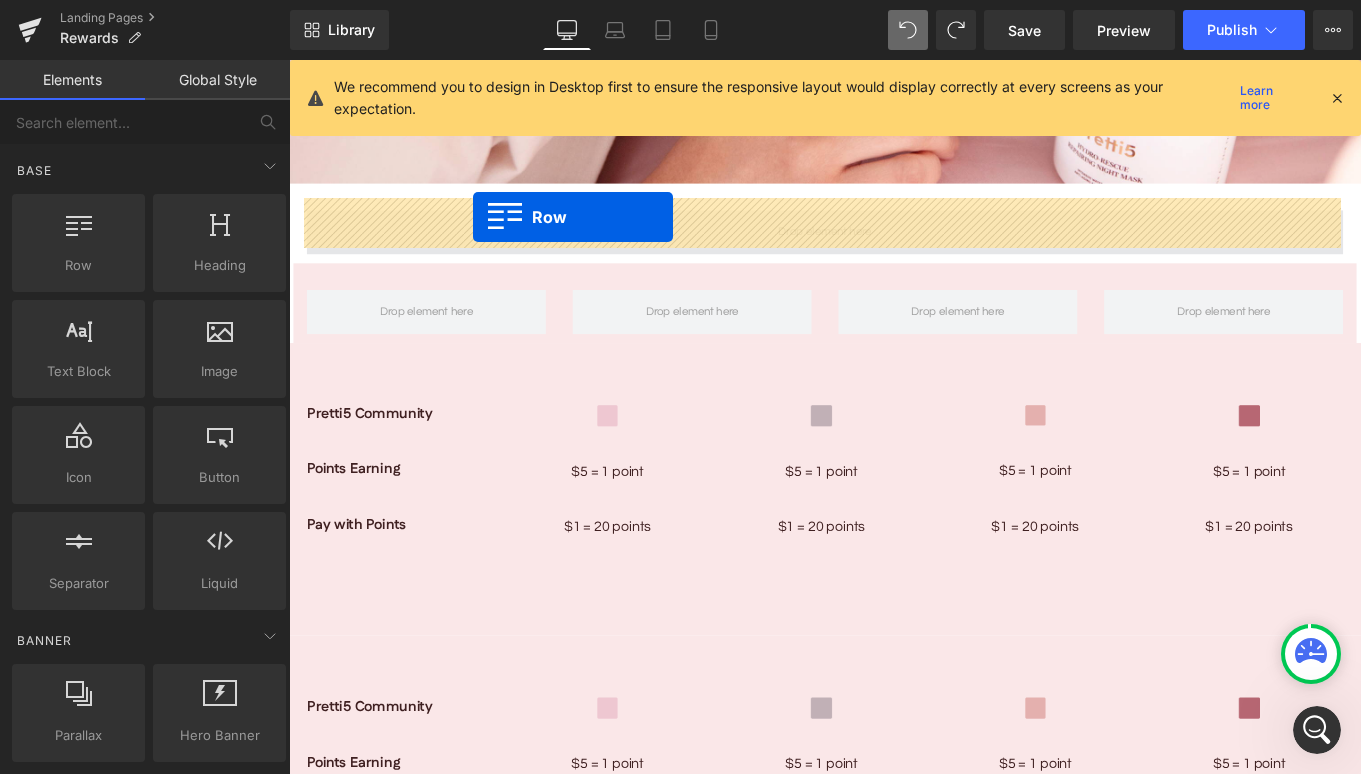 drag, startPoint x: 362, startPoint y: 323, endPoint x: 497, endPoint y: 237, distance: 160.06561 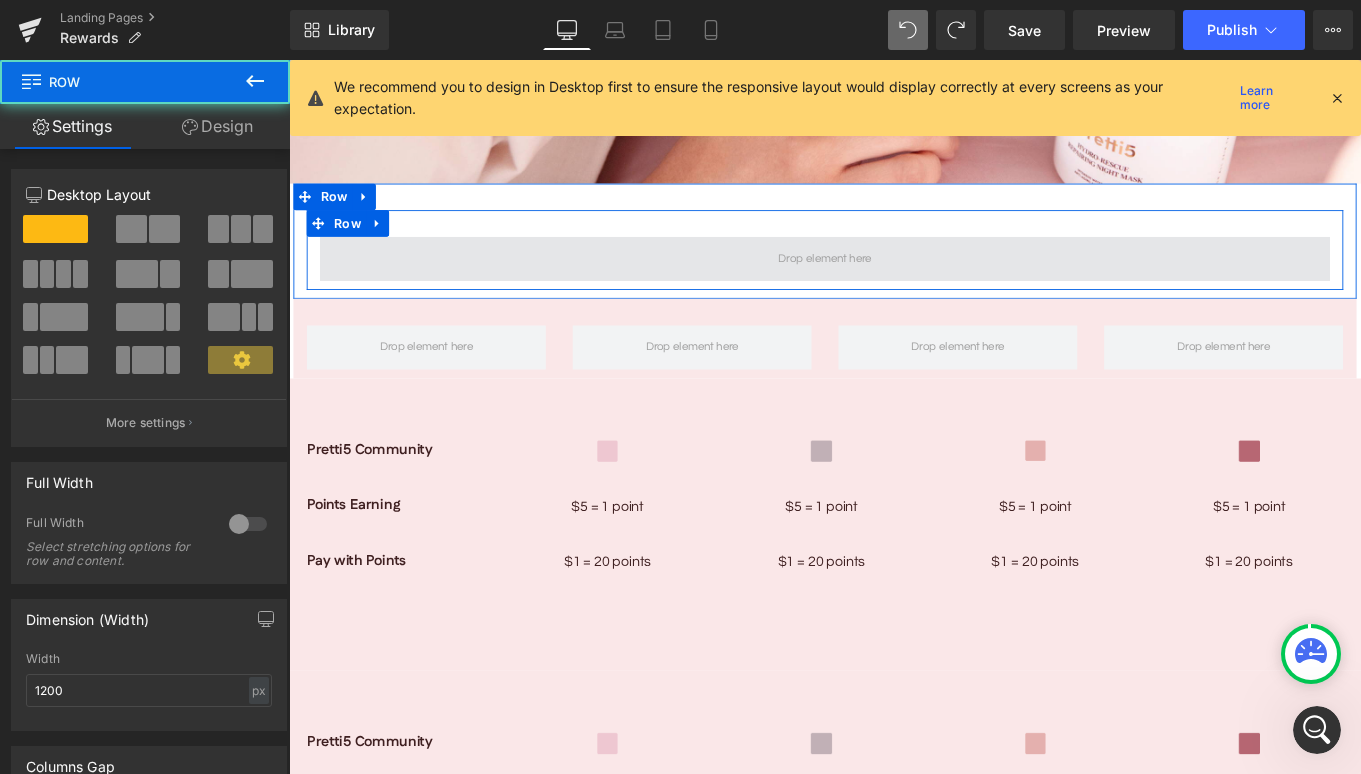 click at bounding box center [894, 284] 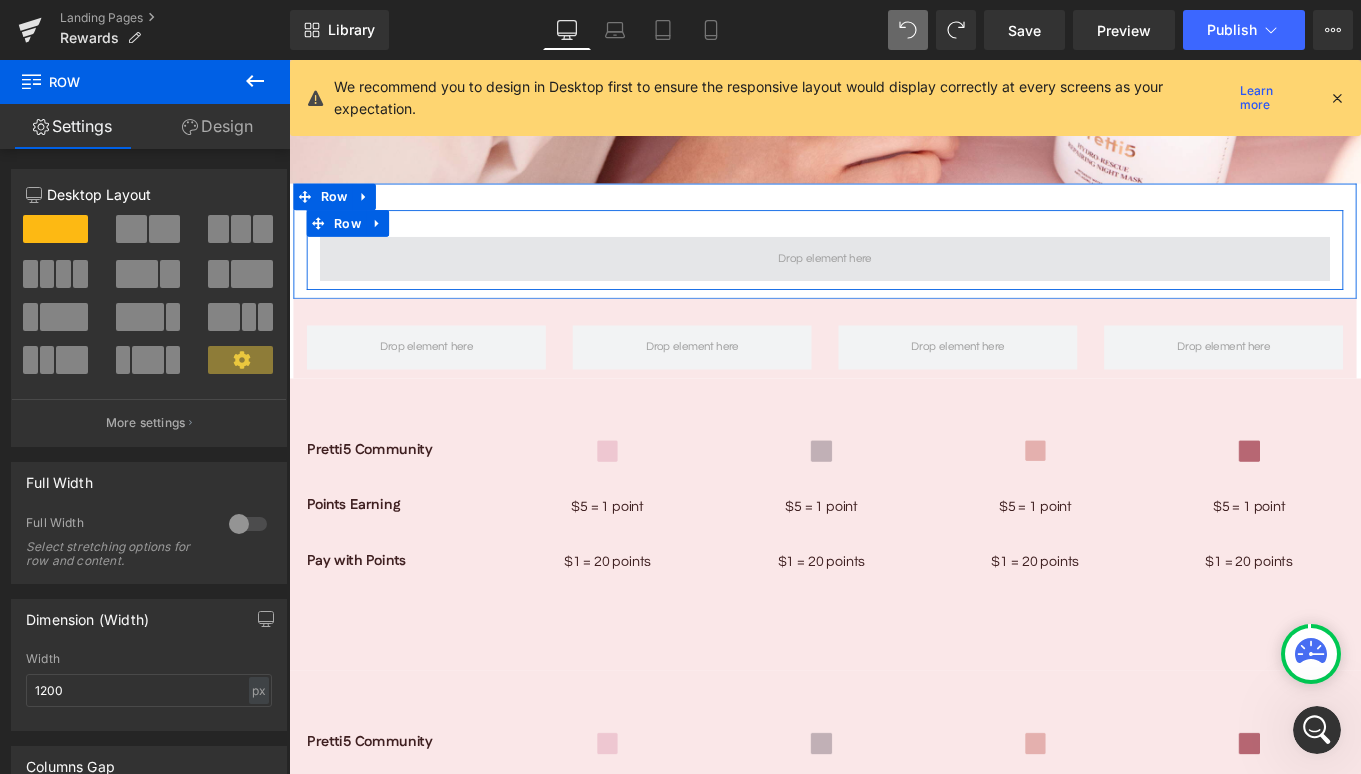 click at bounding box center (894, 284) 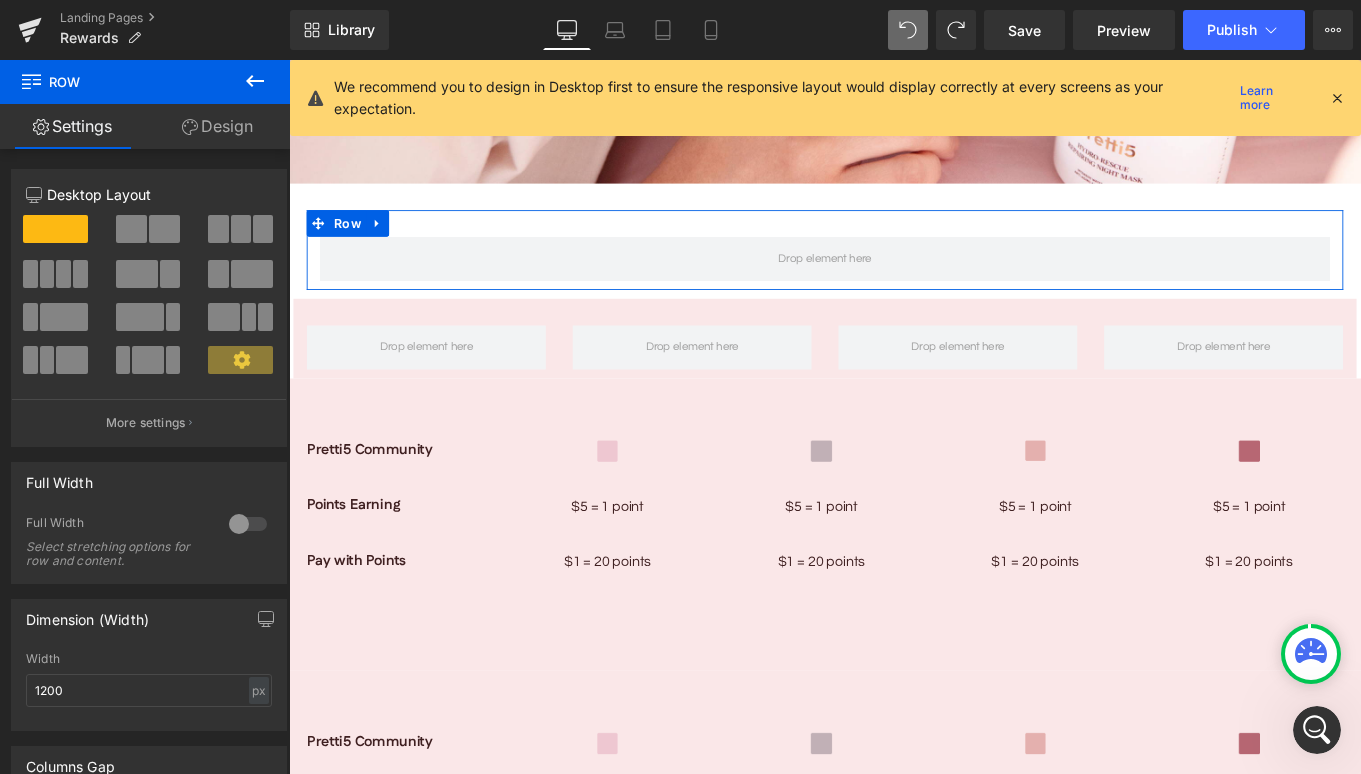 click at bounding box center (64, 317) 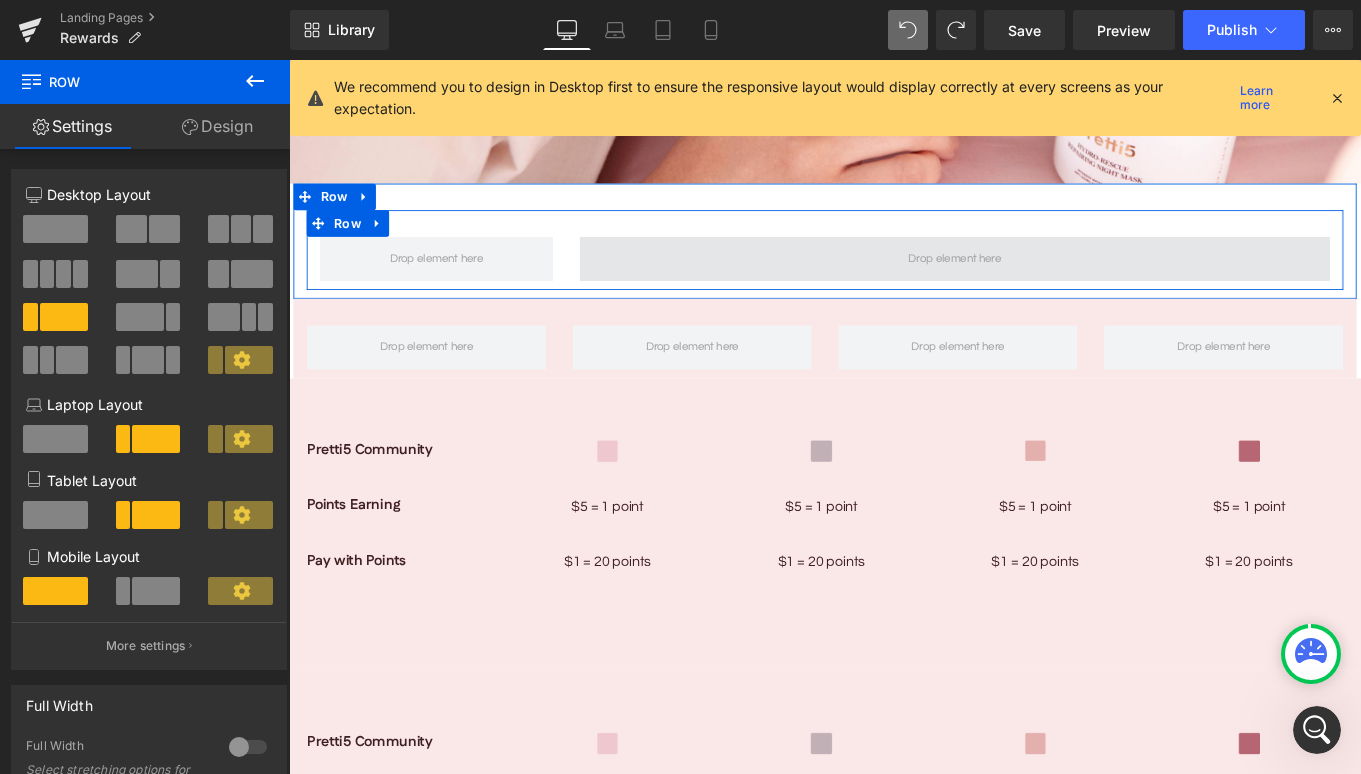 click at bounding box center [1041, 284] 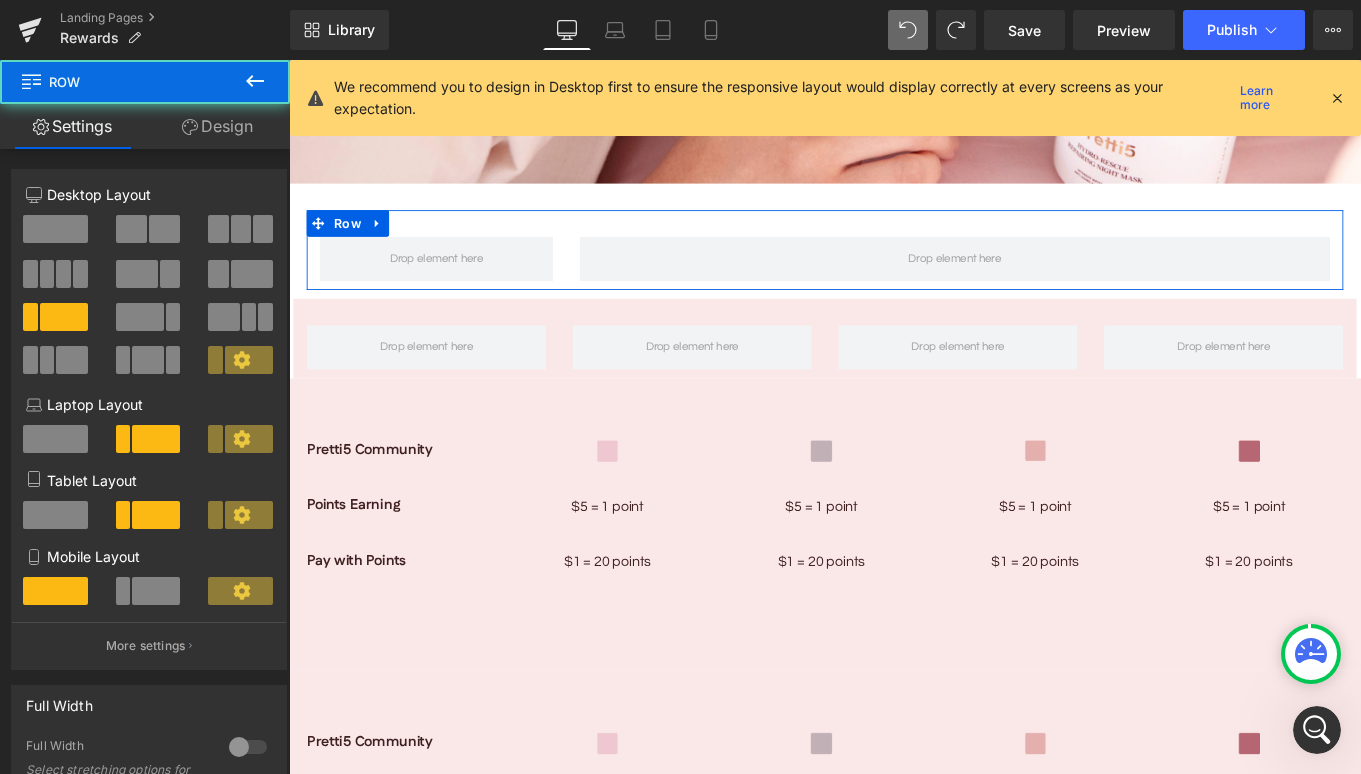 click at bounding box center [47, 274] 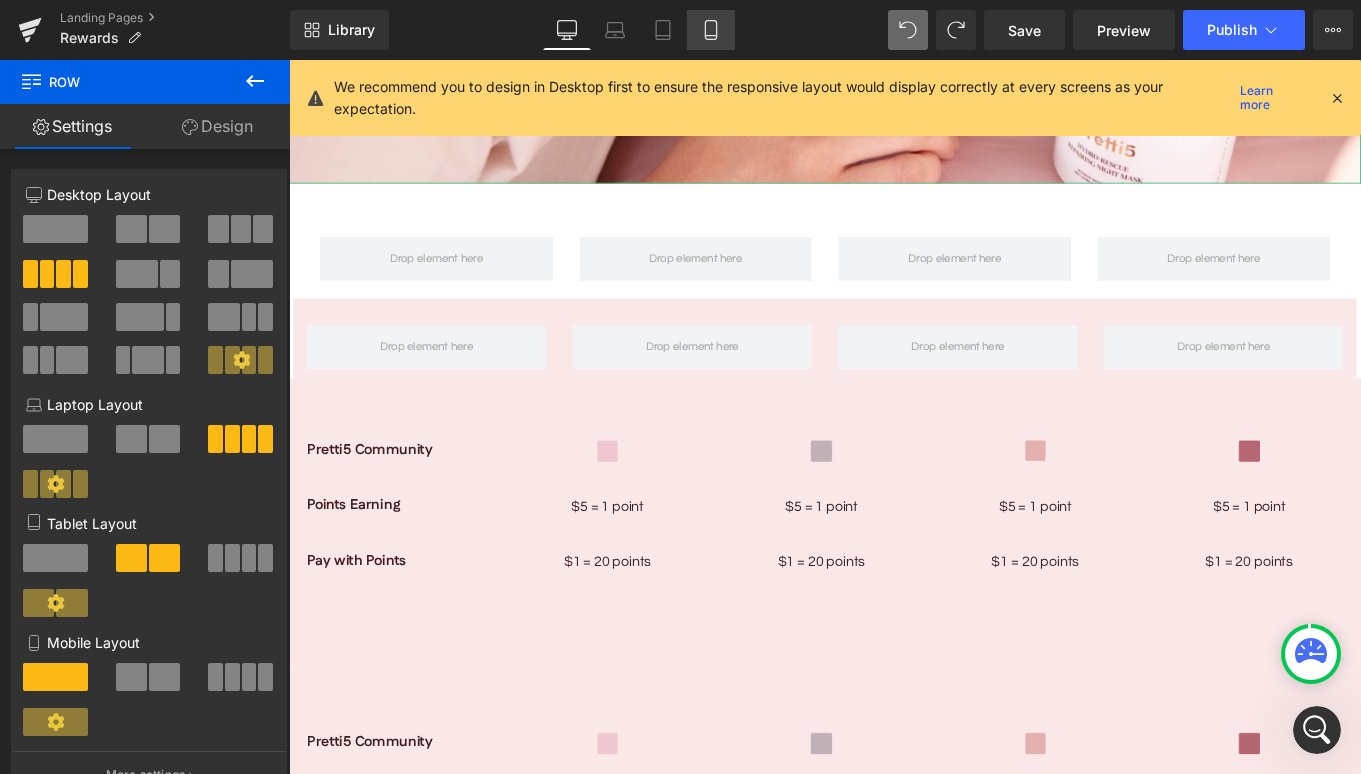 click 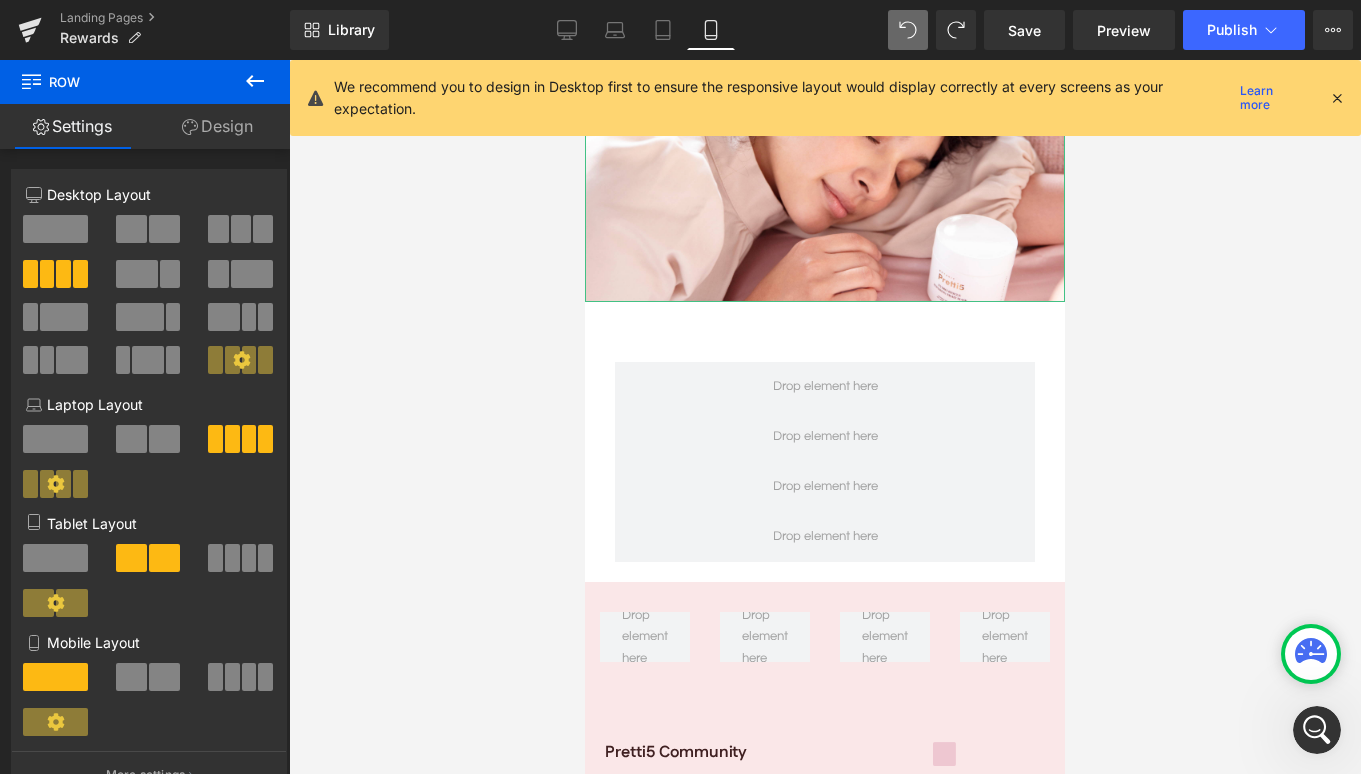 scroll, scrollTop: 2244, scrollLeft: 0, axis: vertical 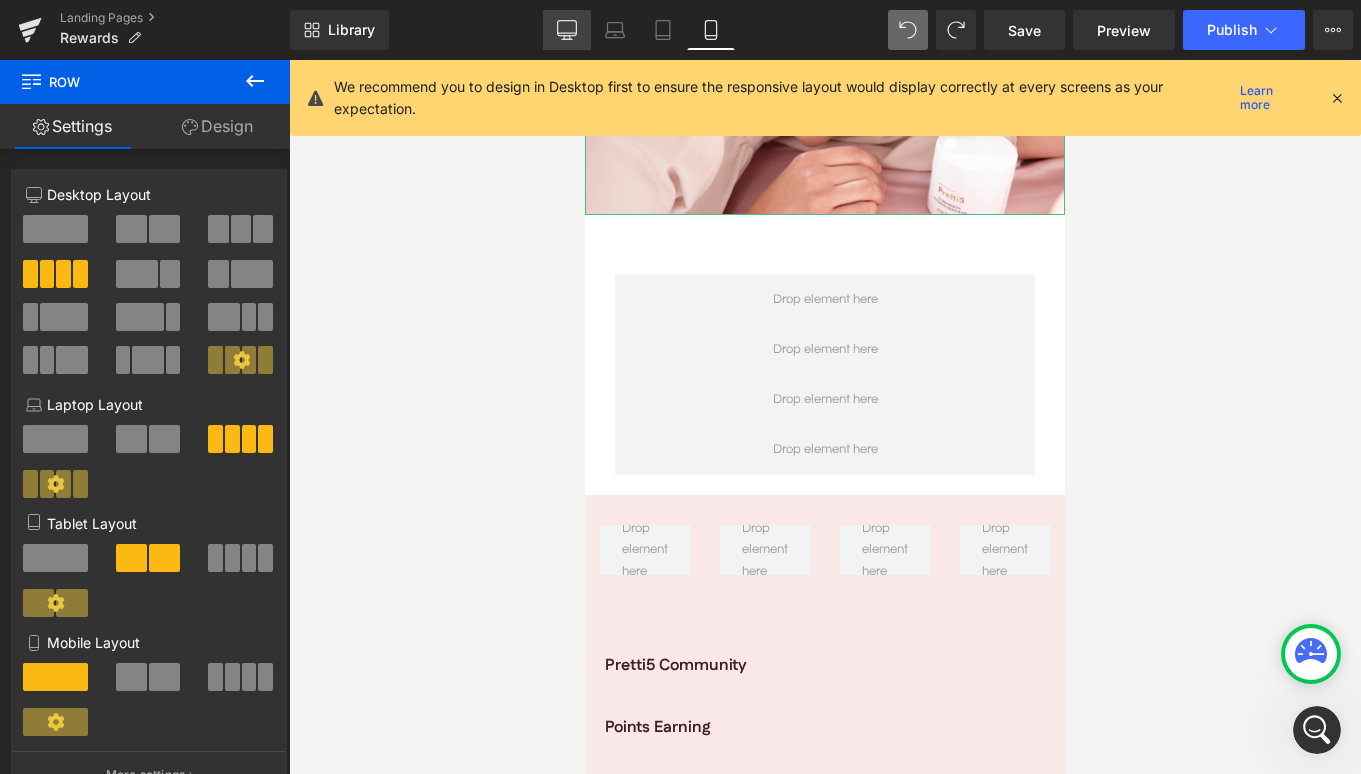 click 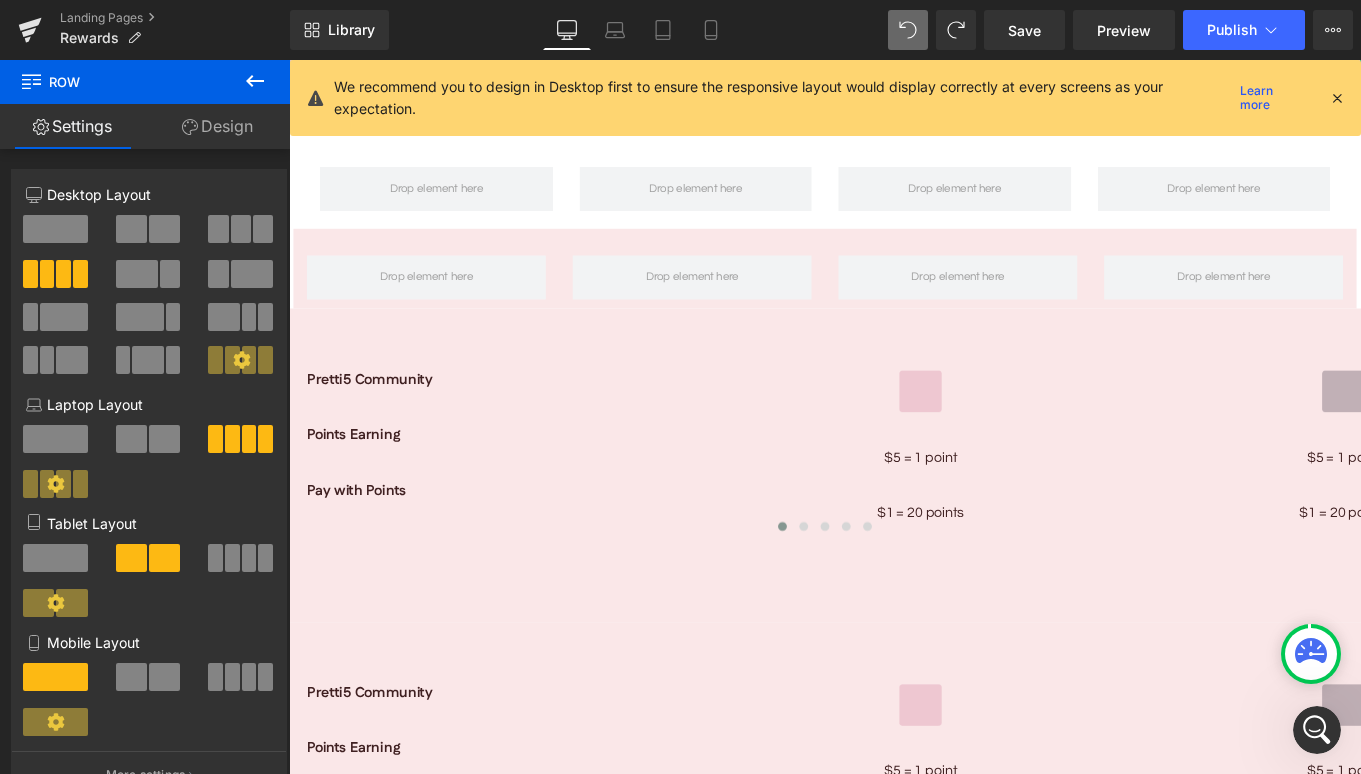 scroll, scrollTop: 2069, scrollLeft: 0, axis: vertical 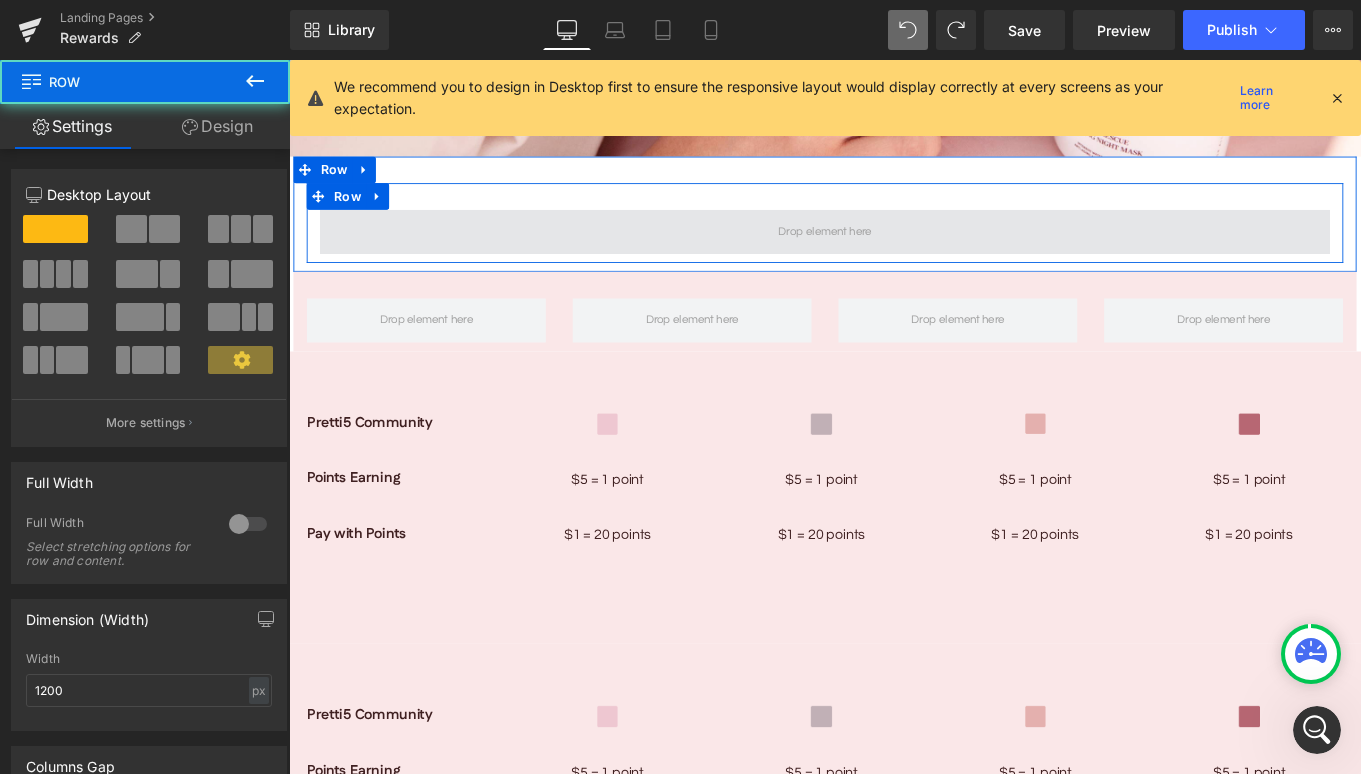 click at bounding box center [894, 254] 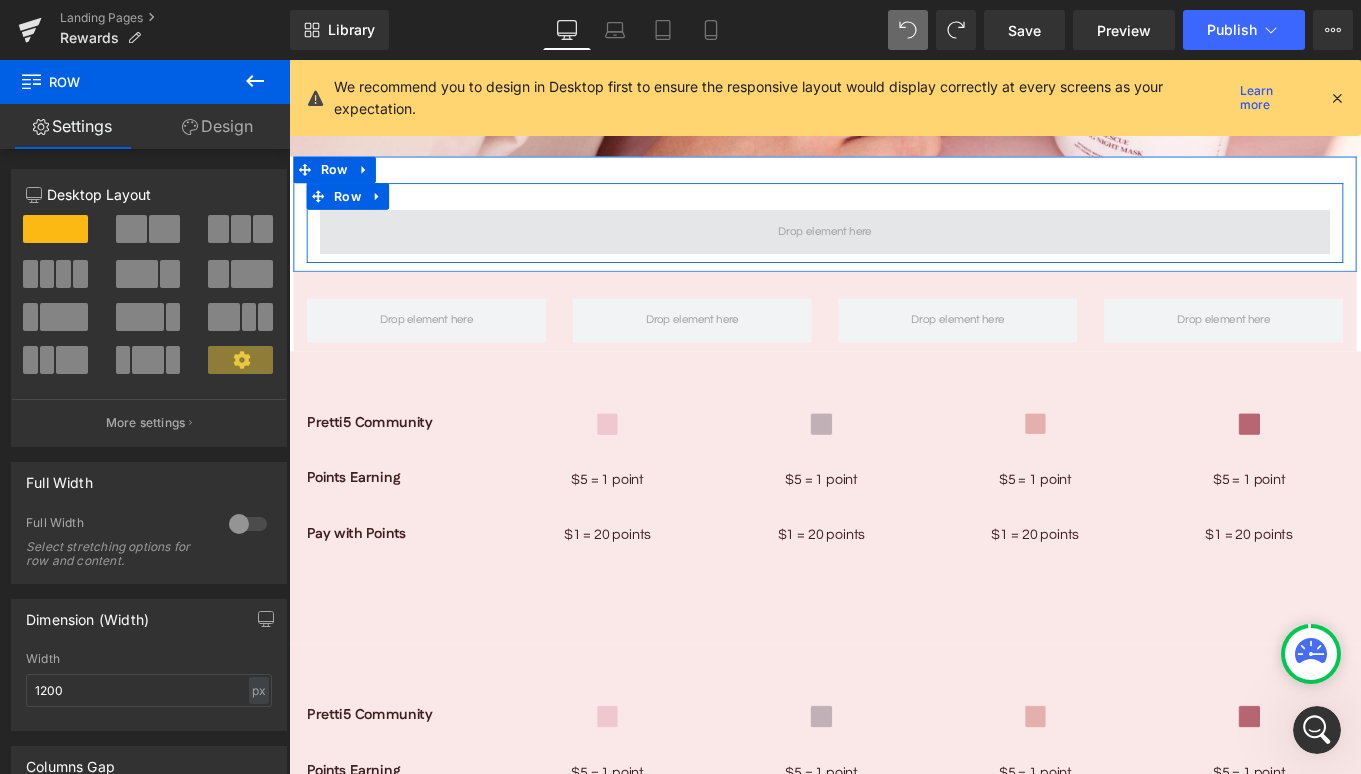 click at bounding box center (894, 254) 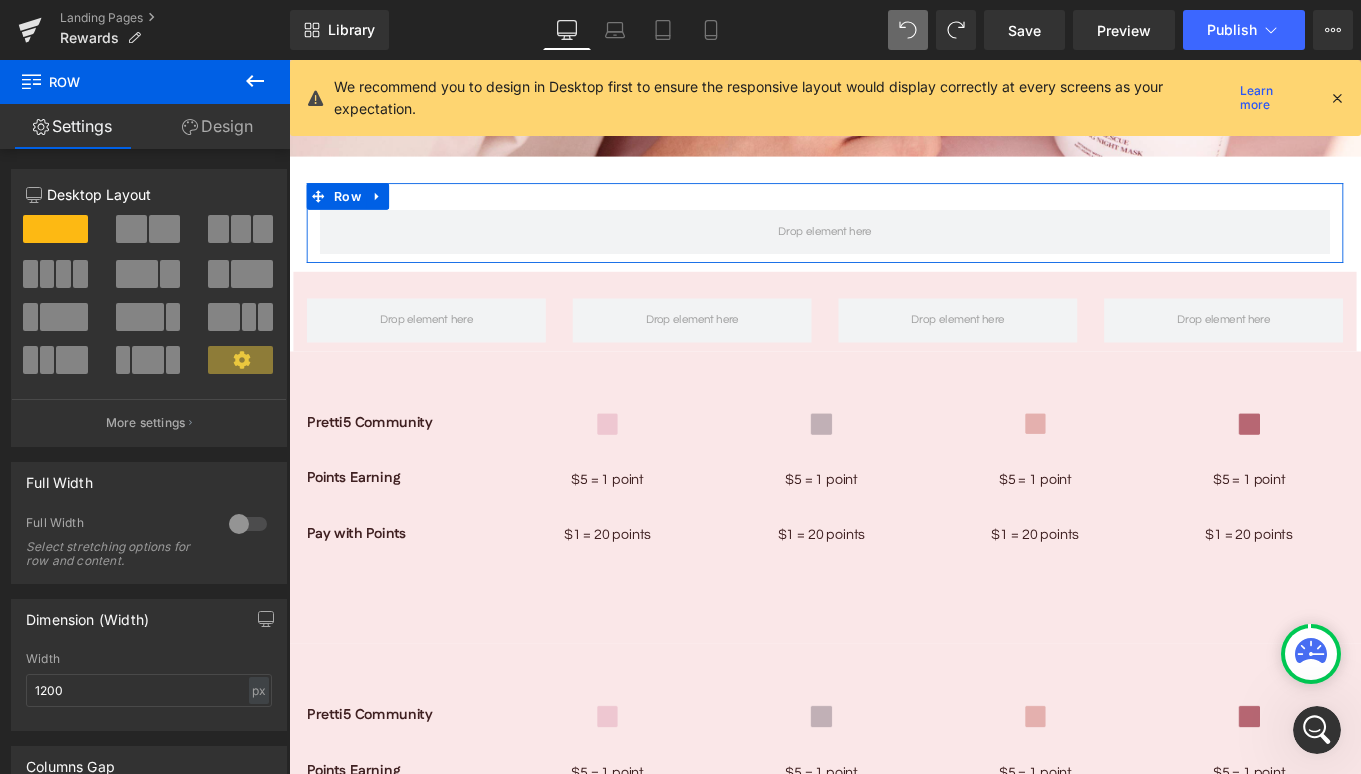 click at bounding box center [64, 317] 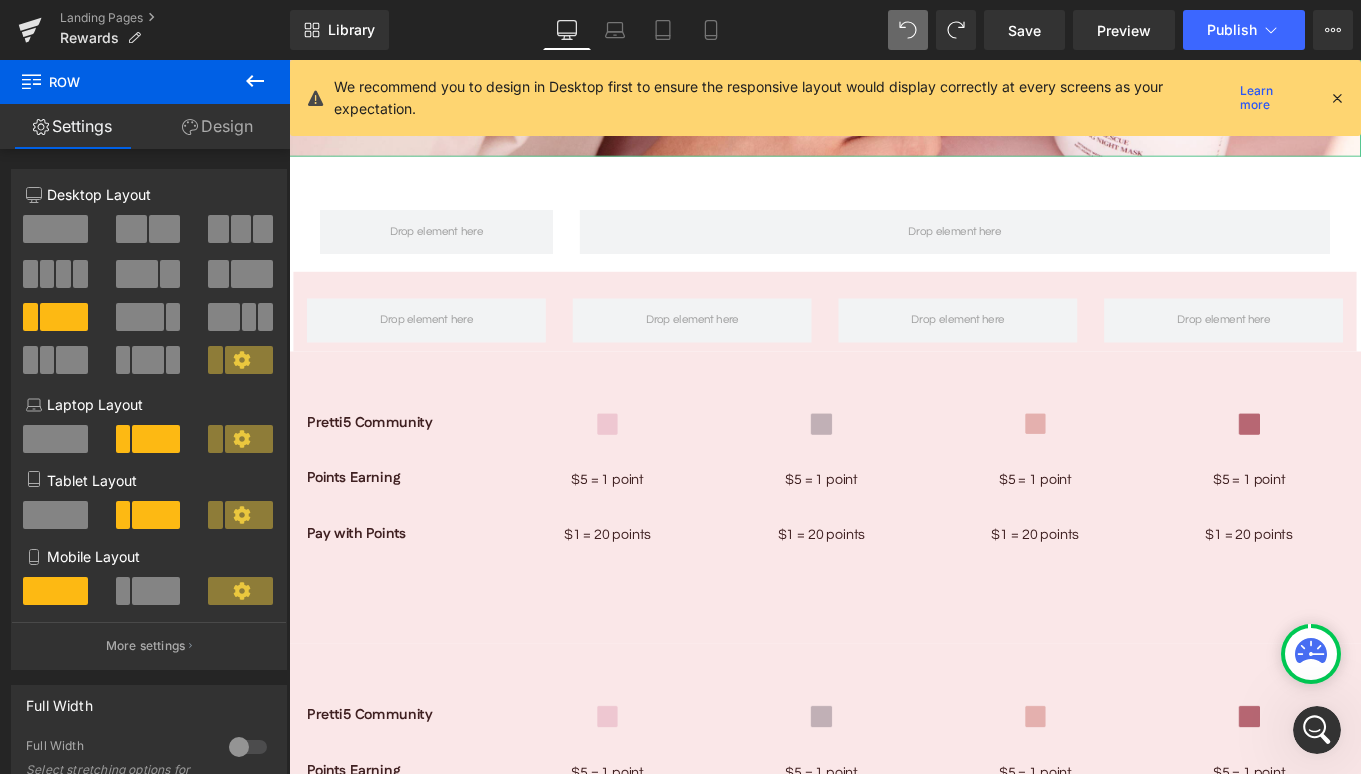 click 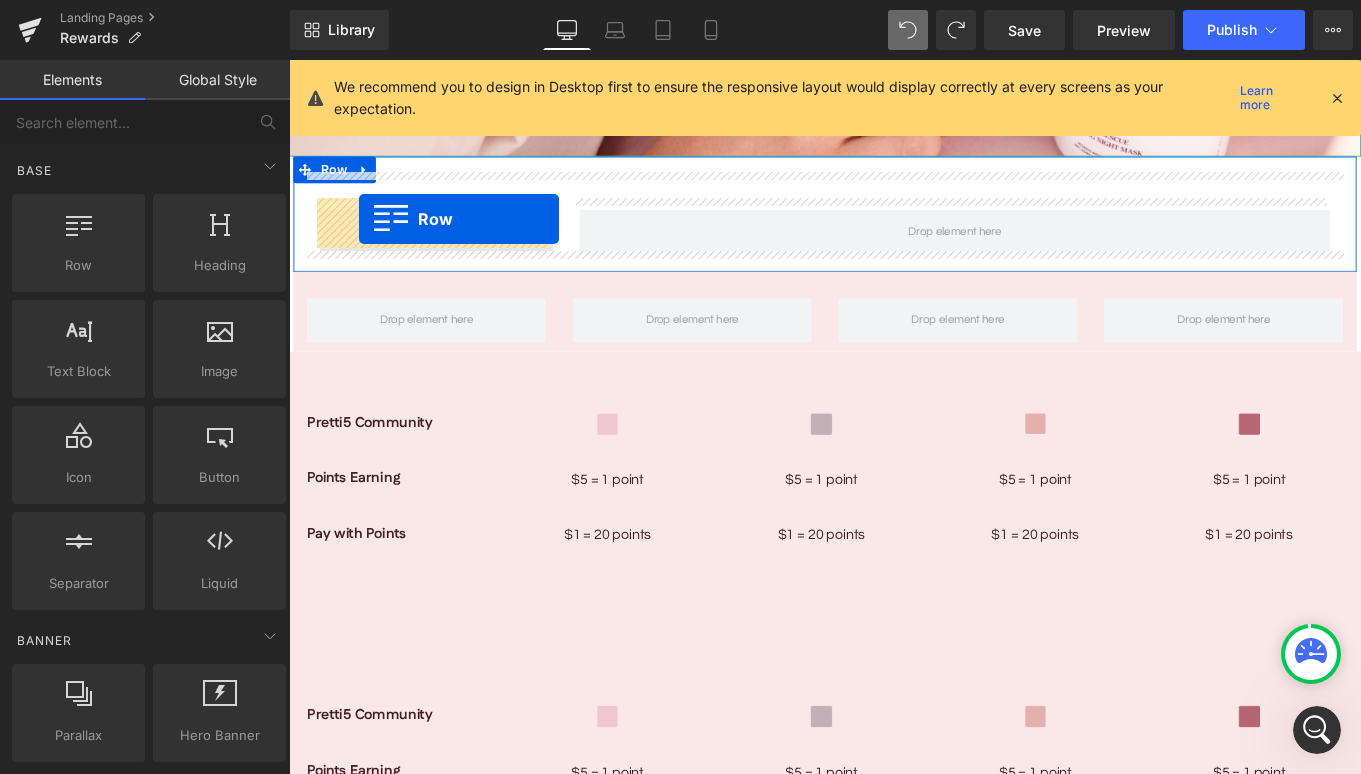 drag, startPoint x: 348, startPoint y: 316, endPoint x: 368, endPoint y: 239, distance: 79.555016 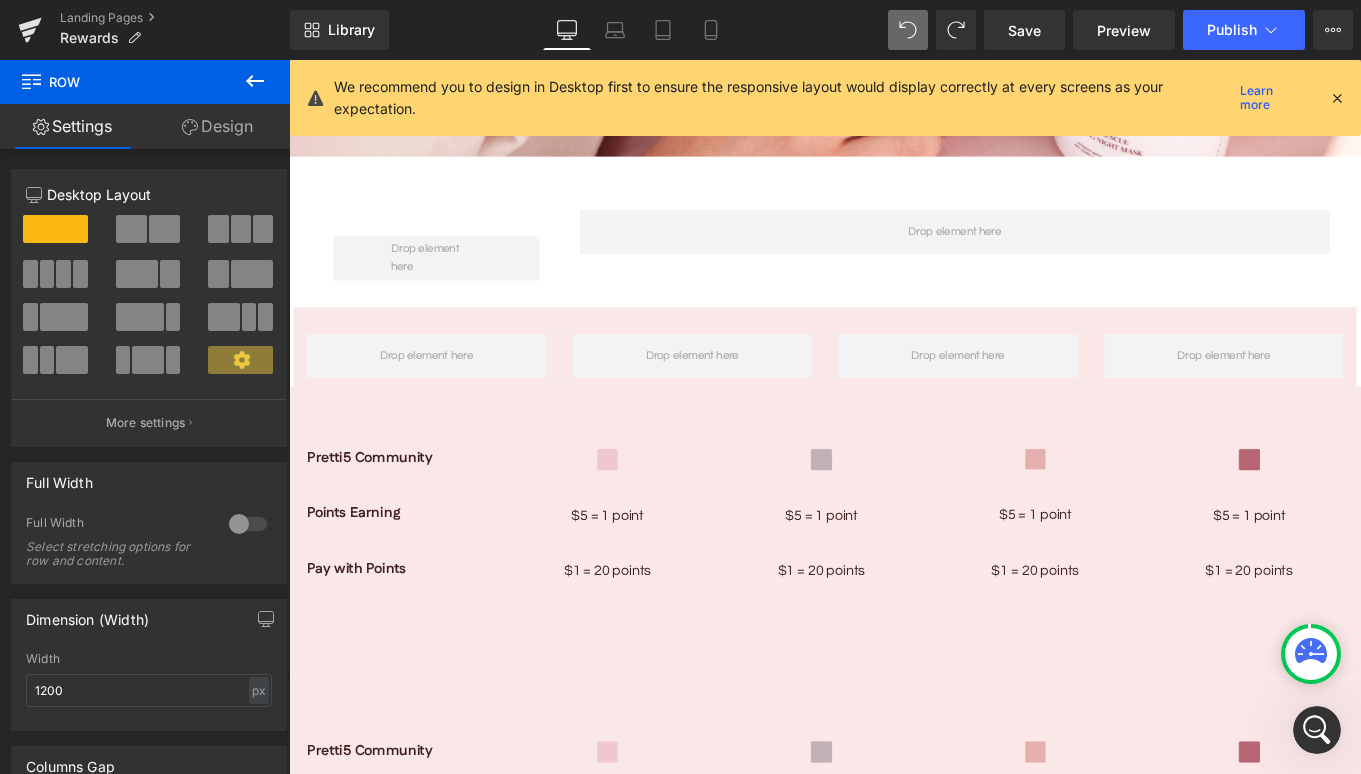click 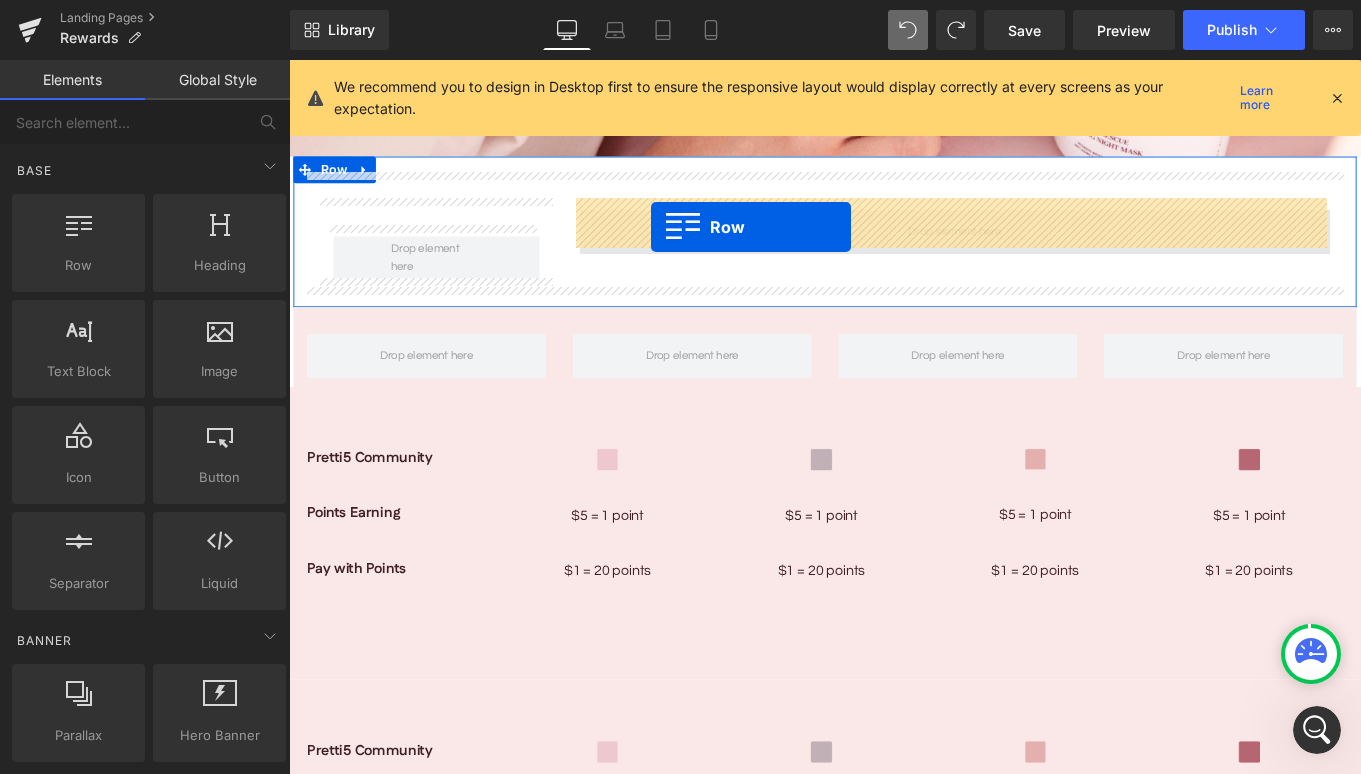 drag, startPoint x: 365, startPoint y: 308, endPoint x: 698, endPoint y: 248, distance: 338.36224 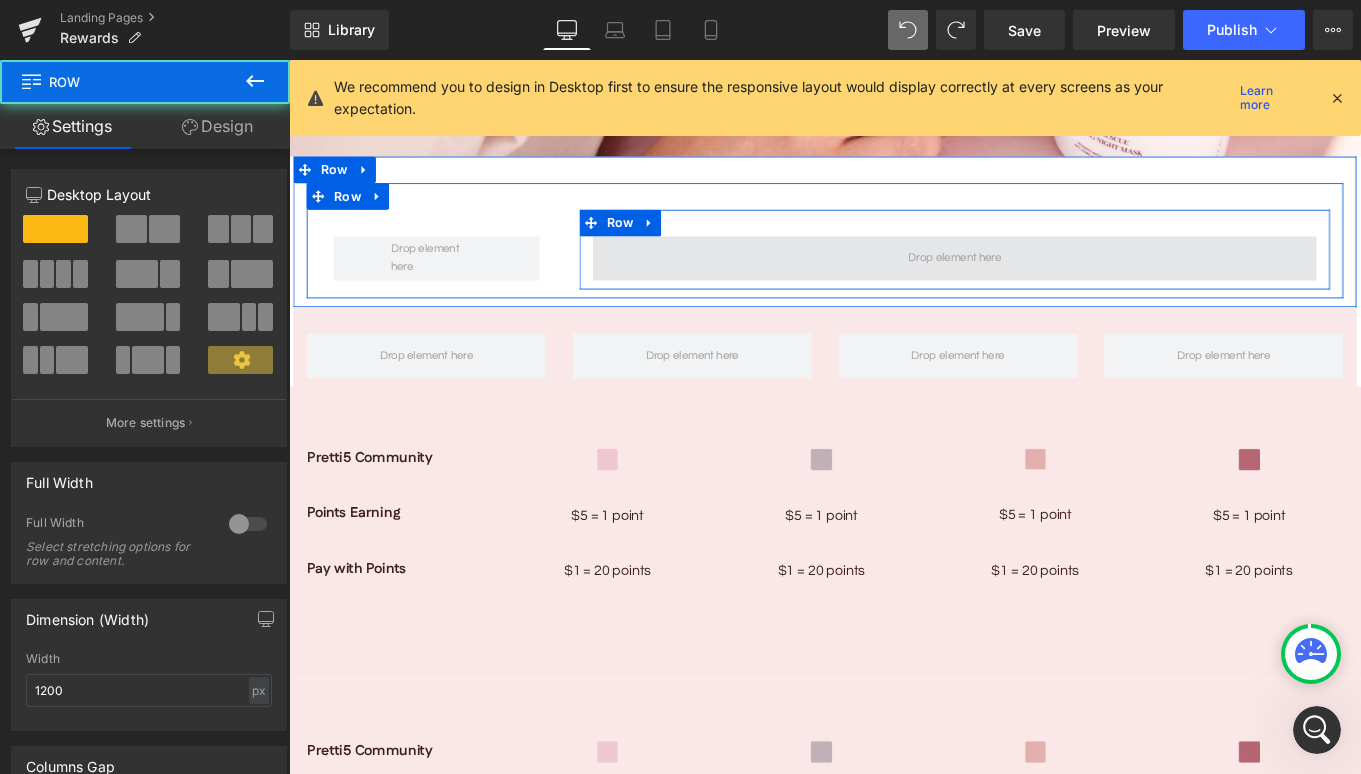 click at bounding box center (1041, 284) 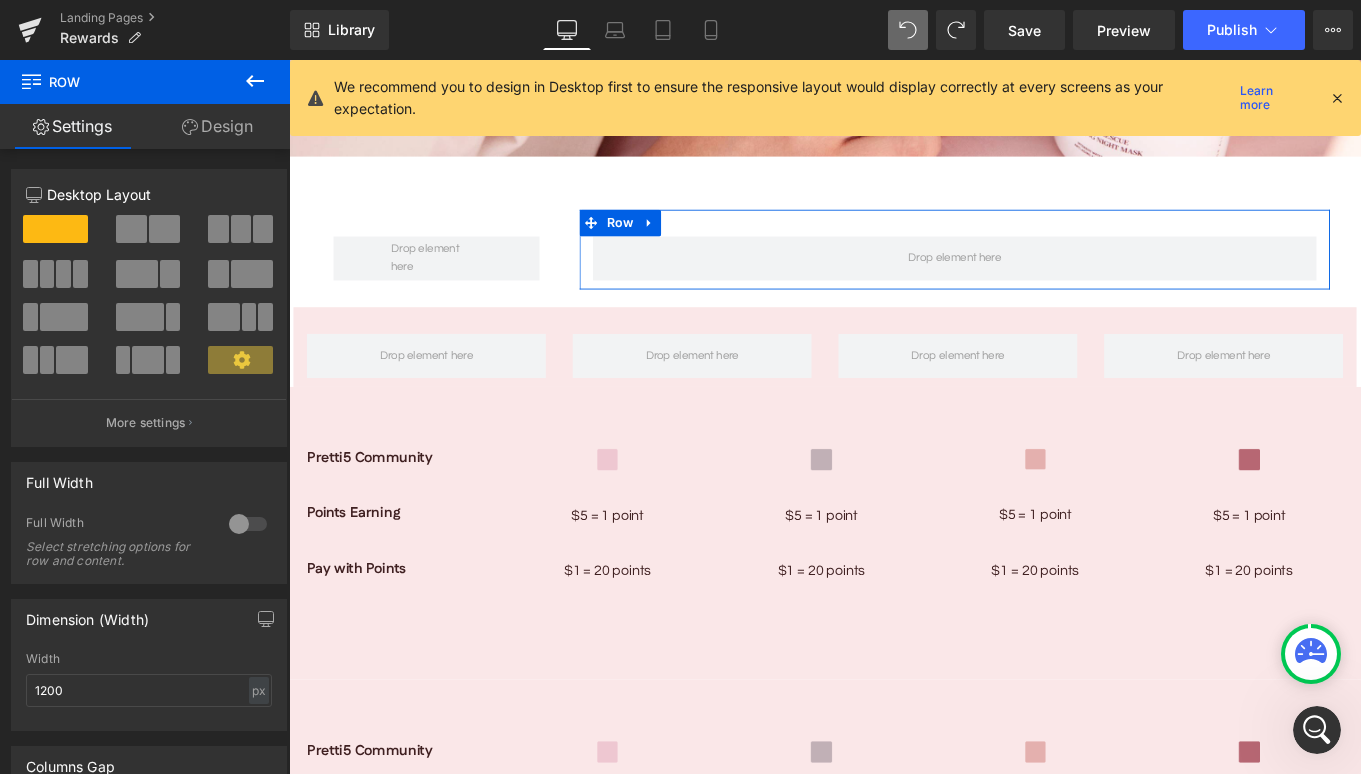 click at bounding box center [63, 274] 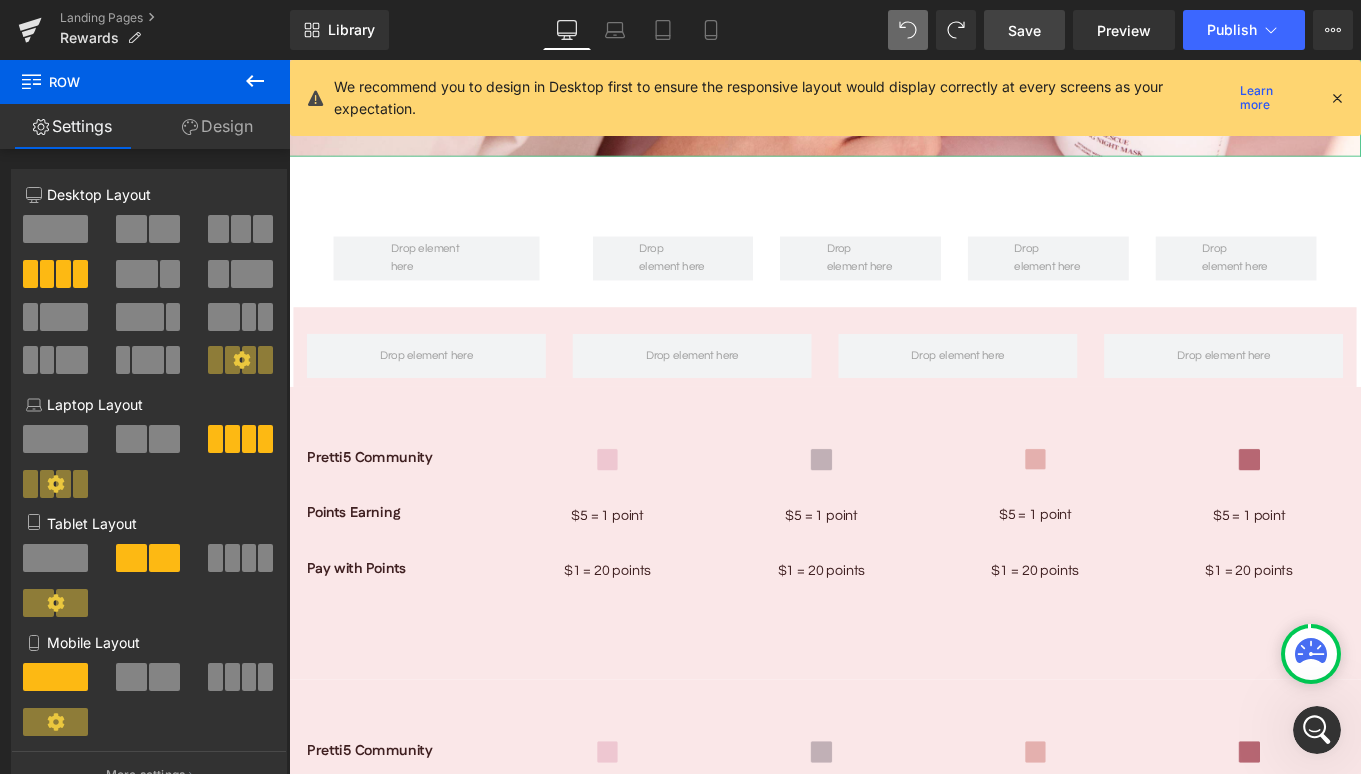 click on "Save" at bounding box center [1024, 30] 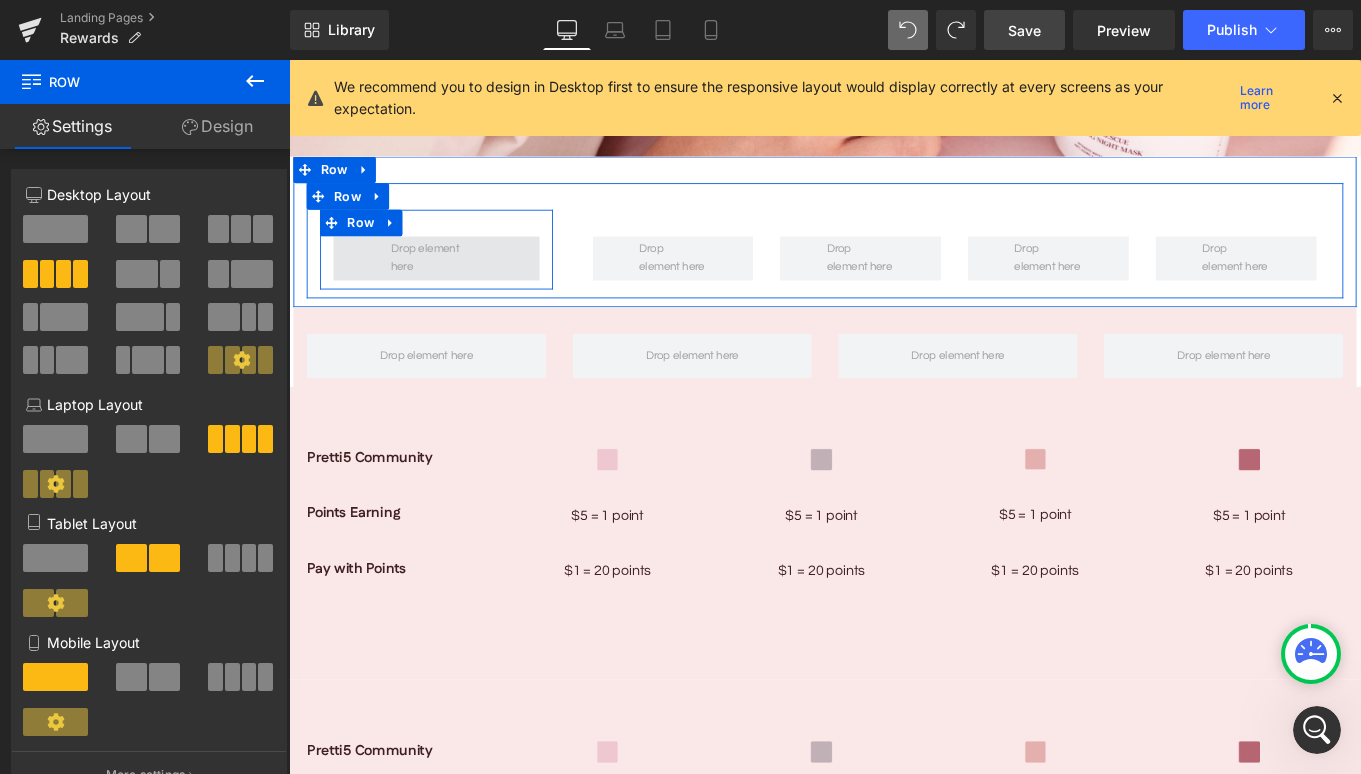 click at bounding box center (455, 284) 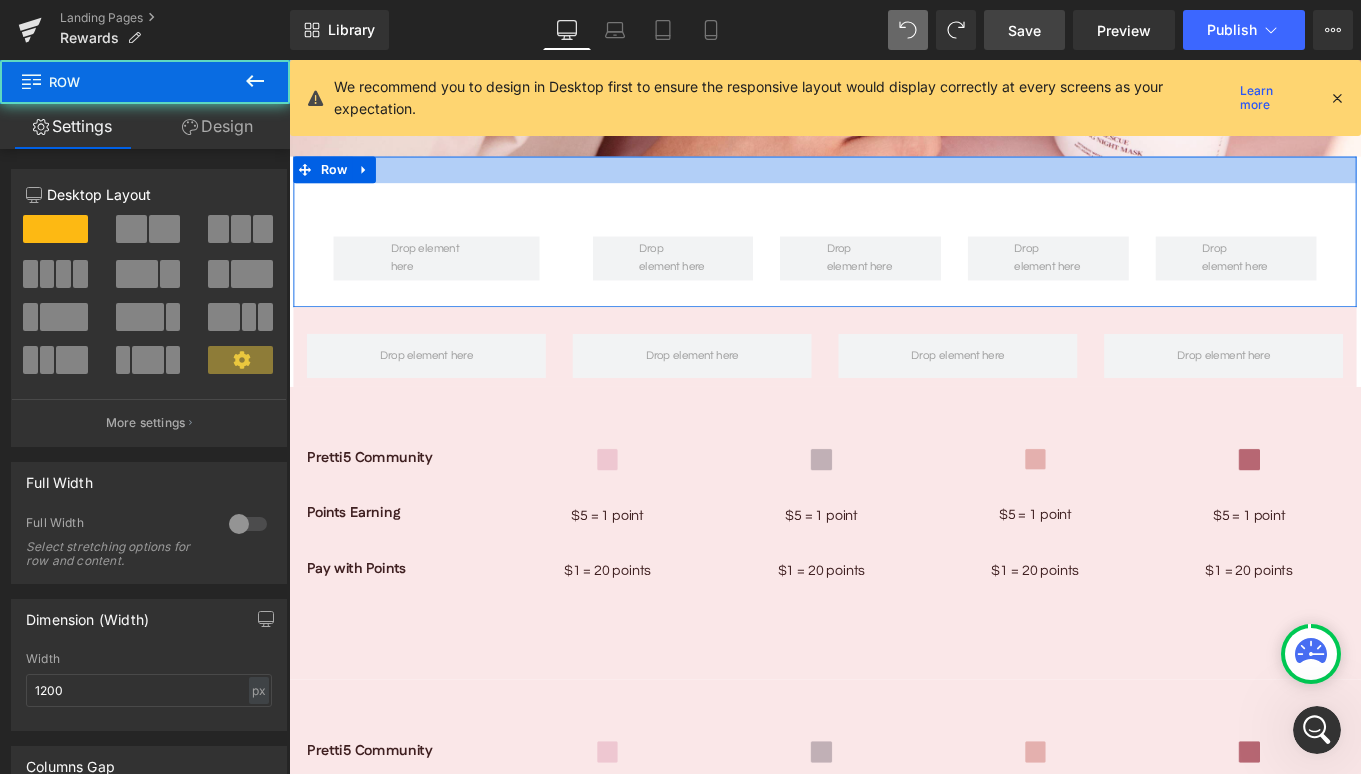 click at bounding box center [894, 184] 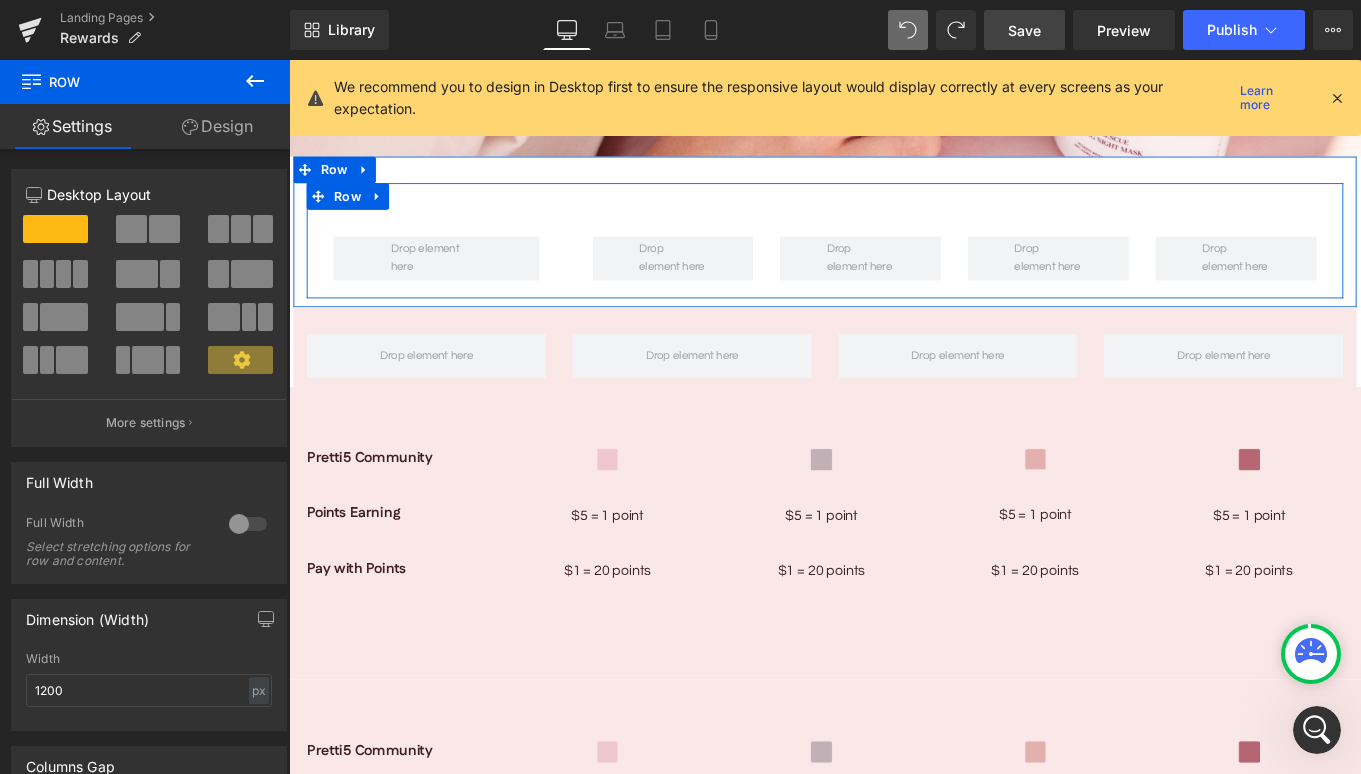 click on "Row" at bounding box center [455, 274] 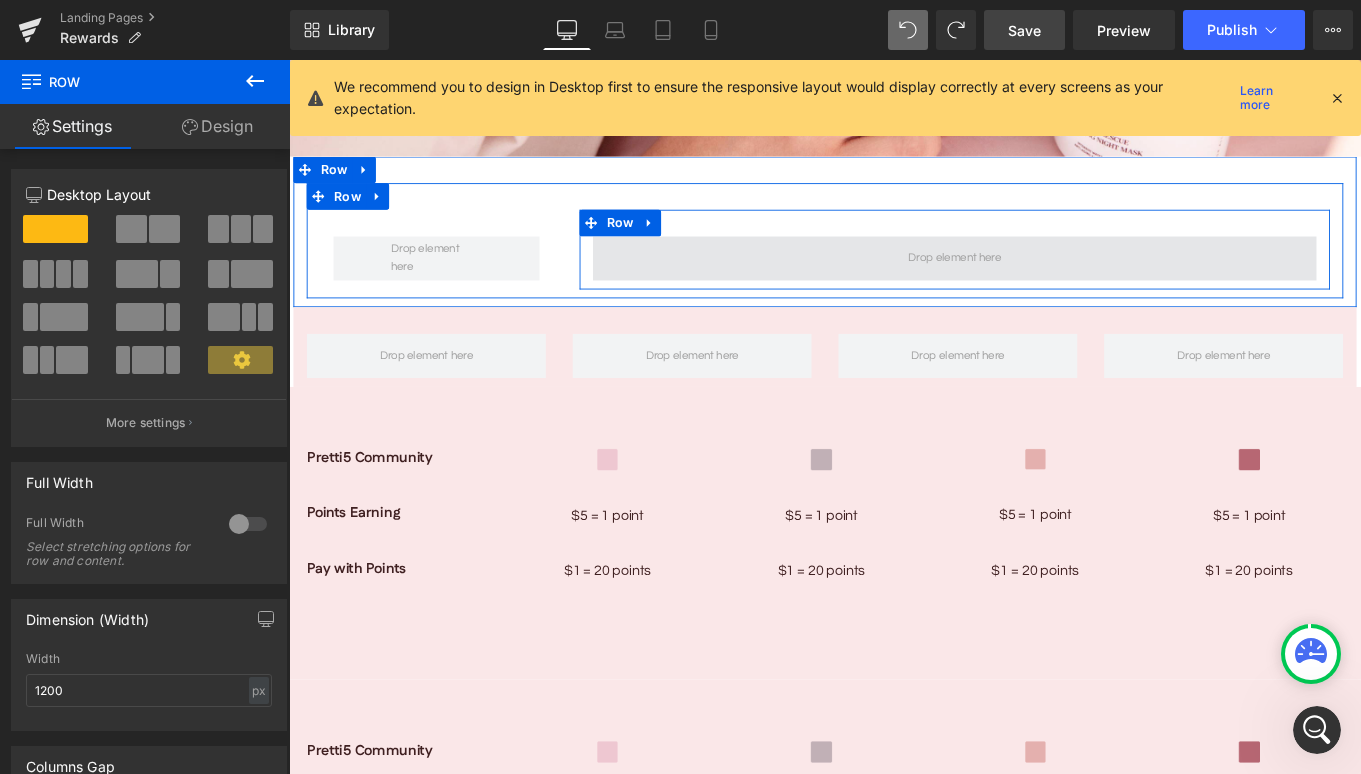 click at bounding box center [1041, 284] 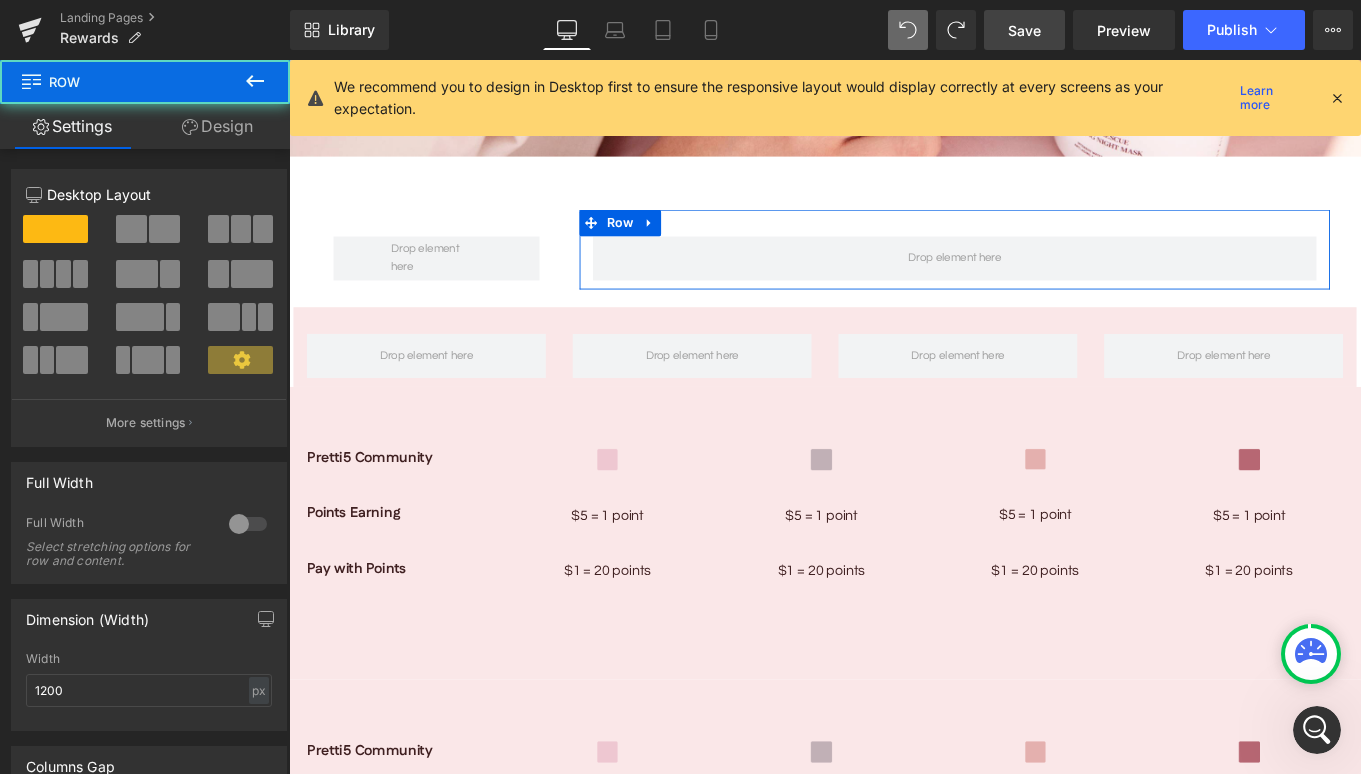 click at bounding box center [63, 274] 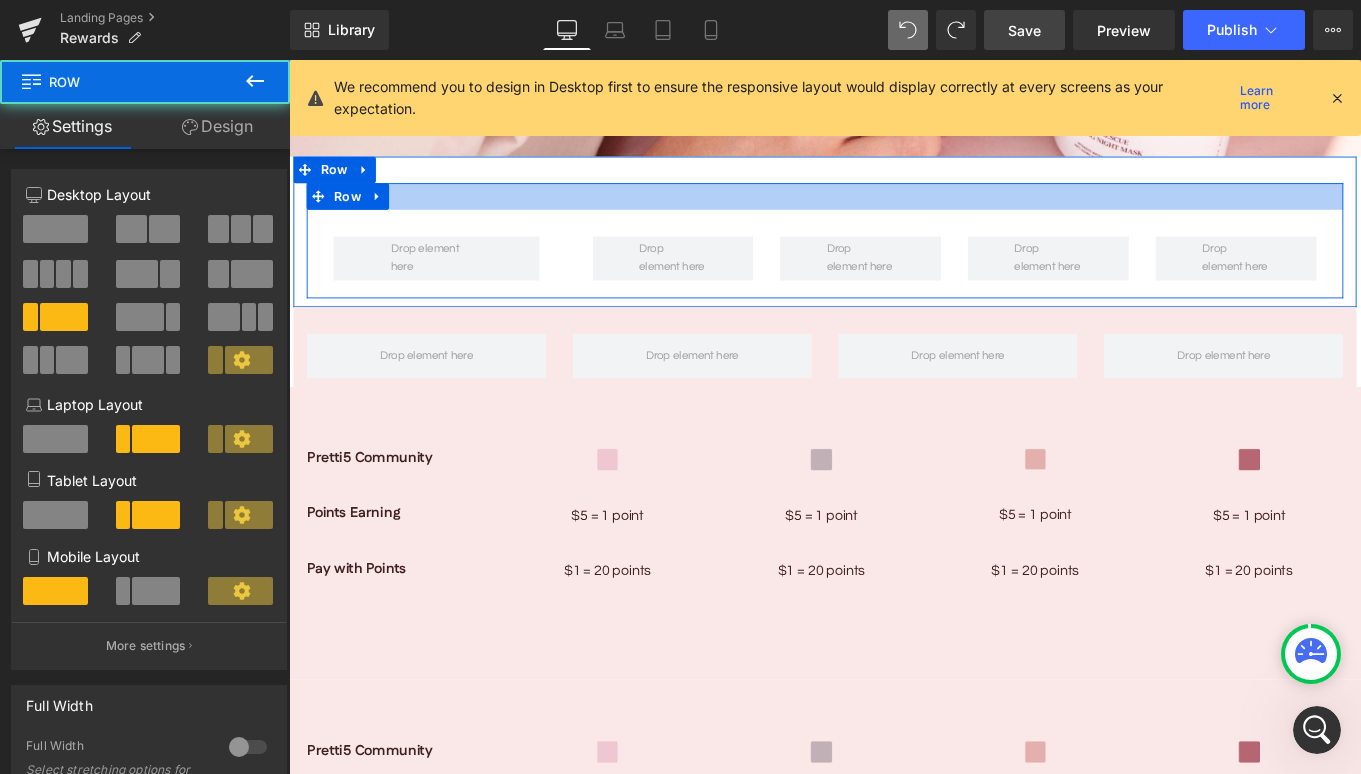click at bounding box center [894, 214] 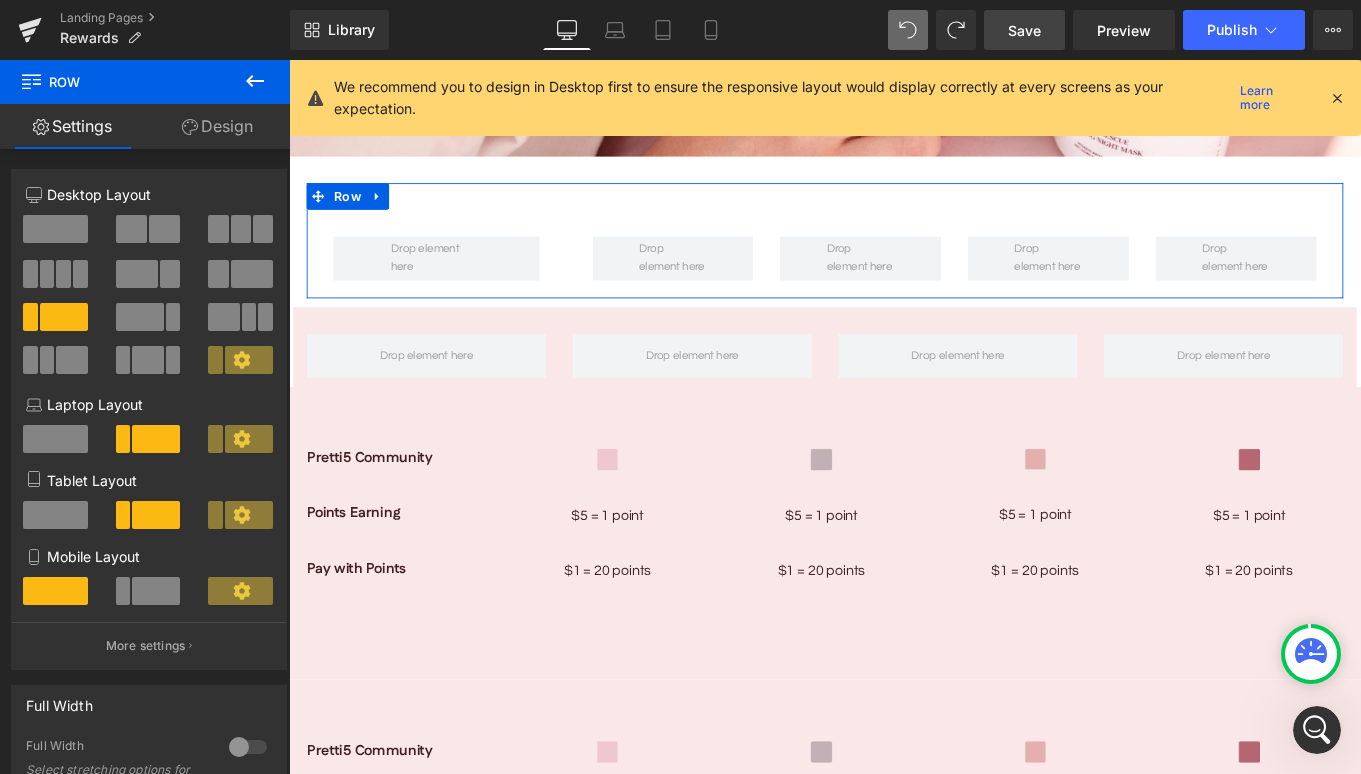 click at bounding box center (156, 591) 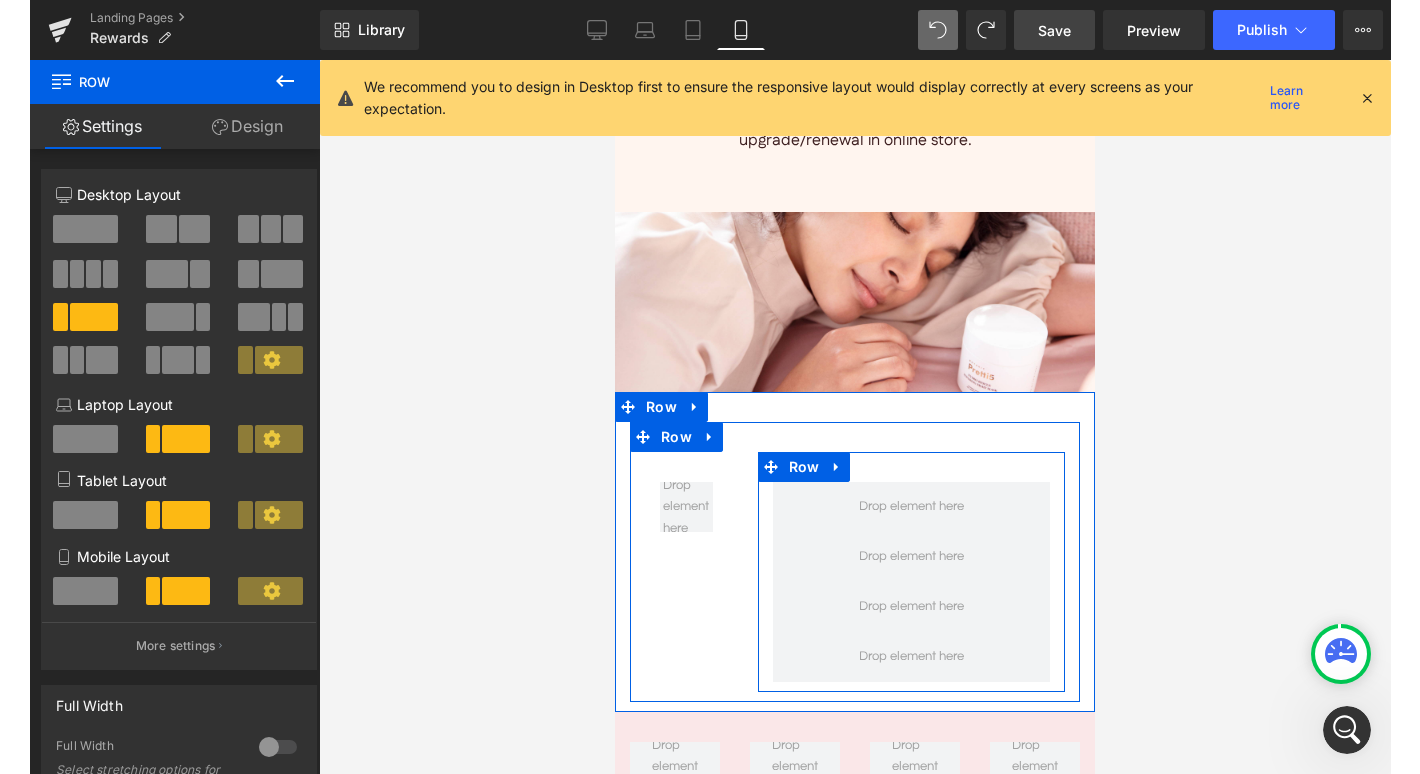 scroll, scrollTop: 2072, scrollLeft: 0, axis: vertical 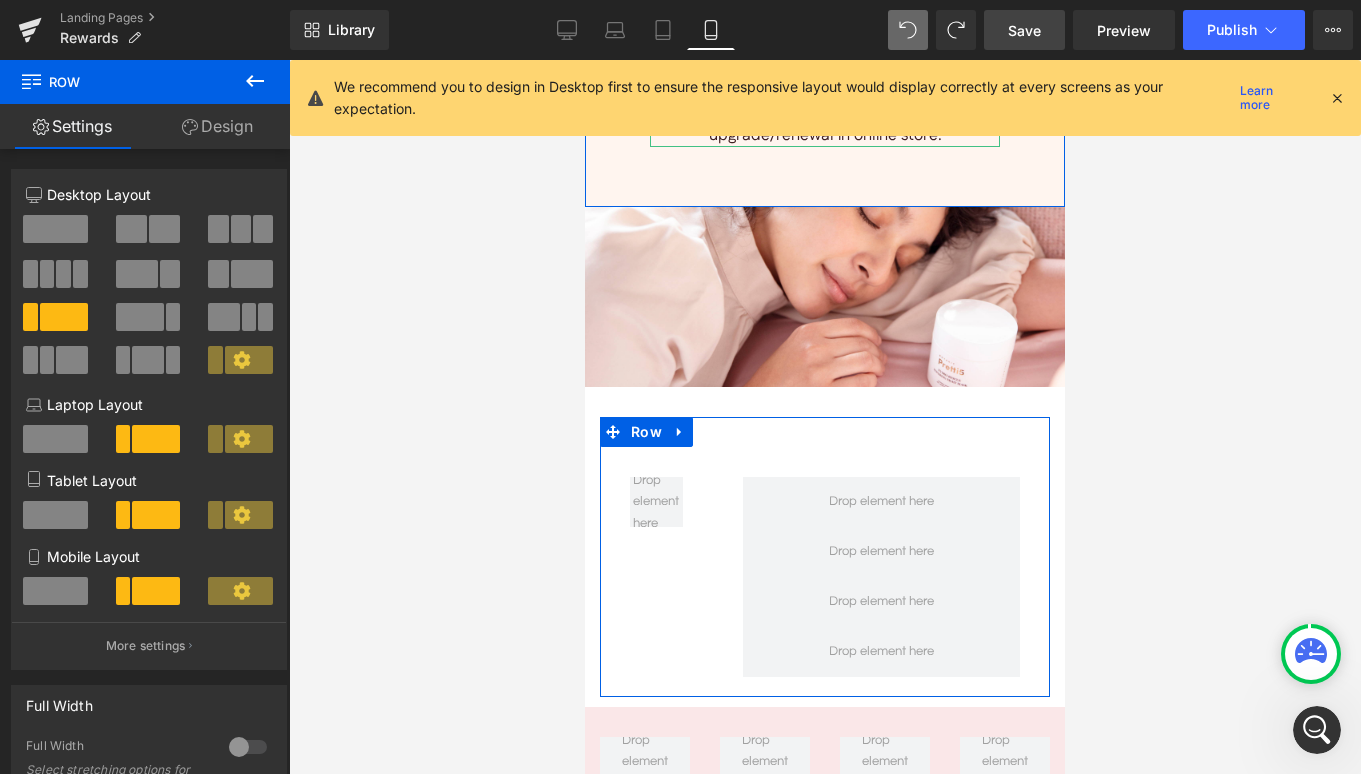 click at bounding box center (55, 591) 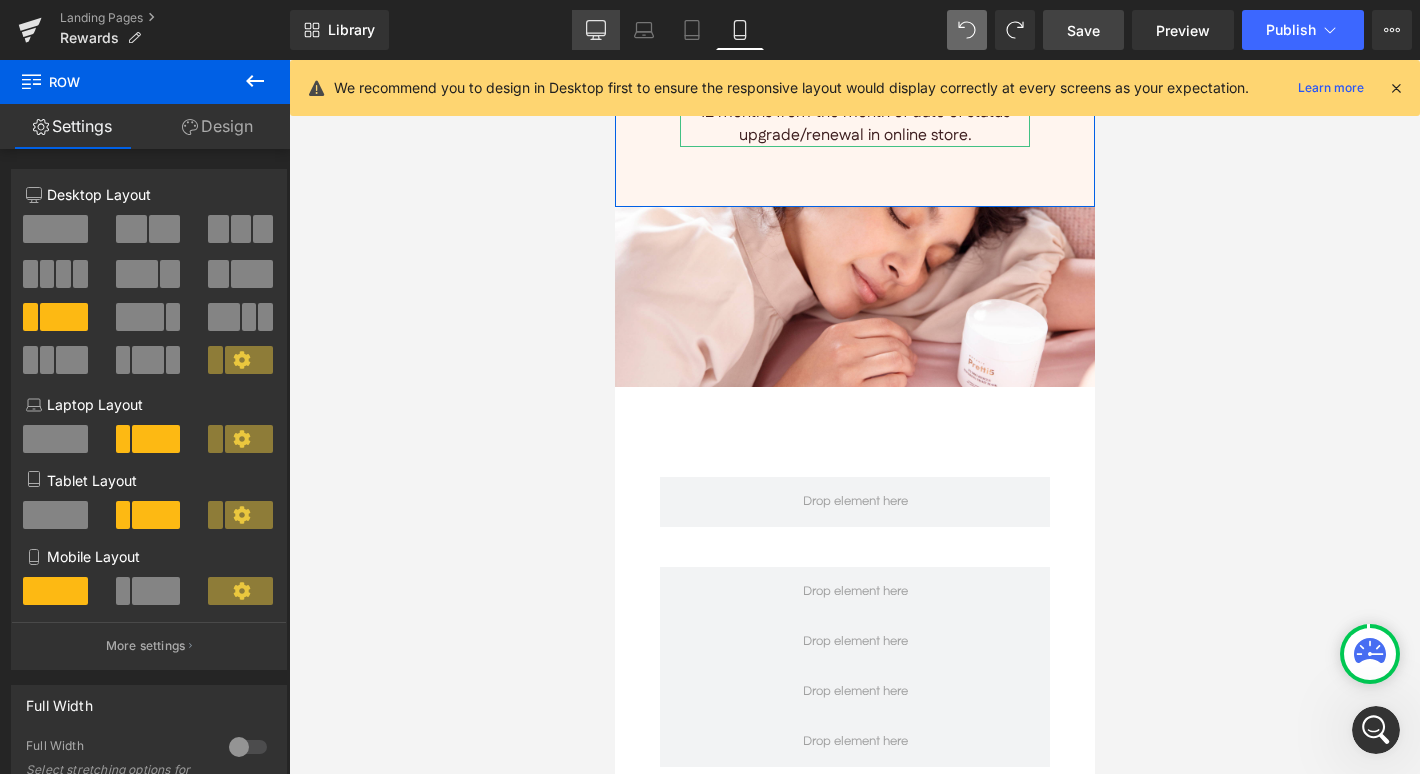 click 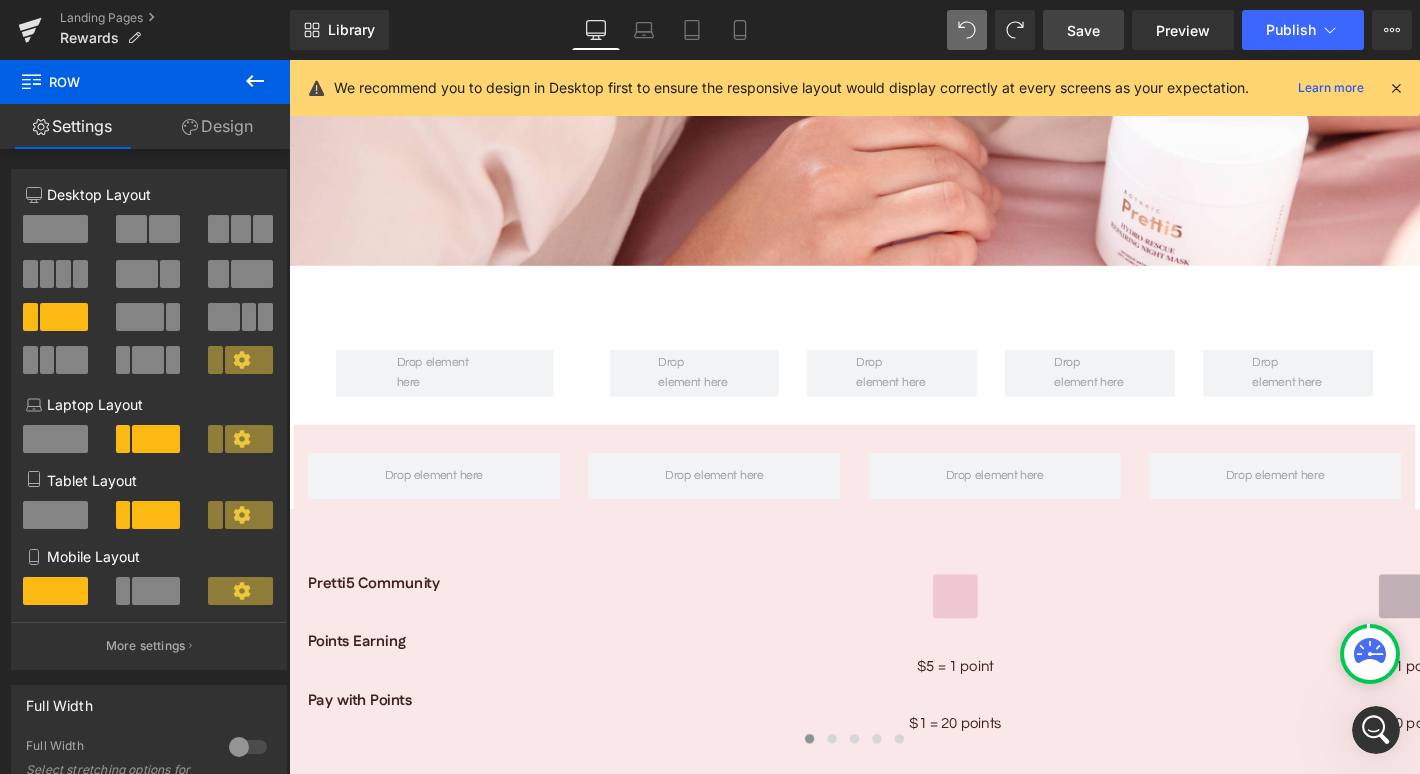 scroll, scrollTop: 1897, scrollLeft: 0, axis: vertical 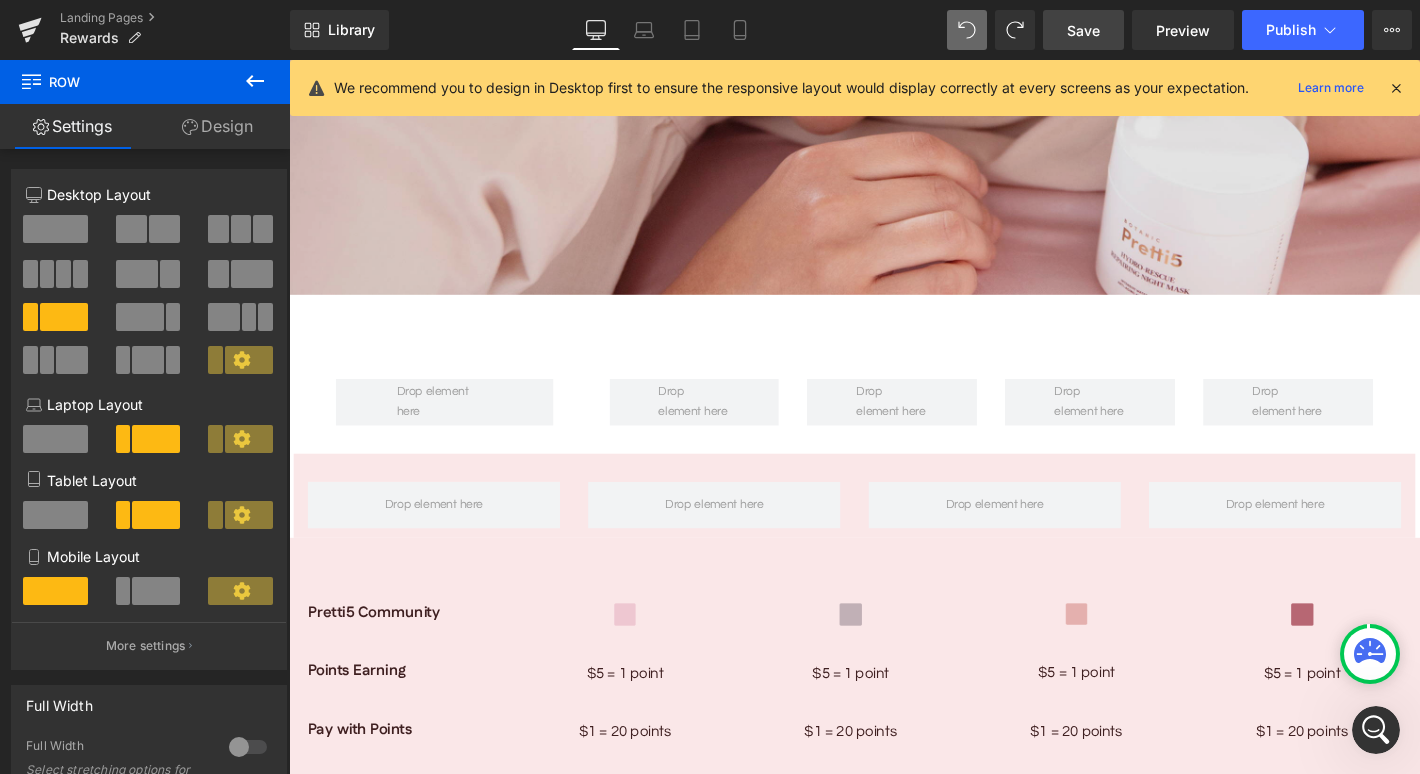 click 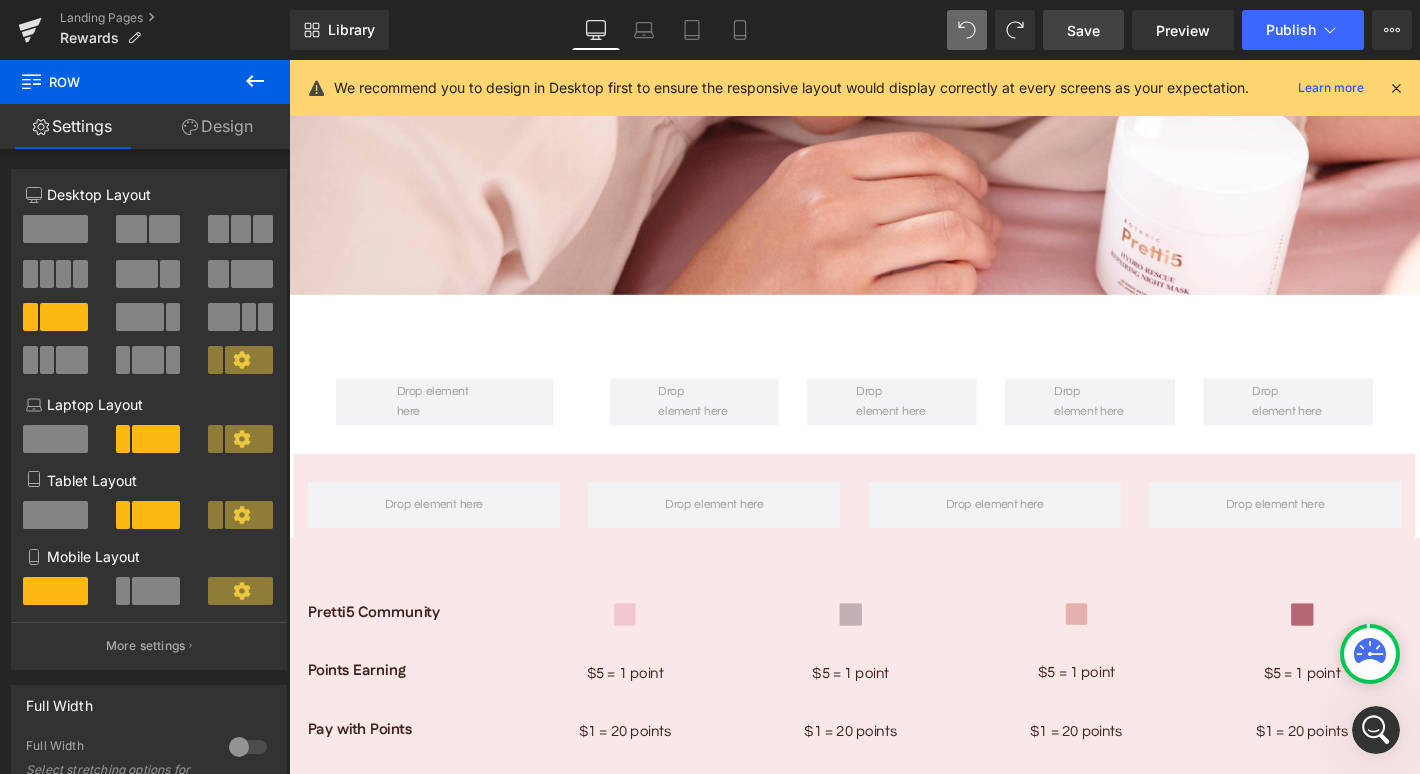 click on "Save" at bounding box center (1083, 30) 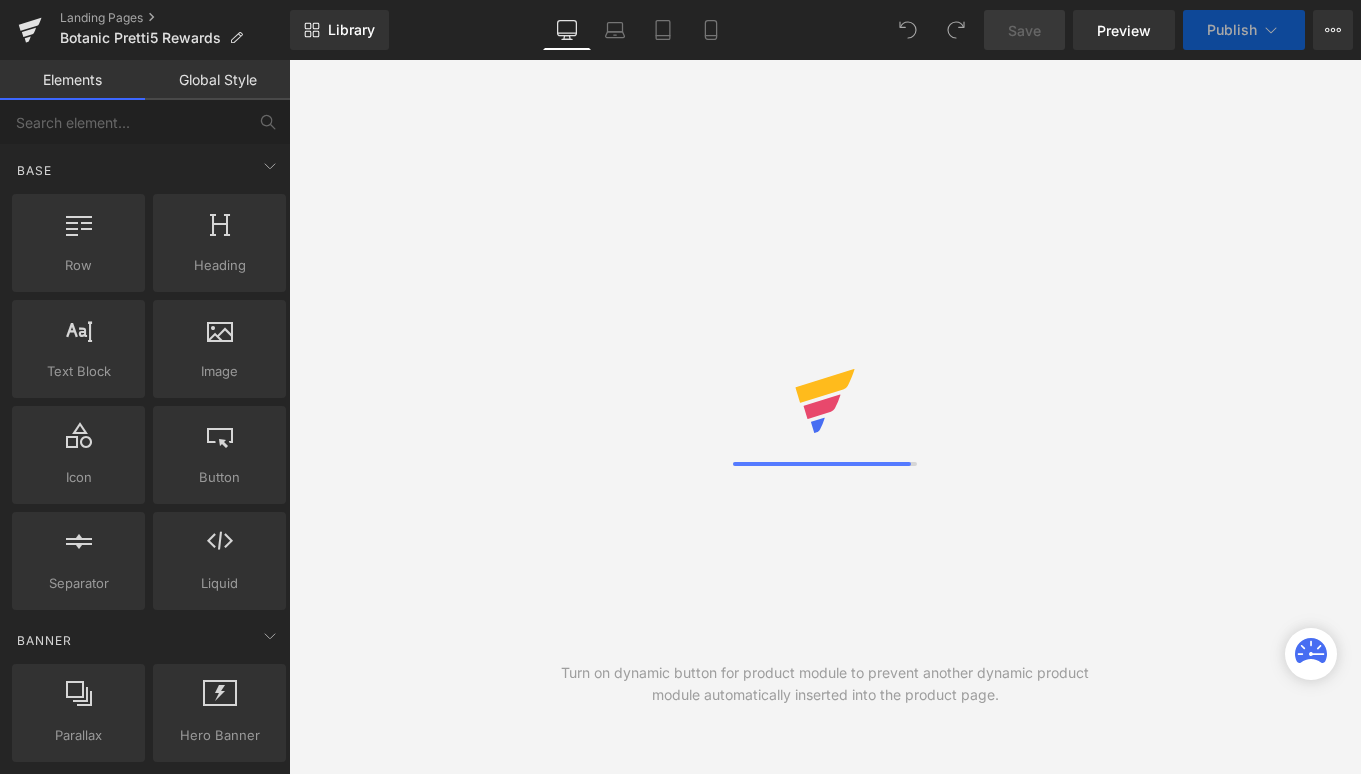 scroll, scrollTop: 0, scrollLeft: 0, axis: both 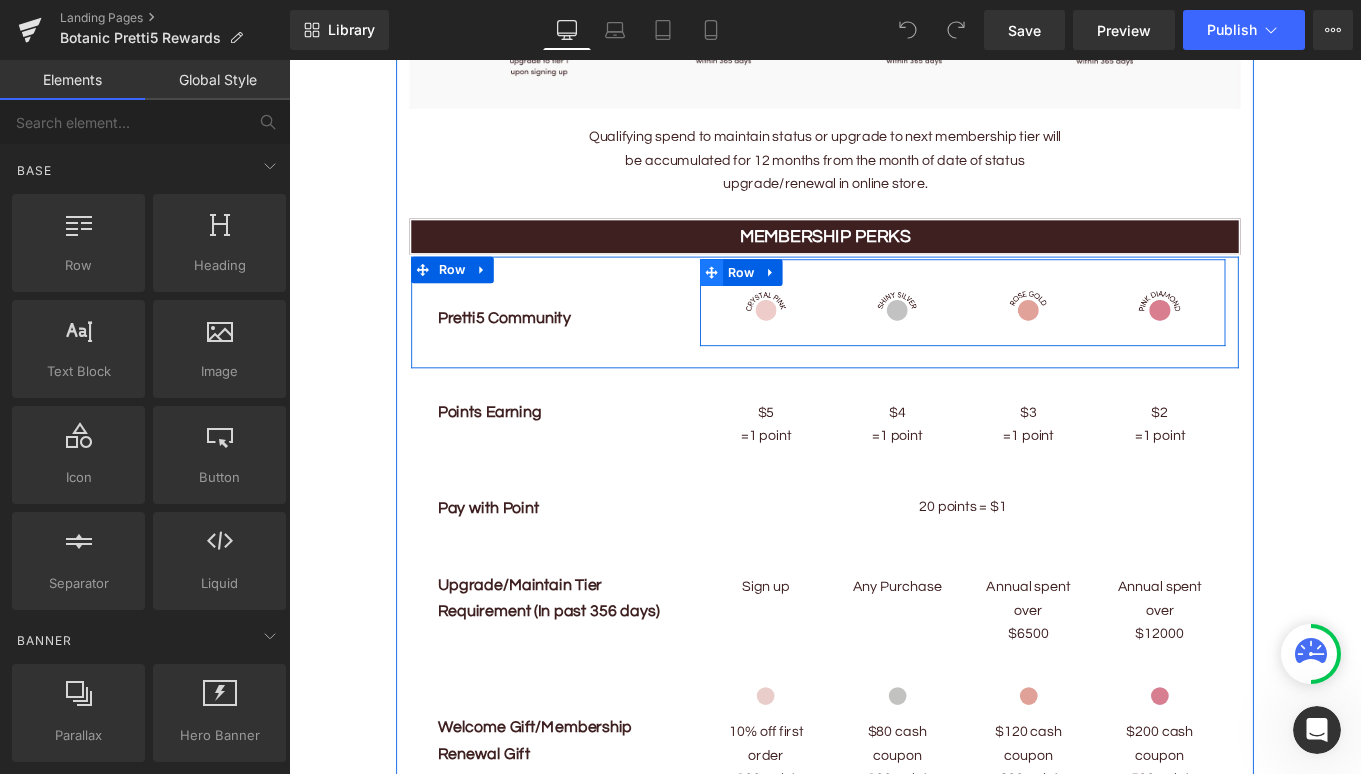 click 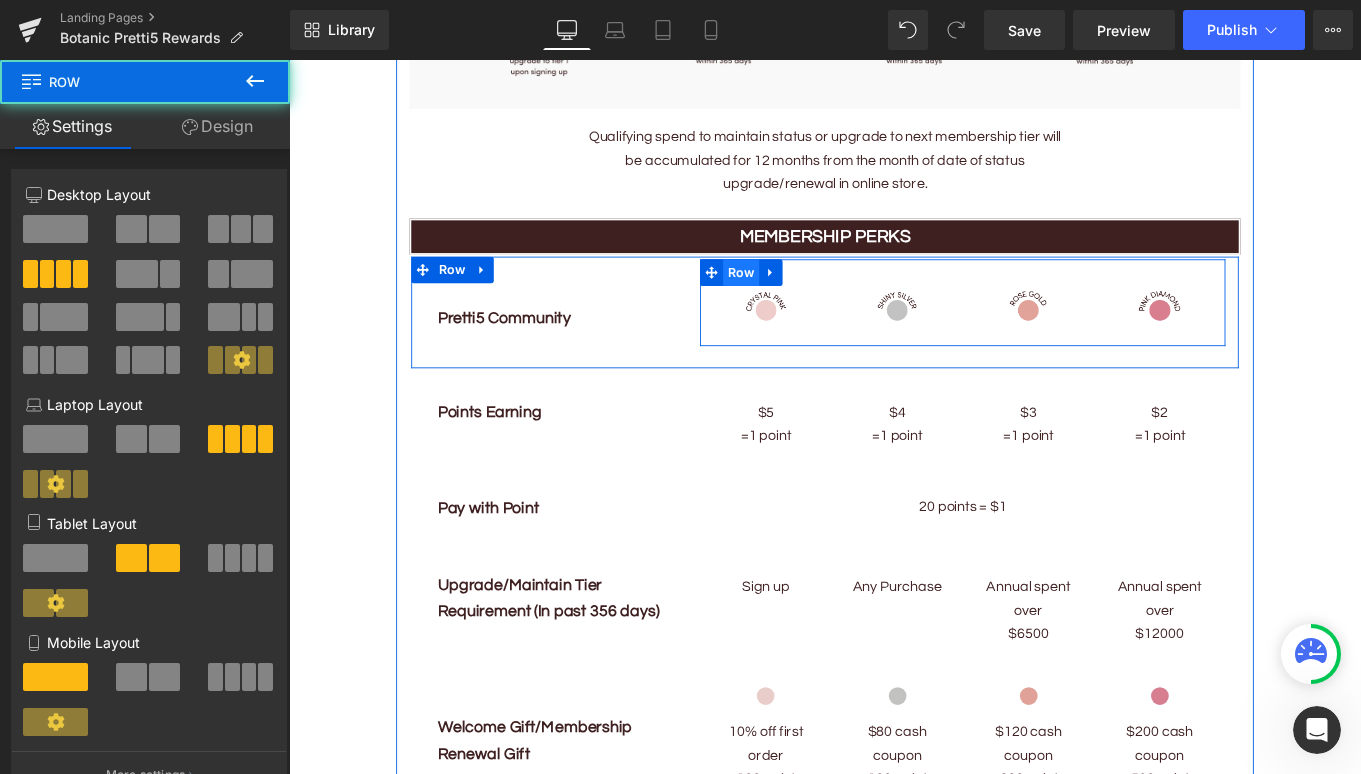 click on "Row" at bounding box center [799, 300] 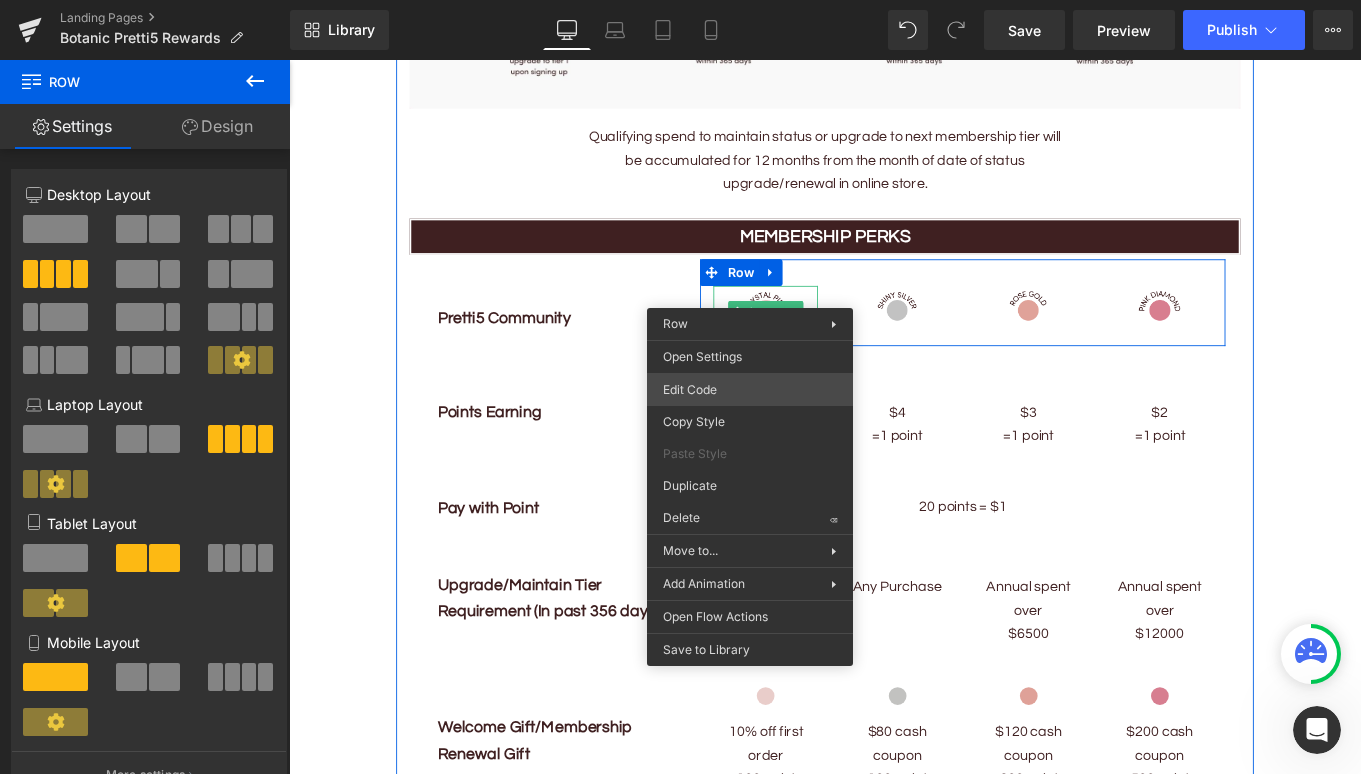 click on "Row  You are previewing how the   will restyle your page. You can not edit Elements in Preset Preview Mode.  Landing Pages Botanic Pretti5 Rewards Library Desktop Desktop Laptop Tablet Mobile Save Preview Publish Scheduled View Live Page View with current Template Save Template to Library Schedule Publish  Optimize  Publish Settings Shortcuts  Your page can’t be published   You've reached the maximum number of published pages on your plan  (0/0).  You need to upgrade your plan or unpublish all your pages to get 1 publish slot.   Unpublish pages   Upgrade plan  Elements Global Style Base Row  rows, columns, layouts, div Heading  headings, titles, h1,h2,h3,h4,h5,h6 Text Block  texts, paragraphs, contents, blocks Image  images, photos, alts, uploads Icon  icons, symbols Button  button, call to action, cta Separator  separators, dividers, horizontal lines Liquid  liquid, custom code, html, javascript, css, reviews, apps, applications, embeded, iframe Banner Parallax  Hero Banner  Stack Tabs  Carousel  Pricing" at bounding box center (680, 0) 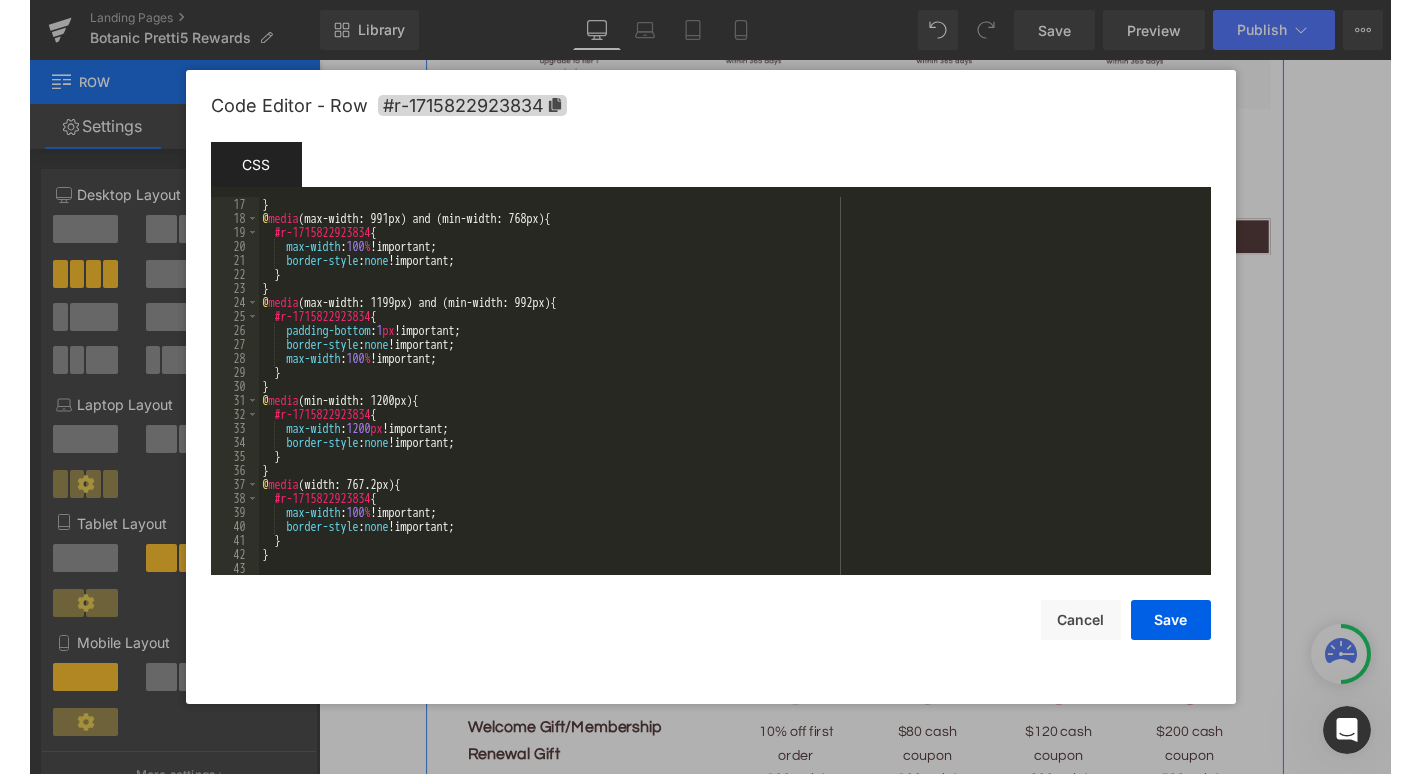 scroll, scrollTop: 224, scrollLeft: 0, axis: vertical 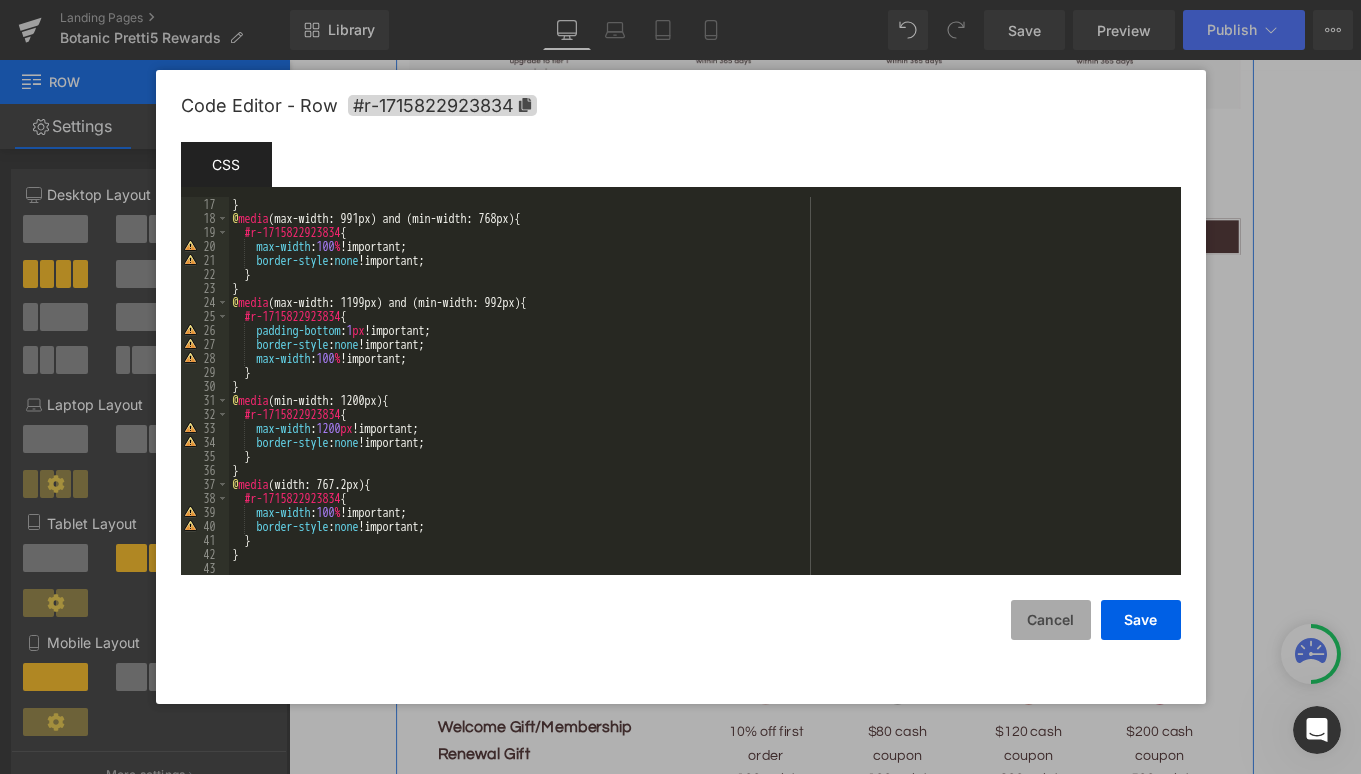 click on "Cancel" at bounding box center (1051, 620) 